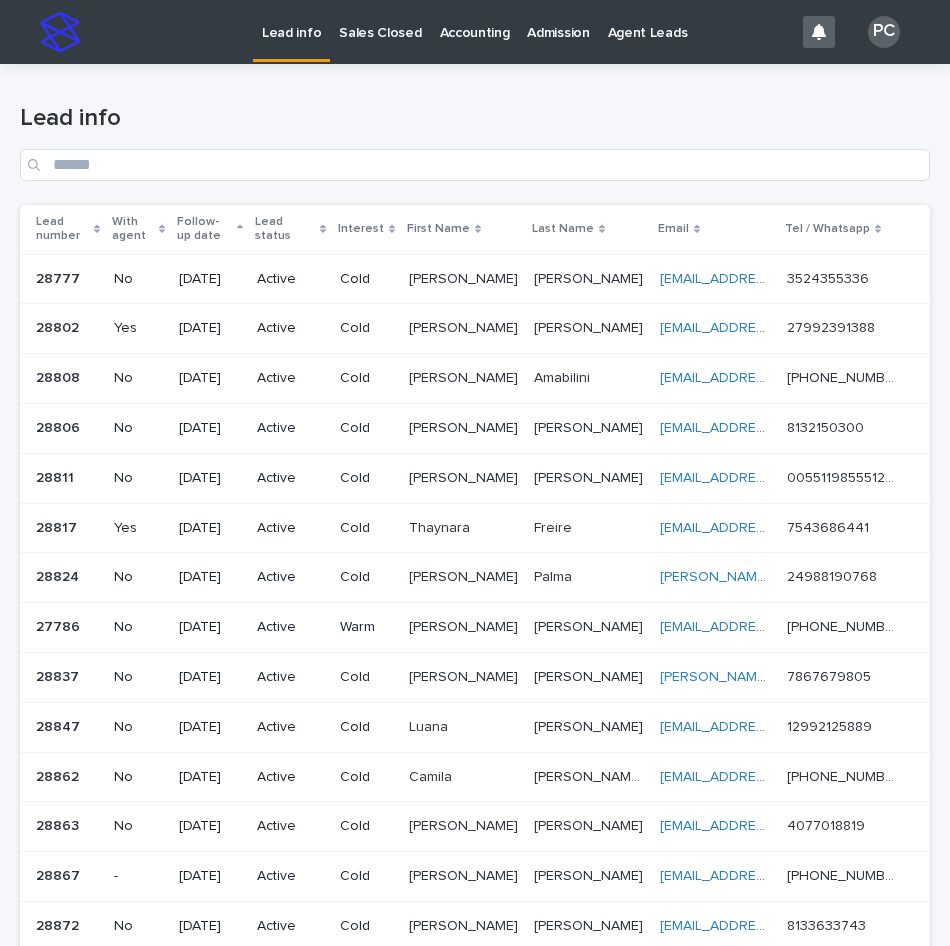 scroll, scrollTop: 0, scrollLeft: 0, axis: both 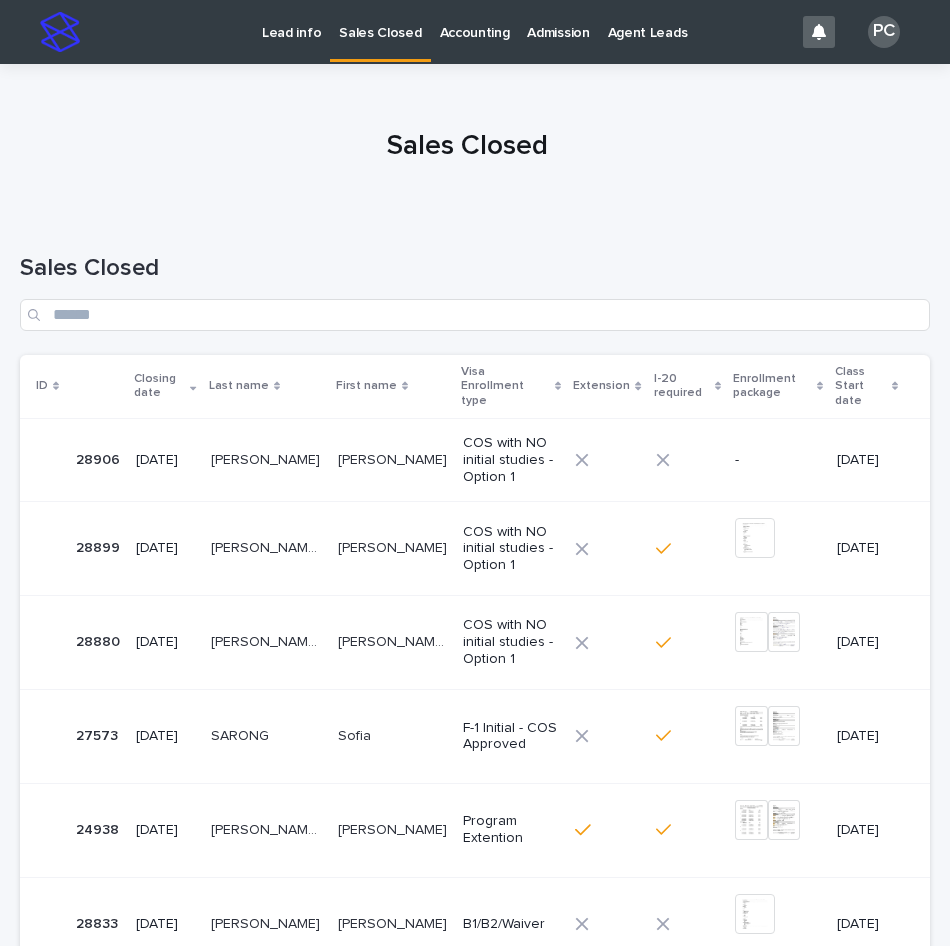 click on "[PERSON_NAME]" at bounding box center [267, 458] 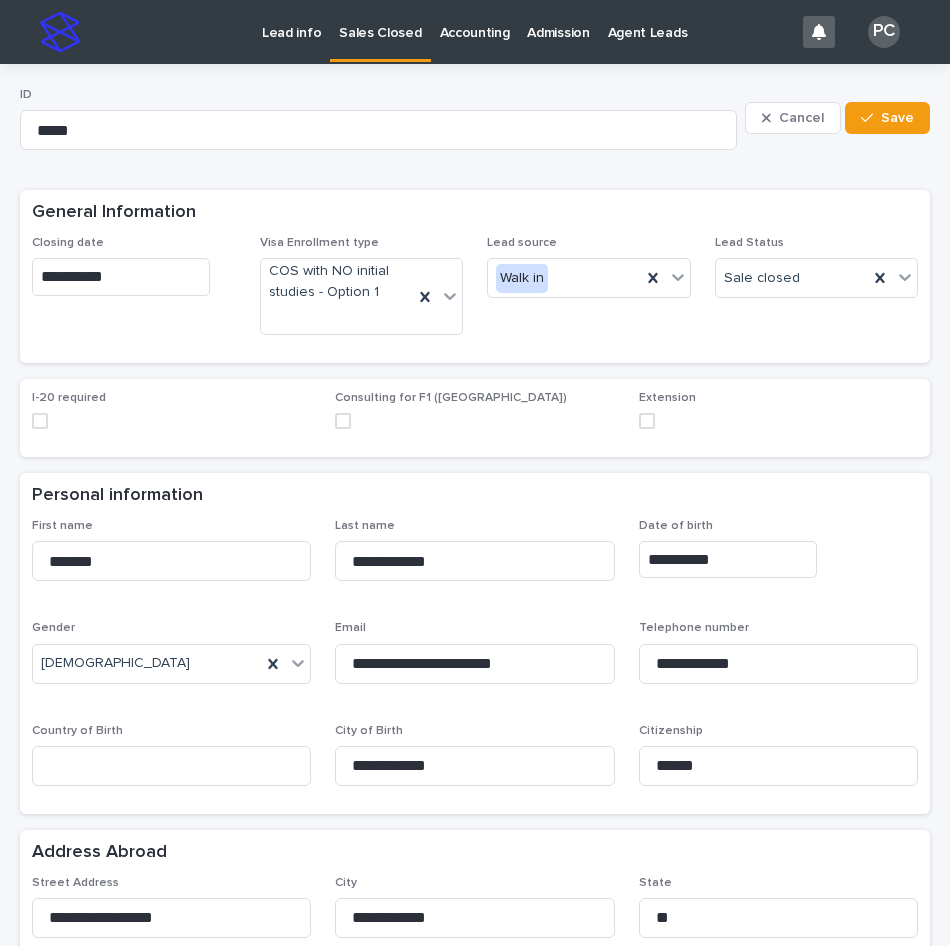 click at bounding box center (40, 421) 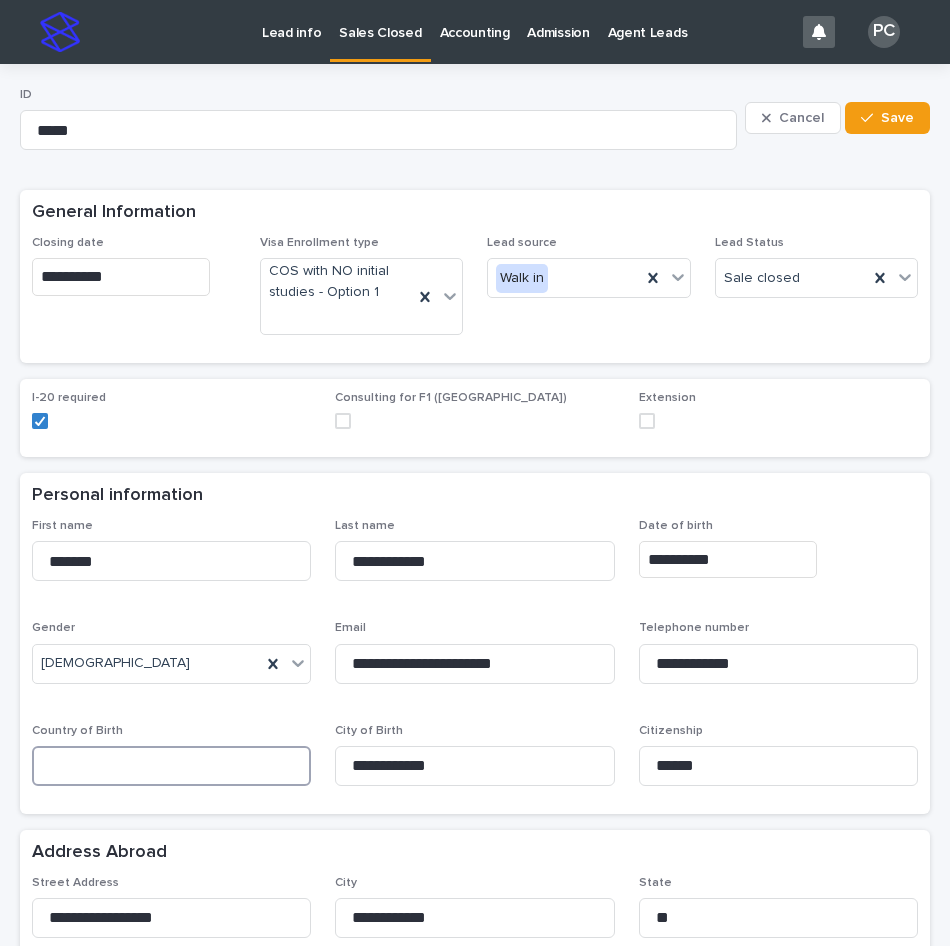 click at bounding box center (171, 766) 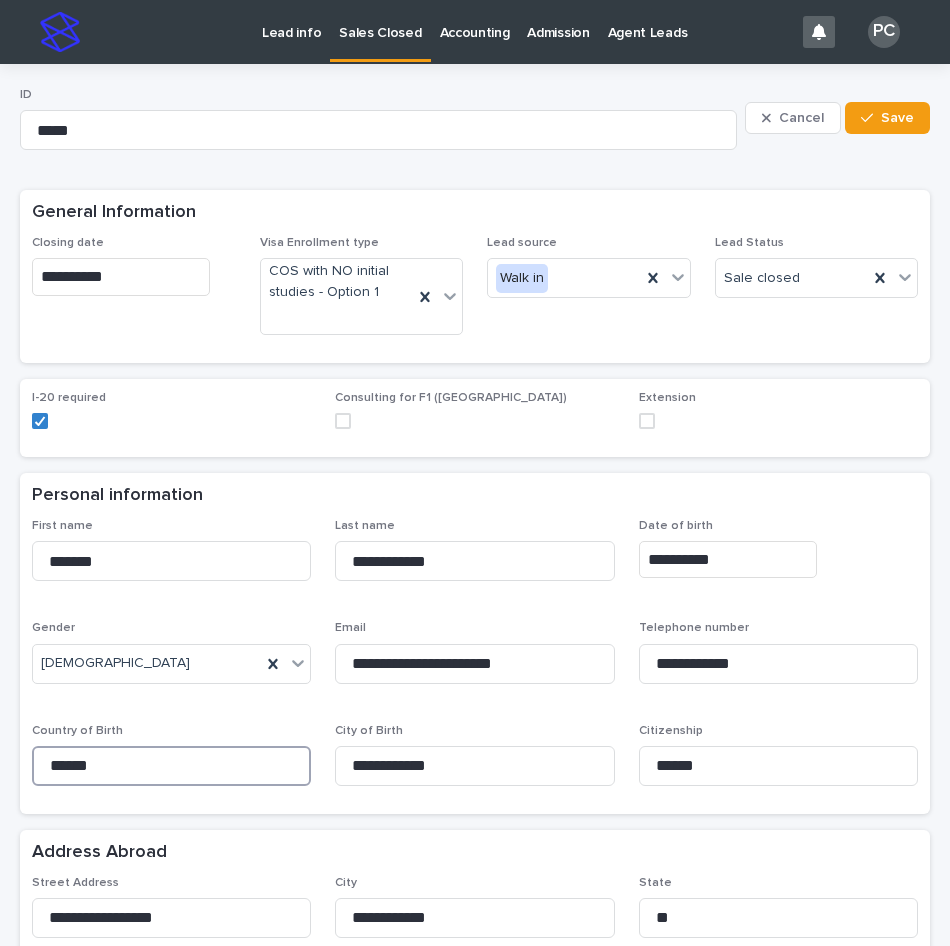 type on "******" 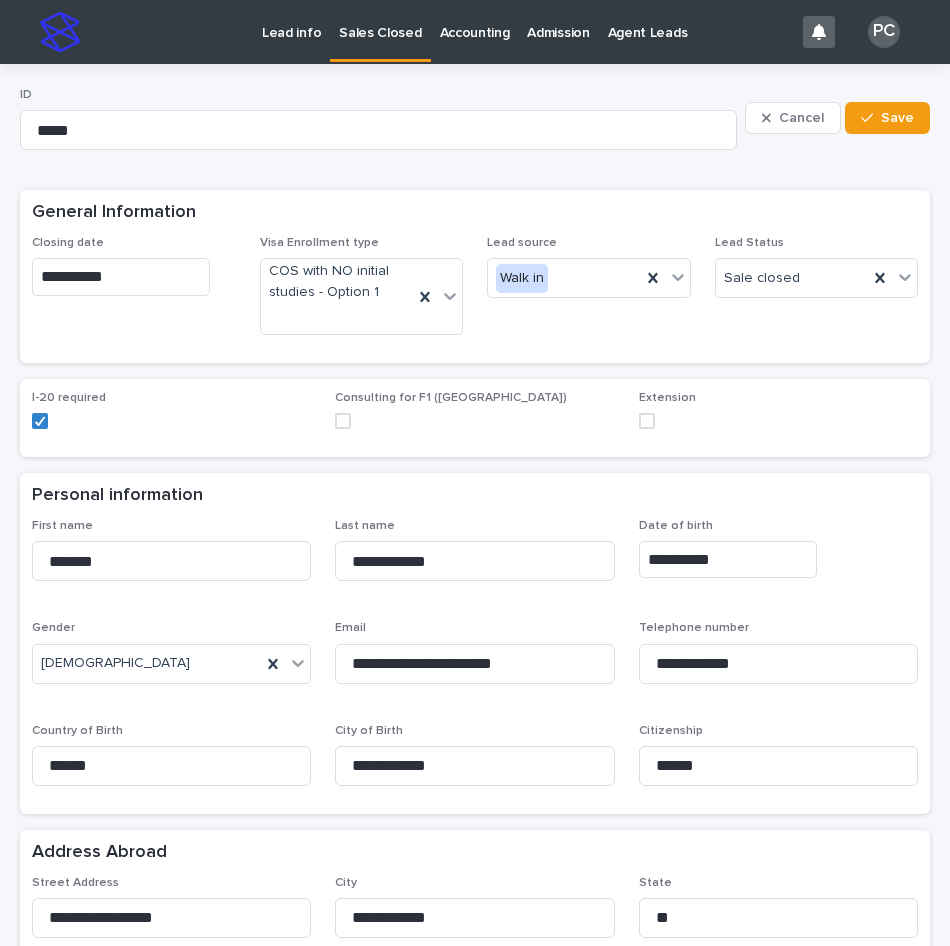 click on "Personal information" at bounding box center (475, 496) 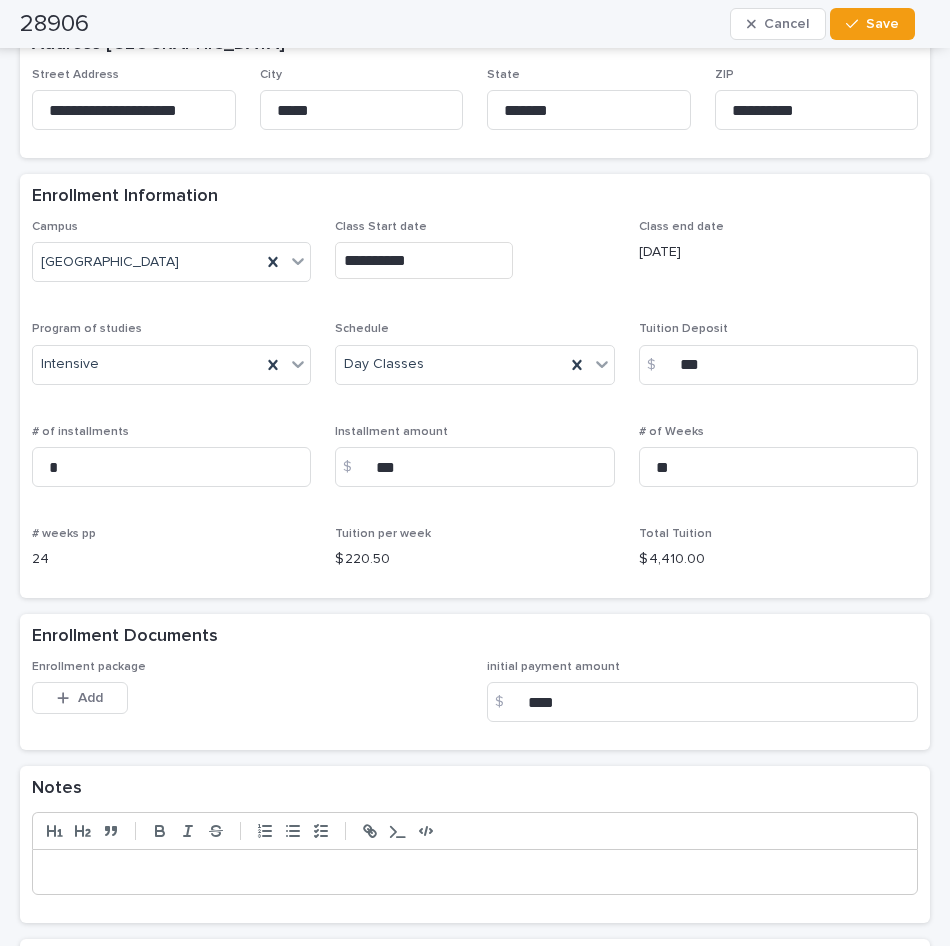 scroll, scrollTop: 1100, scrollLeft: 0, axis: vertical 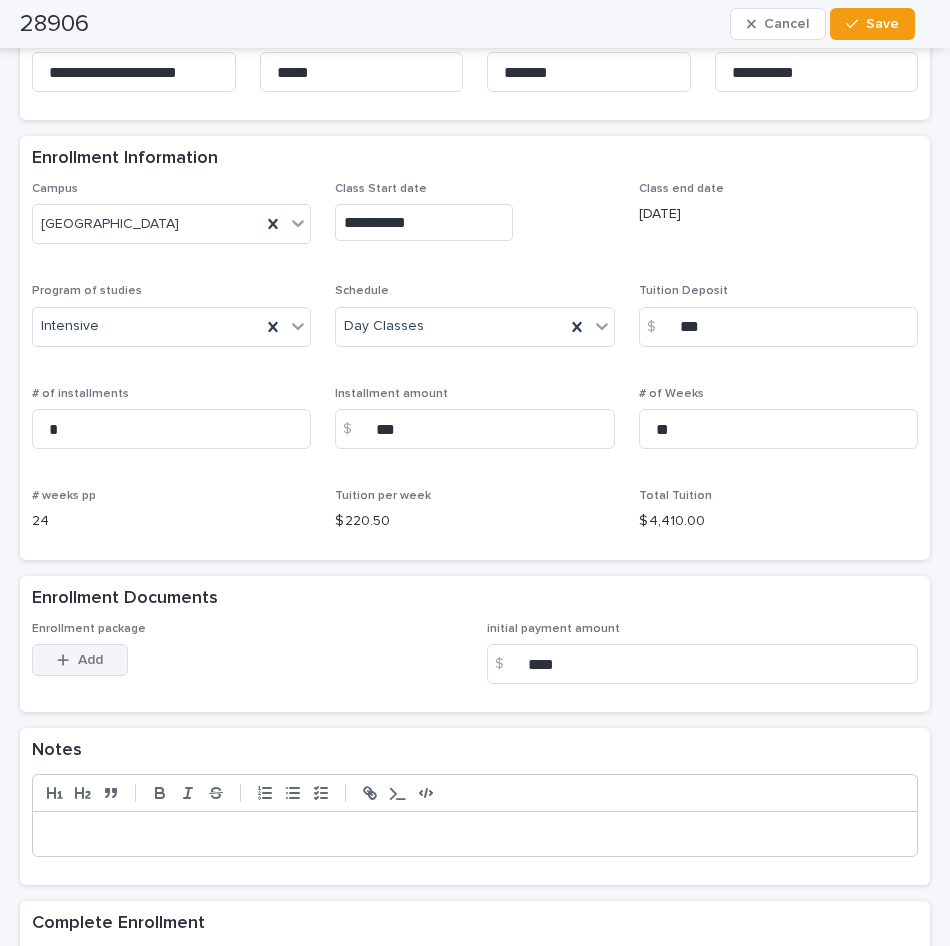 click on "Add" at bounding box center [90, 660] 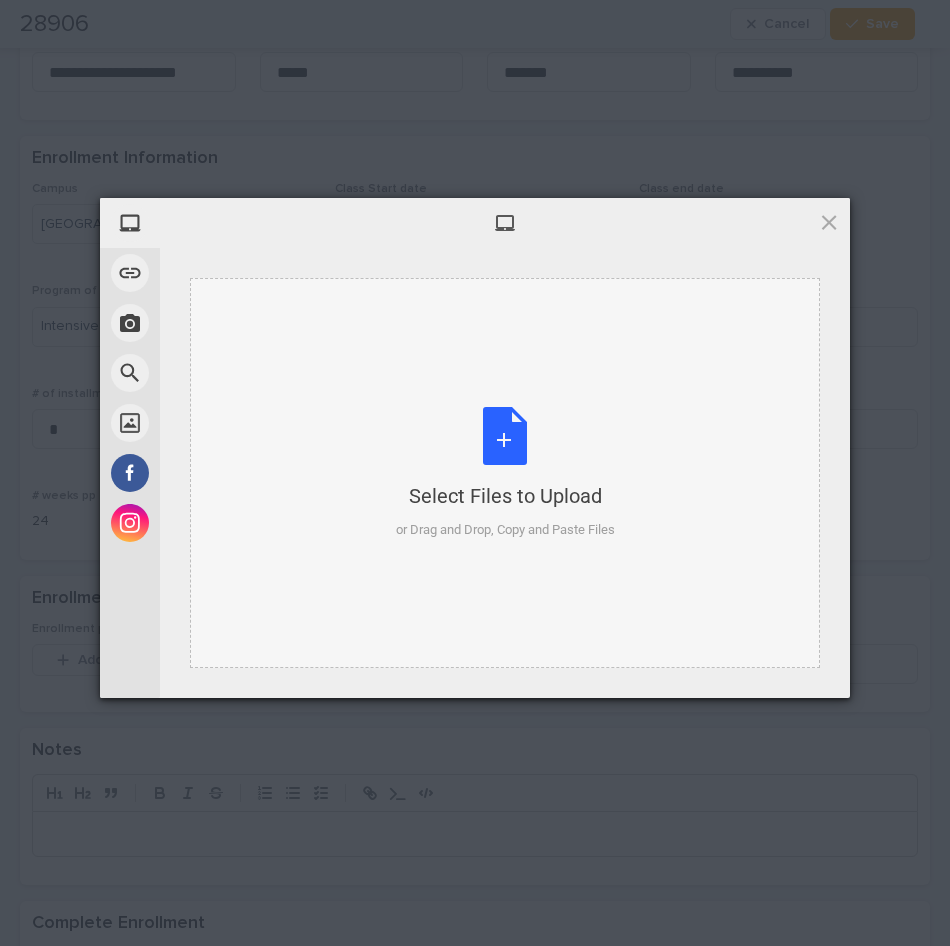click on "Select Files to Upload
or Drag and Drop, Copy and Paste Files" at bounding box center [505, 473] 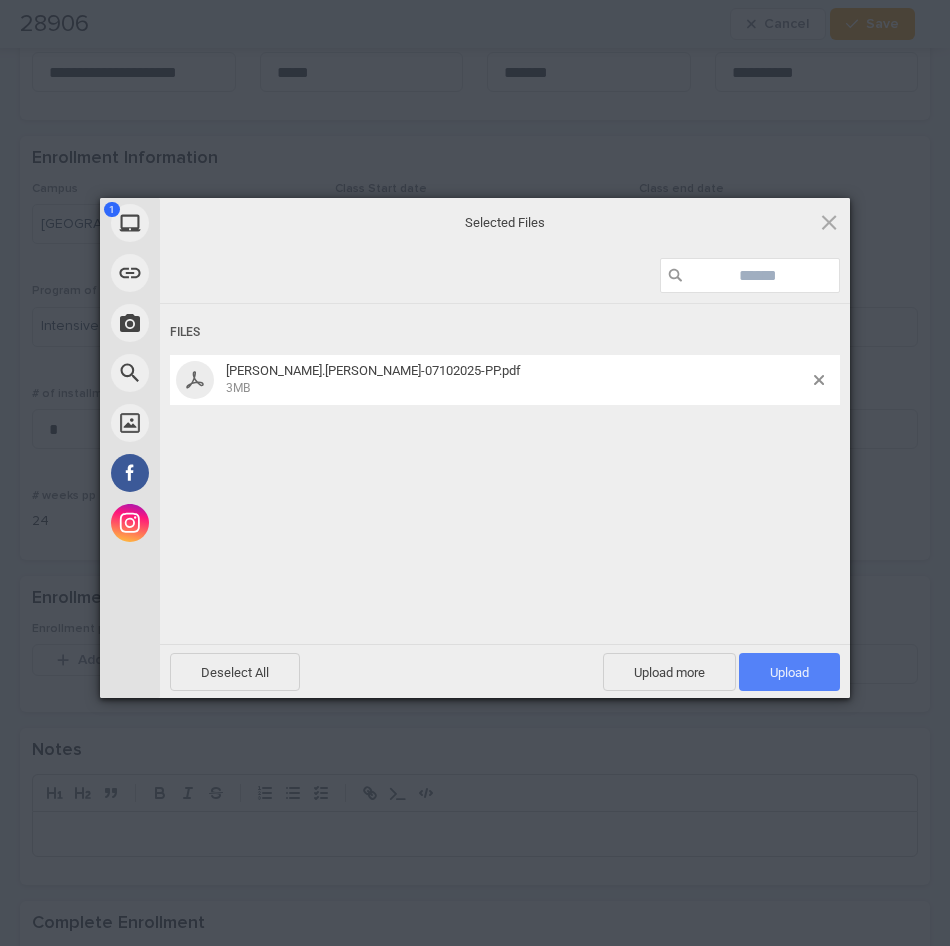 click on "Upload
1" at bounding box center (789, 672) 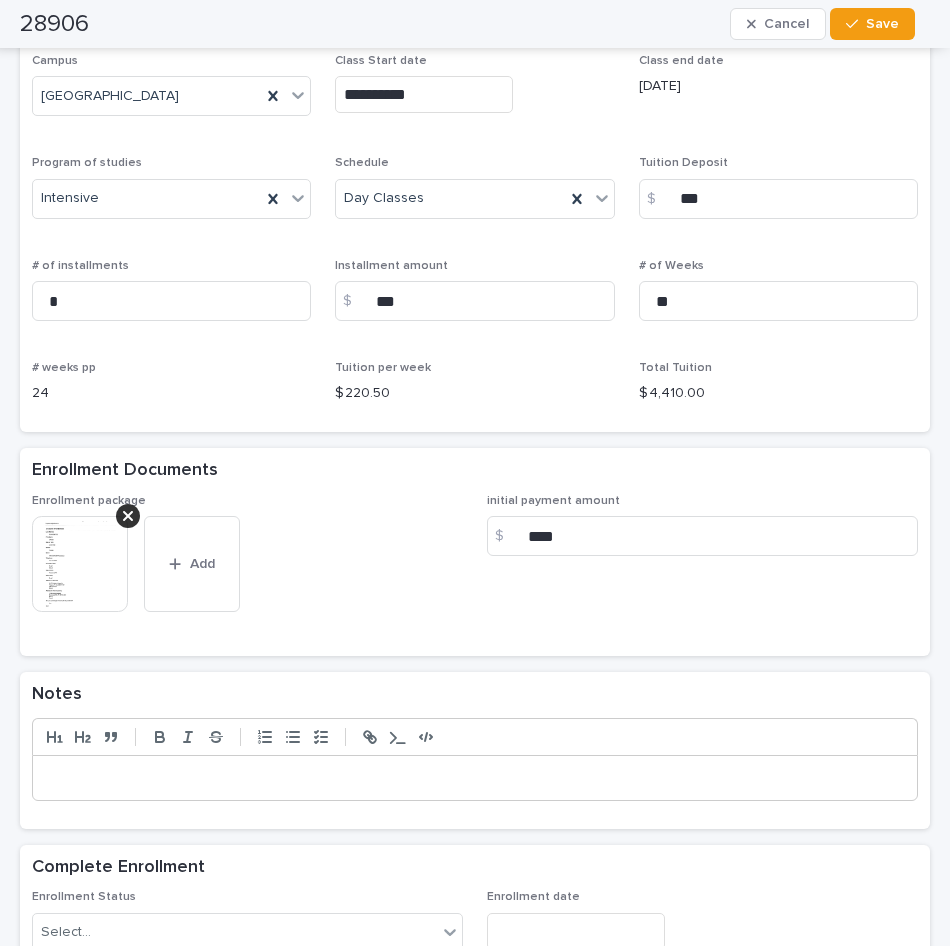 scroll, scrollTop: 1435, scrollLeft: 0, axis: vertical 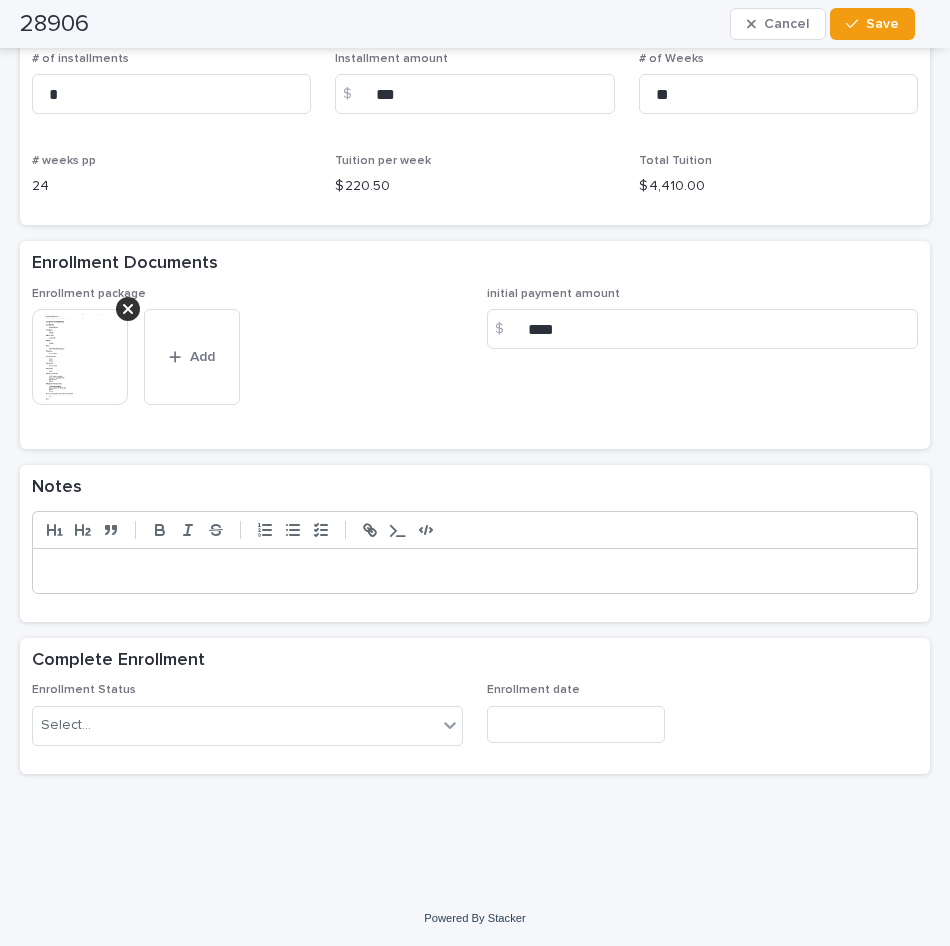 click at bounding box center [80, 357] 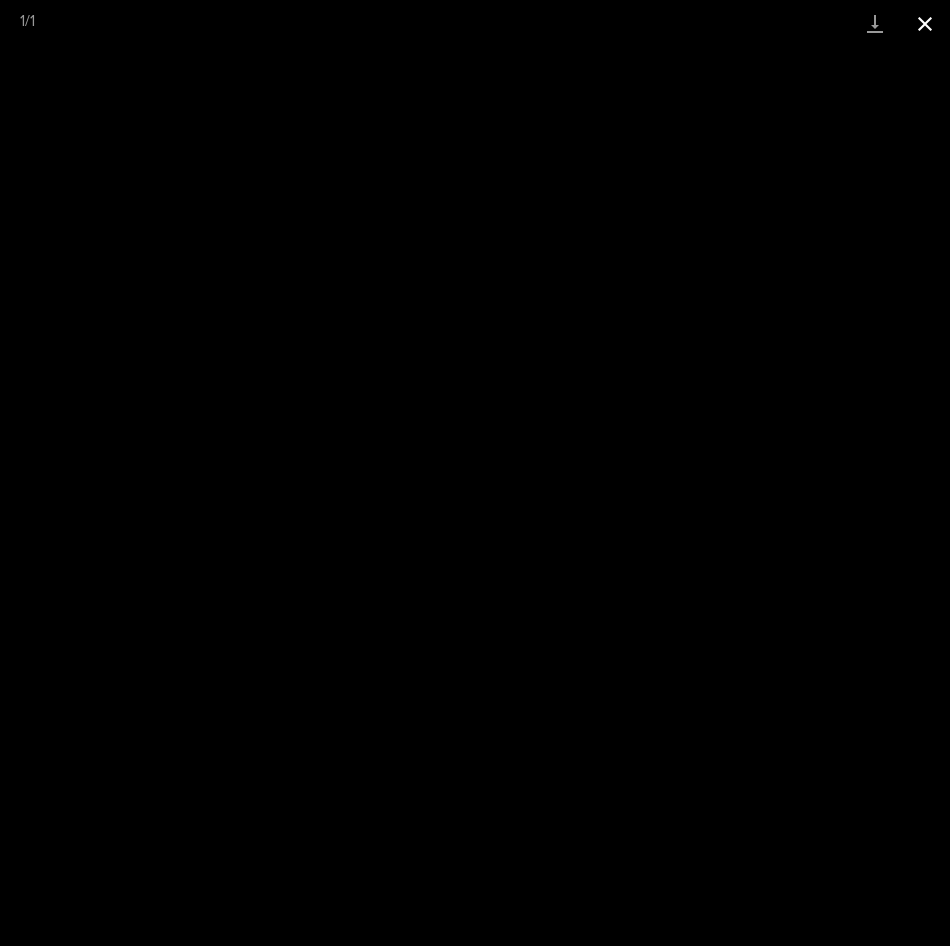 click at bounding box center (925, 23) 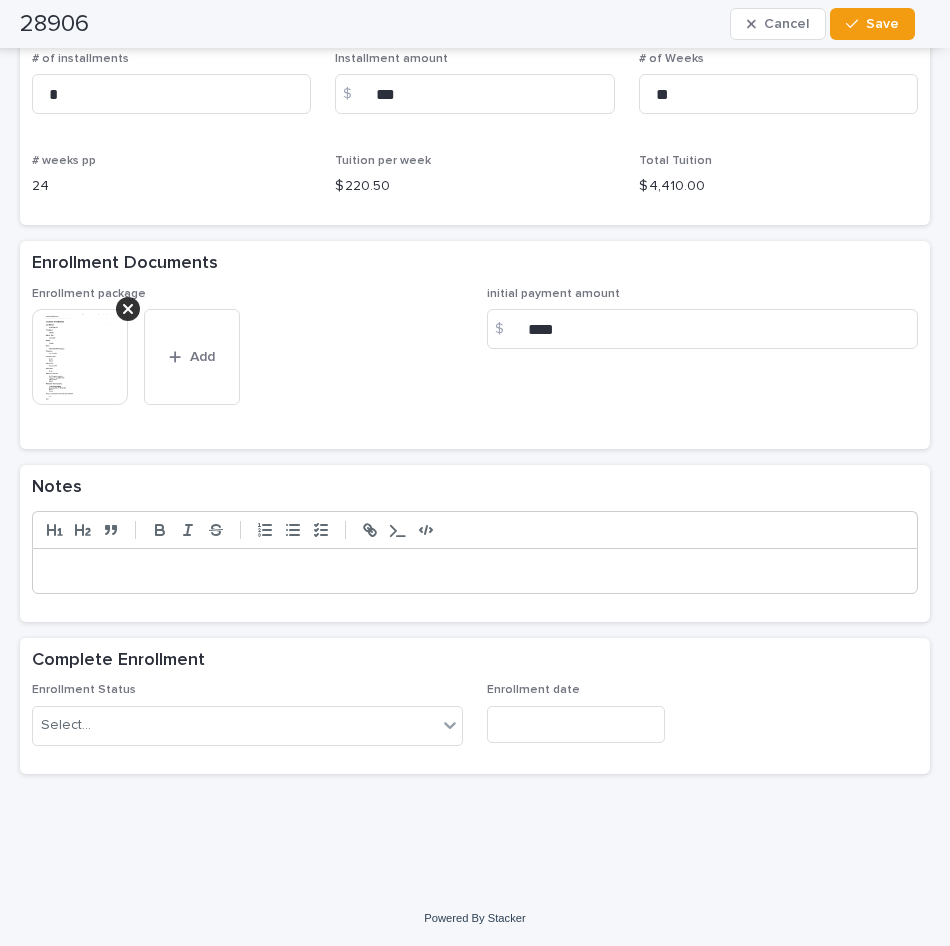 click at bounding box center [475, 571] 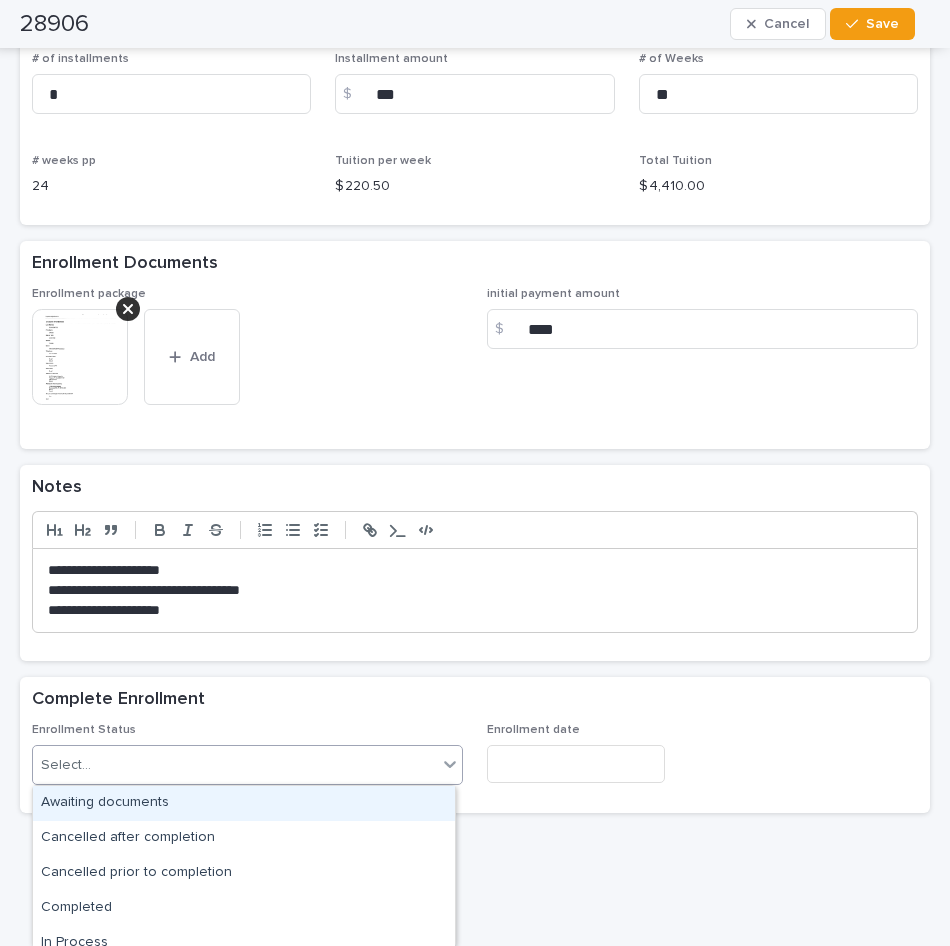 click on "Select..." at bounding box center (235, 765) 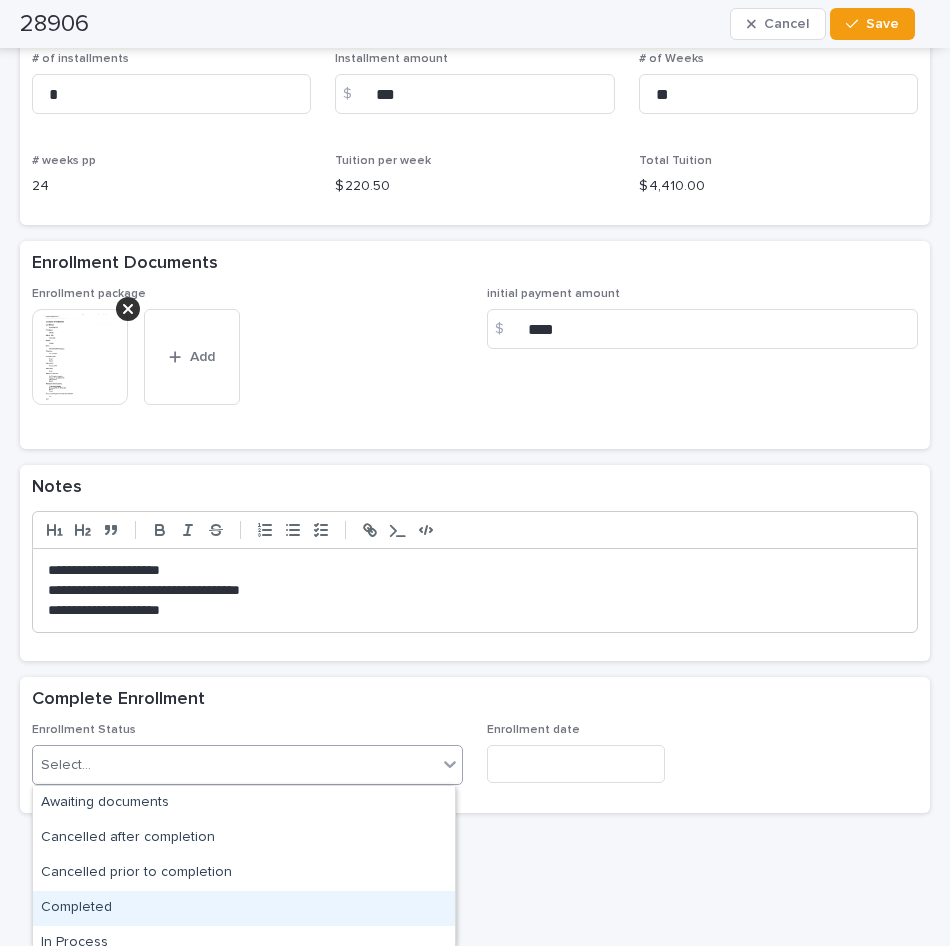click on "Completed" at bounding box center [244, 908] 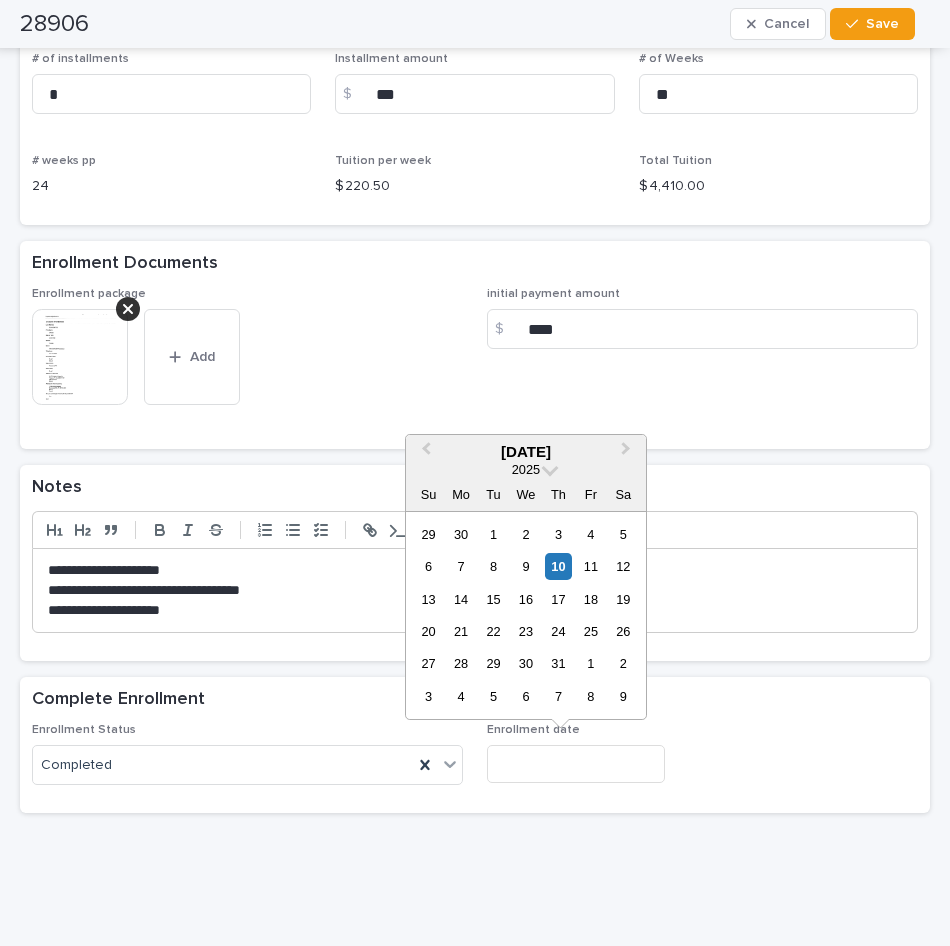 click at bounding box center (576, 763) 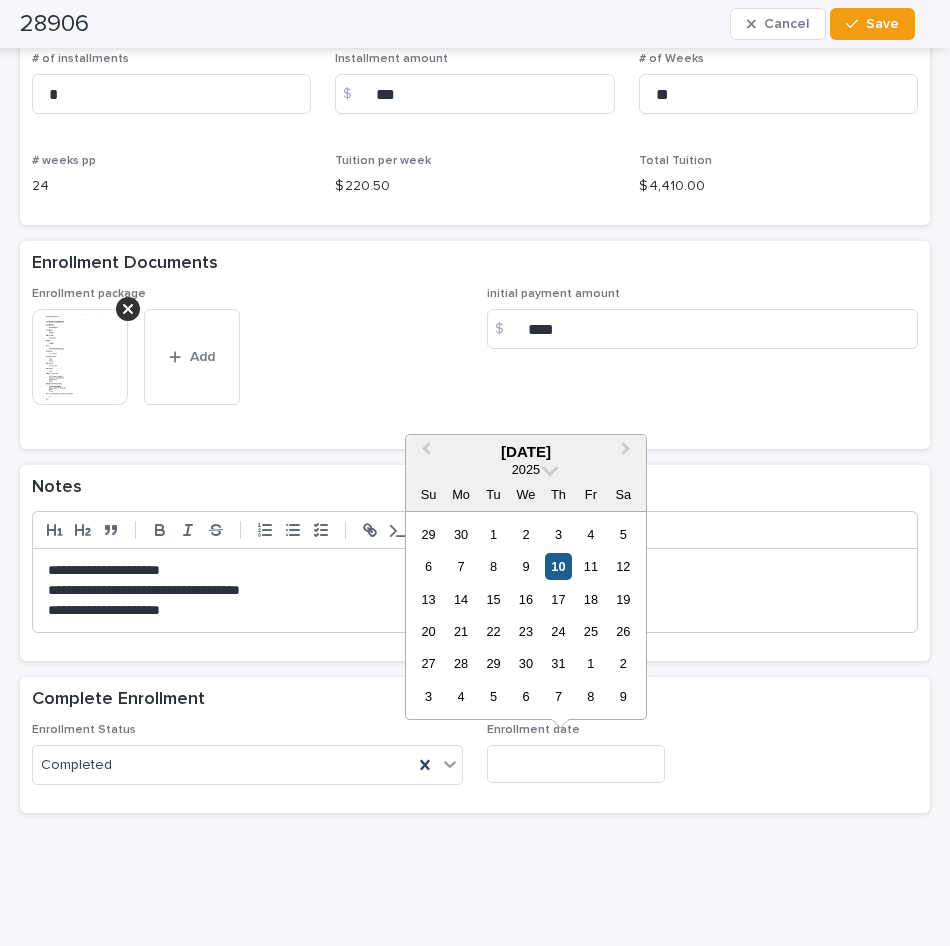 click on "10" at bounding box center [558, 566] 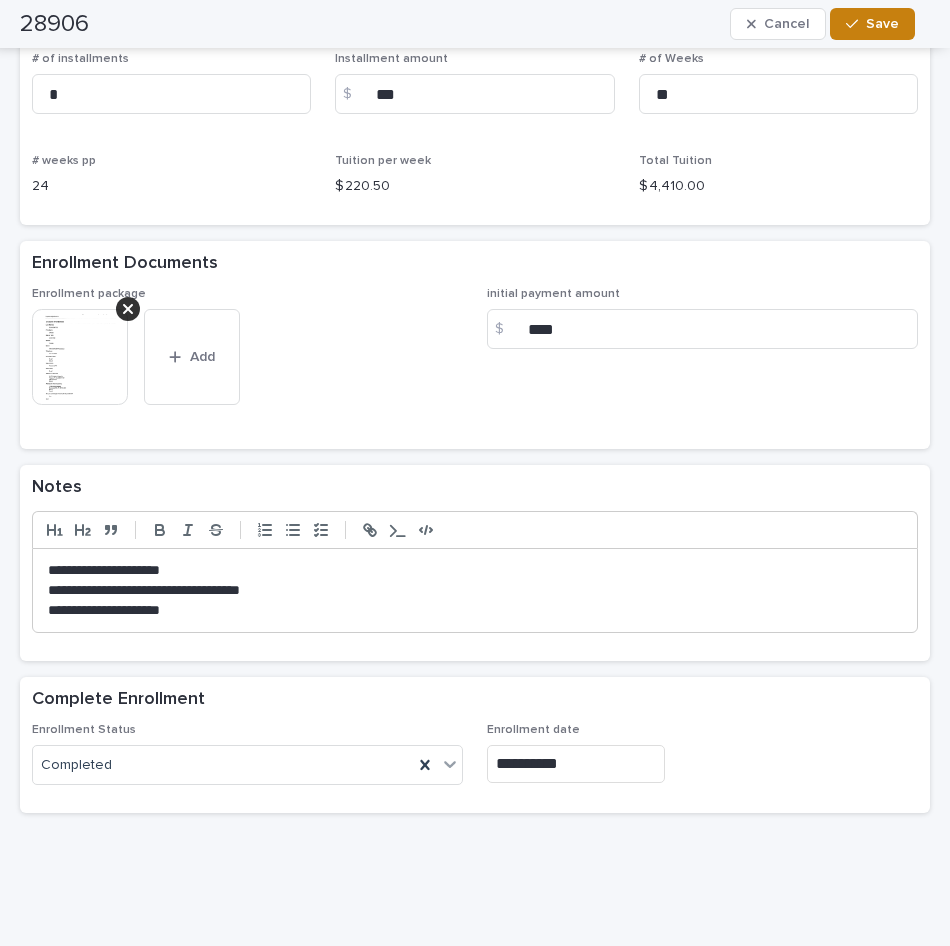 click on "Save" at bounding box center (882, 24) 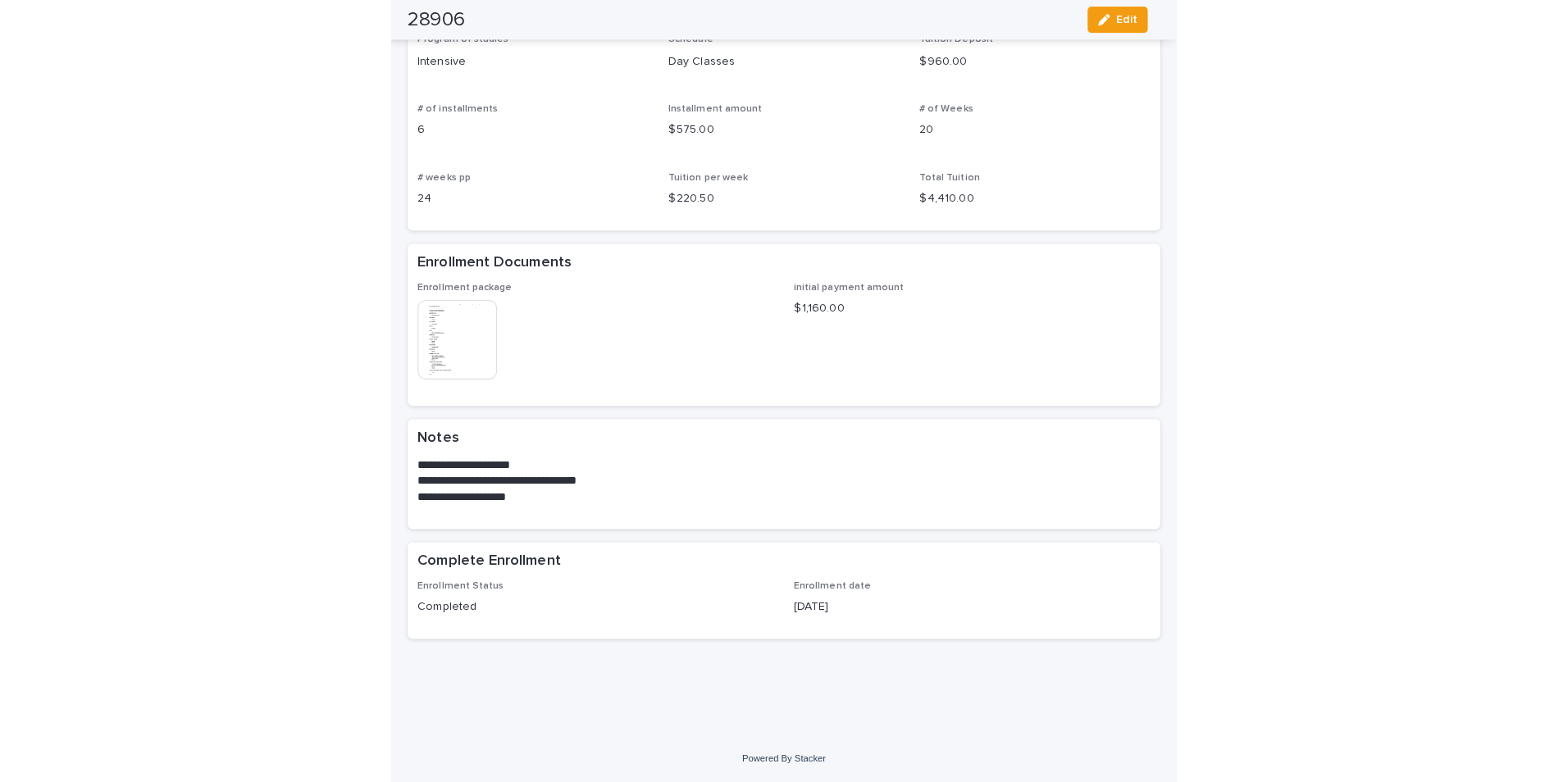scroll, scrollTop: 948, scrollLeft: 0, axis: vertical 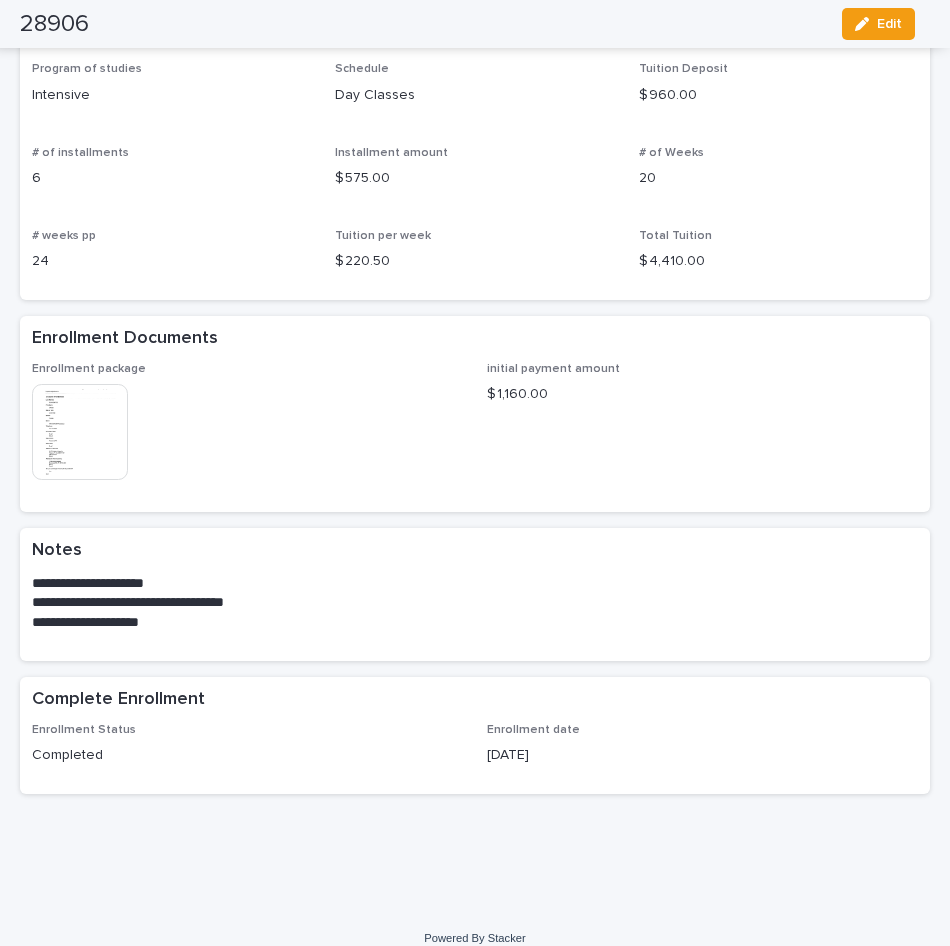 drag, startPoint x: 860, startPoint y: 20, endPoint x: 847, endPoint y: 143, distance: 123.68508 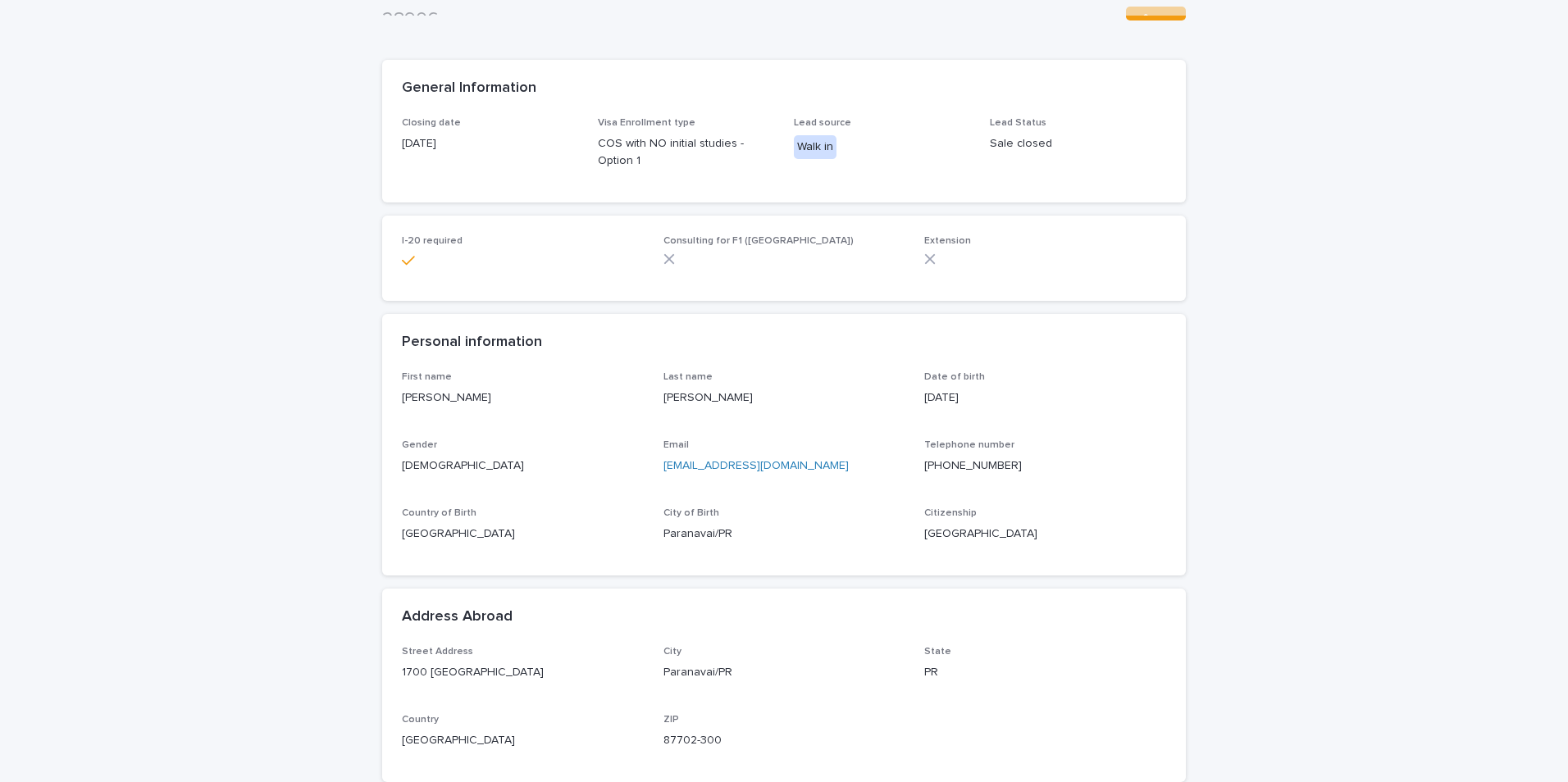 scroll, scrollTop: 95, scrollLeft: 0, axis: vertical 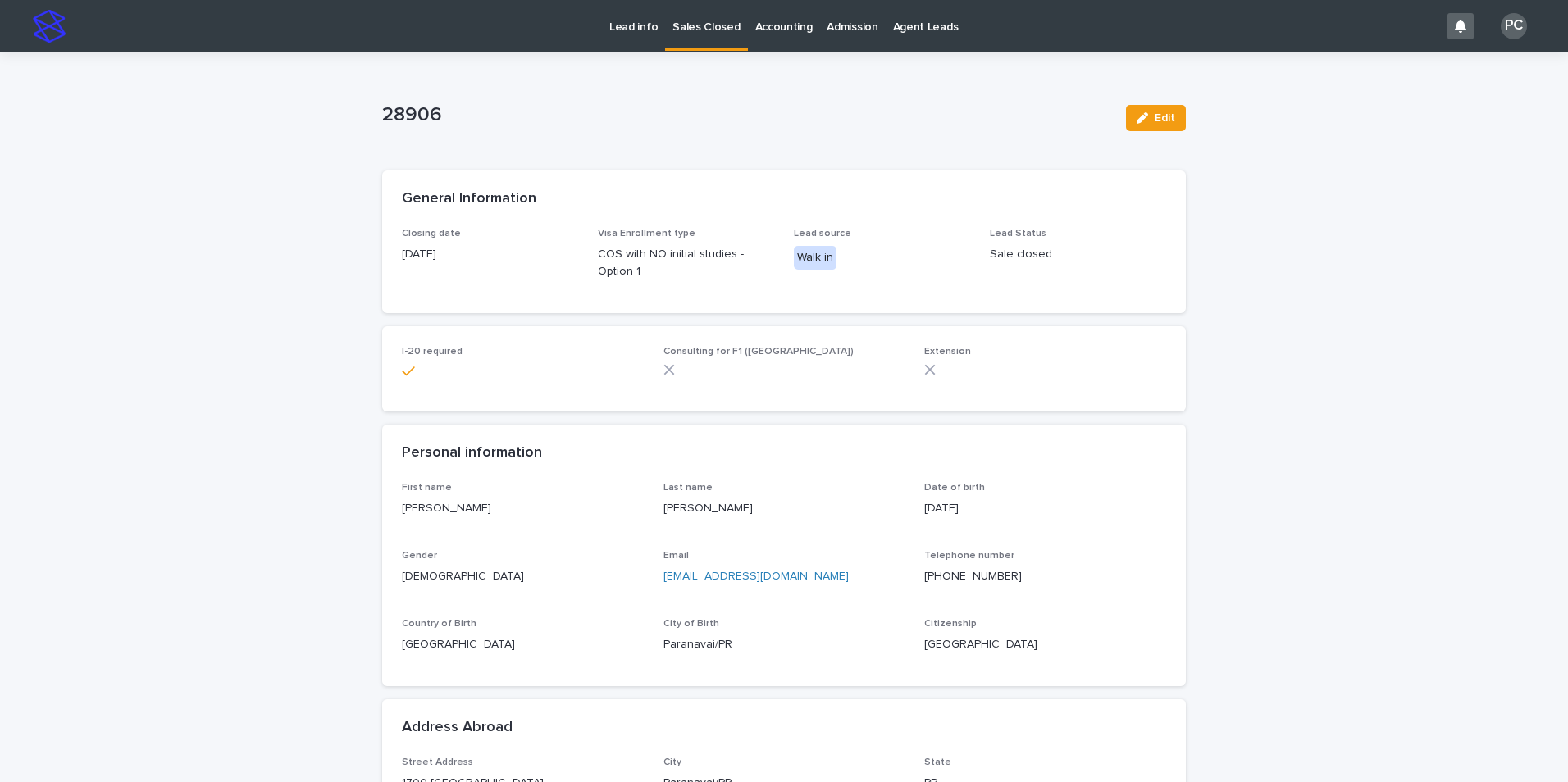 click on "Sales Closed" at bounding box center [706, 17] 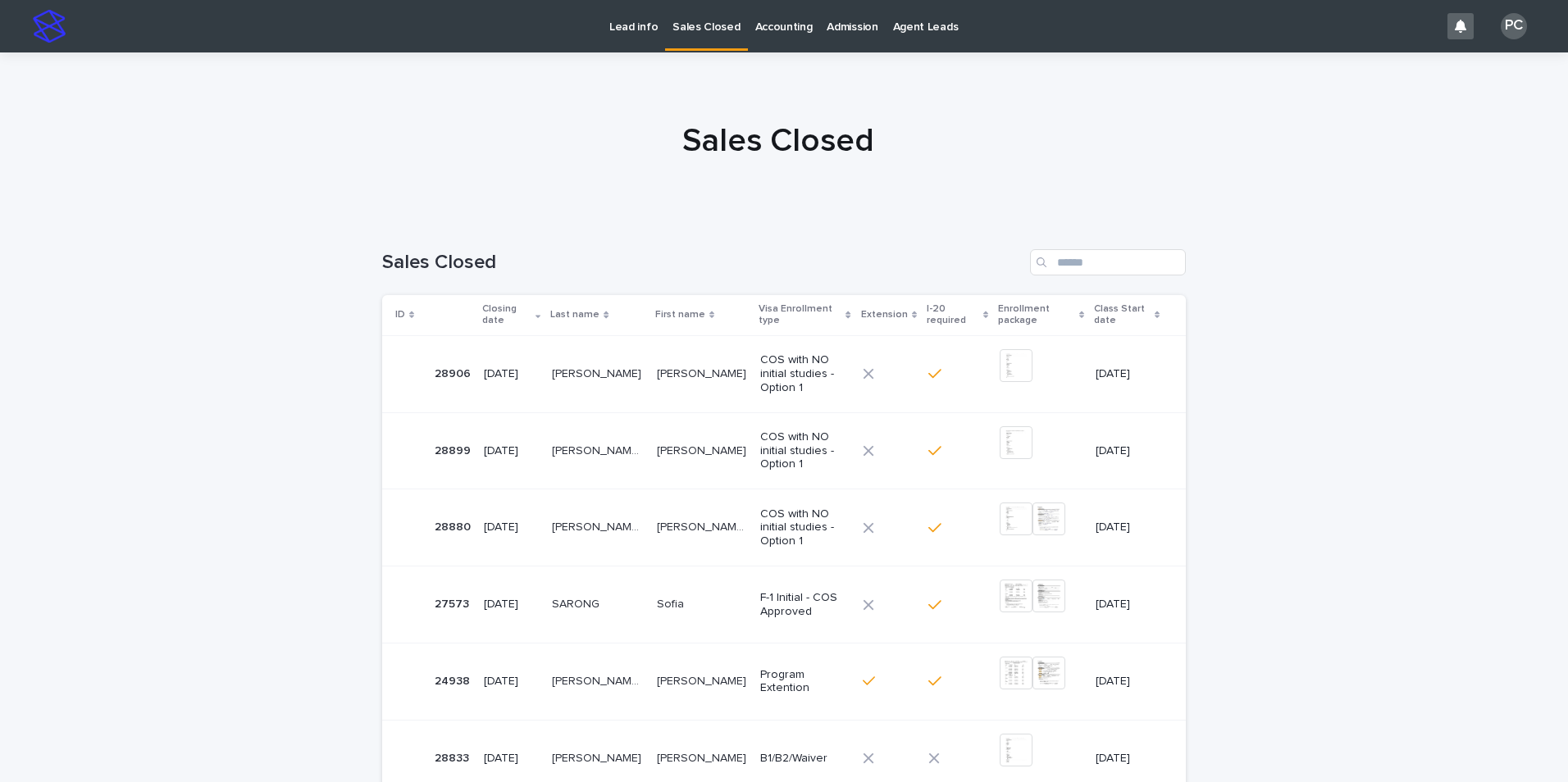 scroll, scrollTop: 246, scrollLeft: 0, axis: vertical 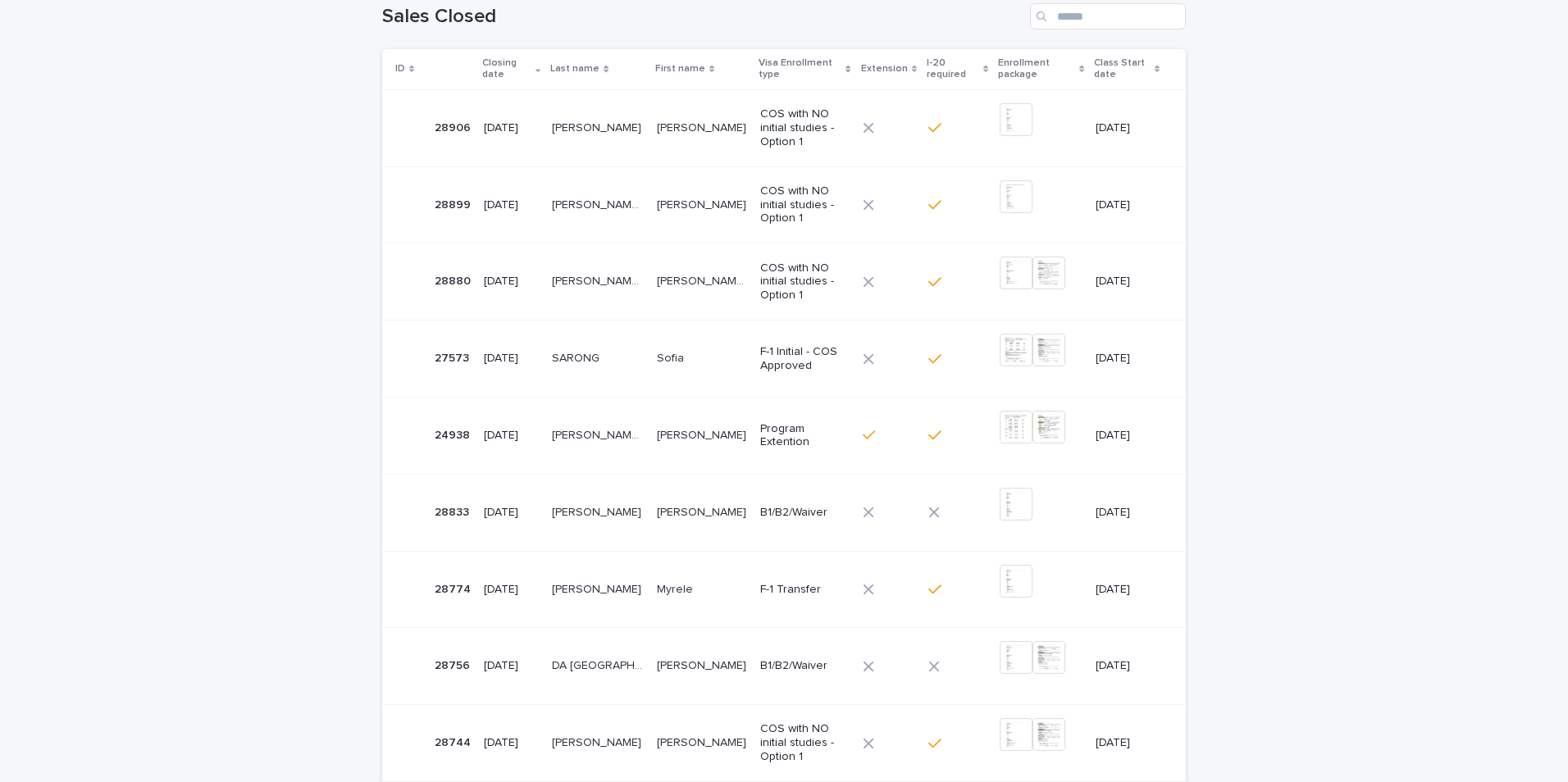 click on "Loading... Saving… Loading... Saving… Sales Closed ID Closing date Last name First name Visa Enrollment type Extension I-20 required Enrollment package Class Start date 28906 28906   [DATE] [PERSON_NAME] [PERSON_NAME] [PERSON_NAME] [PERSON_NAME]   COS with NO initial studies - Option 1 + 0 This file cannot be opened Download File [DATE] 28899 28899   [DATE] [PERSON_NAME] [PERSON_NAME] [PERSON_NAME] [PERSON_NAME] [PERSON_NAME]   COS with NO initial studies - Option 1 + 0 This file cannot be opened Download File [DATE] 28880 28880   [DATE] [PERSON_NAME] [PERSON_NAME] [PERSON_NAME] [PERSON_NAME] [PERSON_NAME] [PERSON_NAME] [PERSON_NAME] [PERSON_NAME] [PERSON_NAME]   COS with NO initial studies - Option 1 + 0 This file cannot be opened Download File [DATE] 27573 27573   [DATE] [GEOGRAPHIC_DATA][PERSON_NAME][GEOGRAPHIC_DATA]   F-1 Initial - COS Approved + 0 This file cannot be opened Download File [DATE] 24938 24938   [DATE] [PERSON_NAME] [PERSON_NAME] [PERSON_NAME] [PERSON_NAME] [PERSON_NAME] DE [PERSON_NAME] [PERSON_NAME]   Program Extention + 0 This file cannot be opened [DATE]" at bounding box center [784, 484] 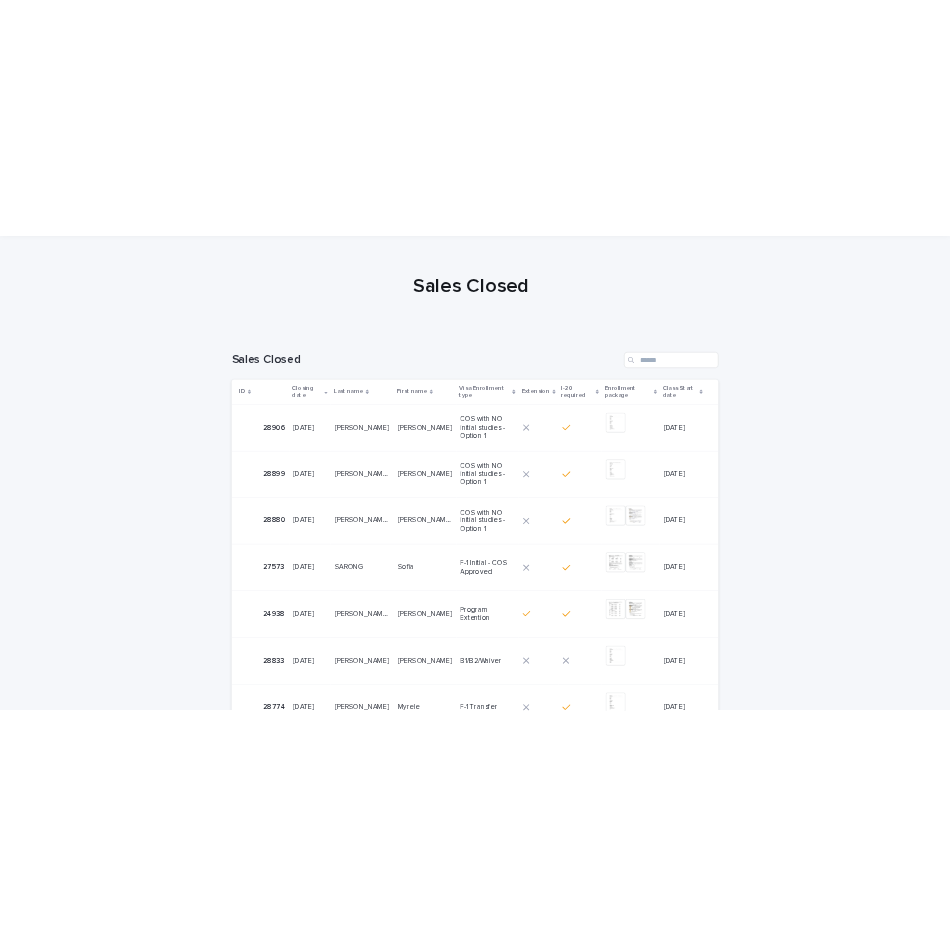 scroll, scrollTop: 48, scrollLeft: 0, axis: vertical 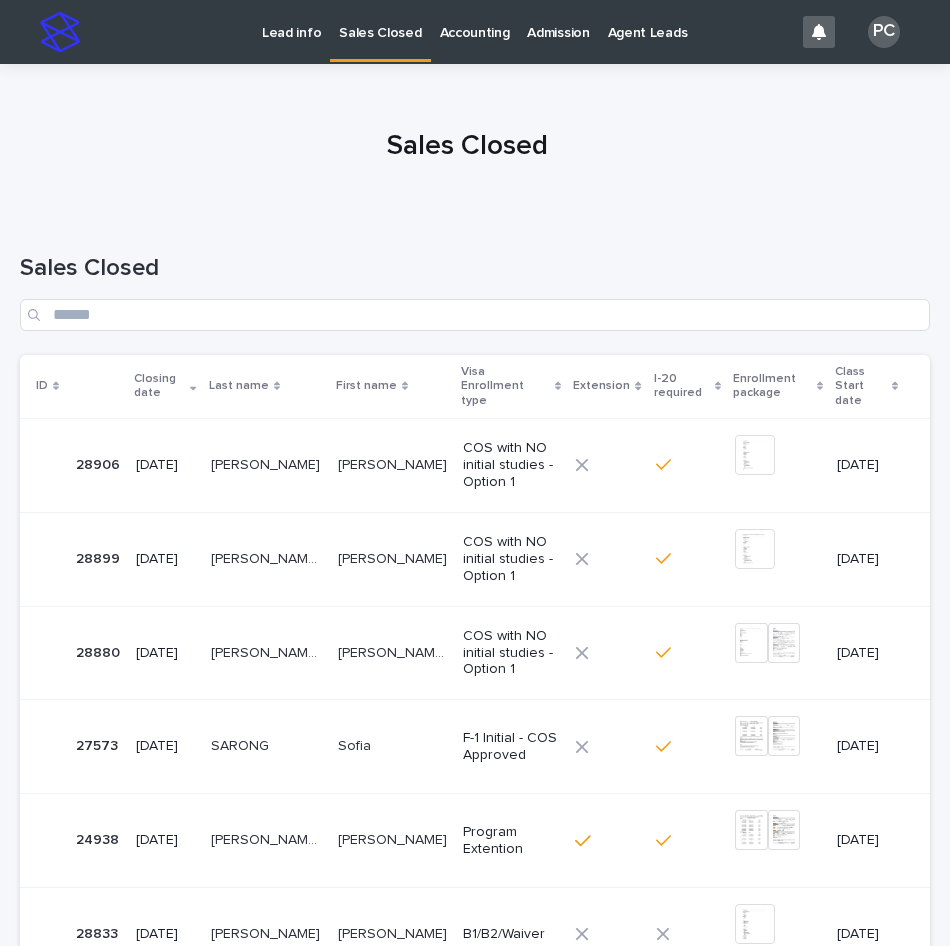 click on "Lead info" at bounding box center (291, 21) 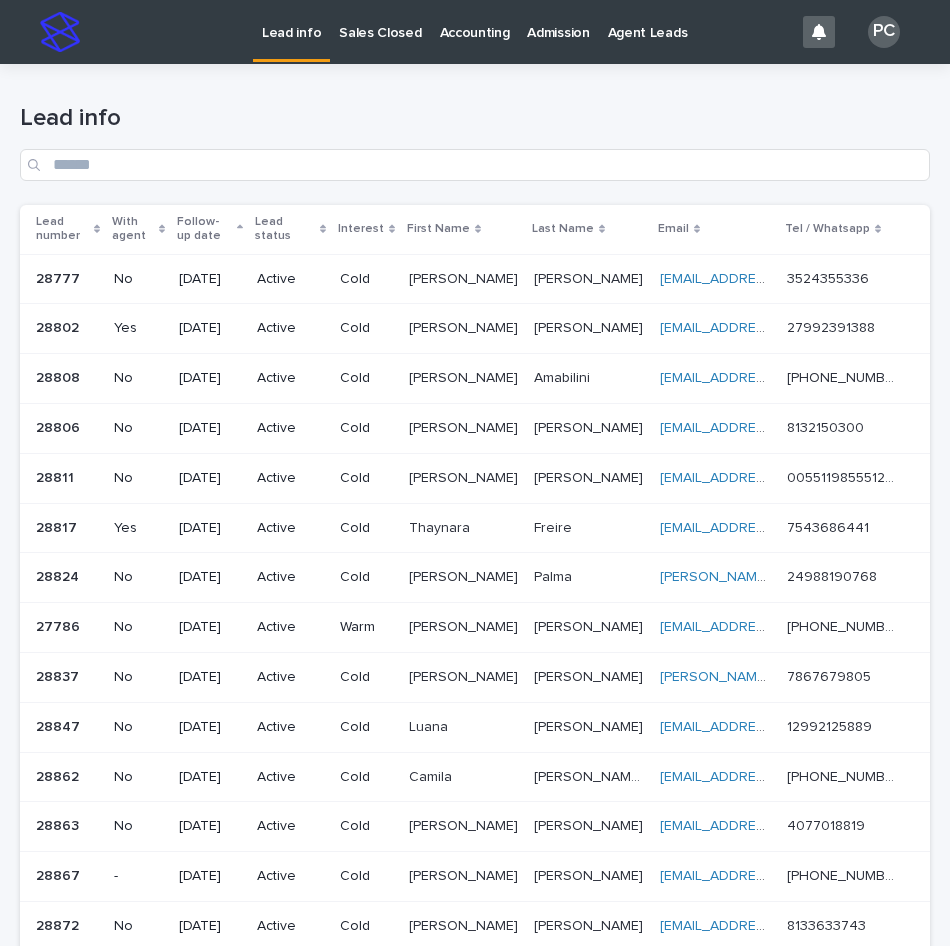 click on "[DATE]" at bounding box center [210, 279] 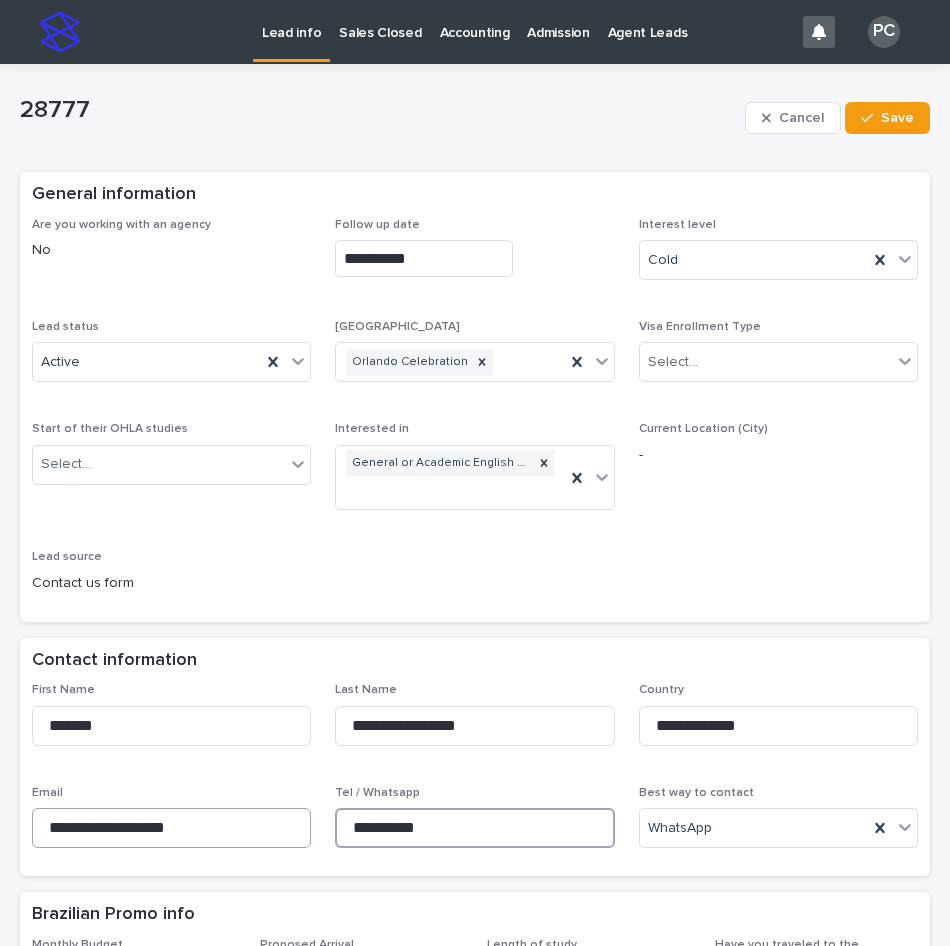 drag, startPoint x: 455, startPoint y: 823, endPoint x: 289, endPoint y: 818, distance: 166.07529 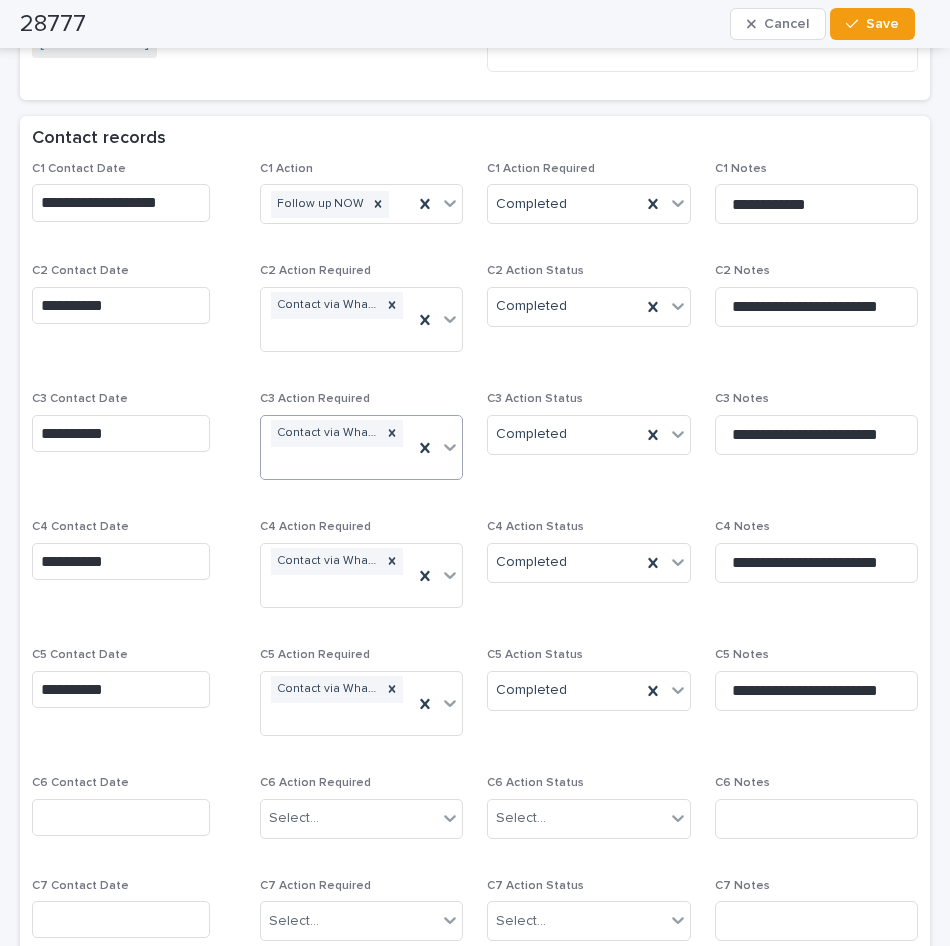 scroll, scrollTop: 1600, scrollLeft: 0, axis: vertical 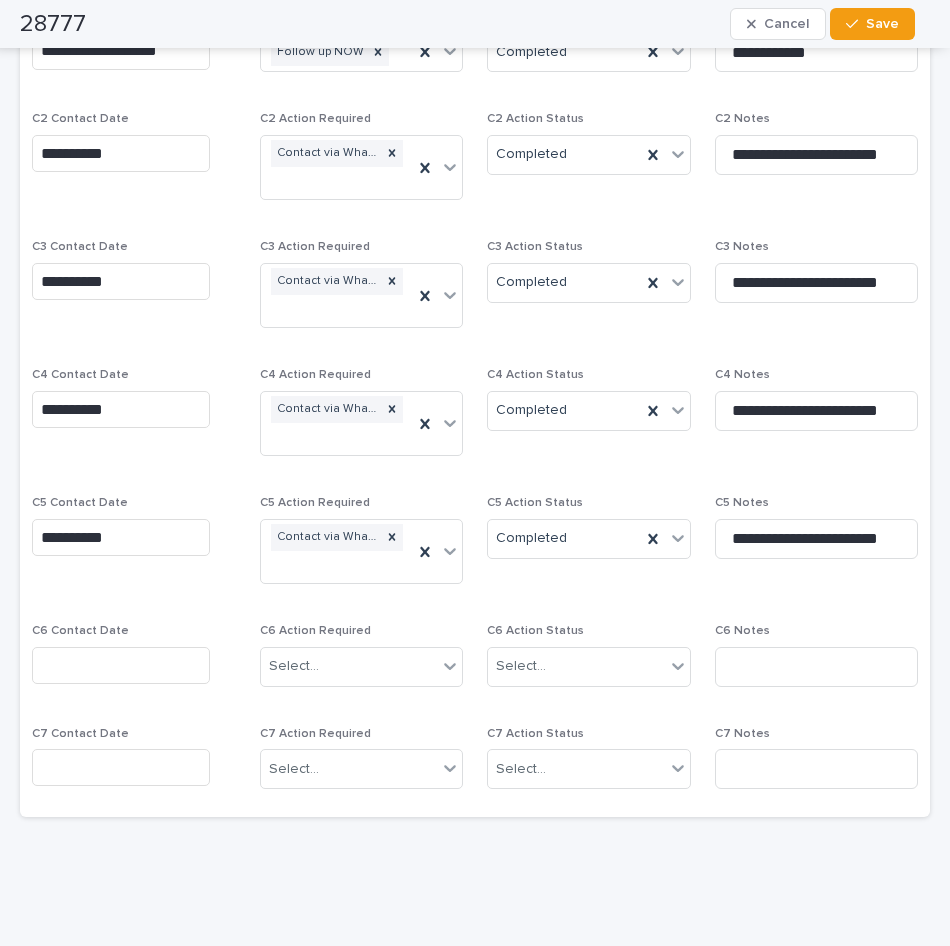 click at bounding box center [121, 665] 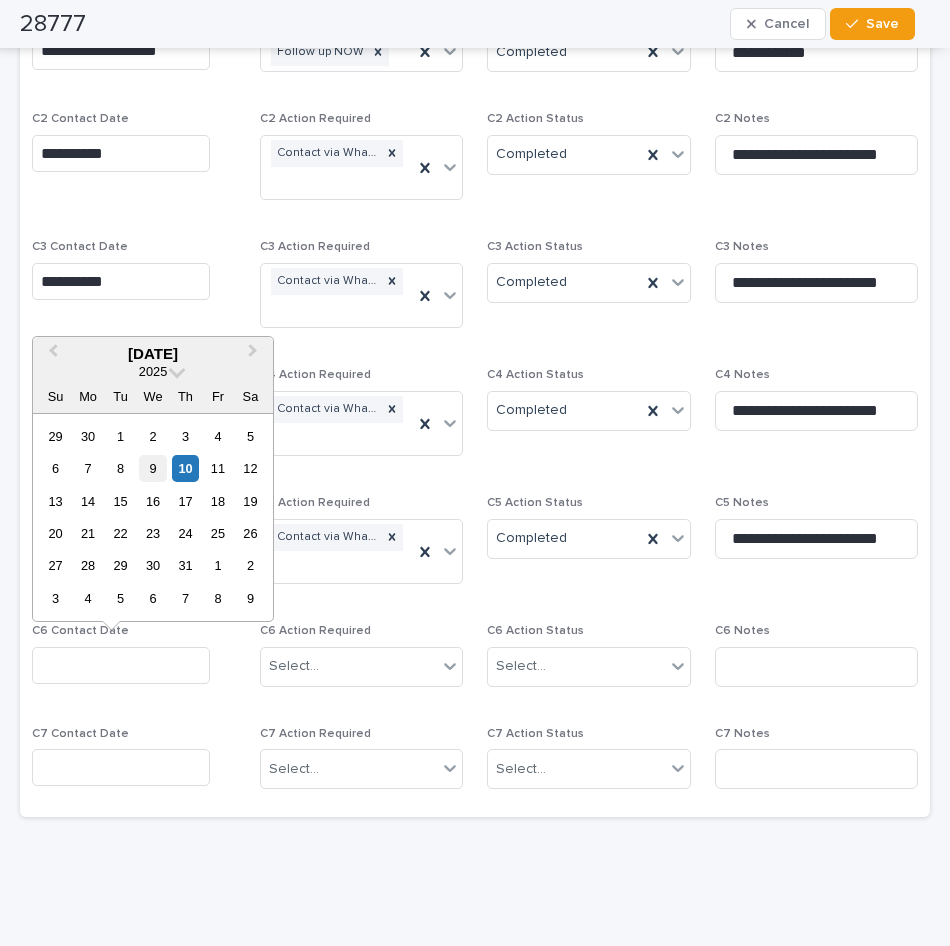 click on "9" at bounding box center (152, 468) 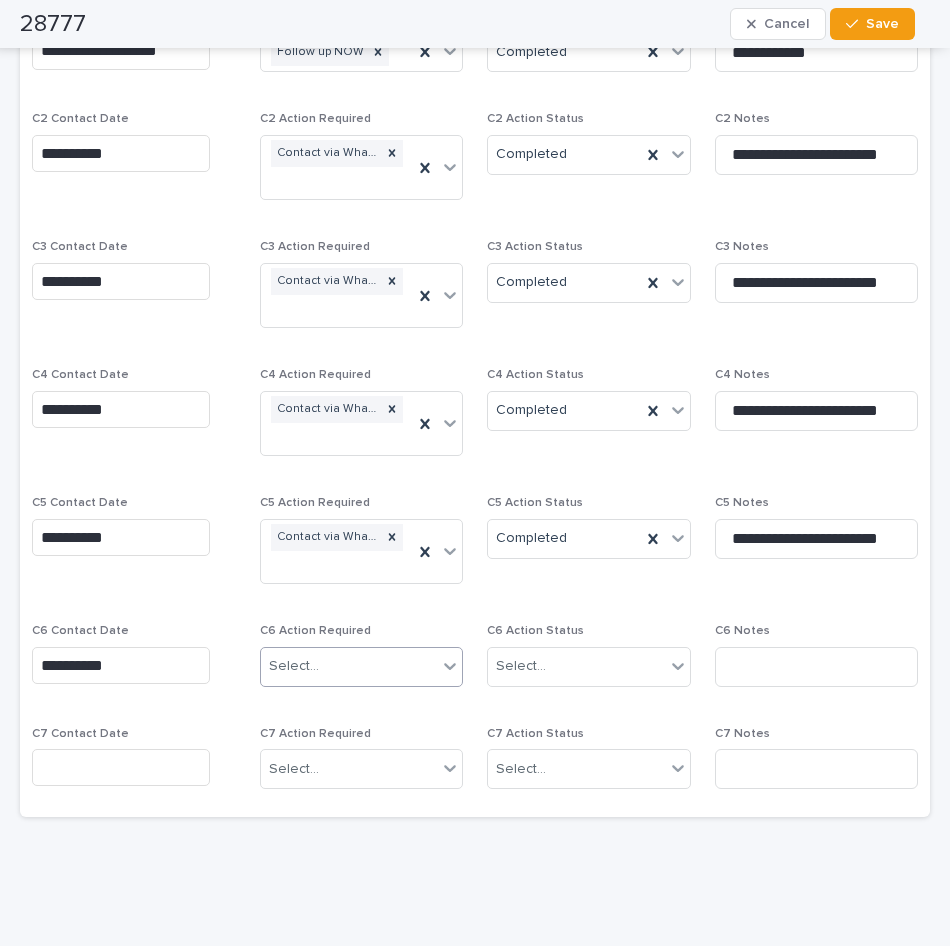 click on "Select..." at bounding box center [294, 666] 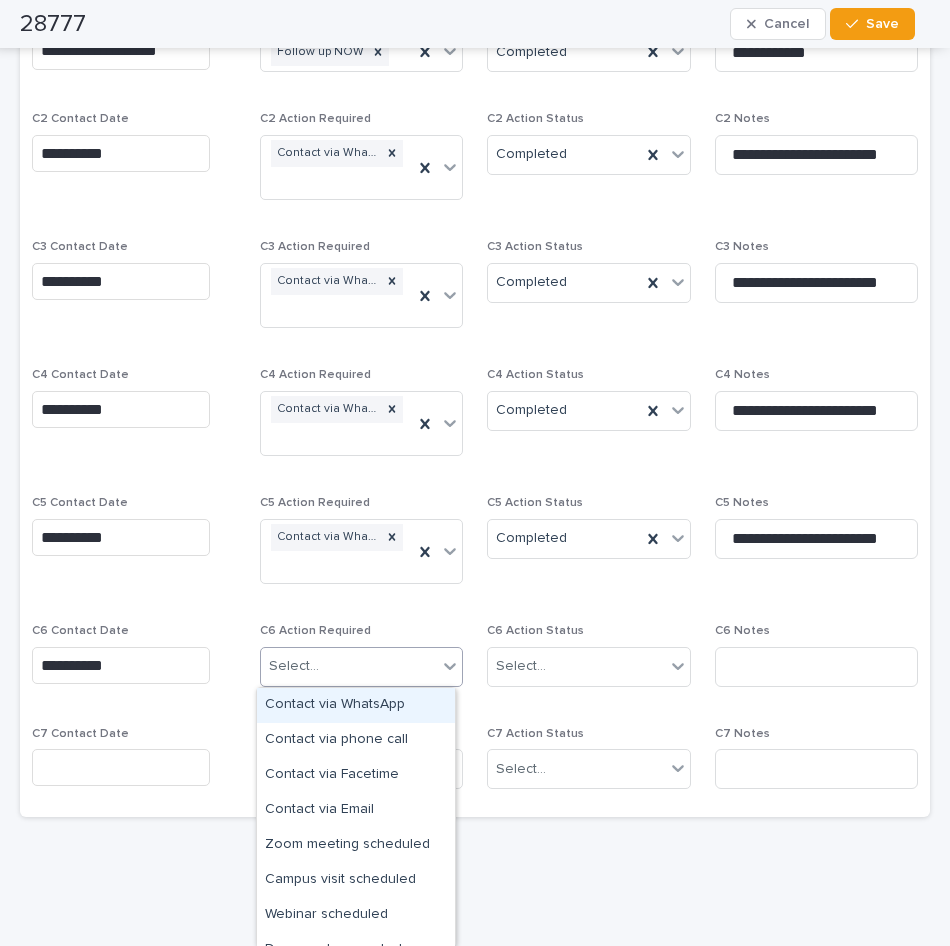 click on "Contact via WhatsApp" at bounding box center [356, 705] 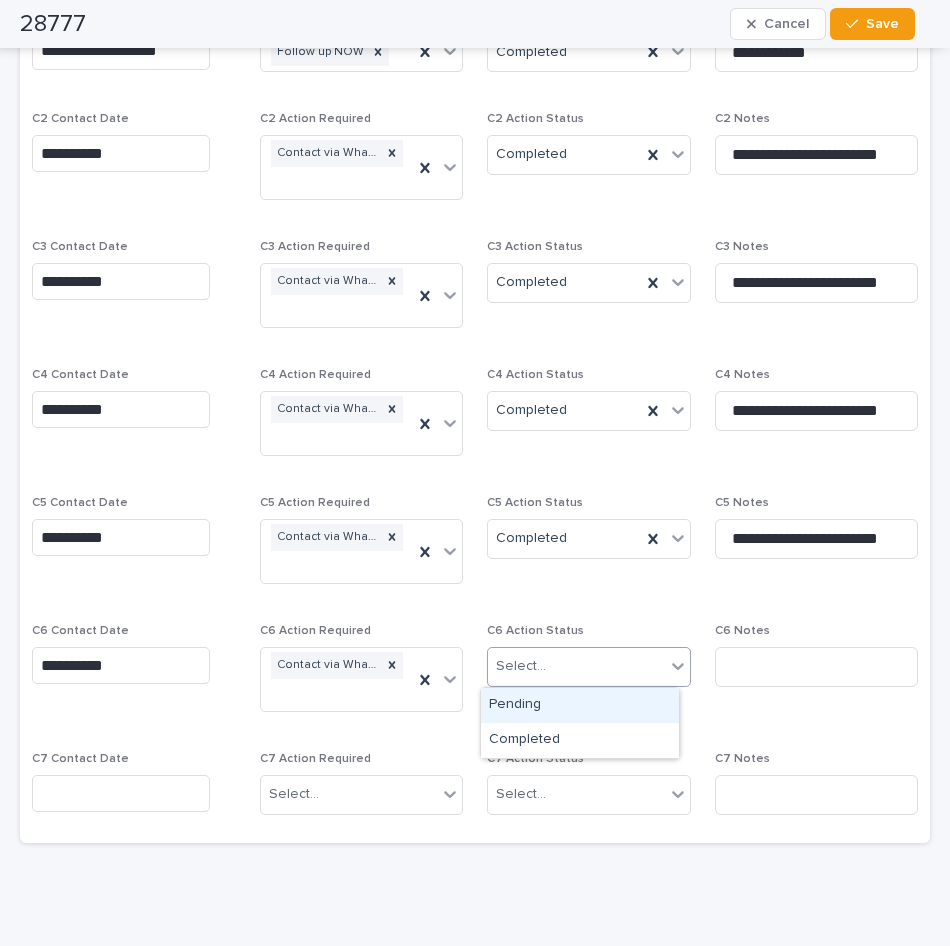 click on "Select..." at bounding box center (576, 666) 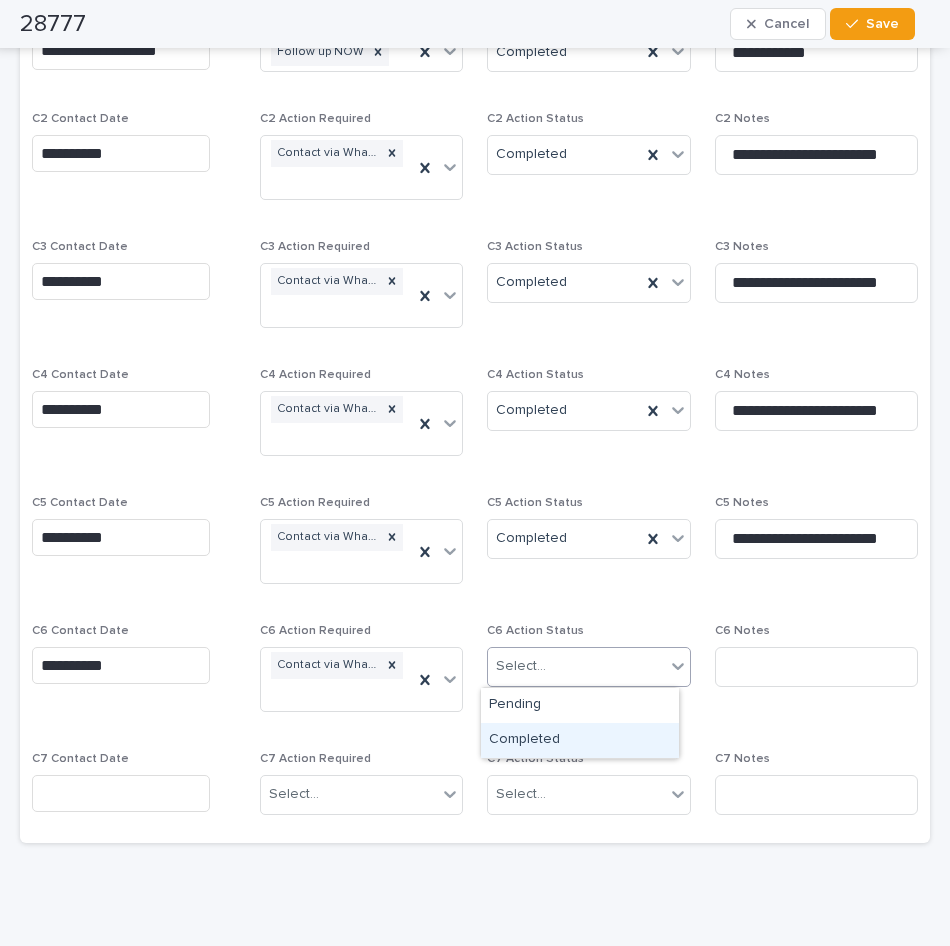 click on "Completed" at bounding box center (580, 740) 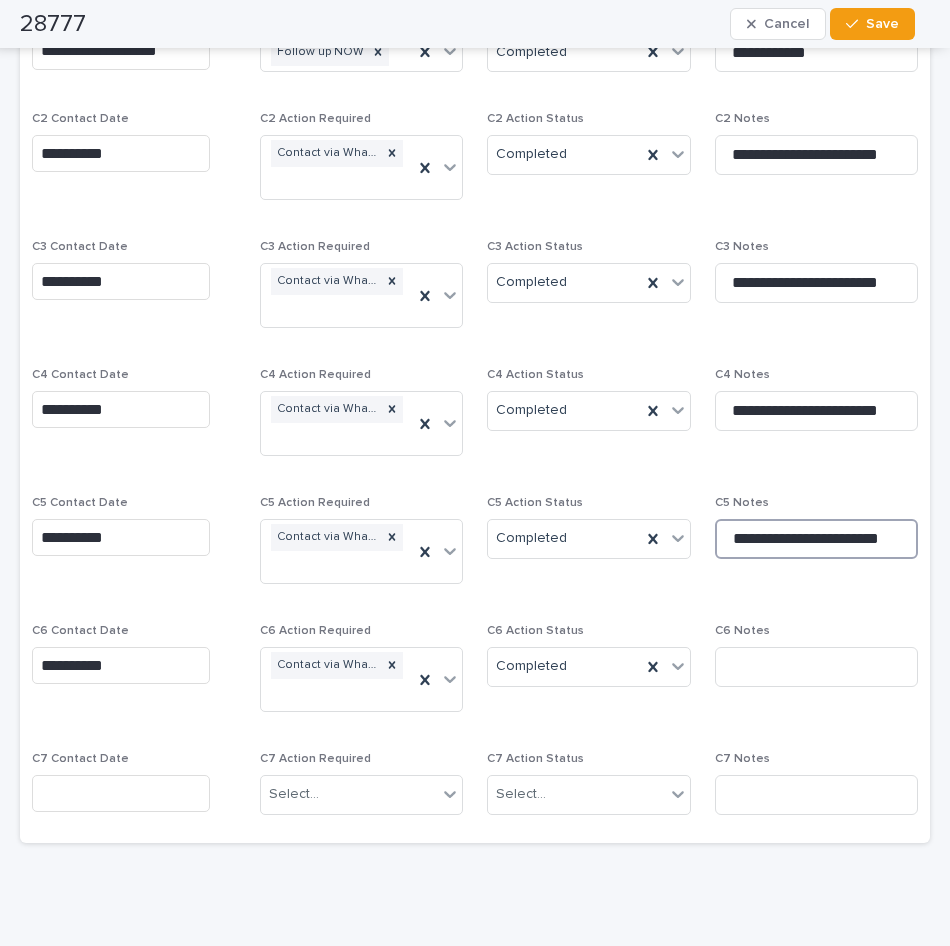 drag, startPoint x: 889, startPoint y: 545, endPoint x: 777, endPoint y: 549, distance: 112.0714 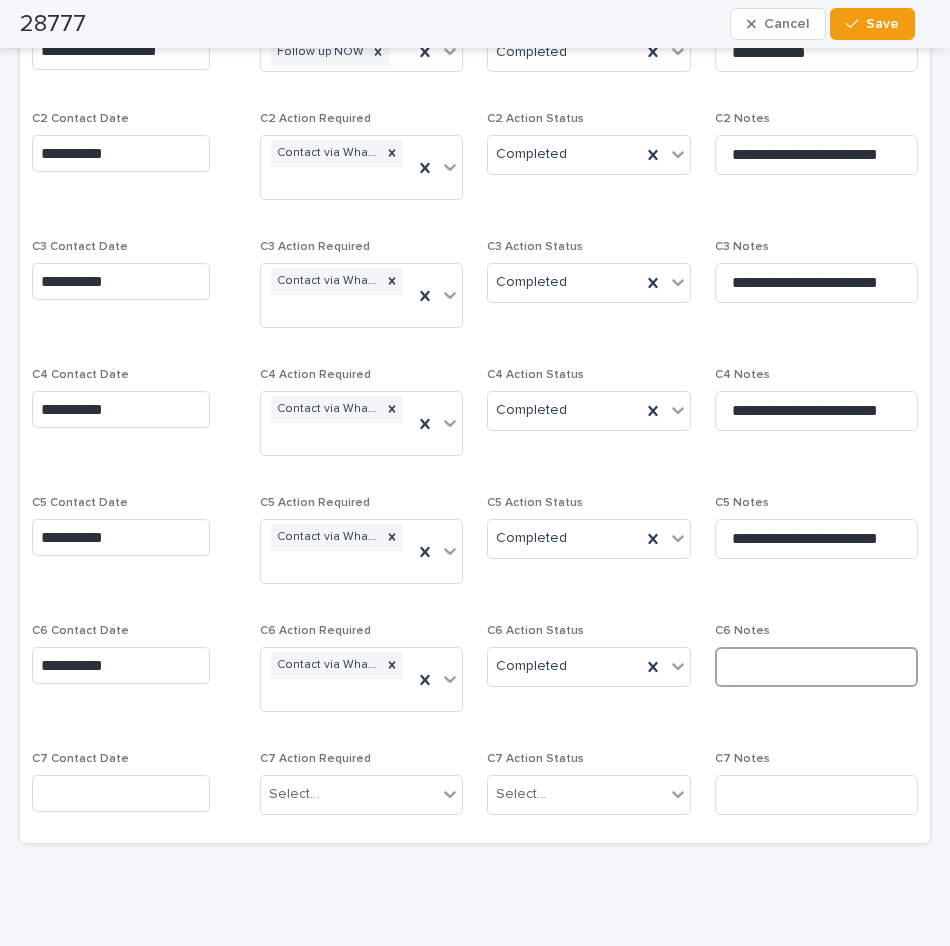 click at bounding box center [817, 667] 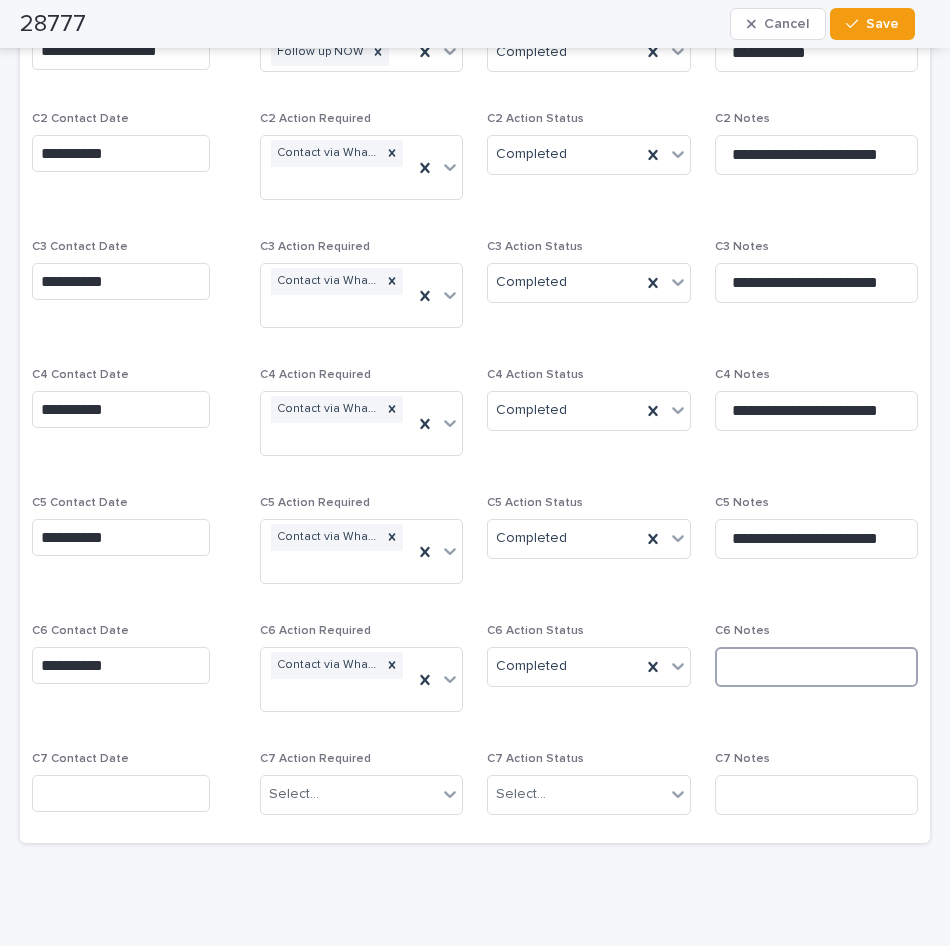paste on "**********" 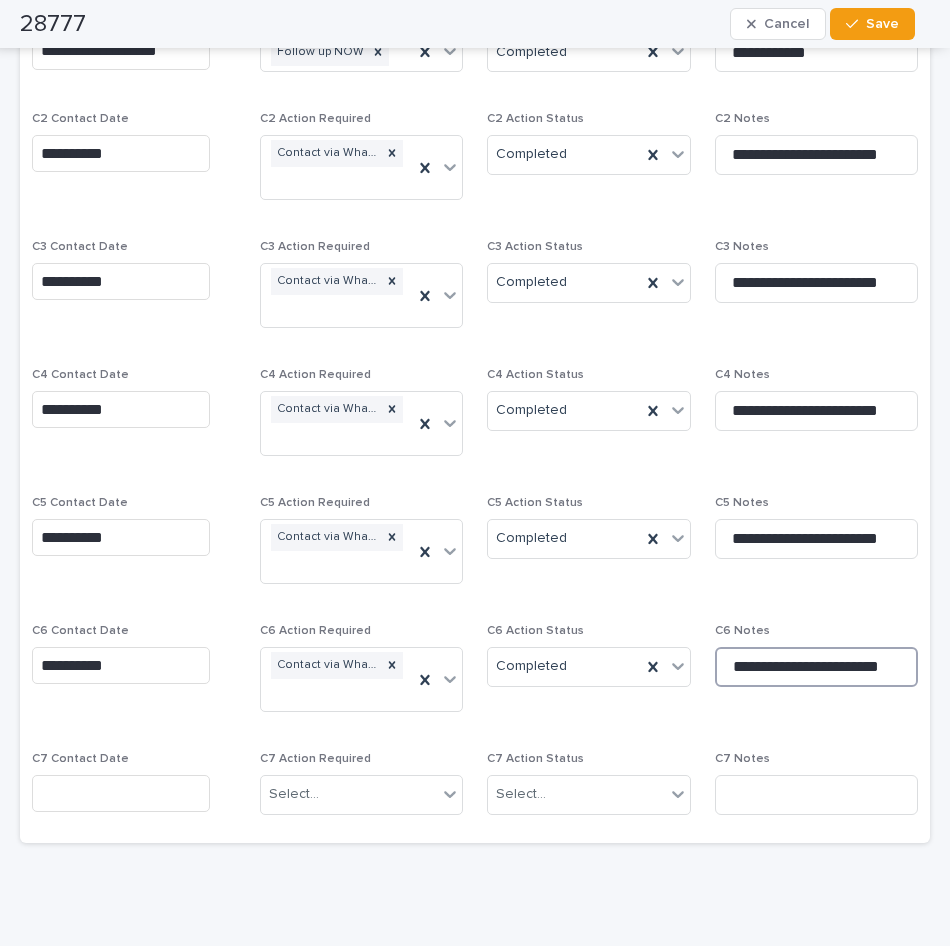 type on "**********" 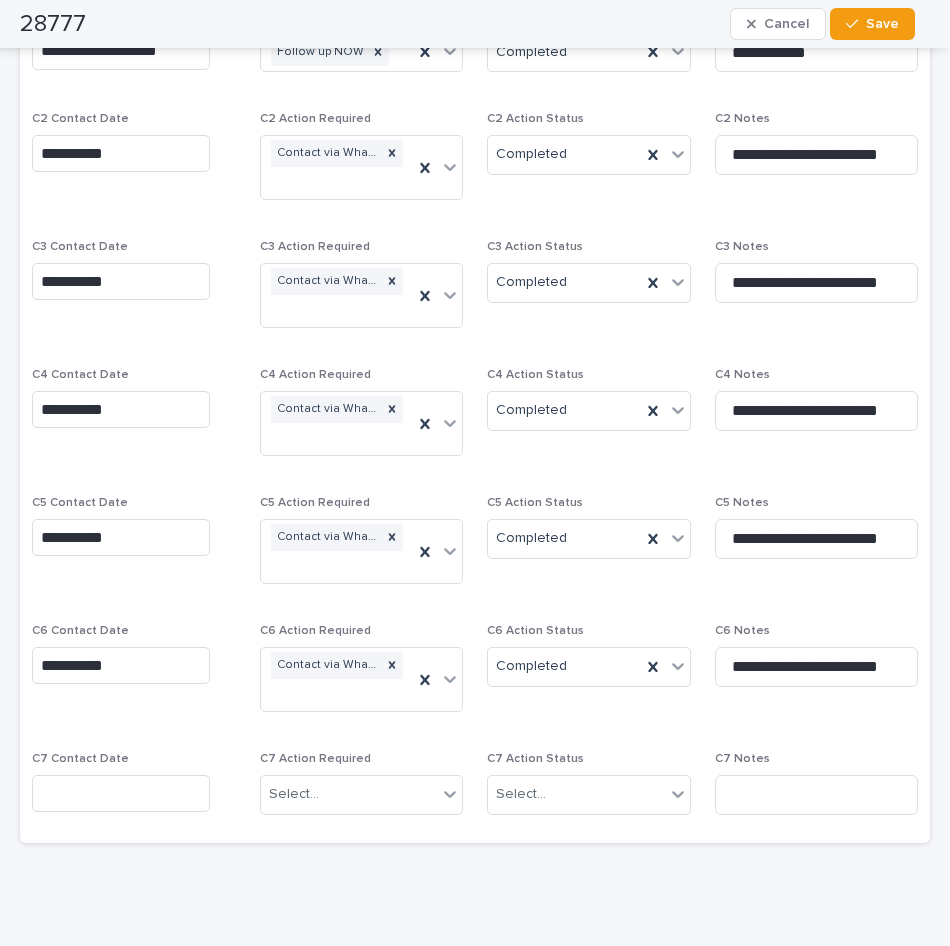 click on "28777 Cancel Save" at bounding box center [467, 24] 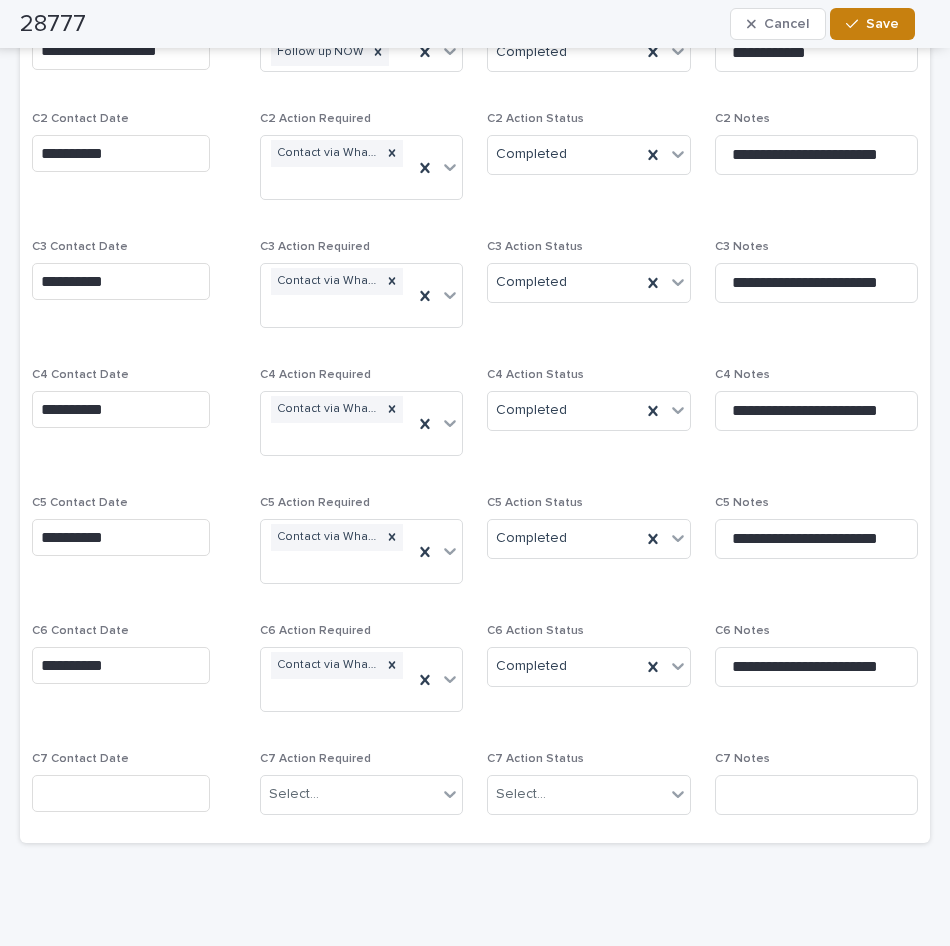 click at bounding box center [856, 24] 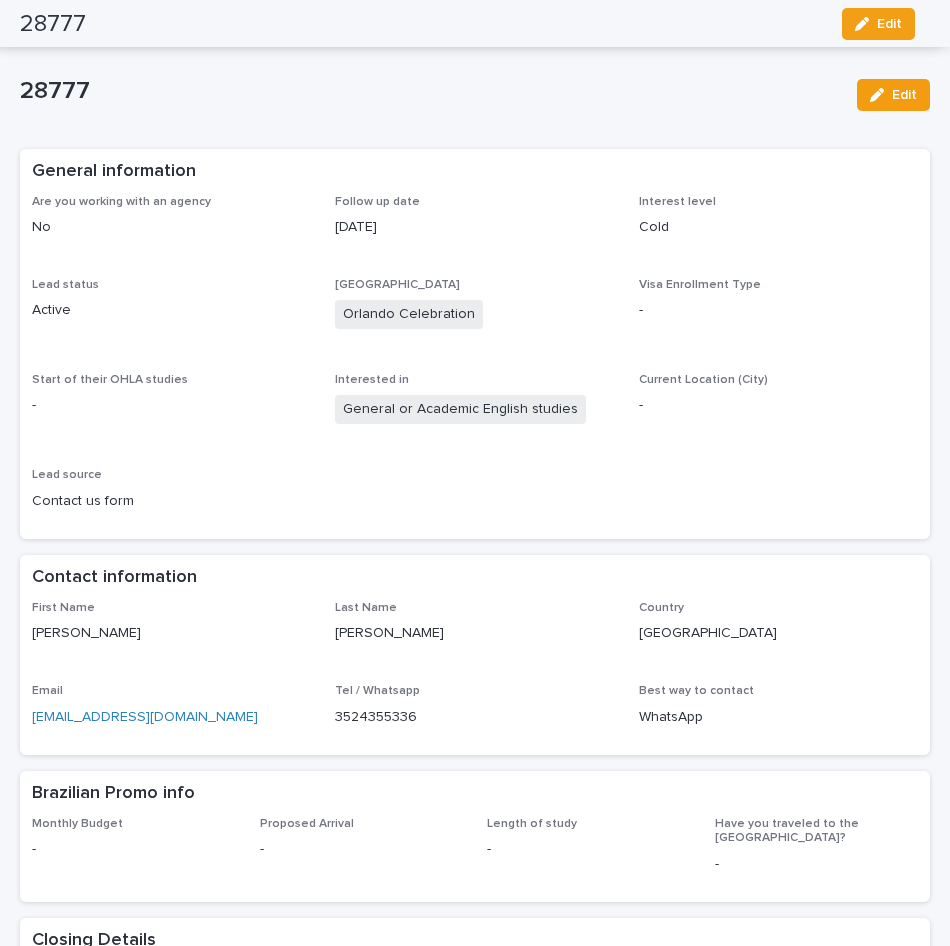 scroll, scrollTop: 0, scrollLeft: 0, axis: both 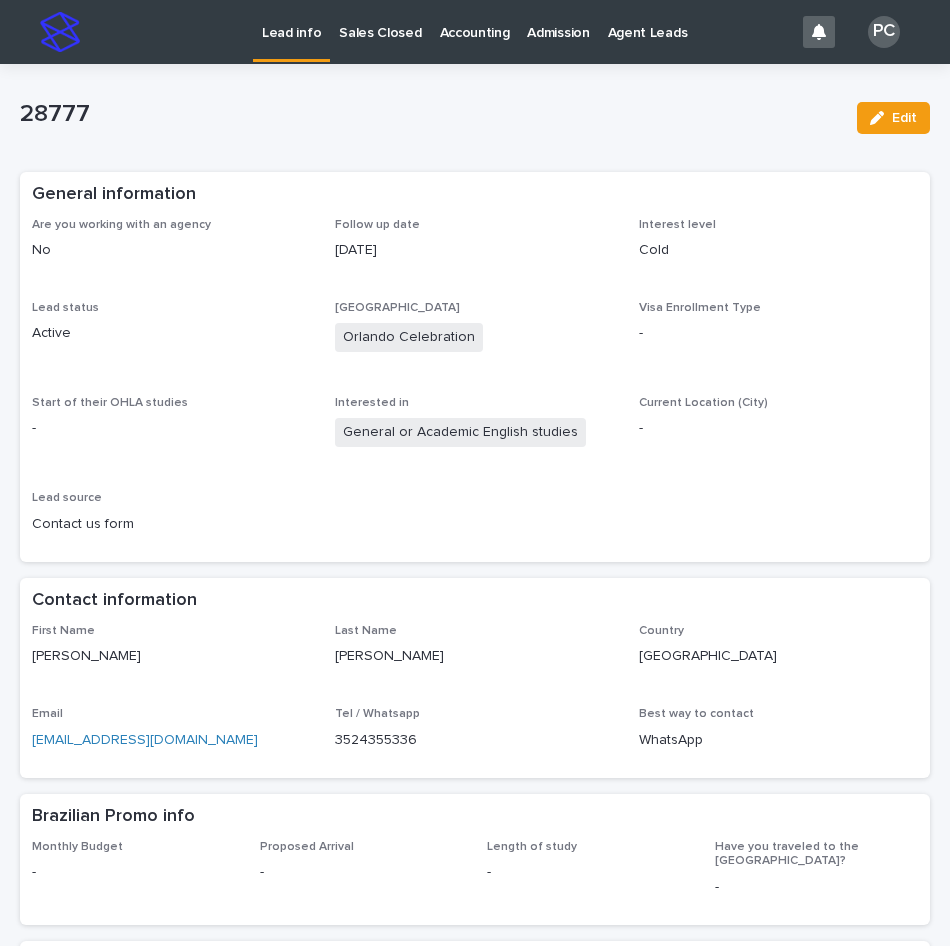 click on "Lead info" at bounding box center (291, 21) 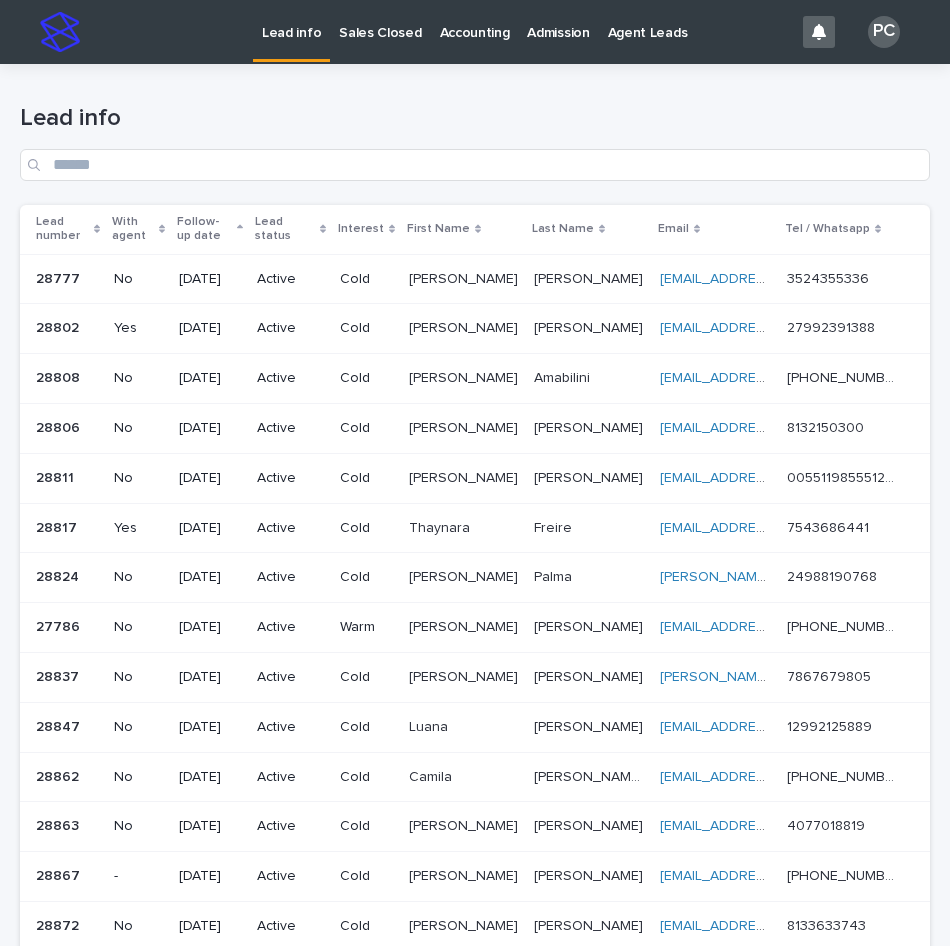 click on "[DATE]" at bounding box center (210, 279) 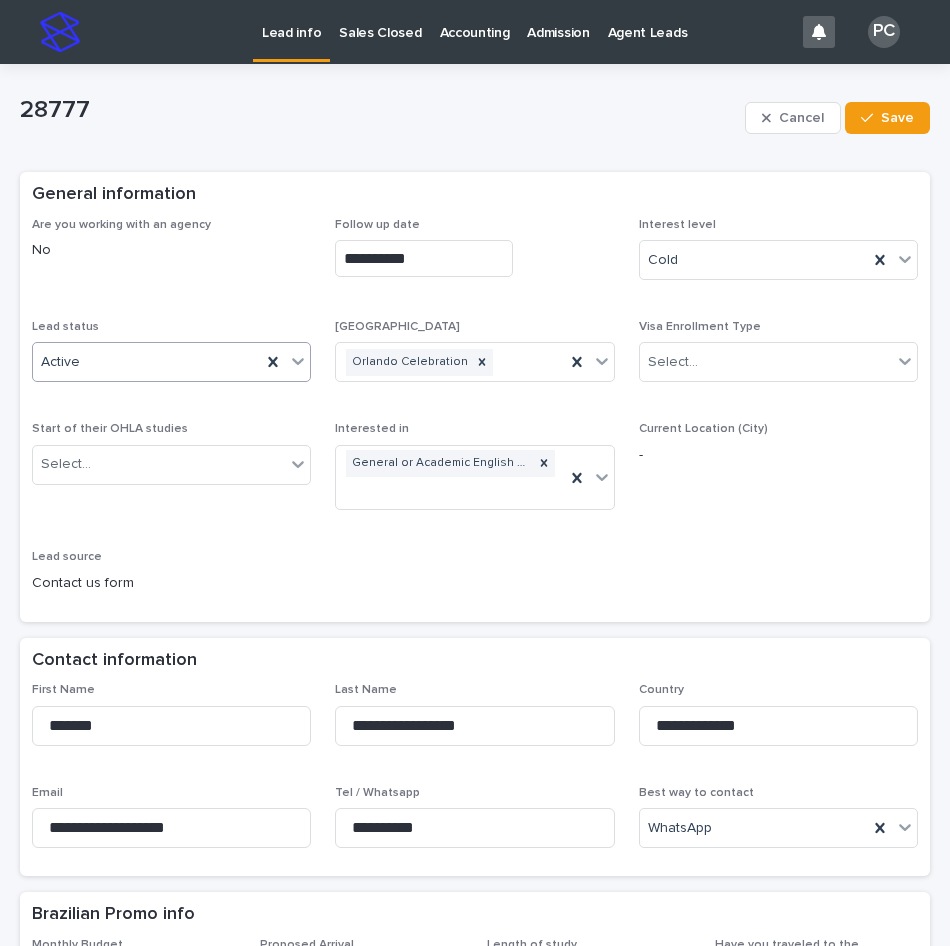 click on "Active" at bounding box center (147, 362) 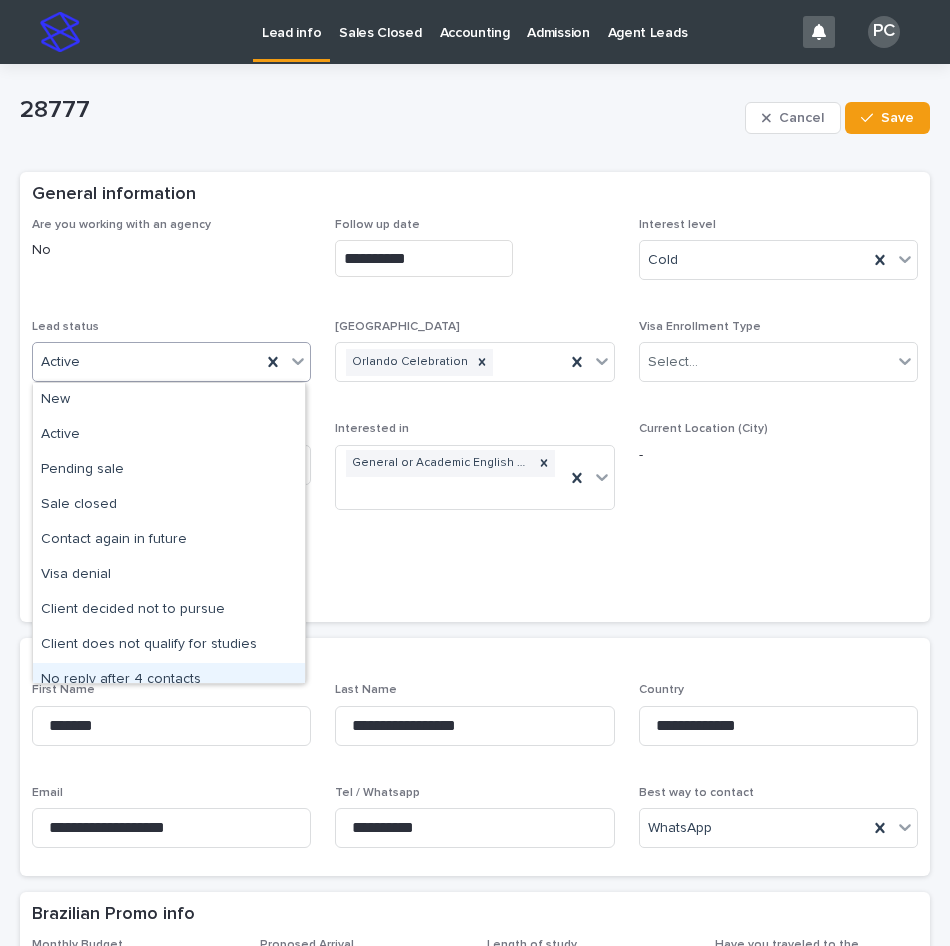 click on "No reply after 4 contacts" at bounding box center [169, 680] 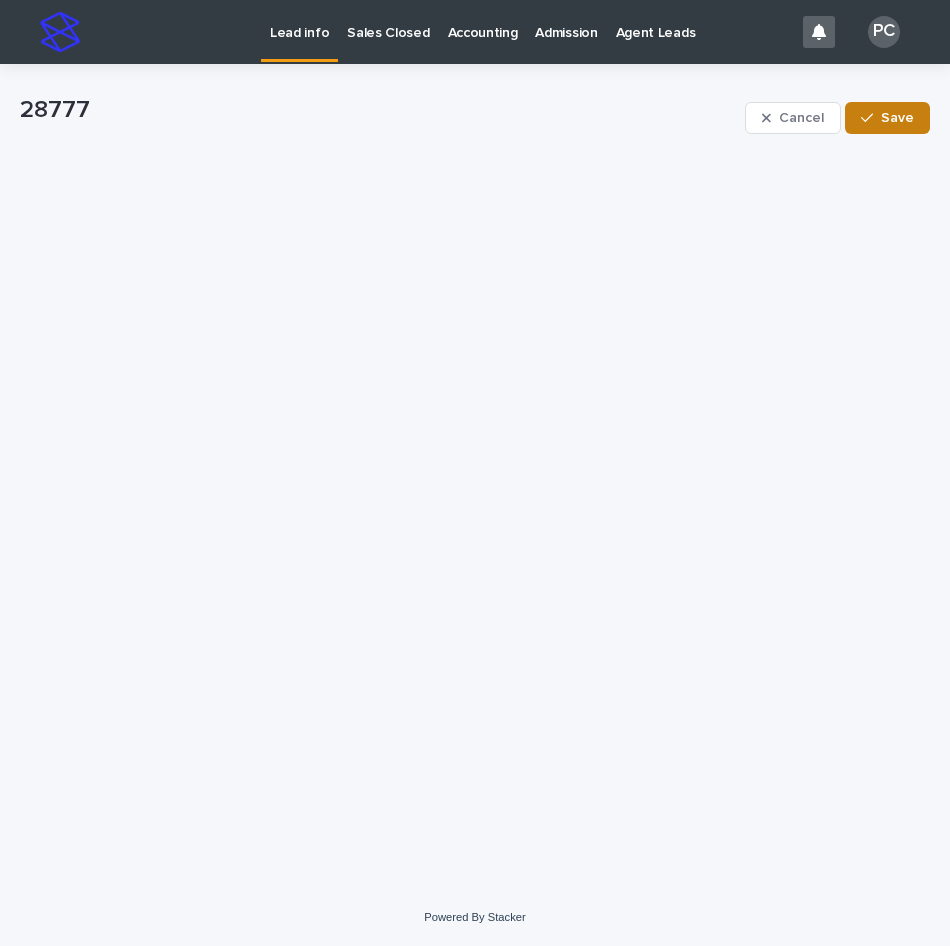 click on "Save" at bounding box center (897, 118) 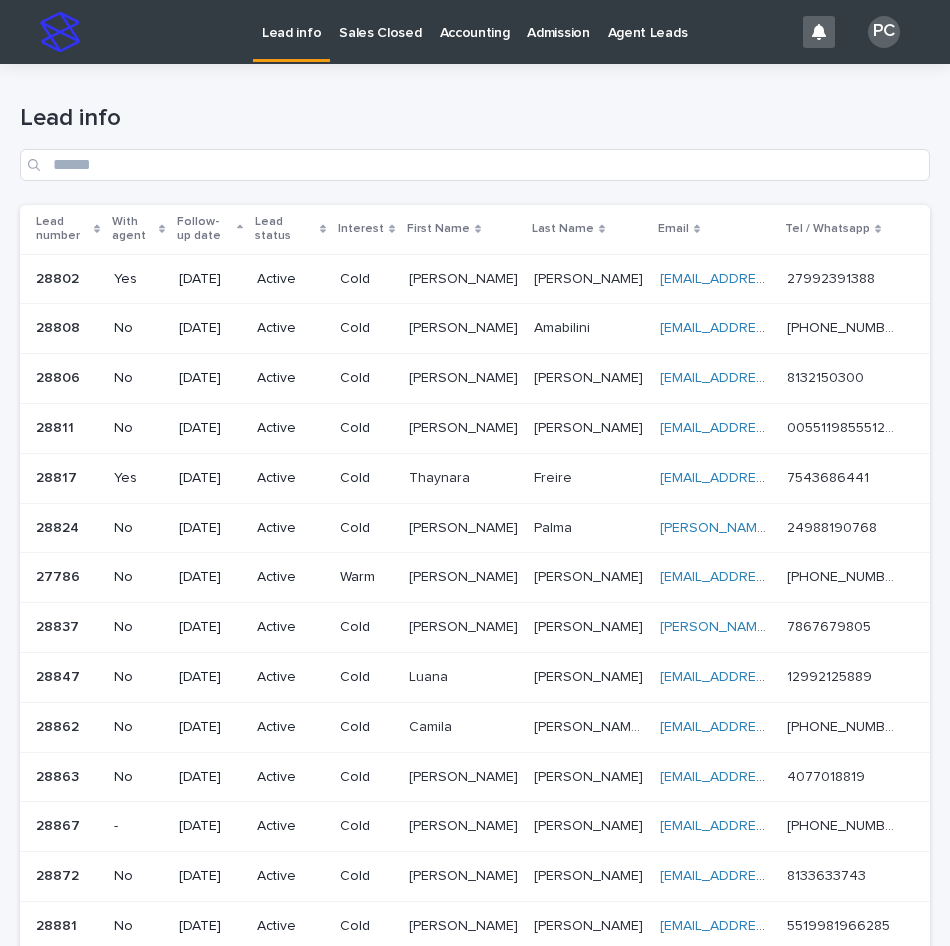 click on "[DATE]" at bounding box center [210, 279] 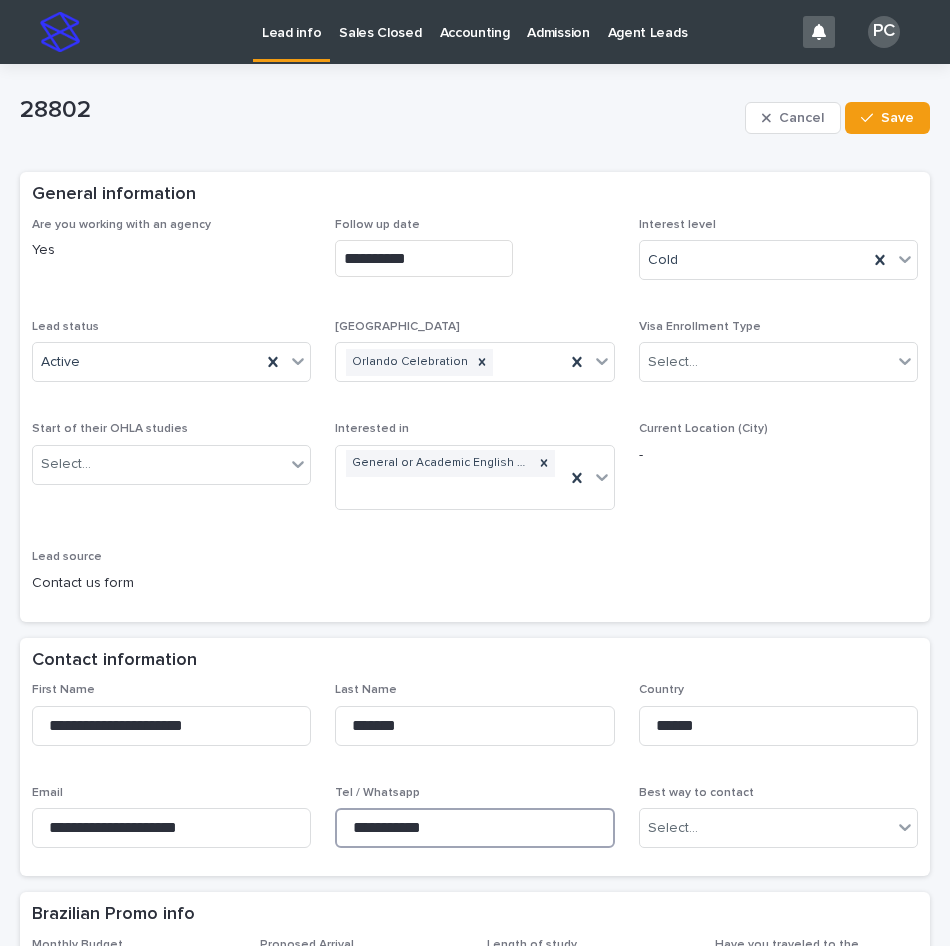drag, startPoint x: 460, startPoint y: 814, endPoint x: 335, endPoint y: 823, distance: 125.32358 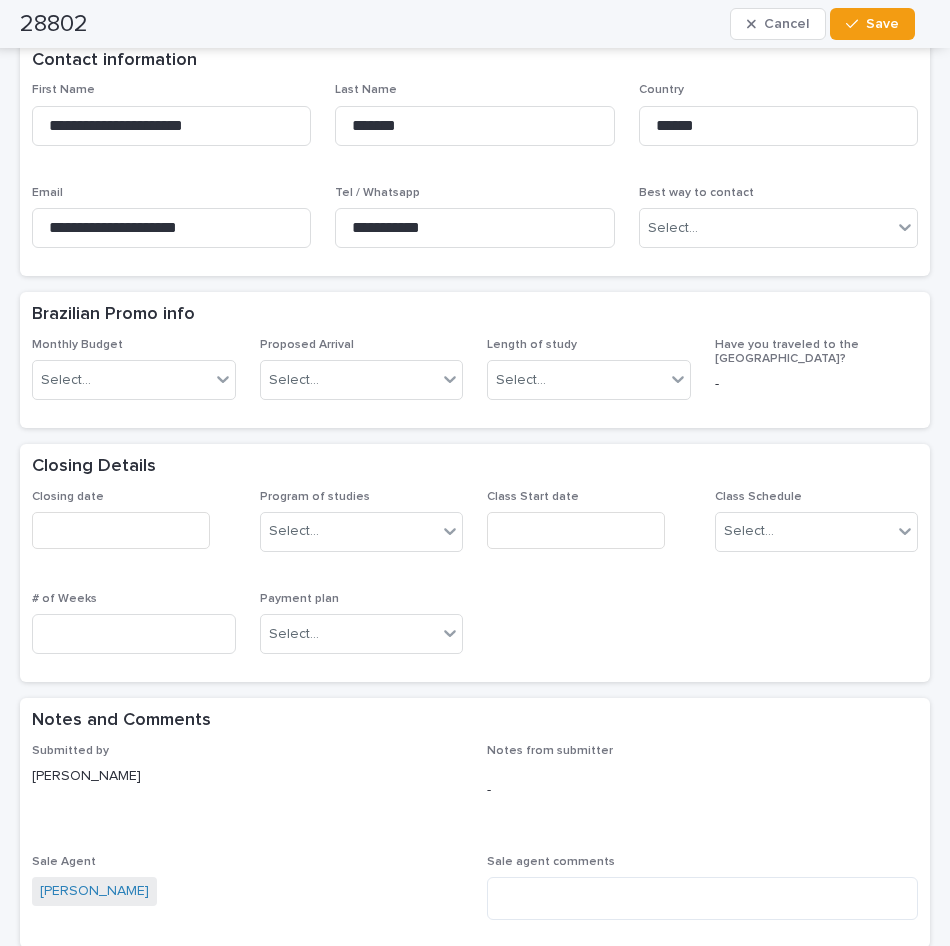 scroll, scrollTop: 1000, scrollLeft: 0, axis: vertical 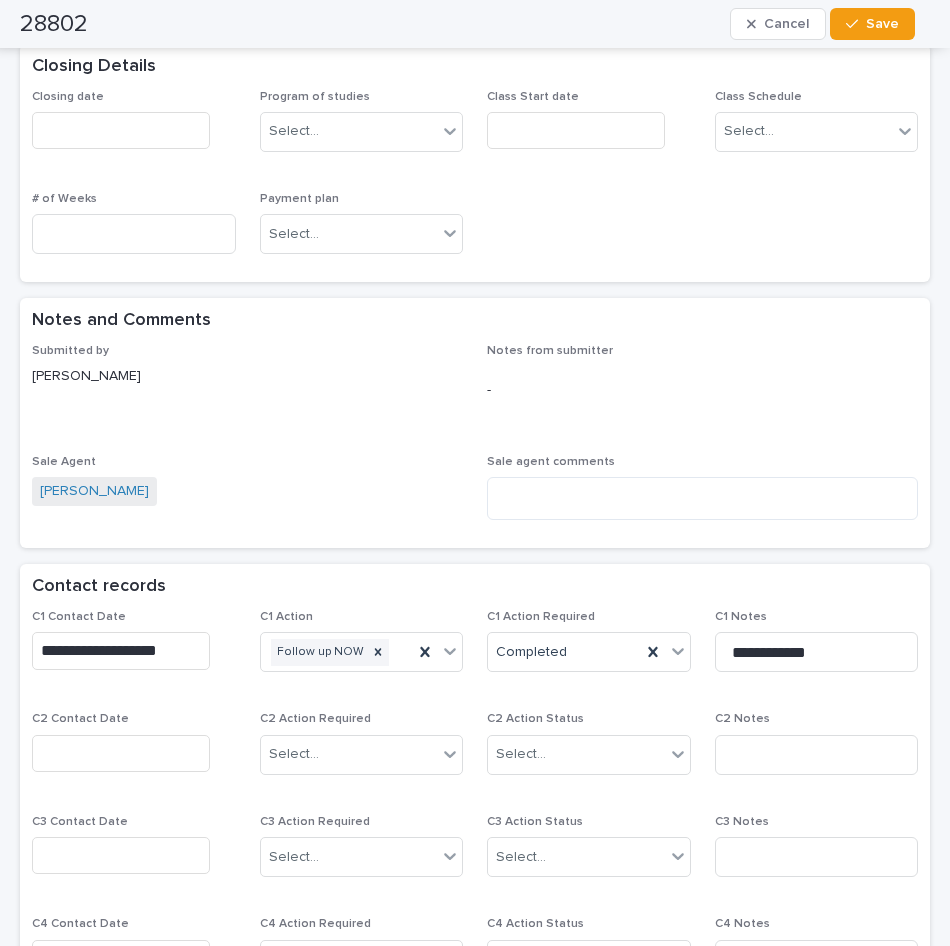 click at bounding box center [121, 753] 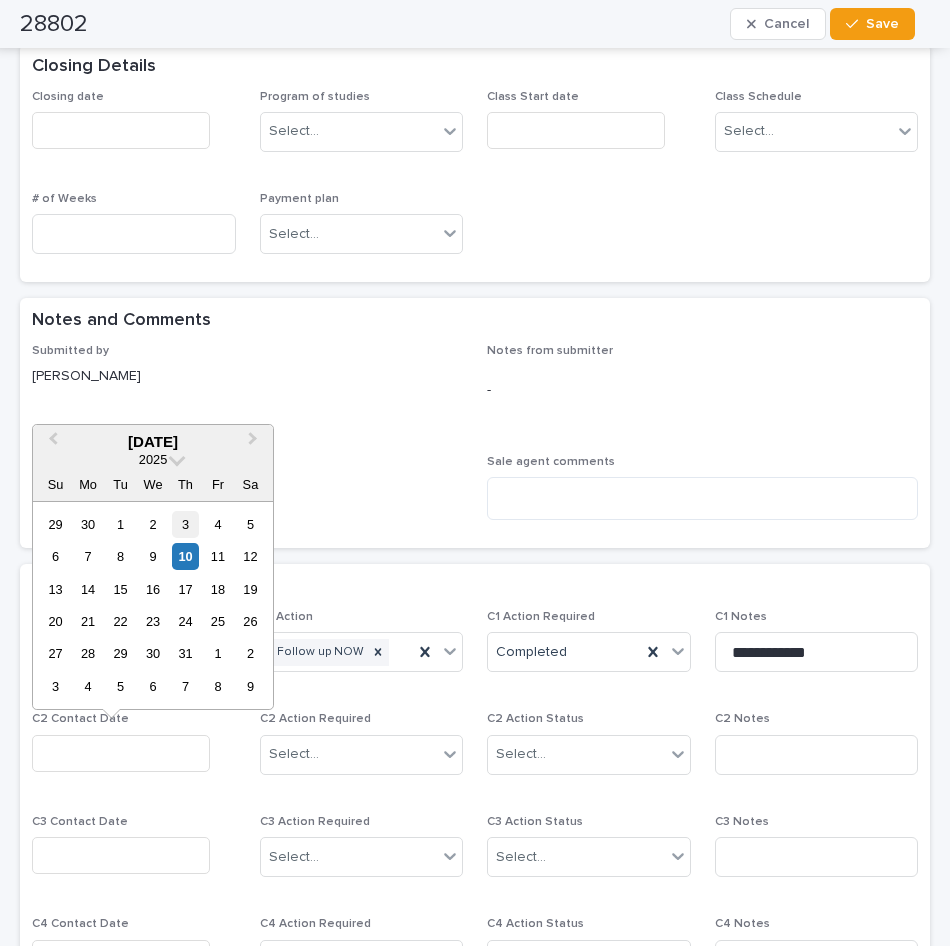 click on "3" at bounding box center [185, 524] 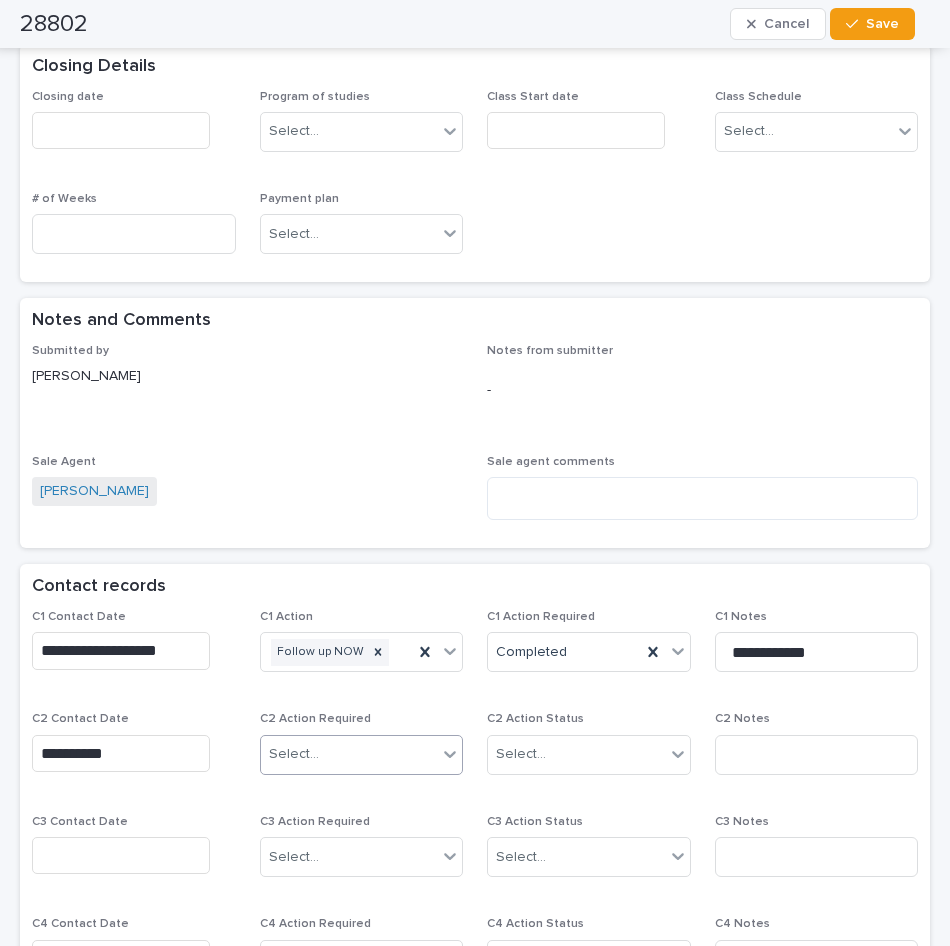 click on "Select..." at bounding box center [349, 754] 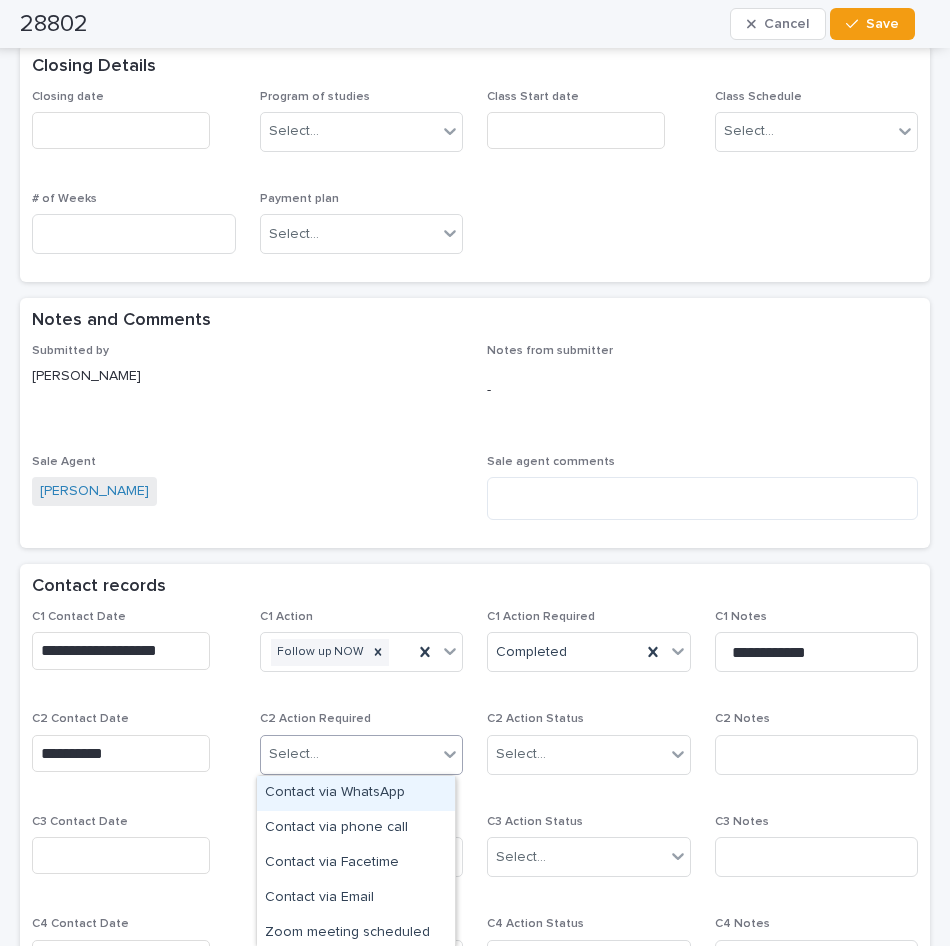 click on "Contact via WhatsApp" at bounding box center (356, 793) 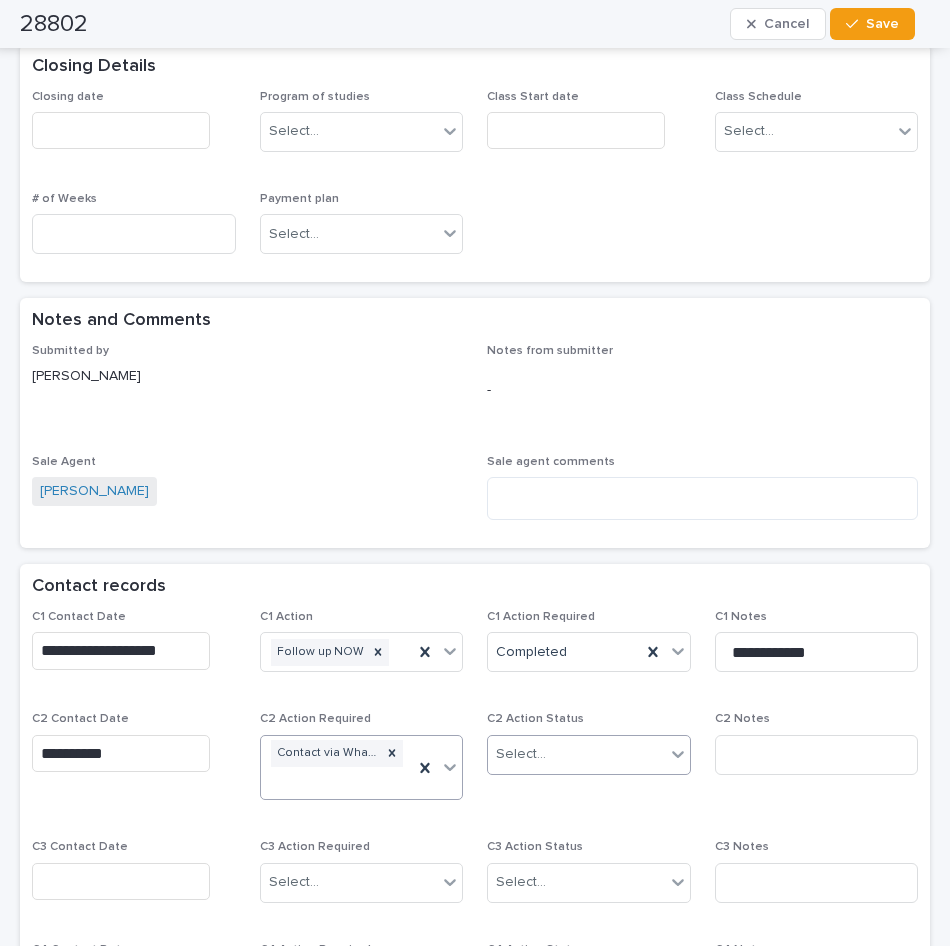 scroll, scrollTop: 1013, scrollLeft: 0, axis: vertical 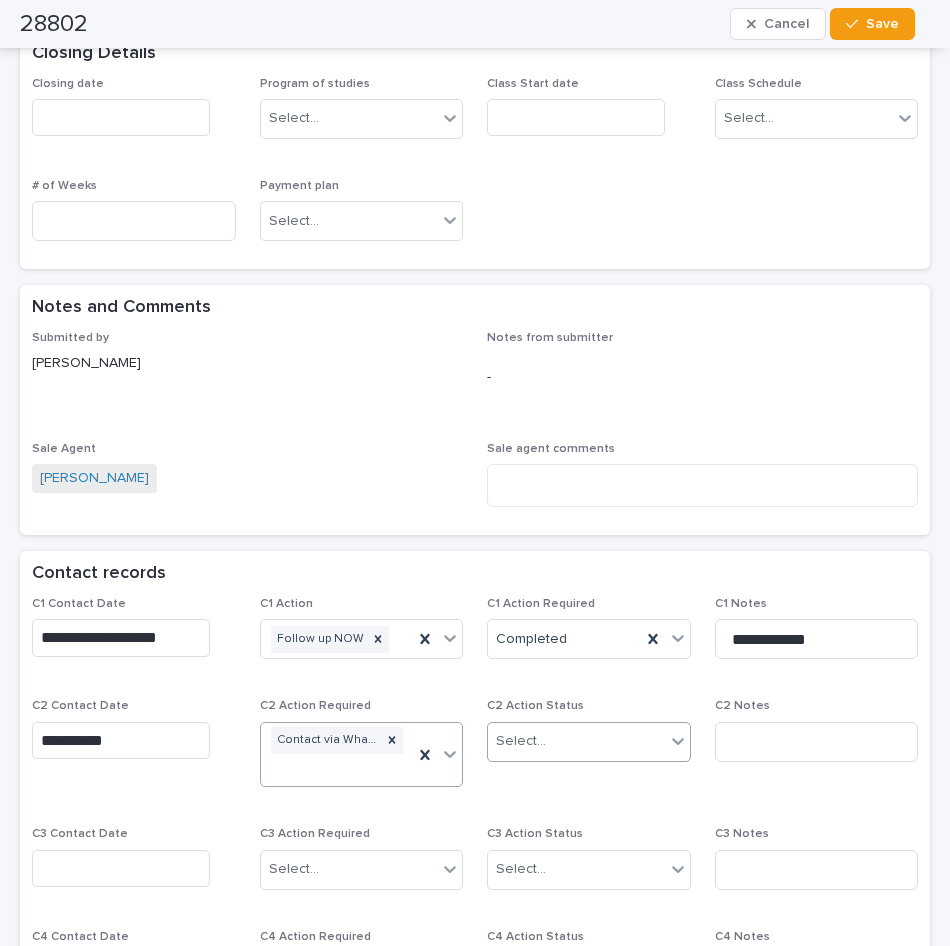 click on "Select..." at bounding box center (576, 741) 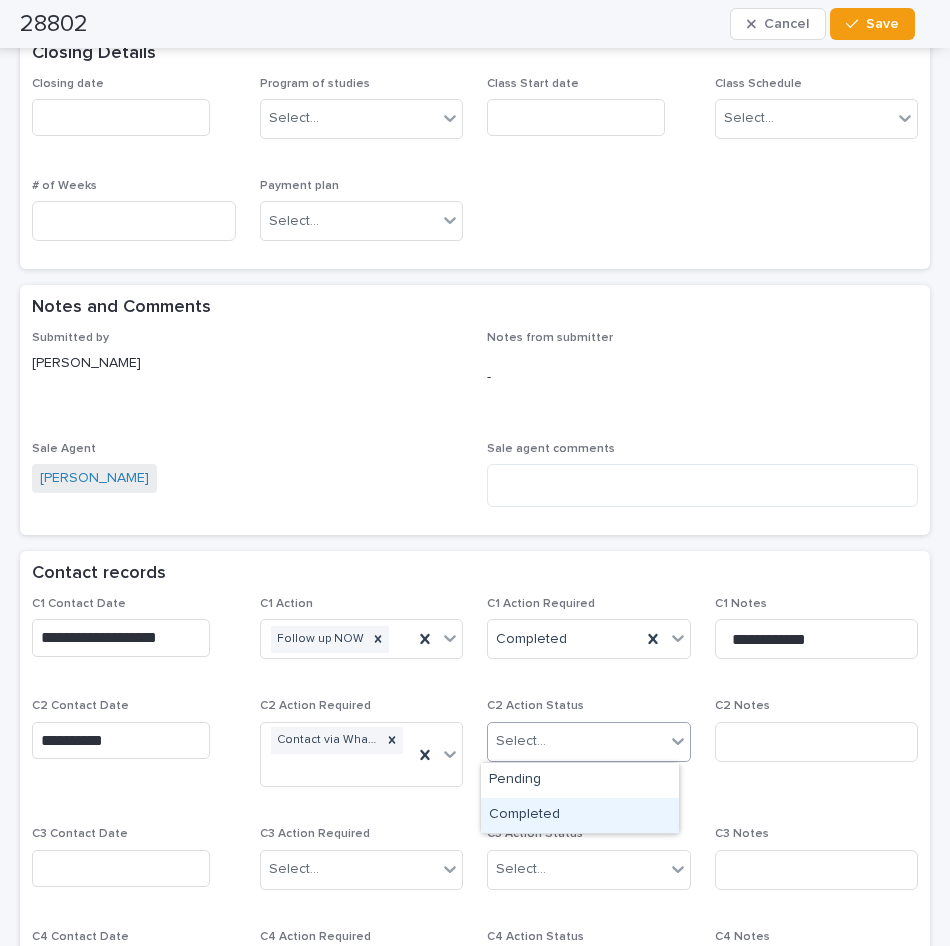 click on "Completed" at bounding box center (580, 815) 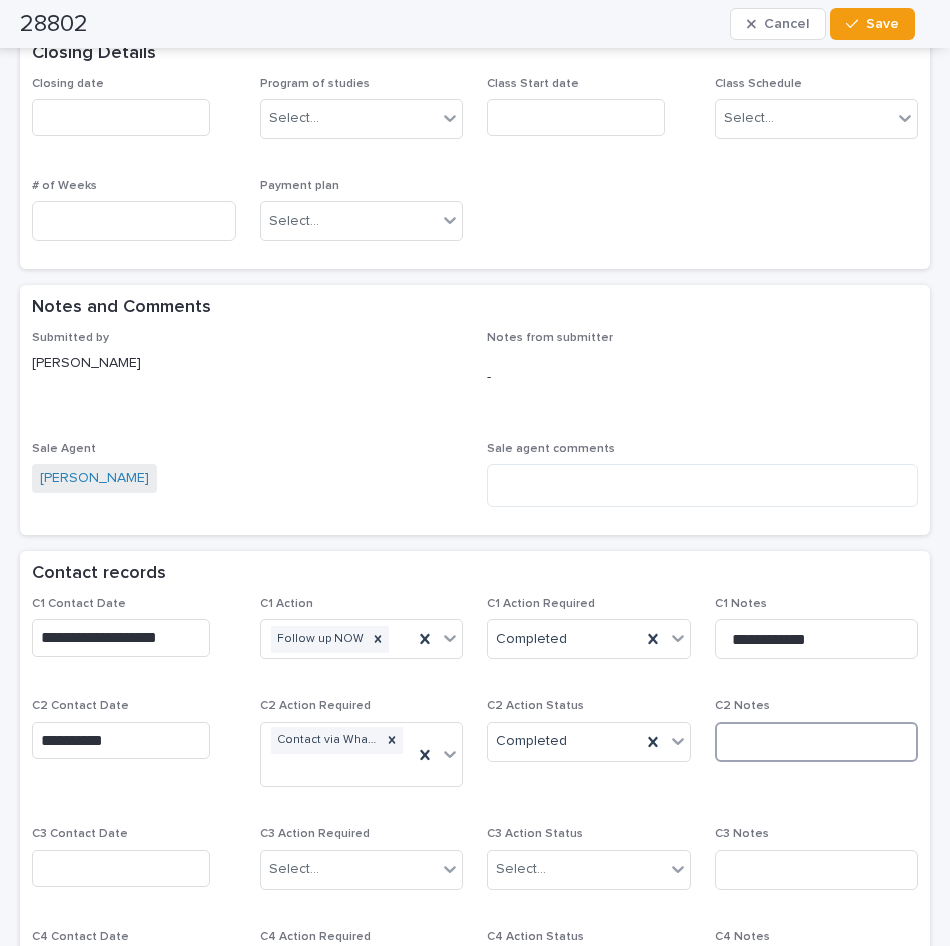 drag, startPoint x: 744, startPoint y: 742, endPoint x: 758, endPoint y: 742, distance: 14 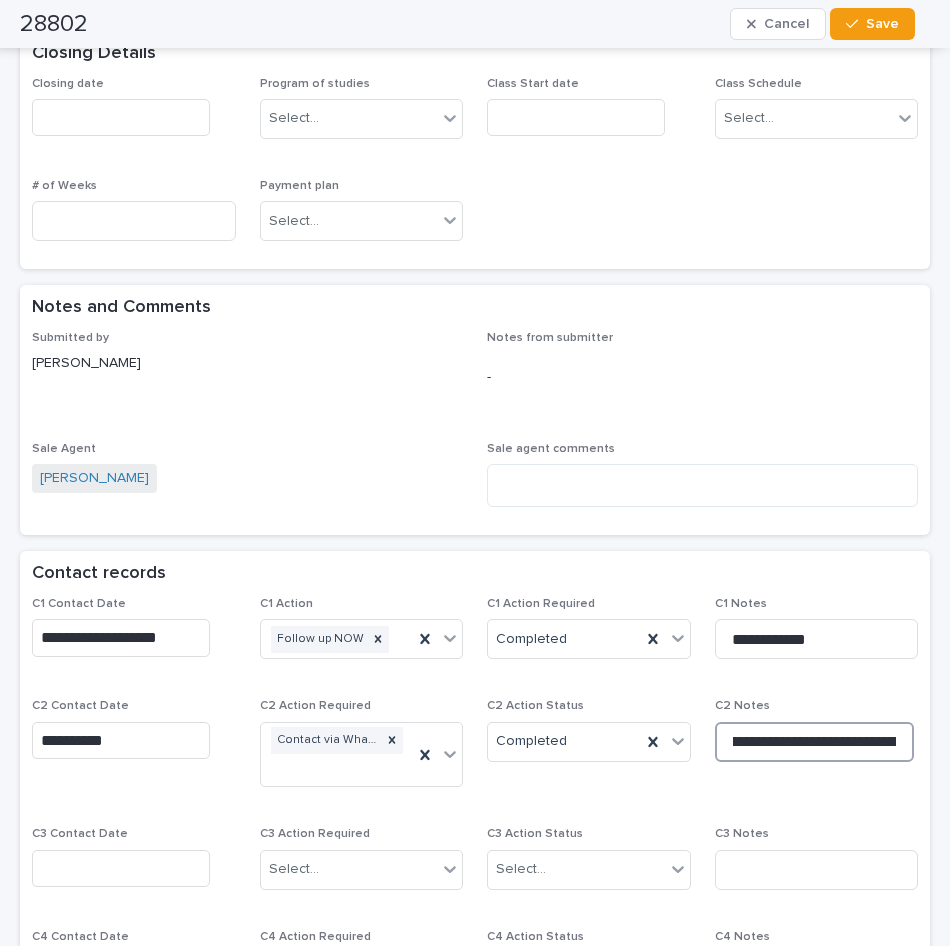 scroll, scrollTop: 0, scrollLeft: 70, axis: horizontal 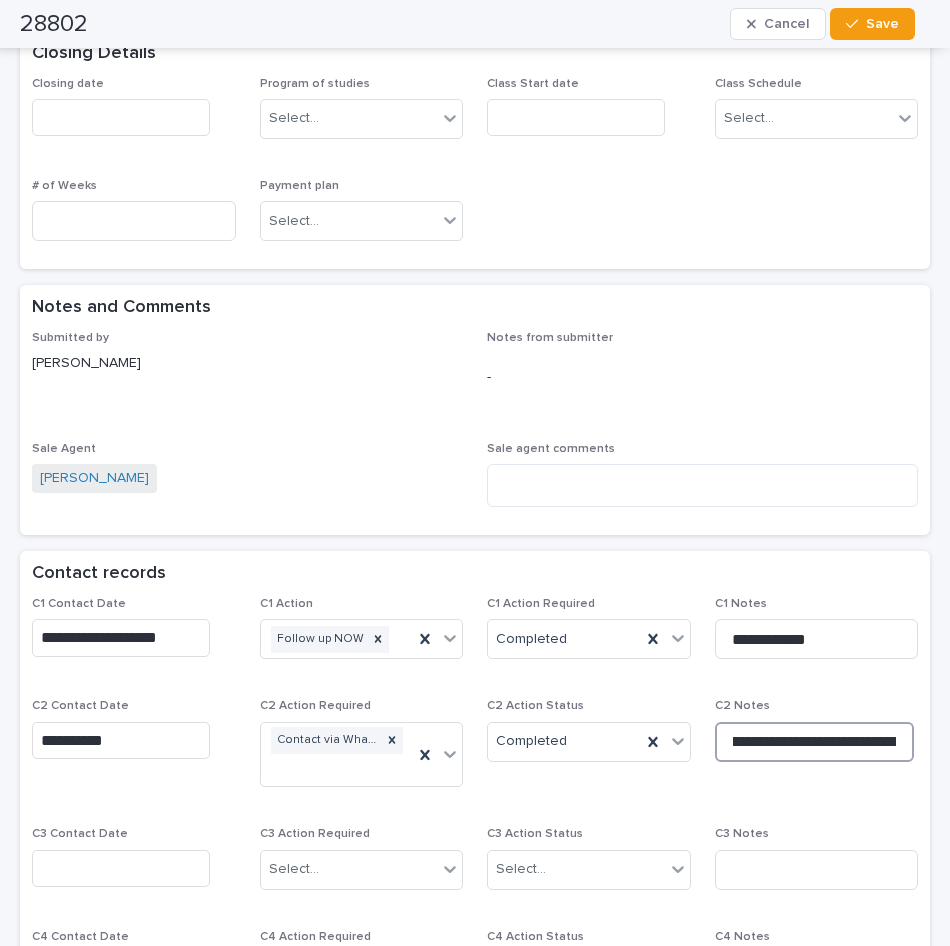 drag, startPoint x: 849, startPoint y: 742, endPoint x: 911, endPoint y: 739, distance: 62.072536 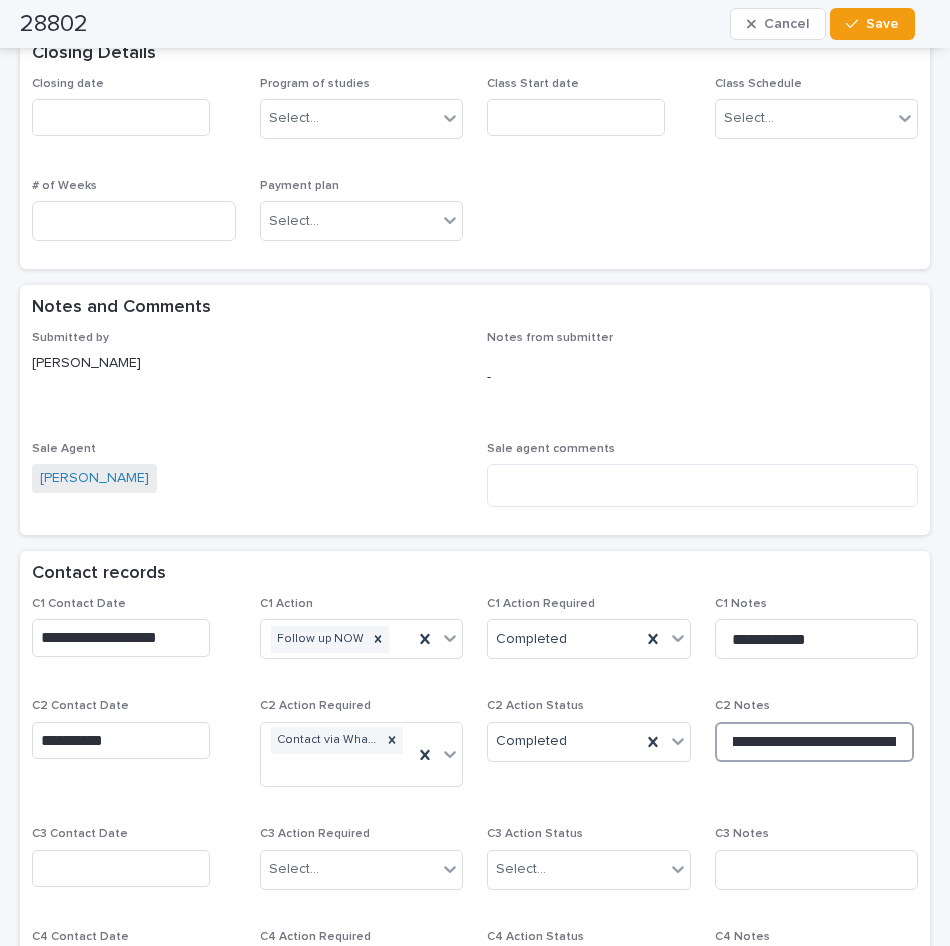 scroll, scrollTop: 0, scrollLeft: 94, axis: horizontal 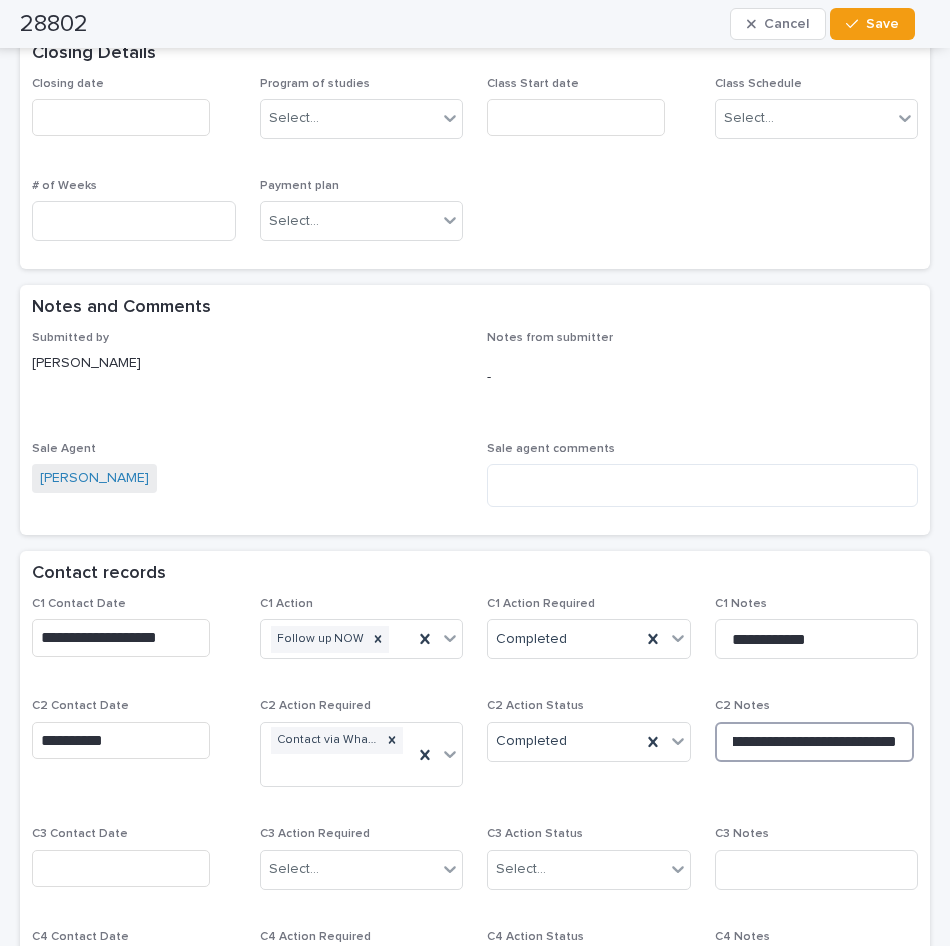 type on "**********" 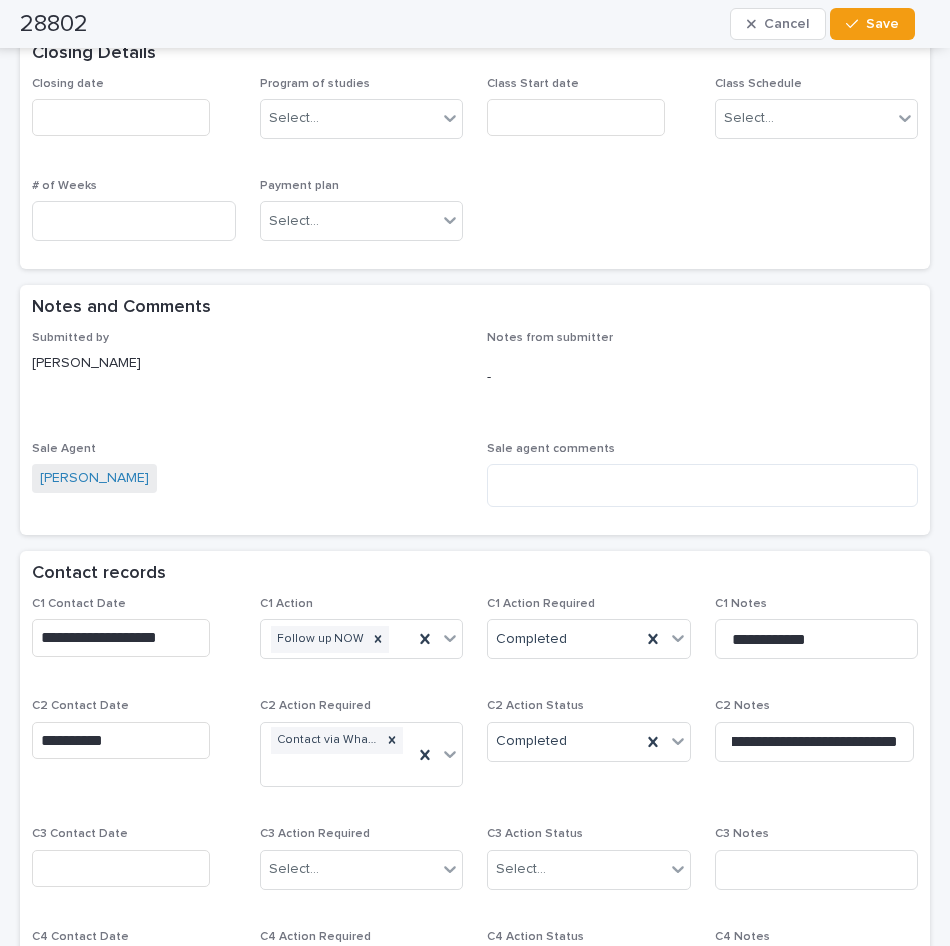 click on "-" at bounding box center [702, 377] 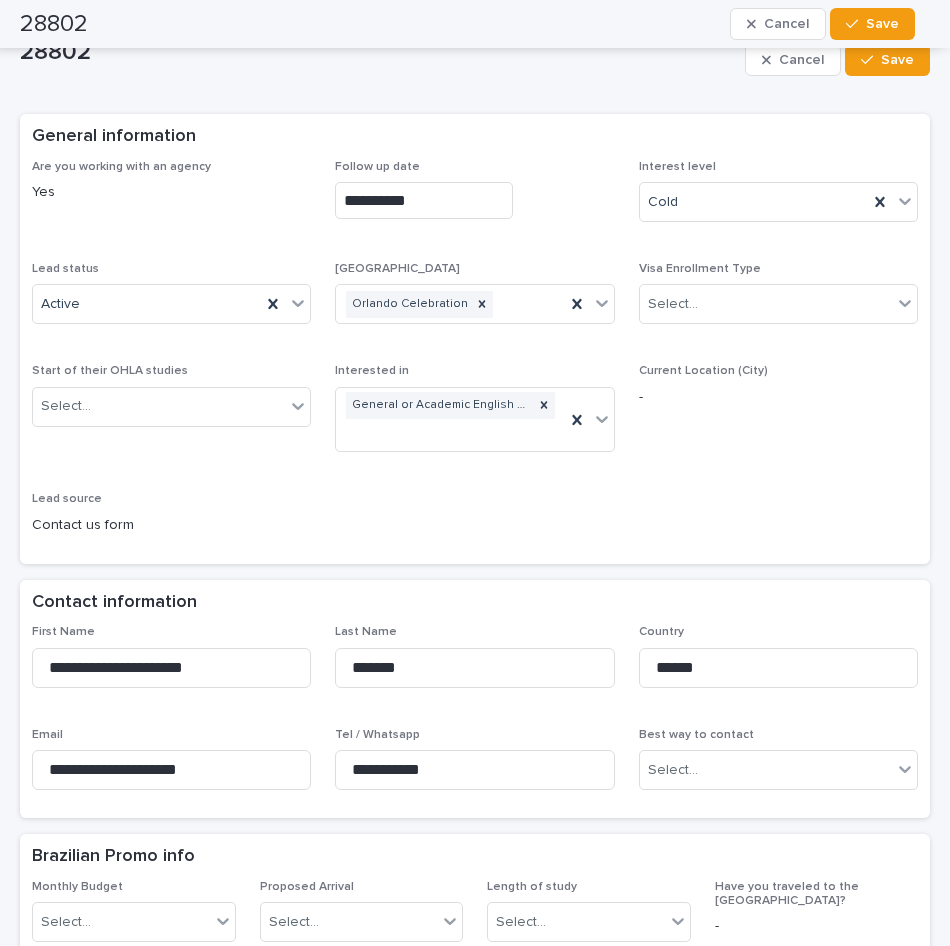scroll, scrollTop: 41, scrollLeft: 0, axis: vertical 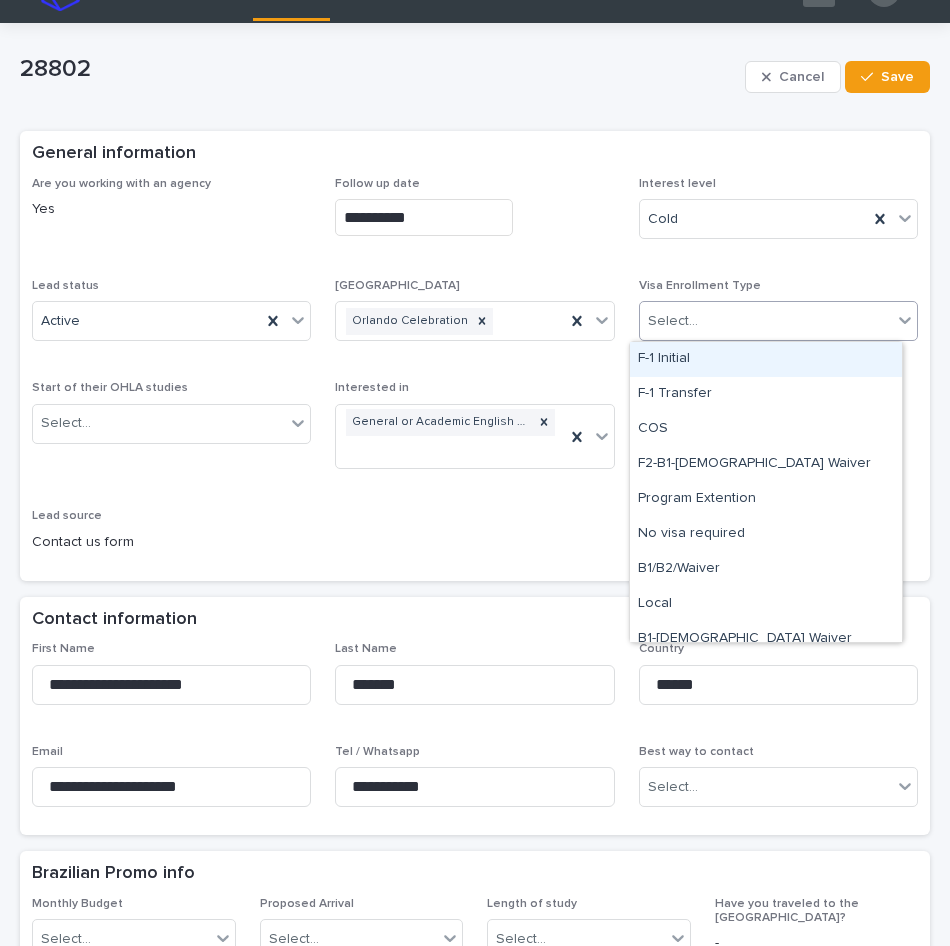 click on "Select..." at bounding box center (766, 321) 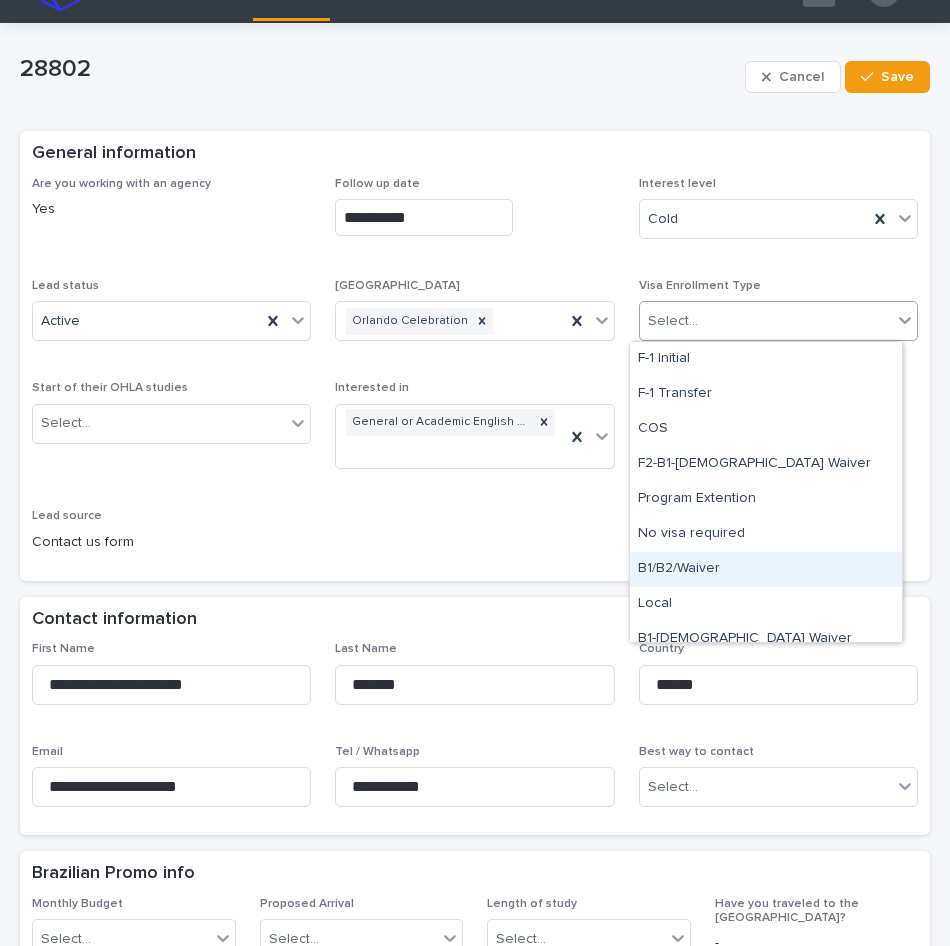 click on "B1/B2/Waiver" at bounding box center (766, 569) 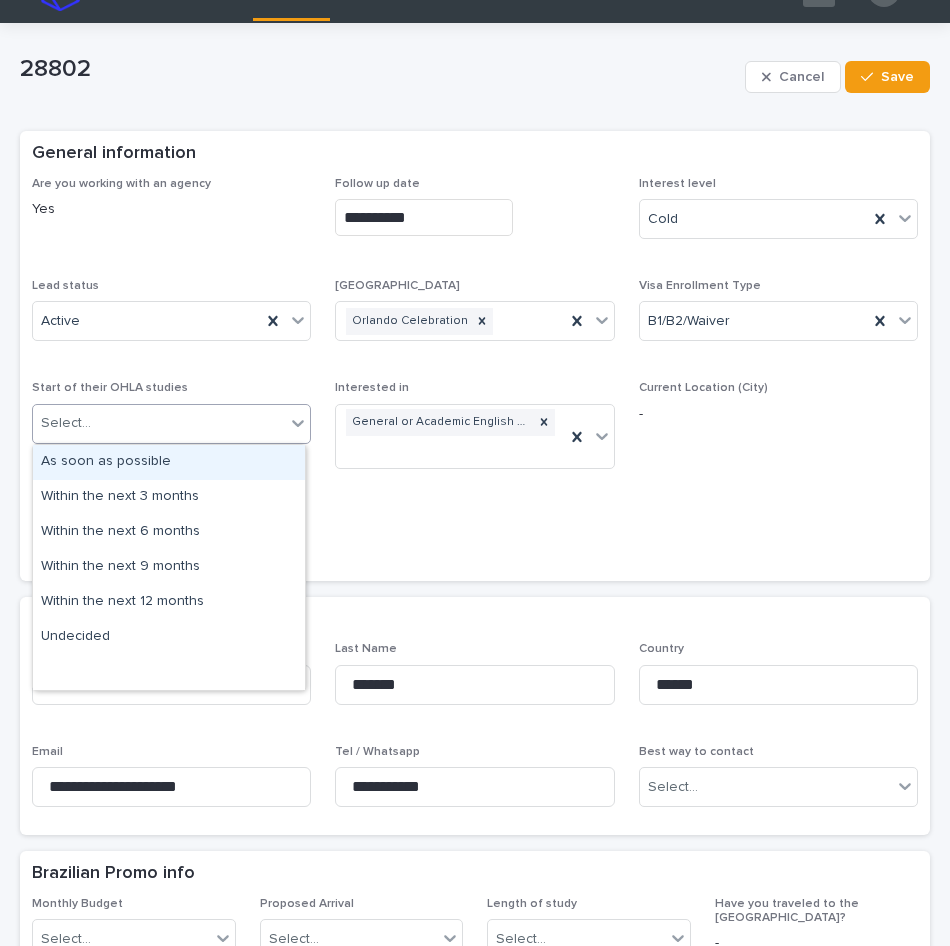 click on "Select..." at bounding box center [159, 423] 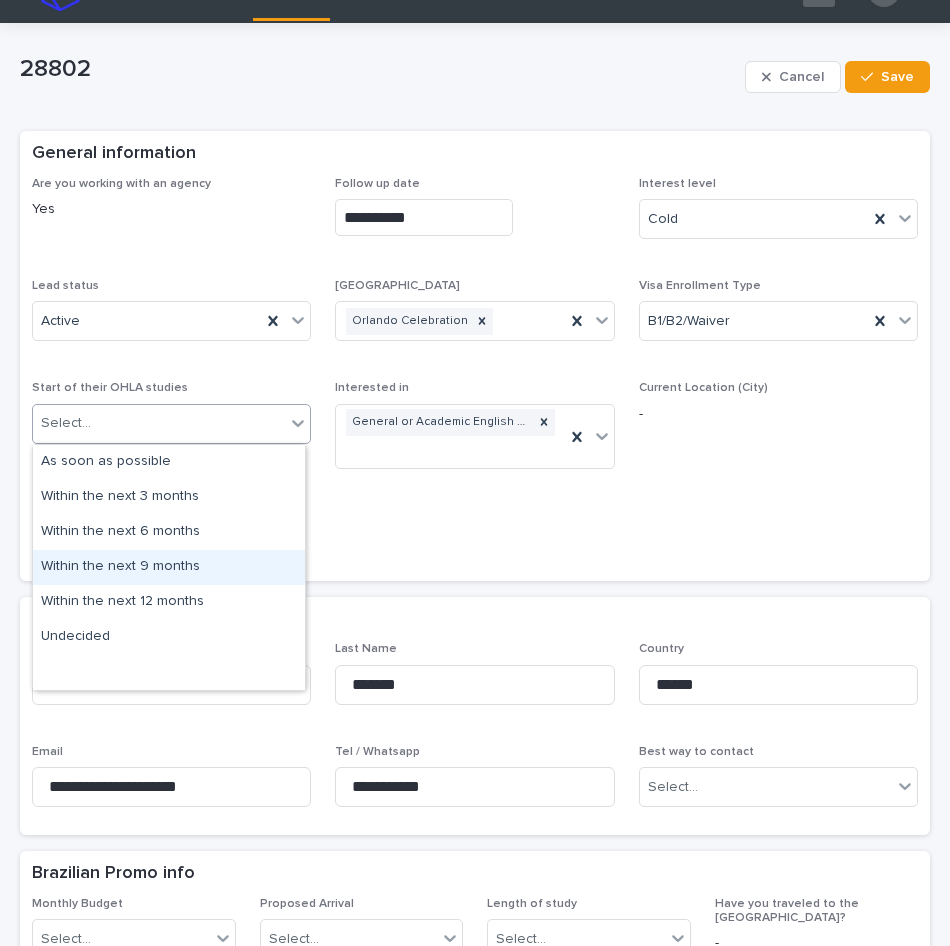 click on "Within the next 9 months" at bounding box center [169, 567] 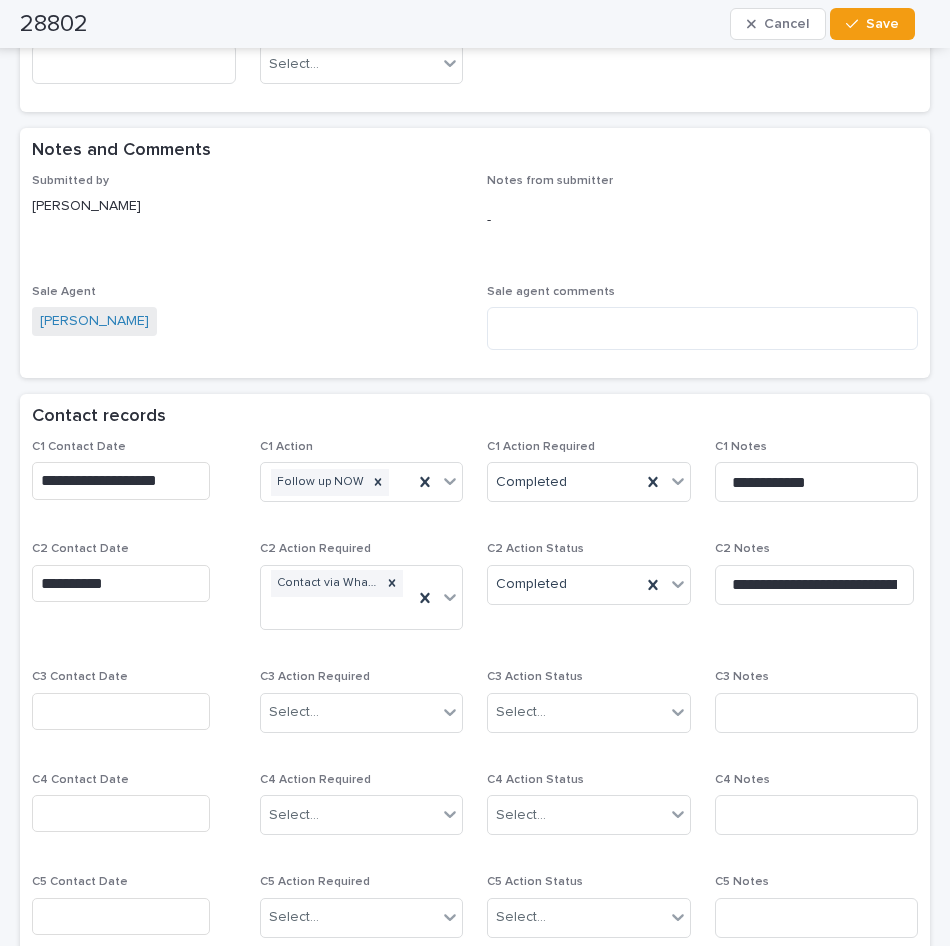 scroll, scrollTop: 1441, scrollLeft: 0, axis: vertical 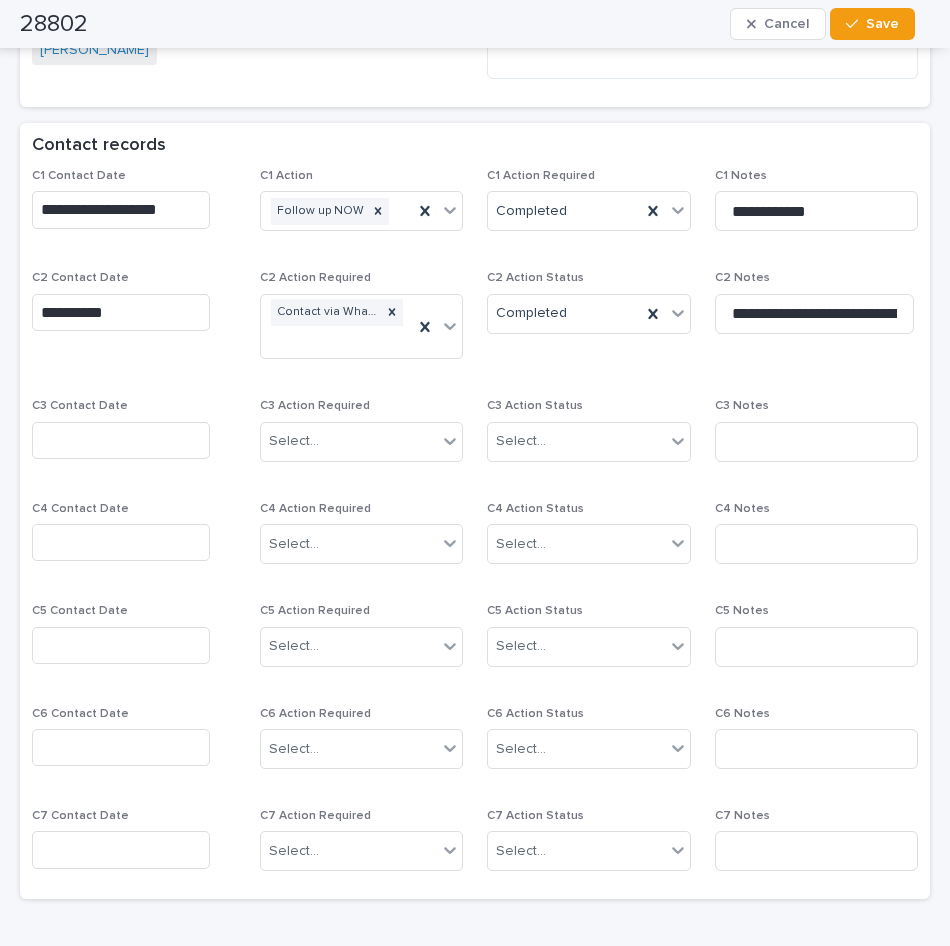 click at bounding box center (121, 440) 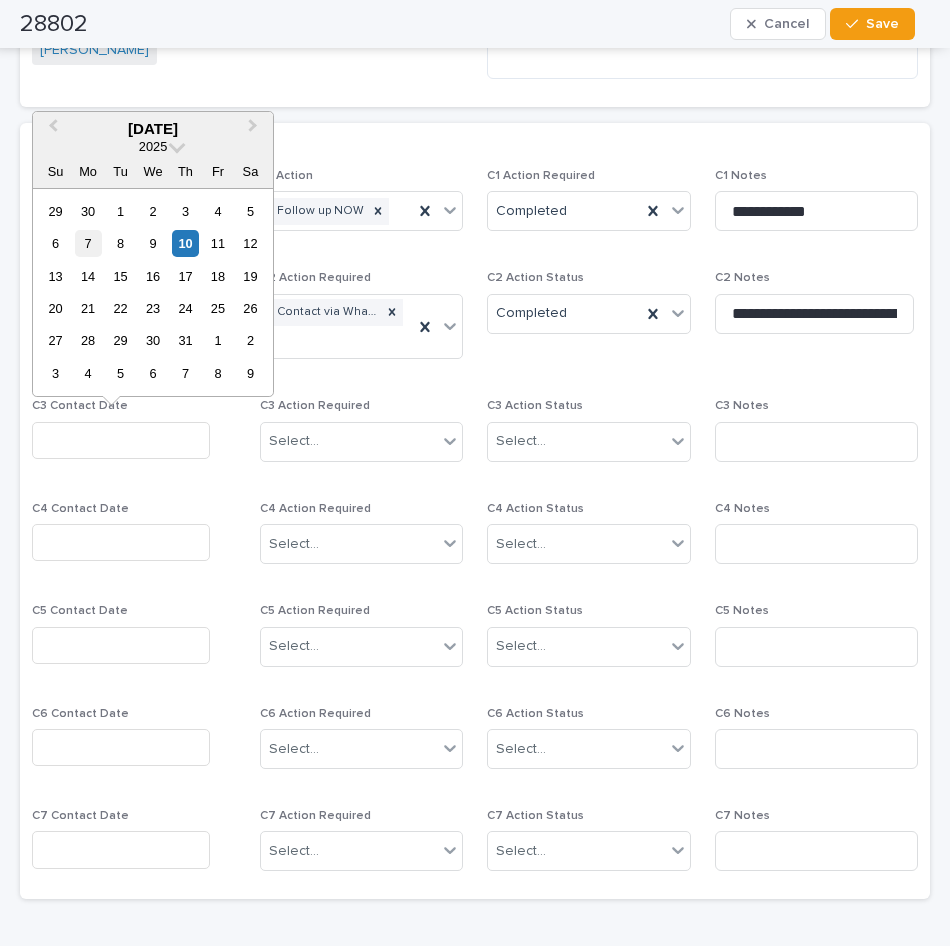 click on "7" at bounding box center [88, 243] 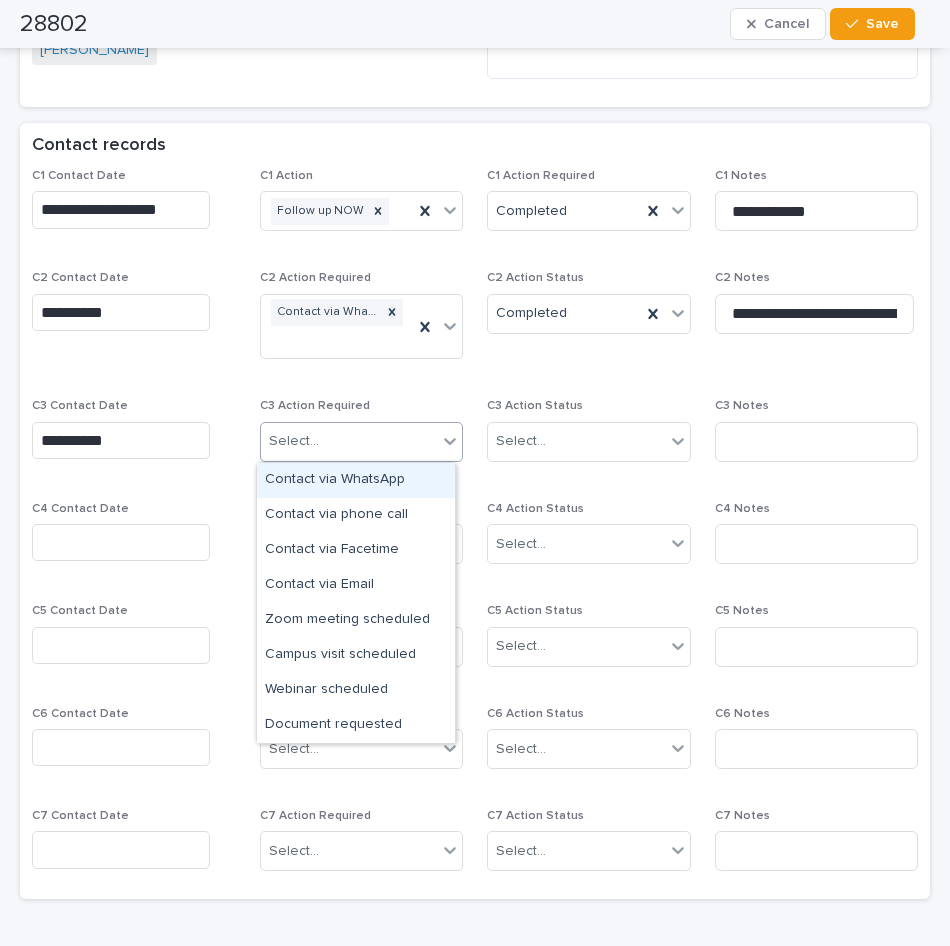 click on "Select..." at bounding box center [349, 441] 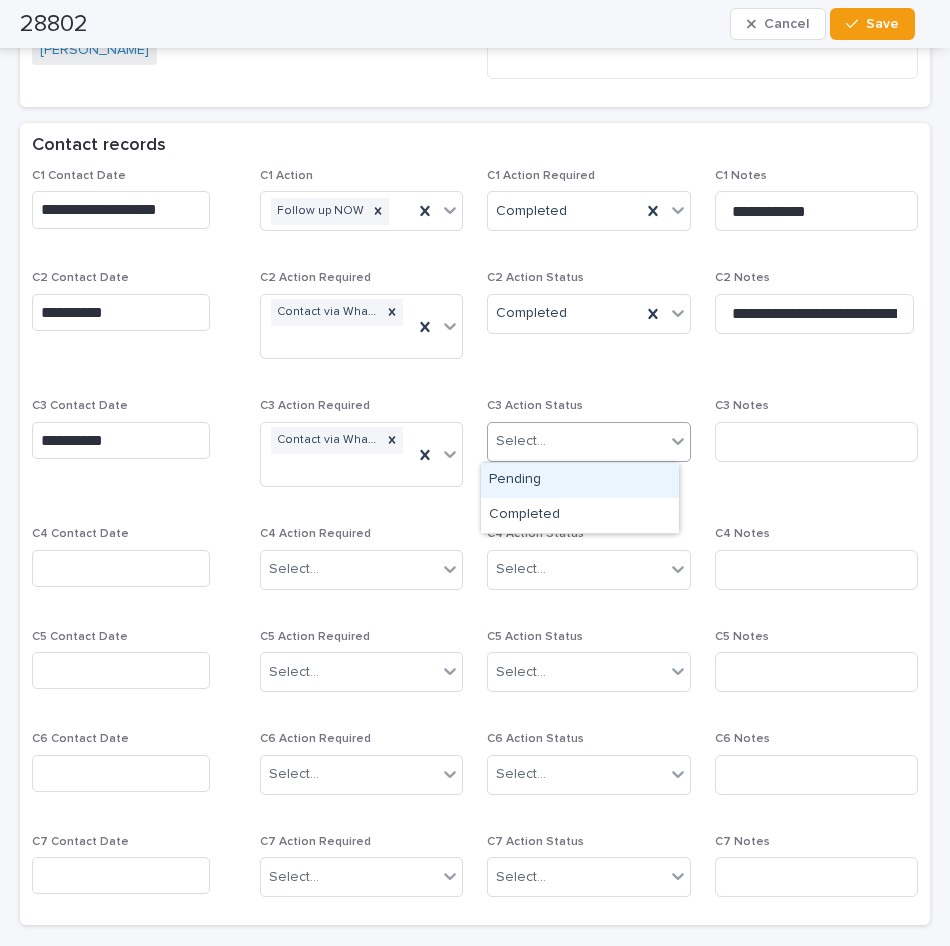 click on "Select..." at bounding box center [576, 441] 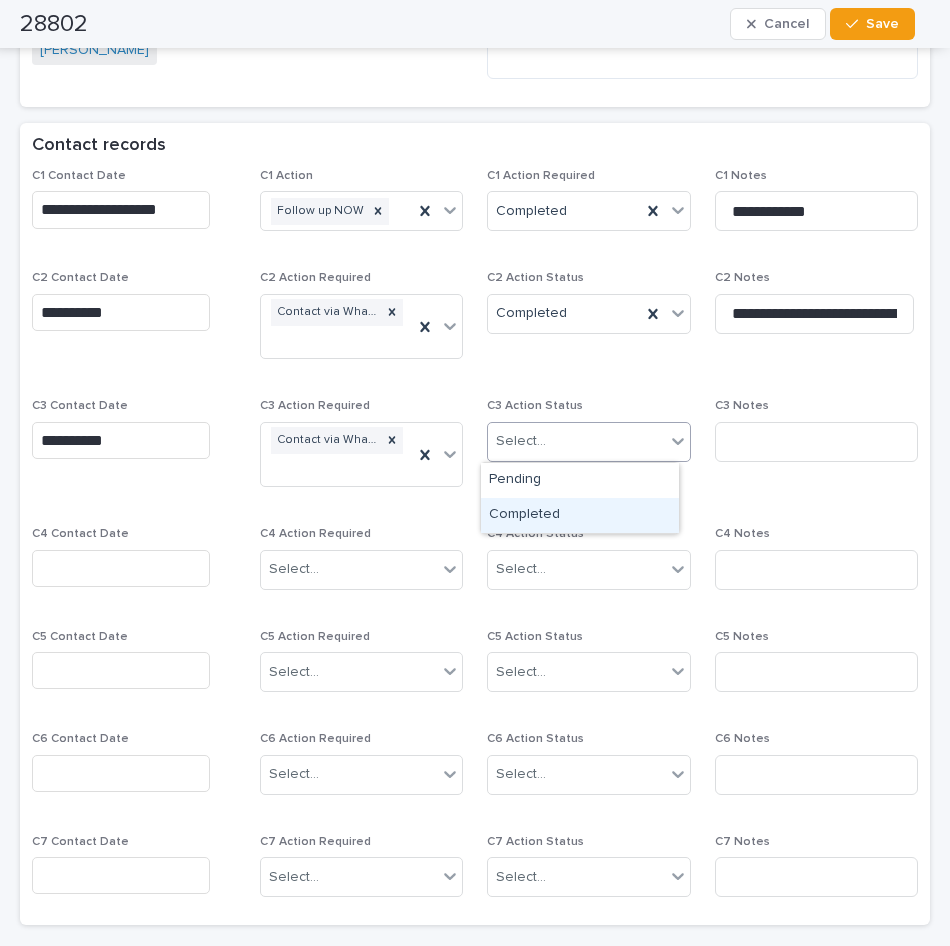 click on "Completed" at bounding box center [580, 515] 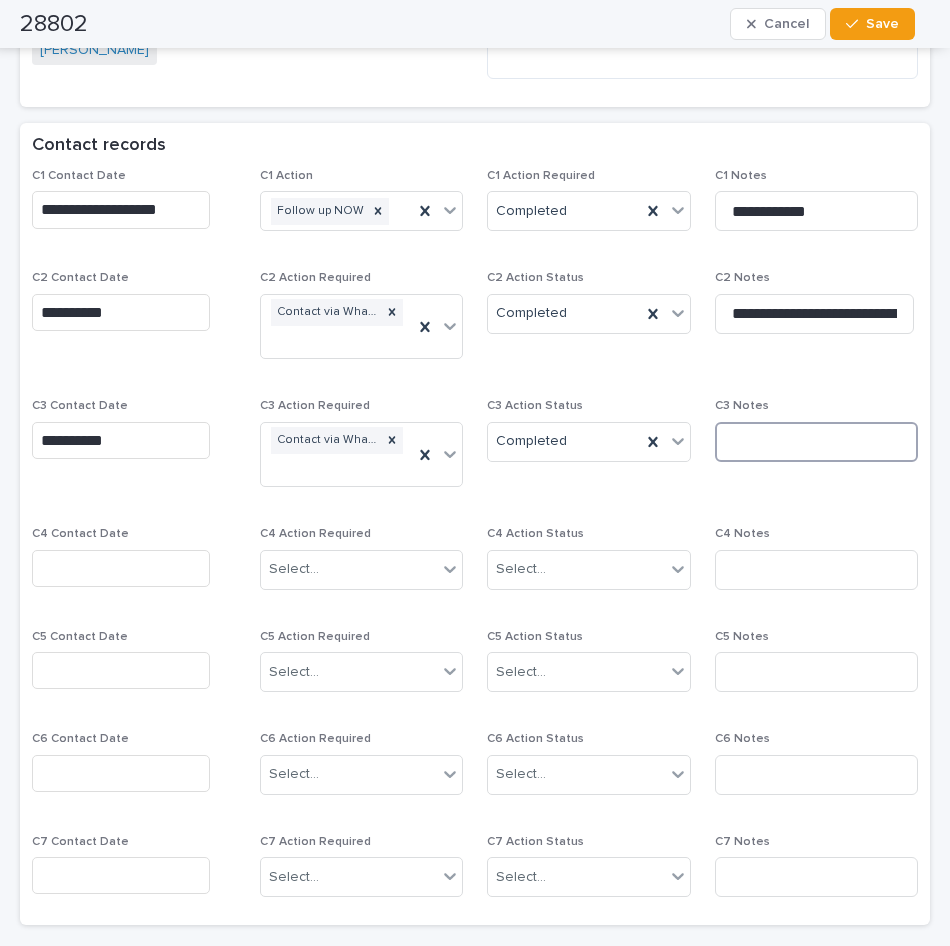 click at bounding box center [817, 442] 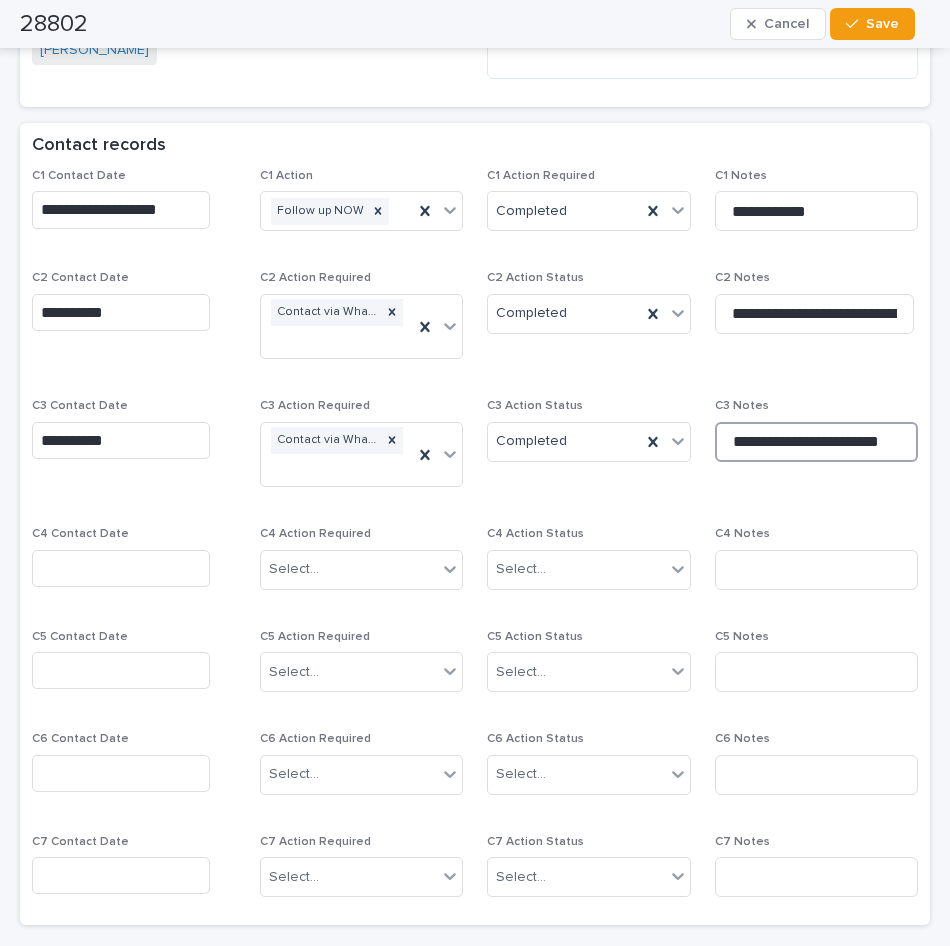 type on "**********" 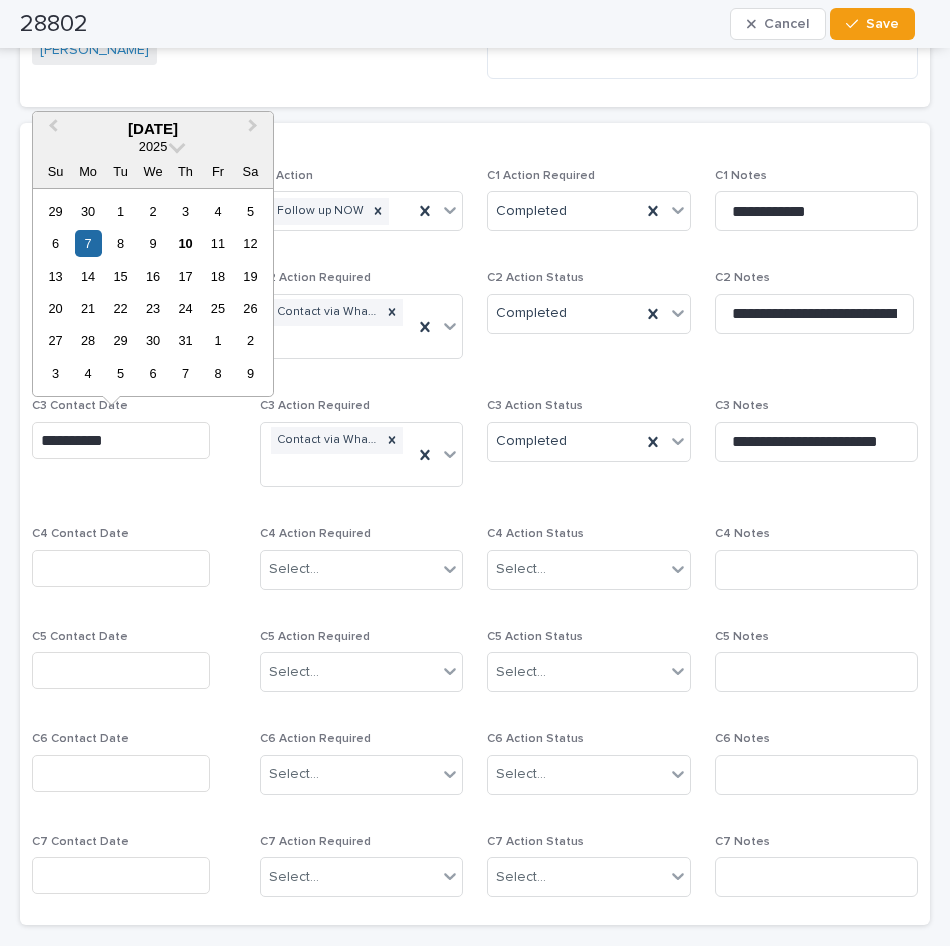 click on "**********" at bounding box center [121, 440] 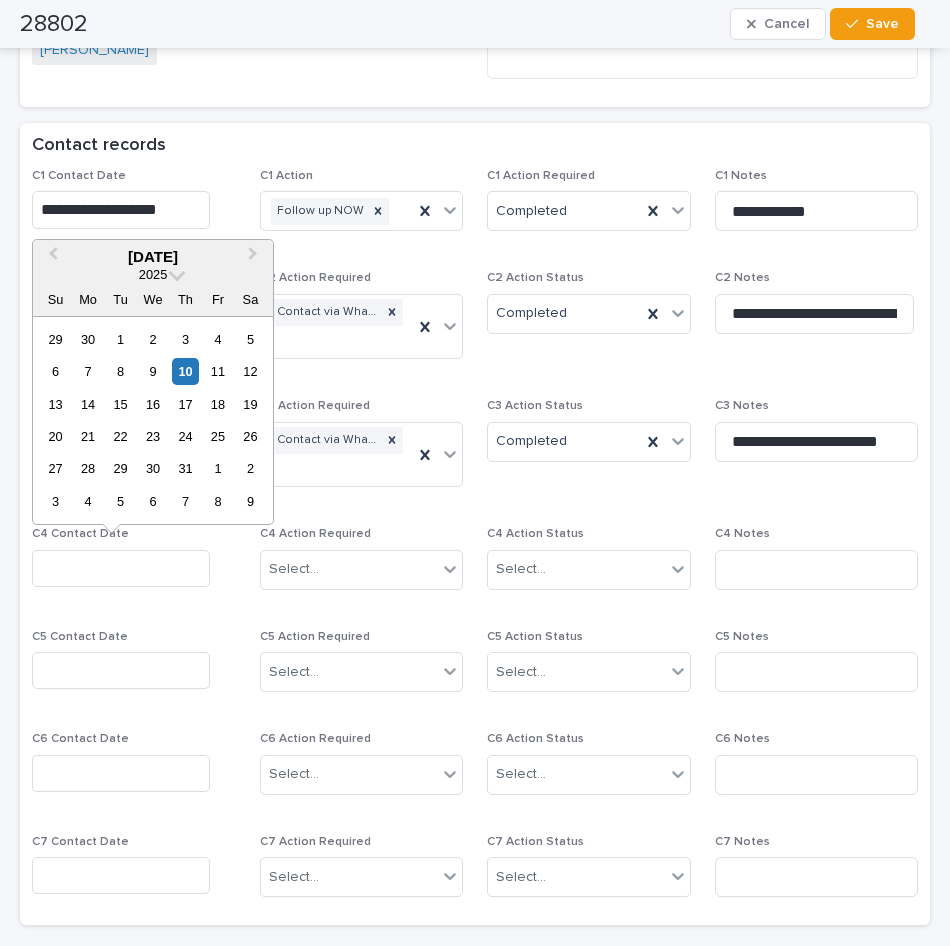 click at bounding box center (121, 568) 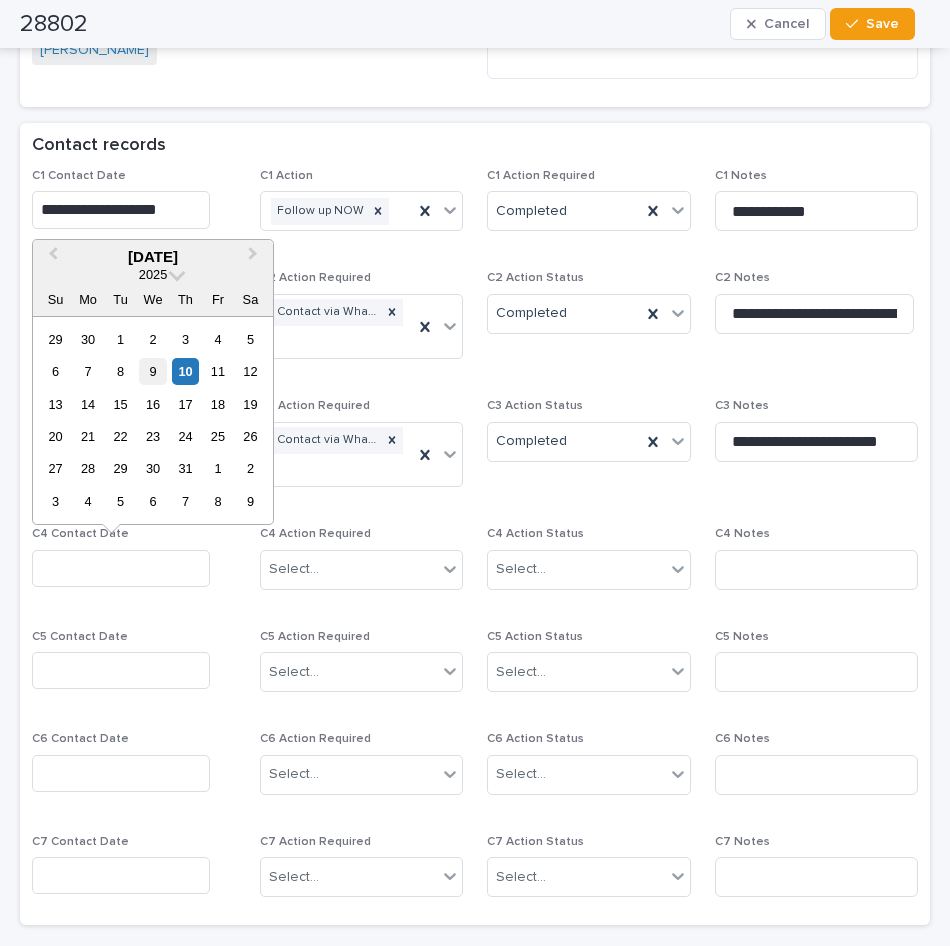 click on "9" at bounding box center [152, 371] 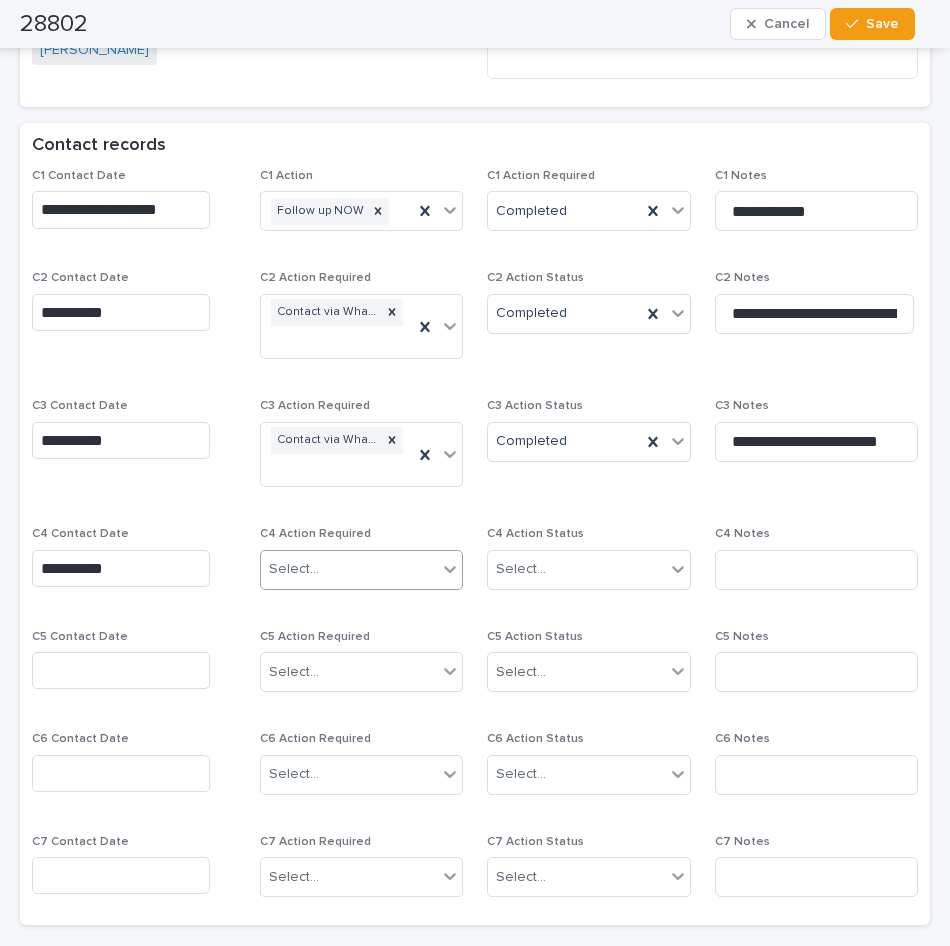 click on "Select..." at bounding box center [349, 569] 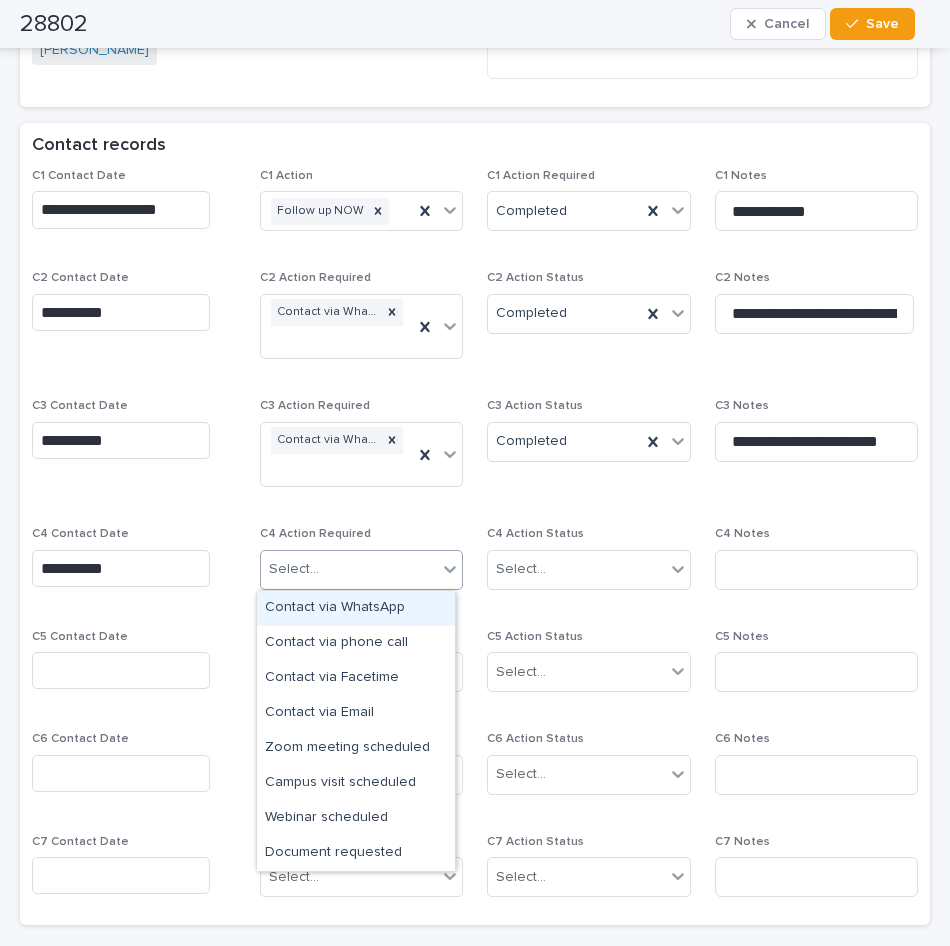 click on "Contact via WhatsApp" at bounding box center [356, 608] 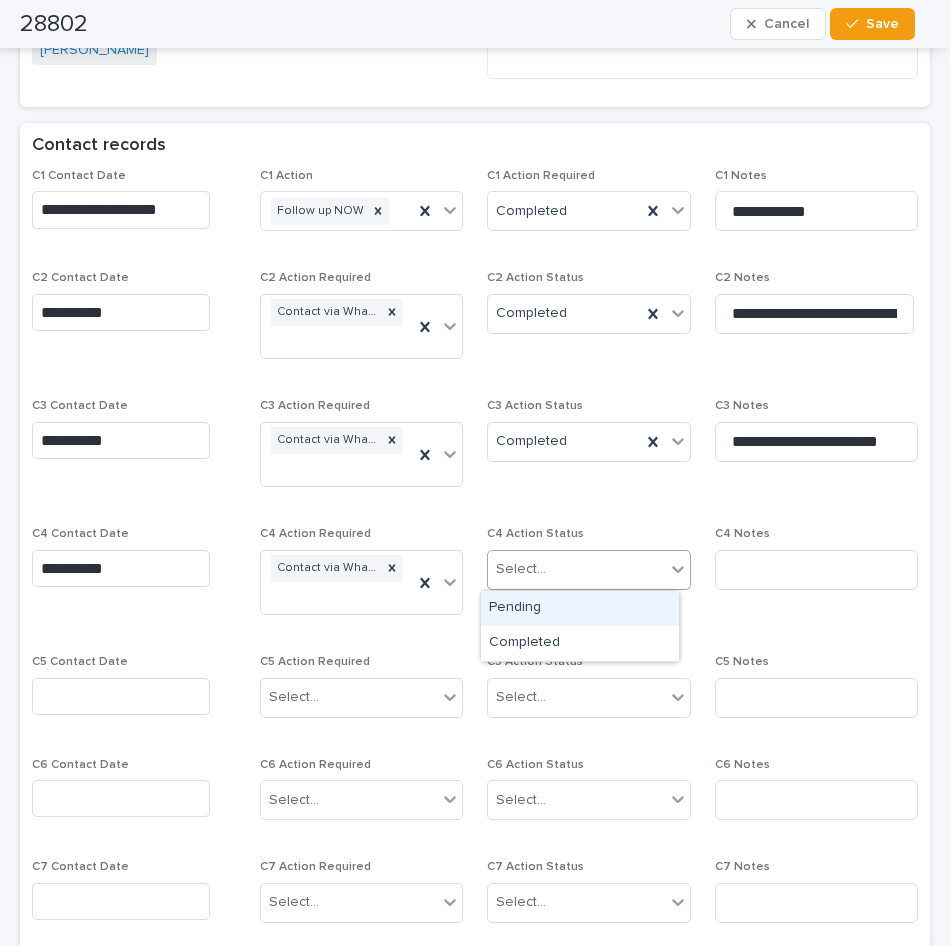 click on "Select..." at bounding box center (576, 569) 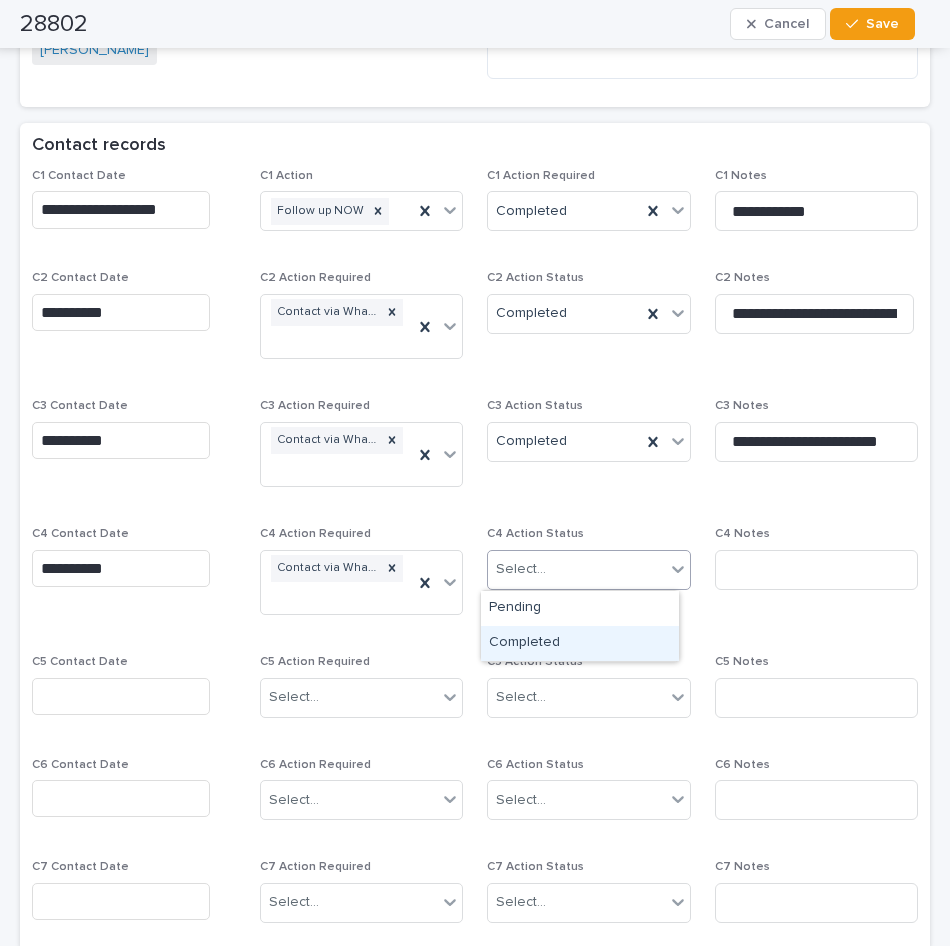 click on "Completed" at bounding box center [580, 643] 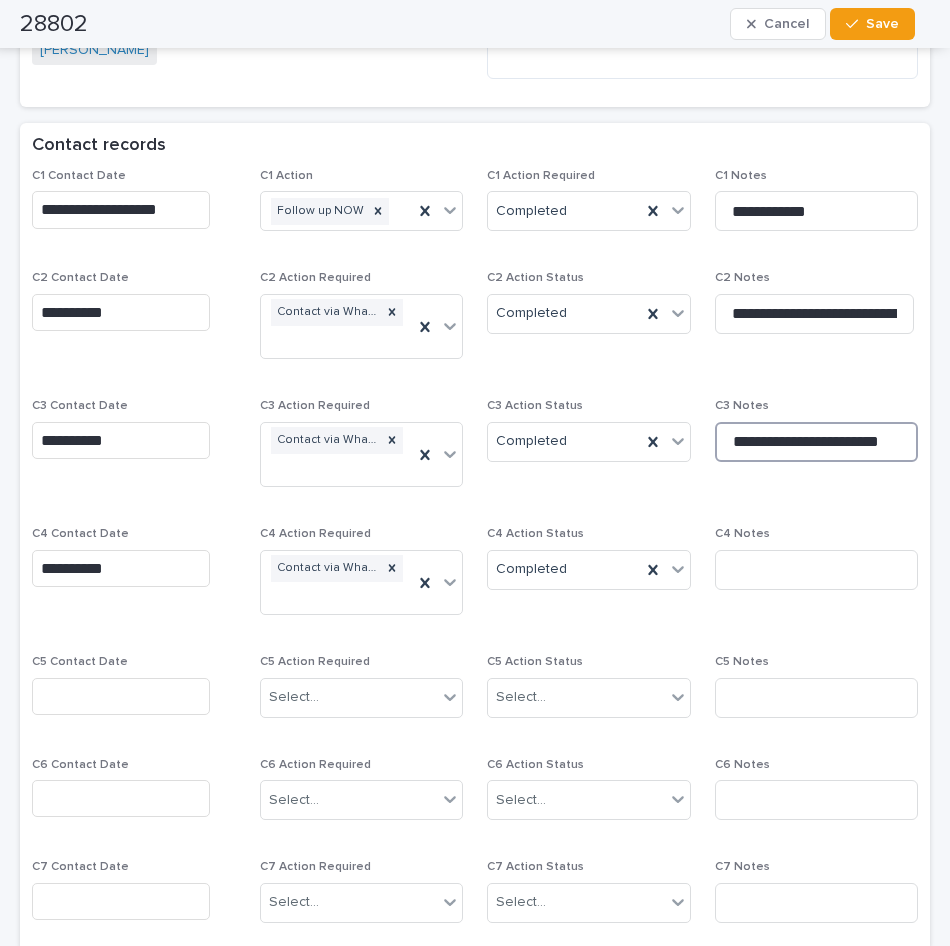 drag, startPoint x: 876, startPoint y: 443, endPoint x: 759, endPoint y: 436, distance: 117.20921 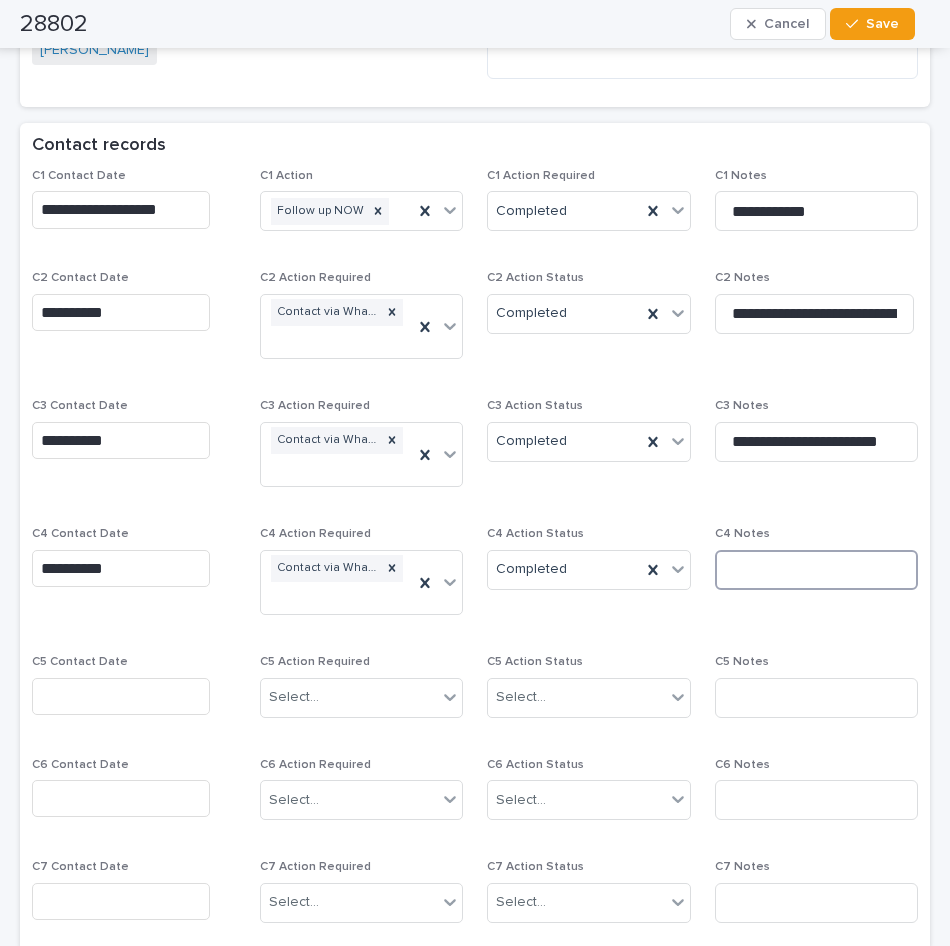 click at bounding box center [817, 570] 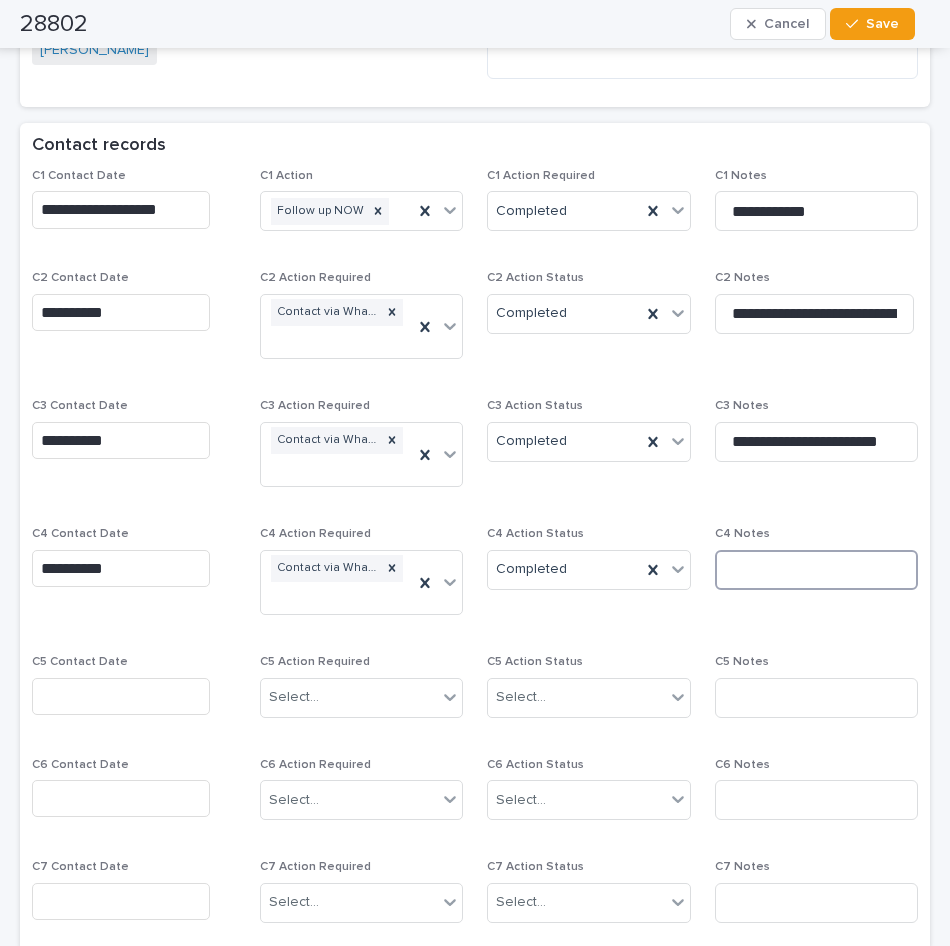 paste on "**********" 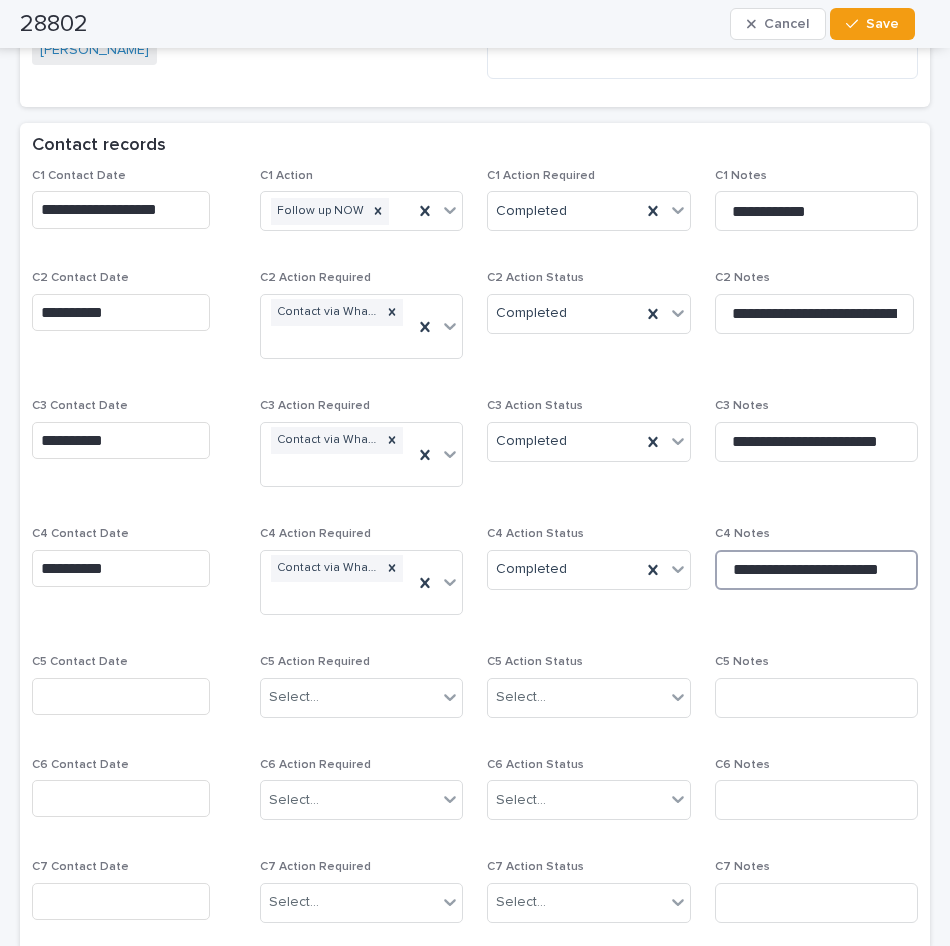 type on "**********" 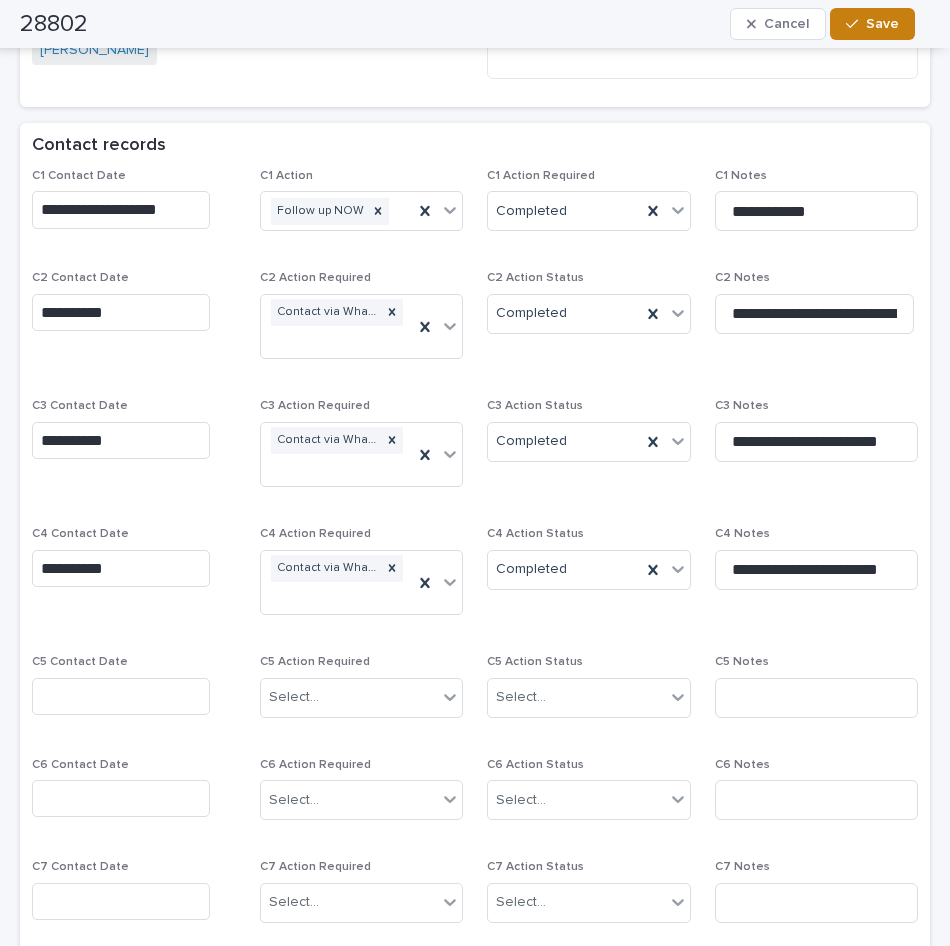 click on "Save" at bounding box center (872, 24) 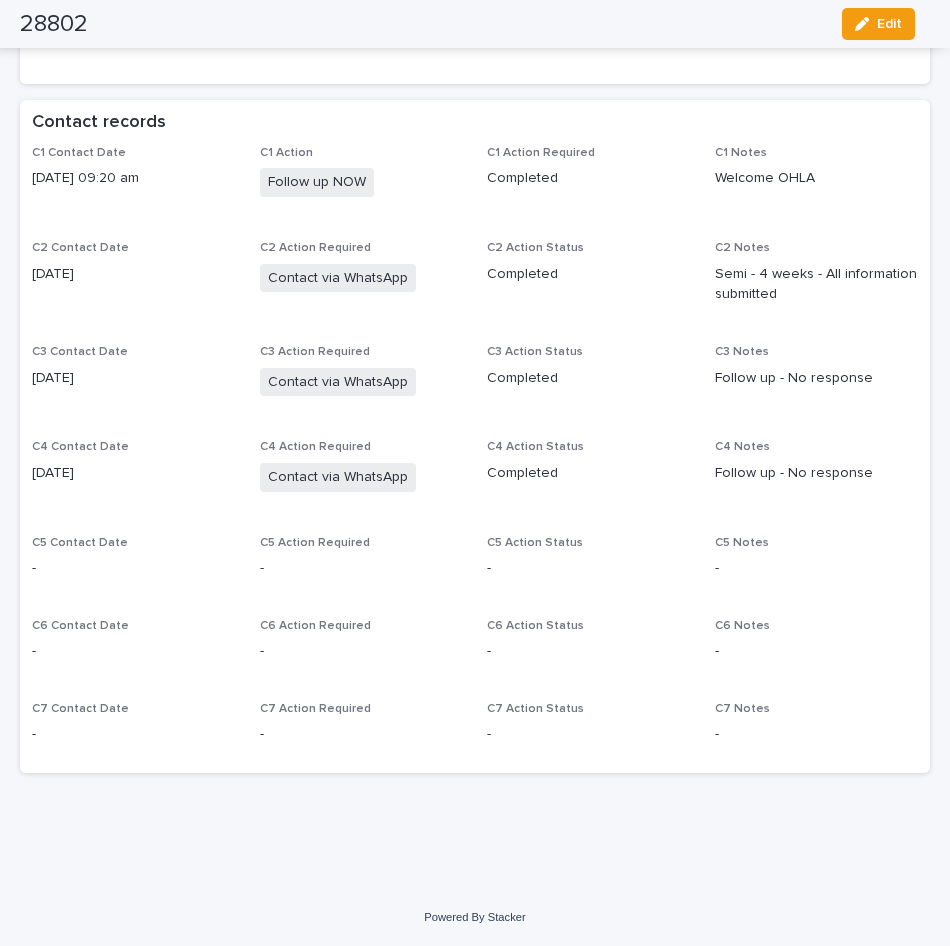 scroll, scrollTop: 1315, scrollLeft: 0, axis: vertical 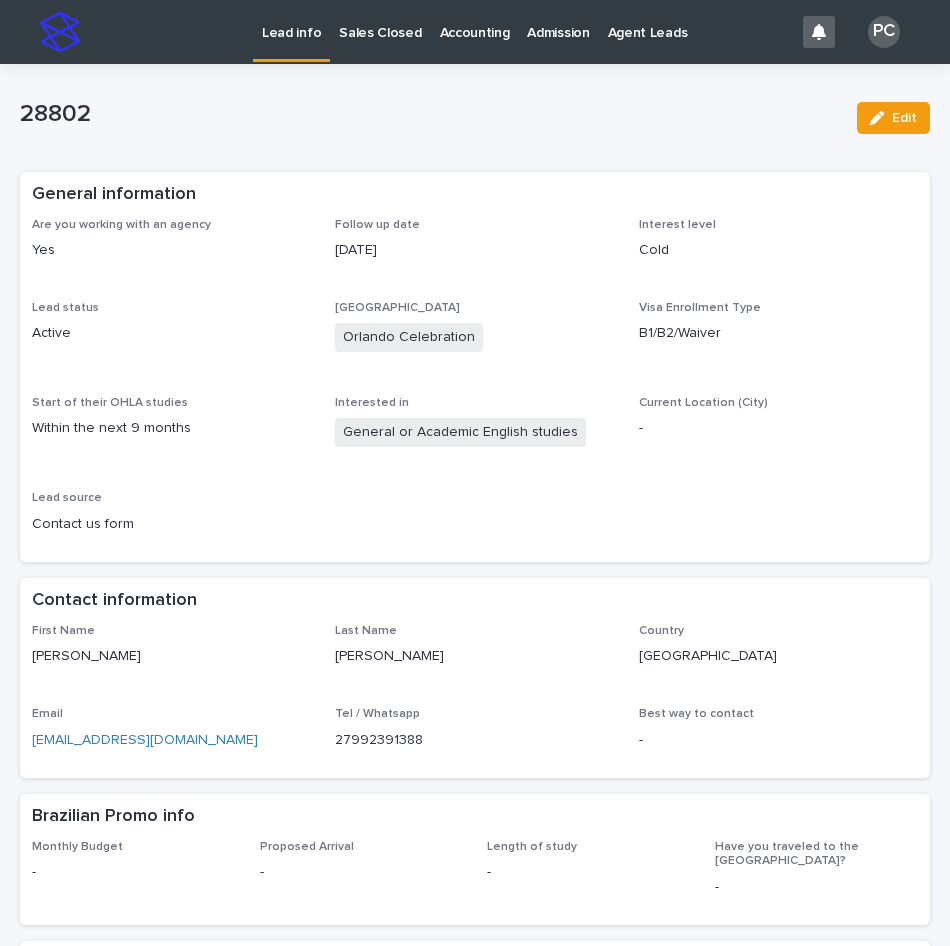 click on "Lead info" at bounding box center [291, 21] 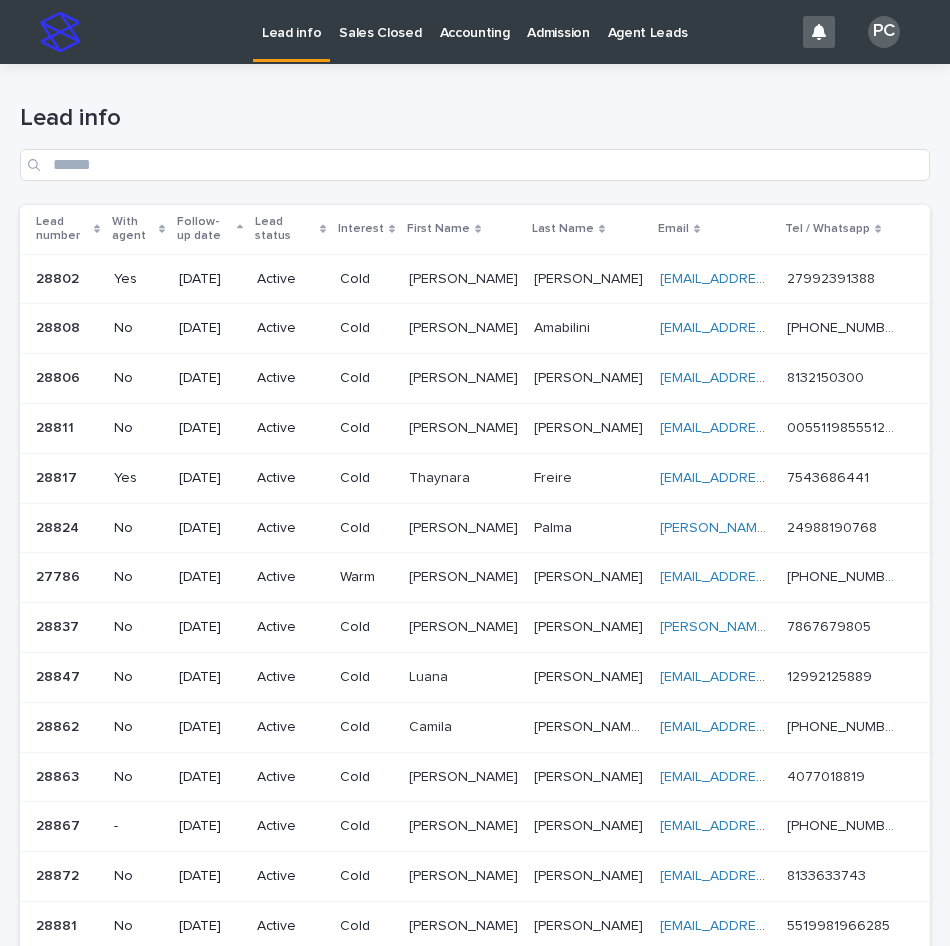 click on "[DATE]" at bounding box center (210, 279) 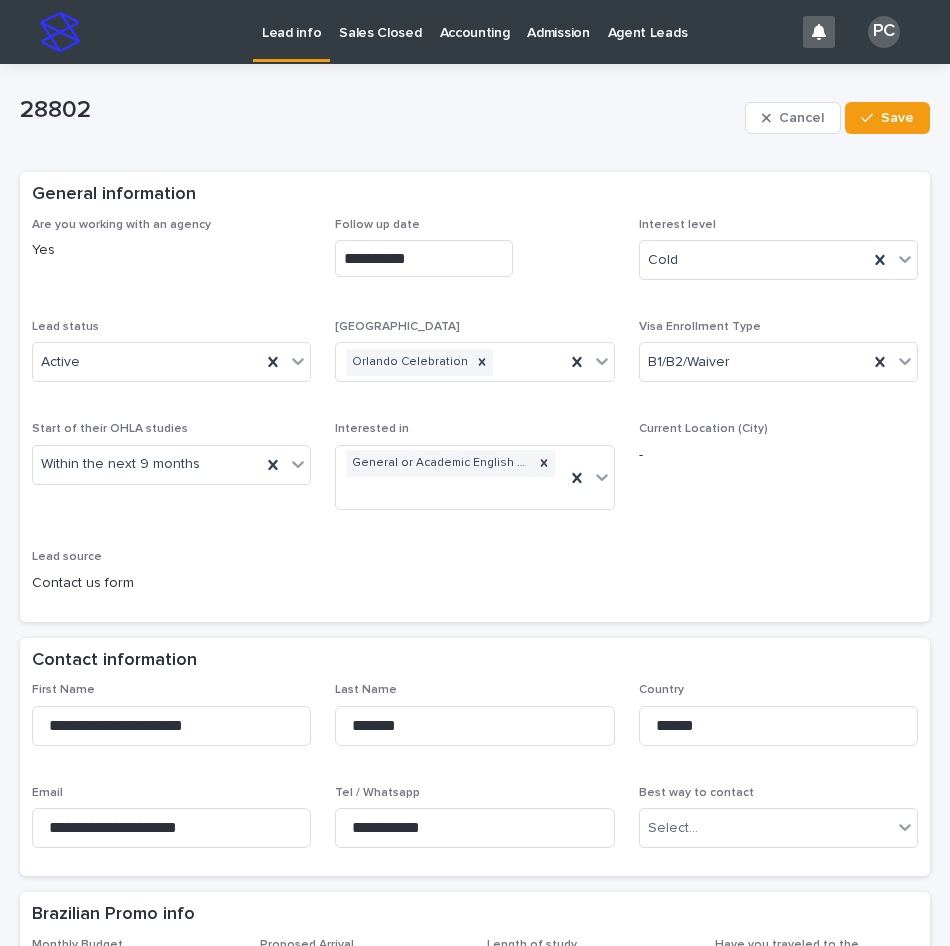 click on "**********" at bounding box center [424, 258] 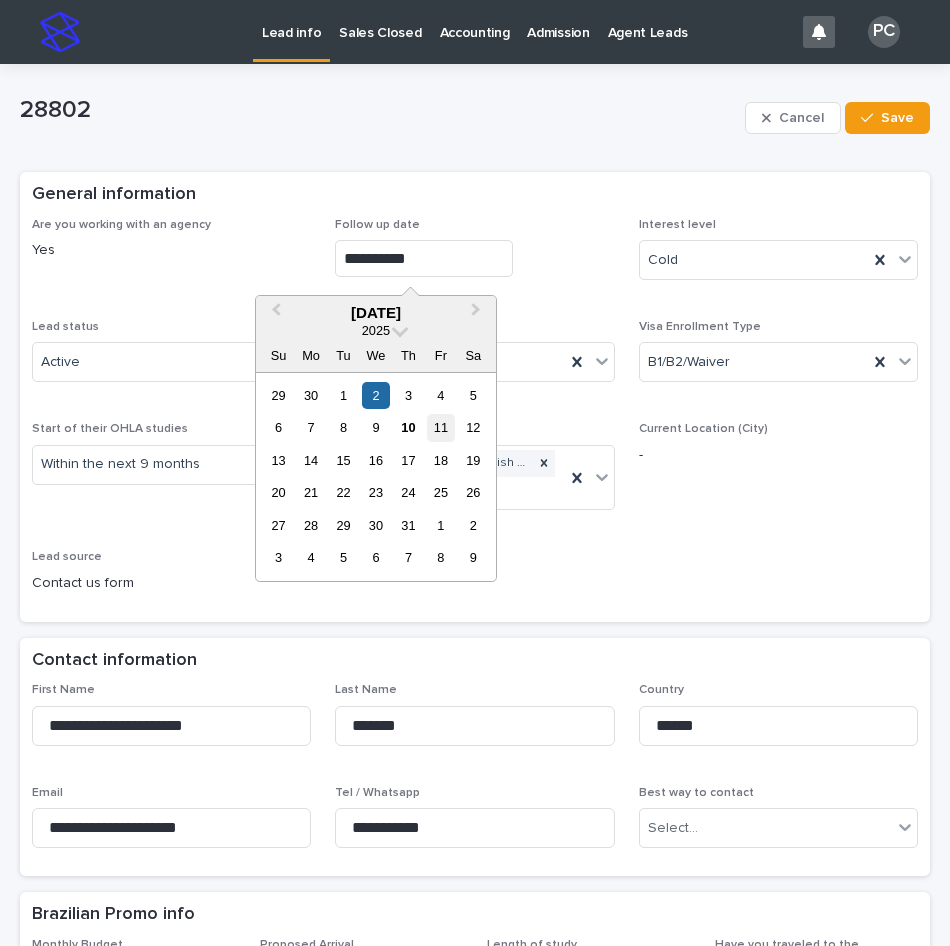 click on "11" at bounding box center [440, 427] 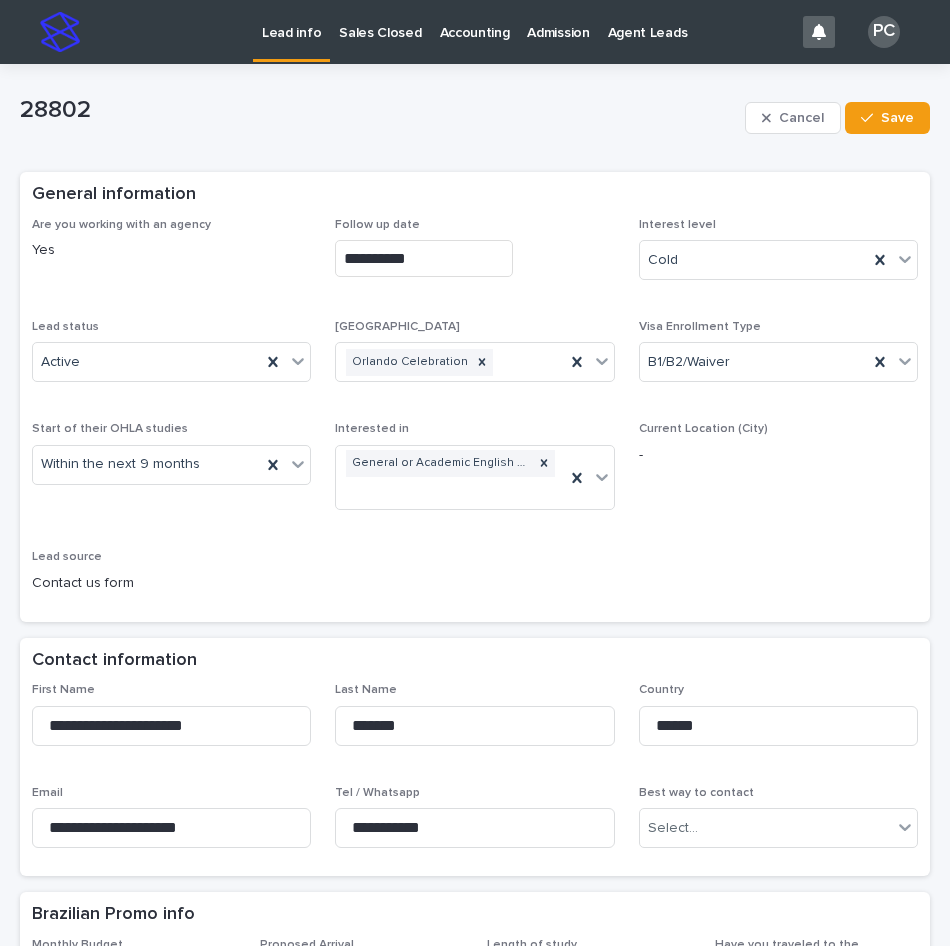 type on "**********" 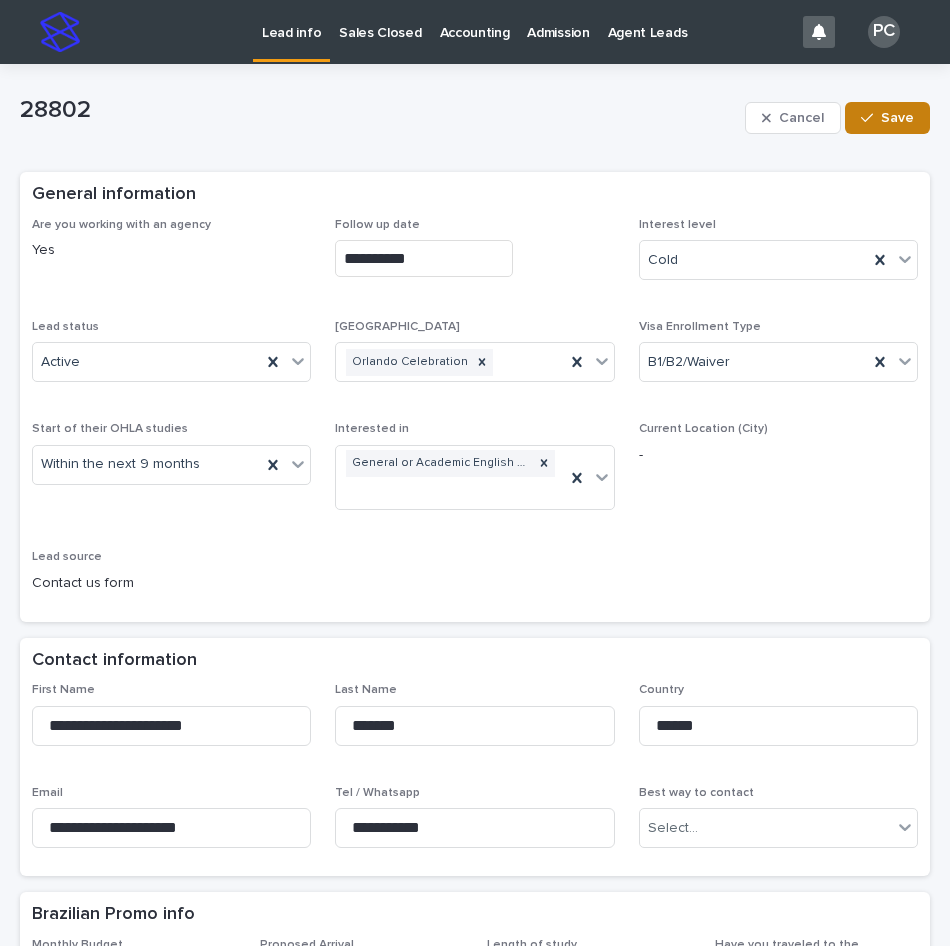 click on "Save" at bounding box center [897, 118] 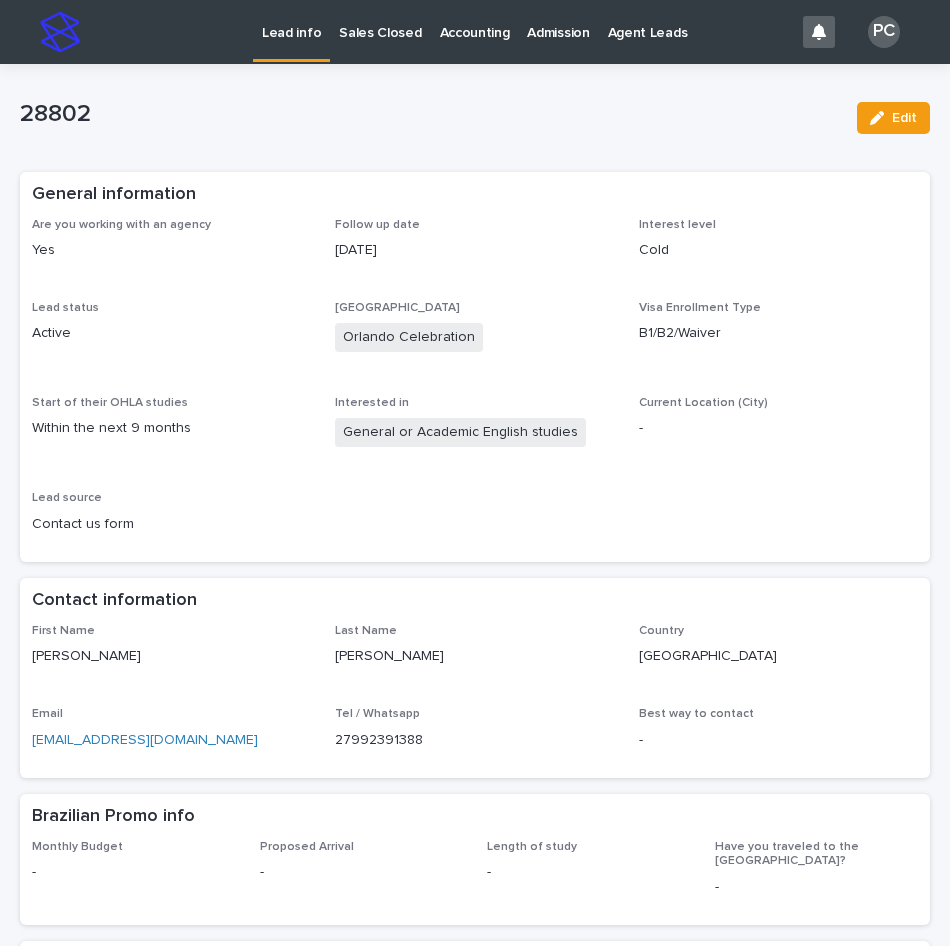 click on "Lead info" at bounding box center (291, 29) 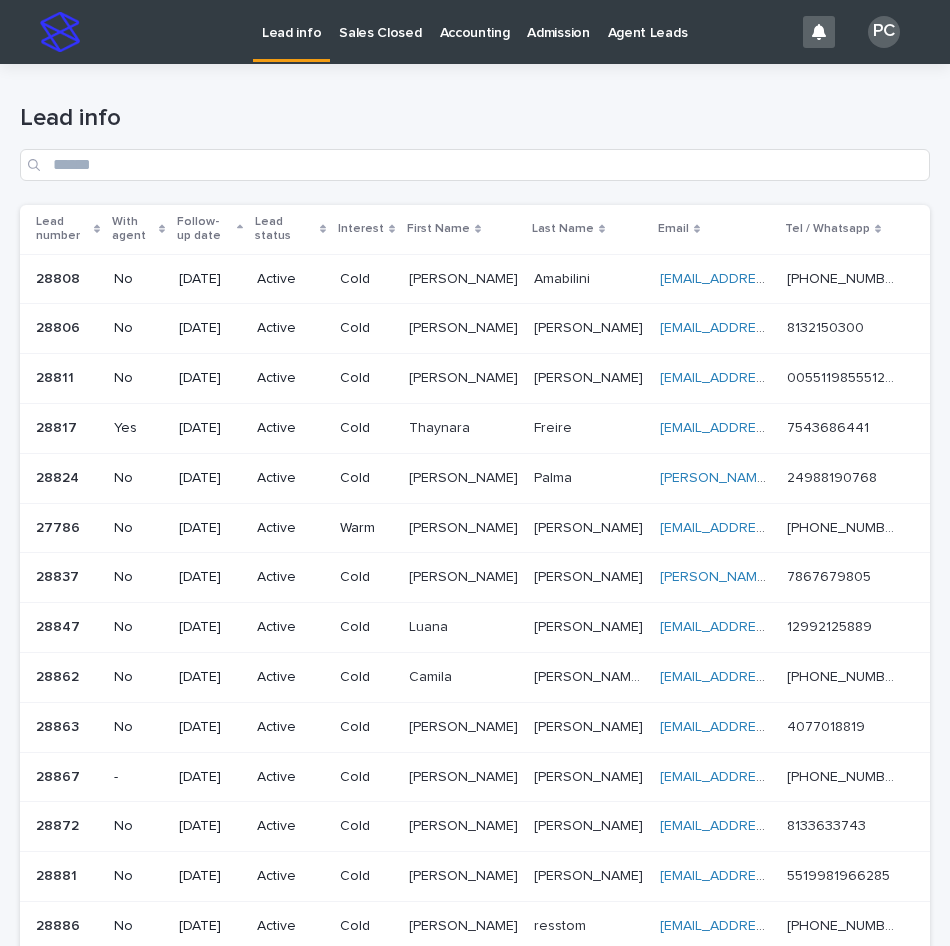 click on "[DATE]" at bounding box center [210, 279] 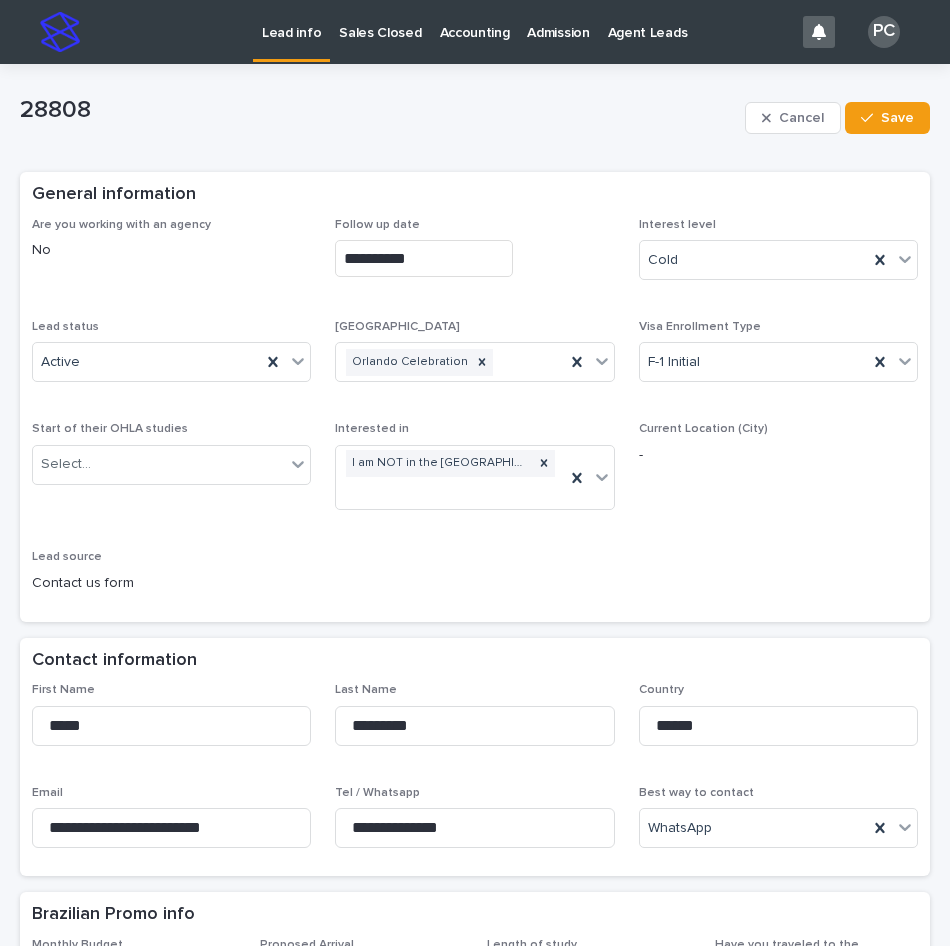 scroll, scrollTop: 200, scrollLeft: 0, axis: vertical 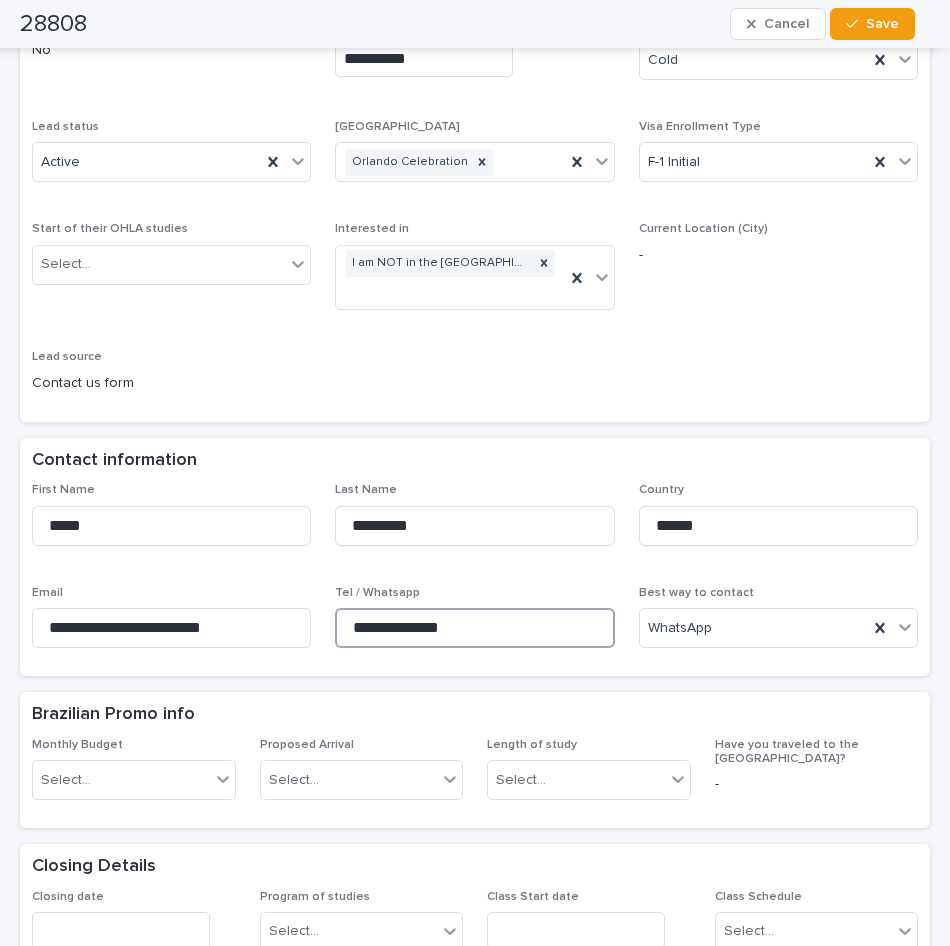 drag, startPoint x: 482, startPoint y: 629, endPoint x: 339, endPoint y: 622, distance: 143.17122 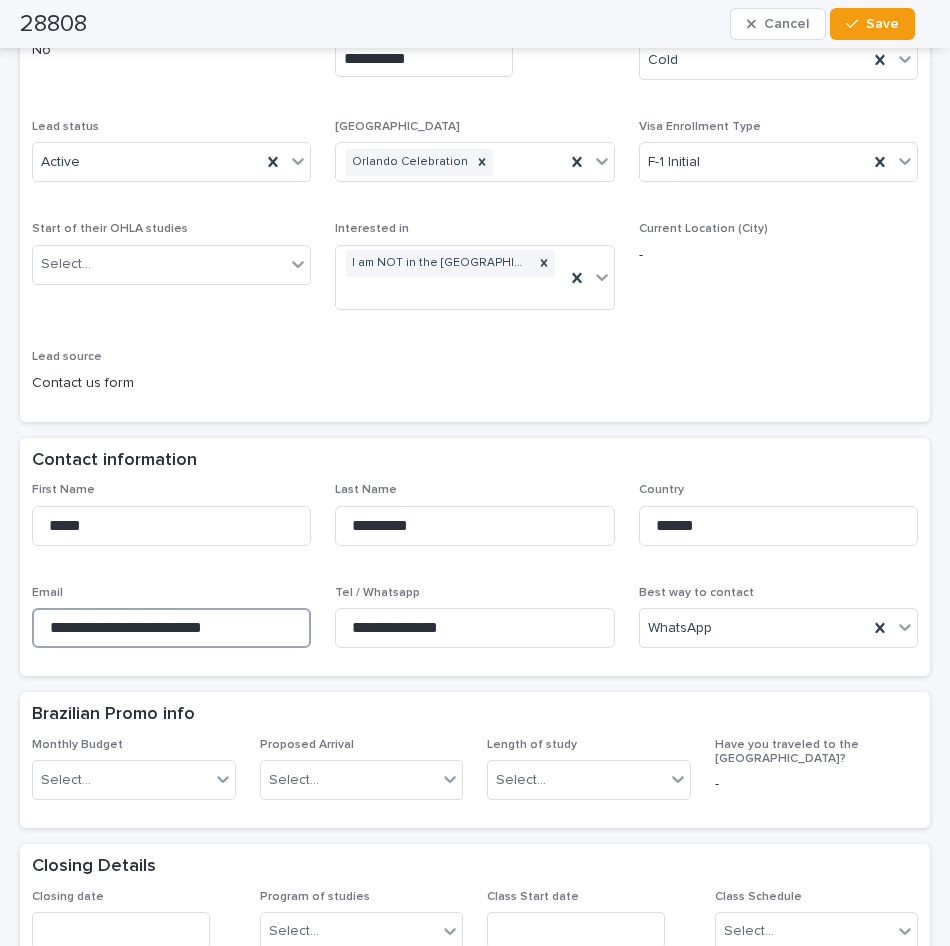 drag, startPoint x: 239, startPoint y: 630, endPoint x: 92, endPoint y: 629, distance: 147.0034 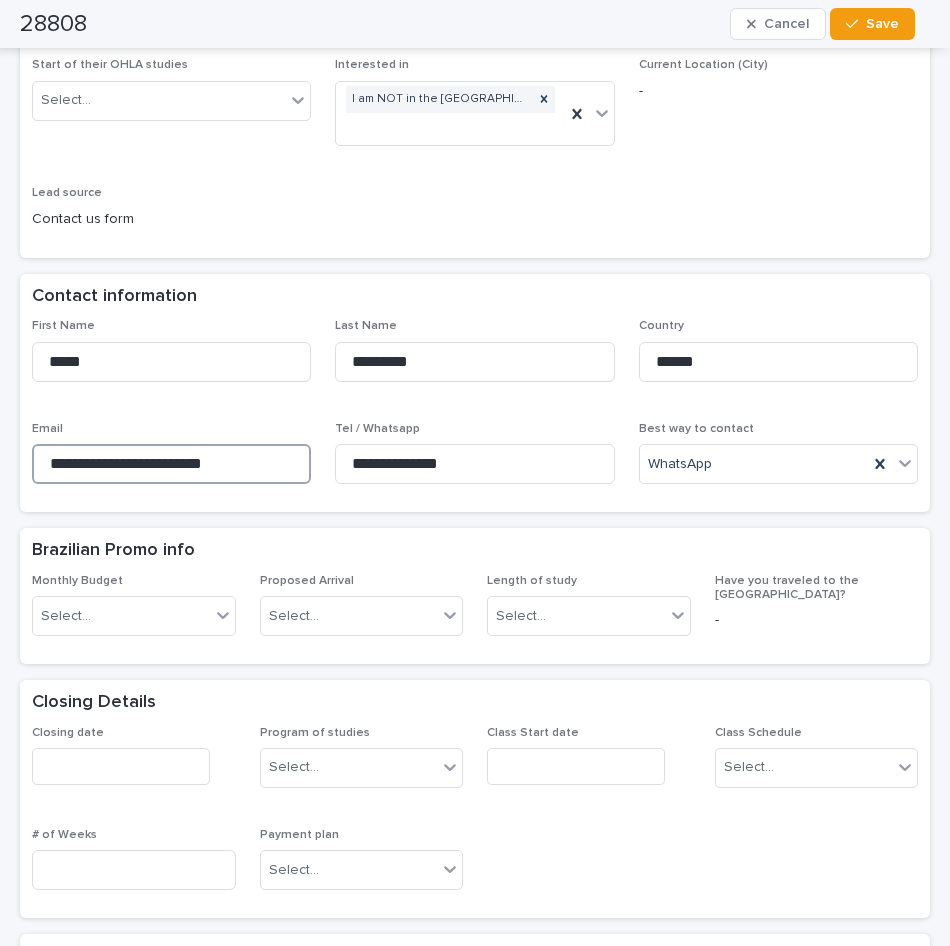 scroll, scrollTop: 500, scrollLeft: 0, axis: vertical 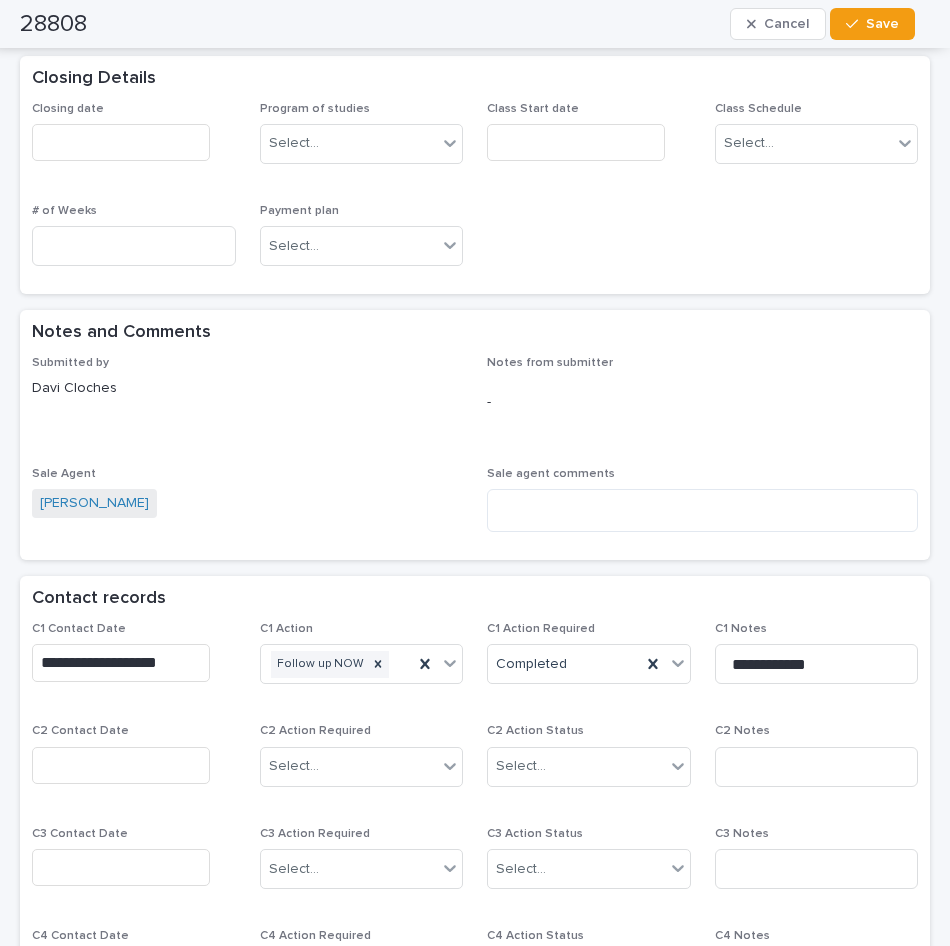 click at bounding box center [121, 765] 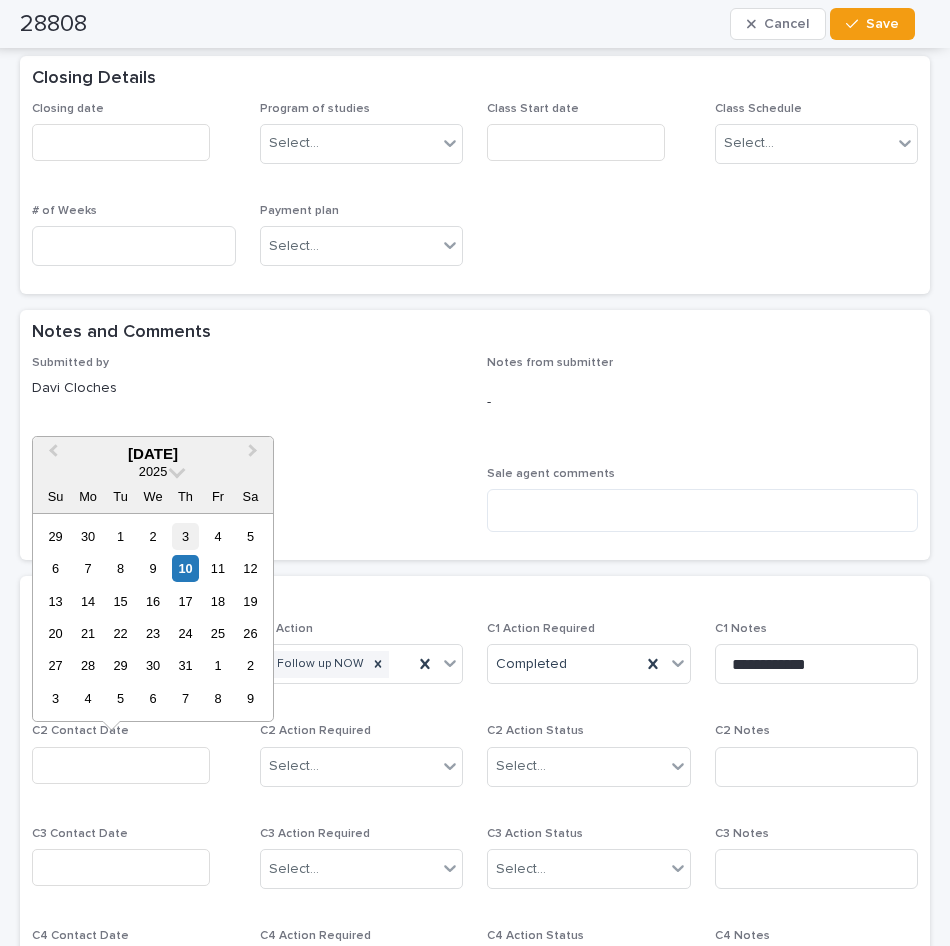 click on "3" at bounding box center [185, 536] 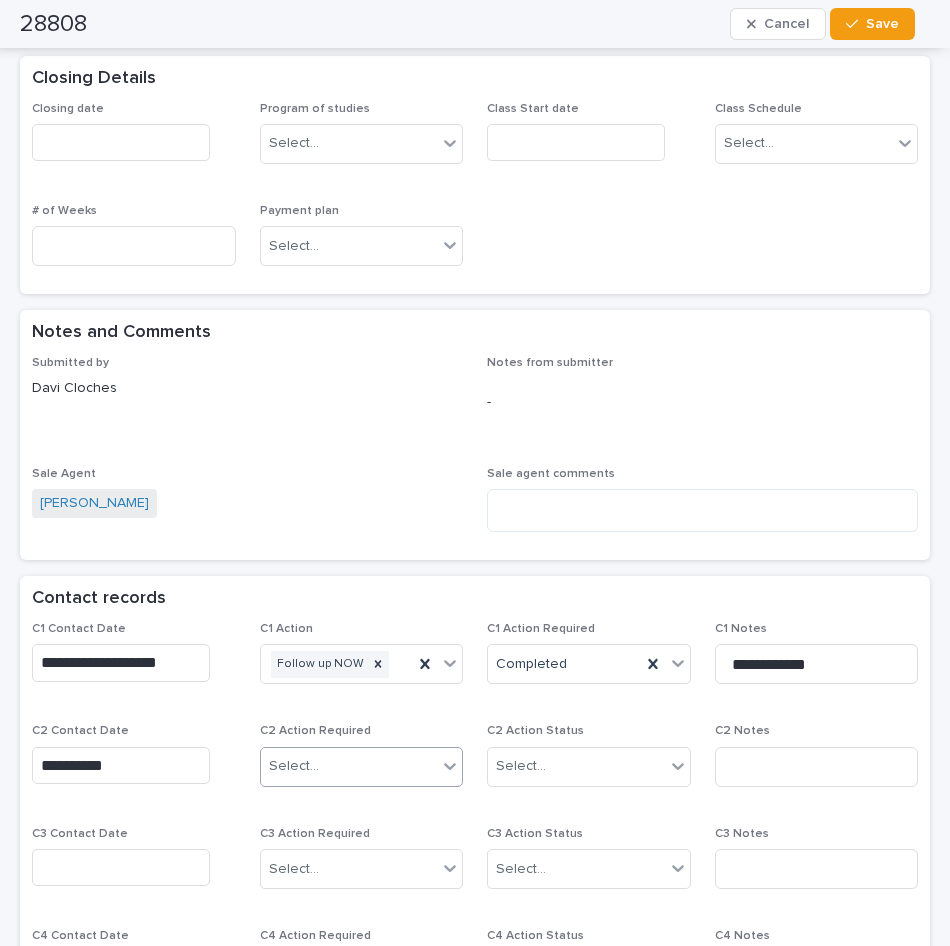 click on "Select..." at bounding box center [349, 766] 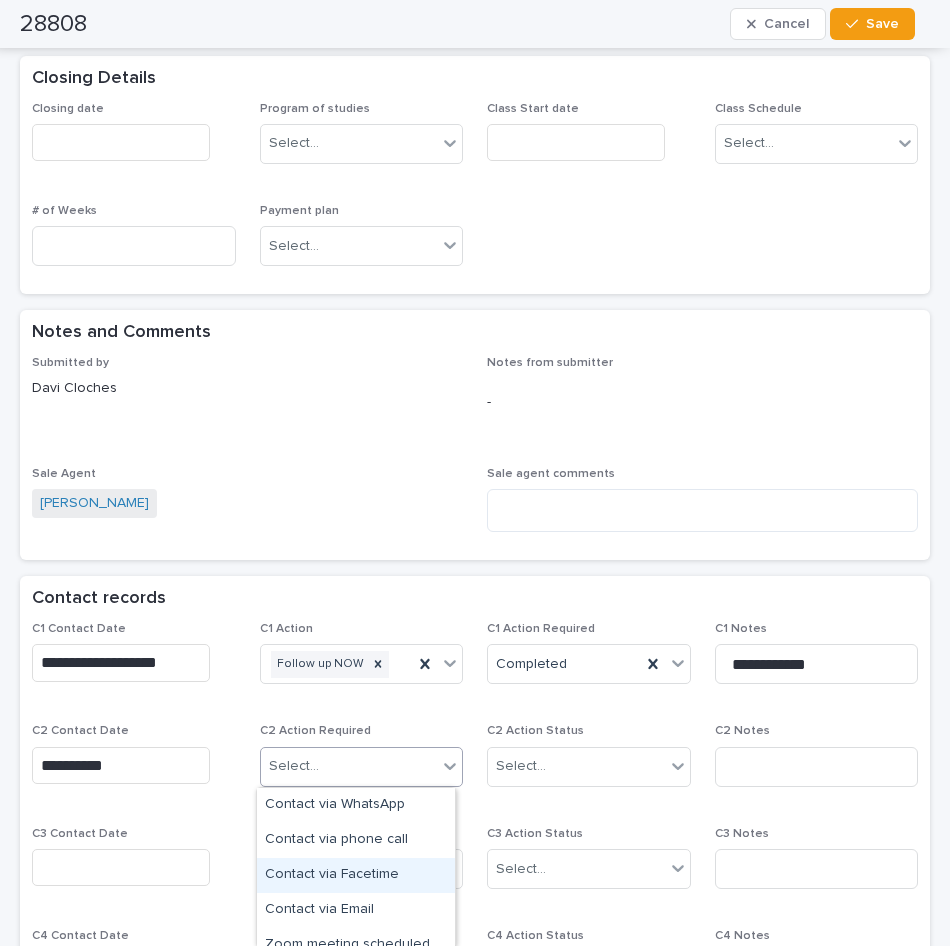 scroll, scrollTop: 121, scrollLeft: 0, axis: vertical 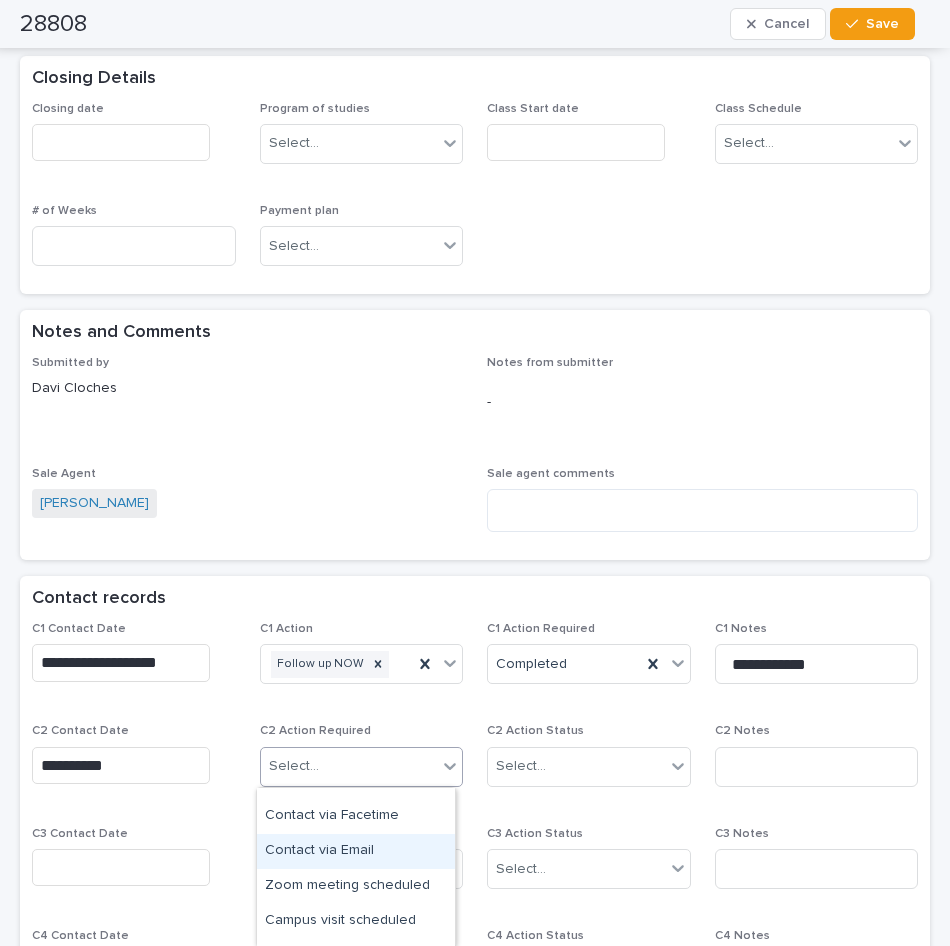 click on "Contact via Email" at bounding box center [356, 851] 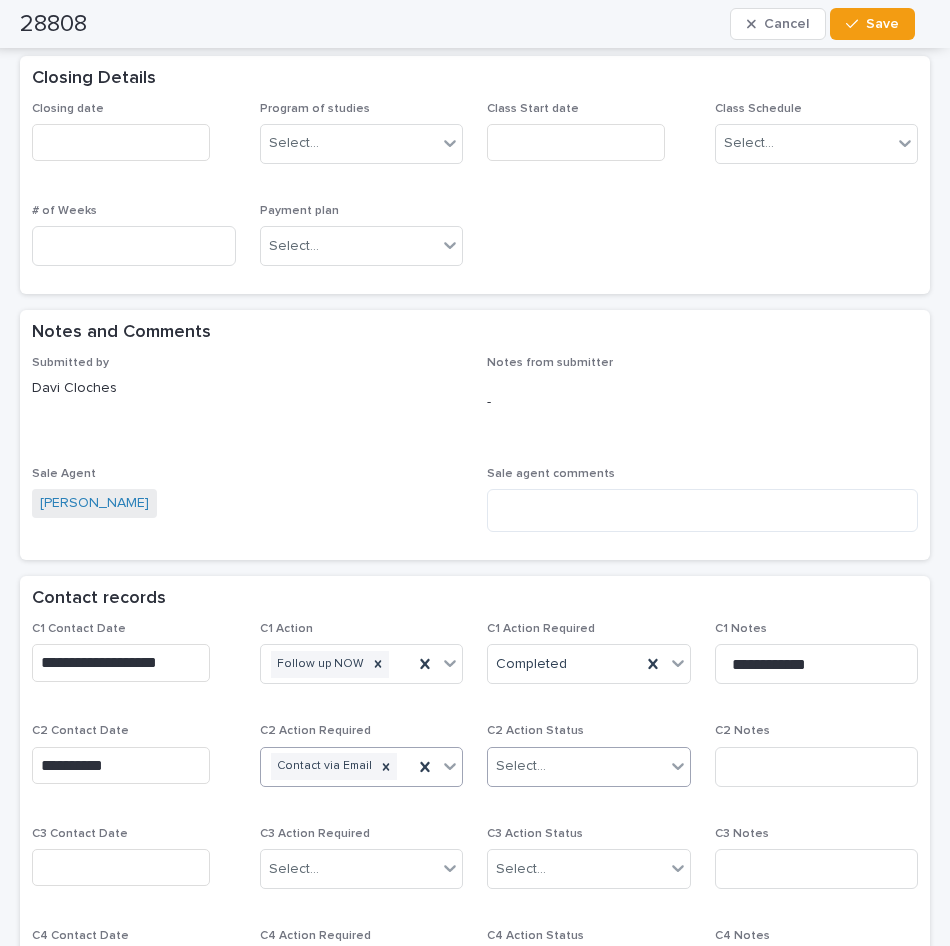 click on "Select..." at bounding box center [521, 766] 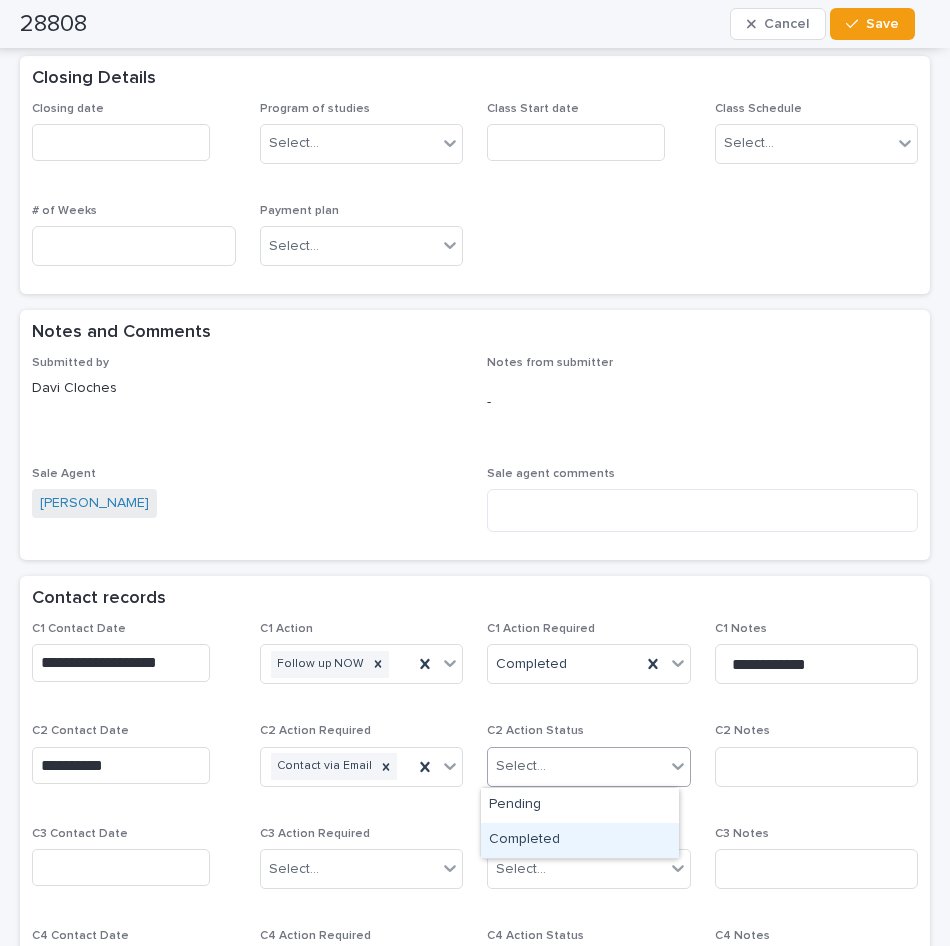 click on "Completed" at bounding box center (580, 840) 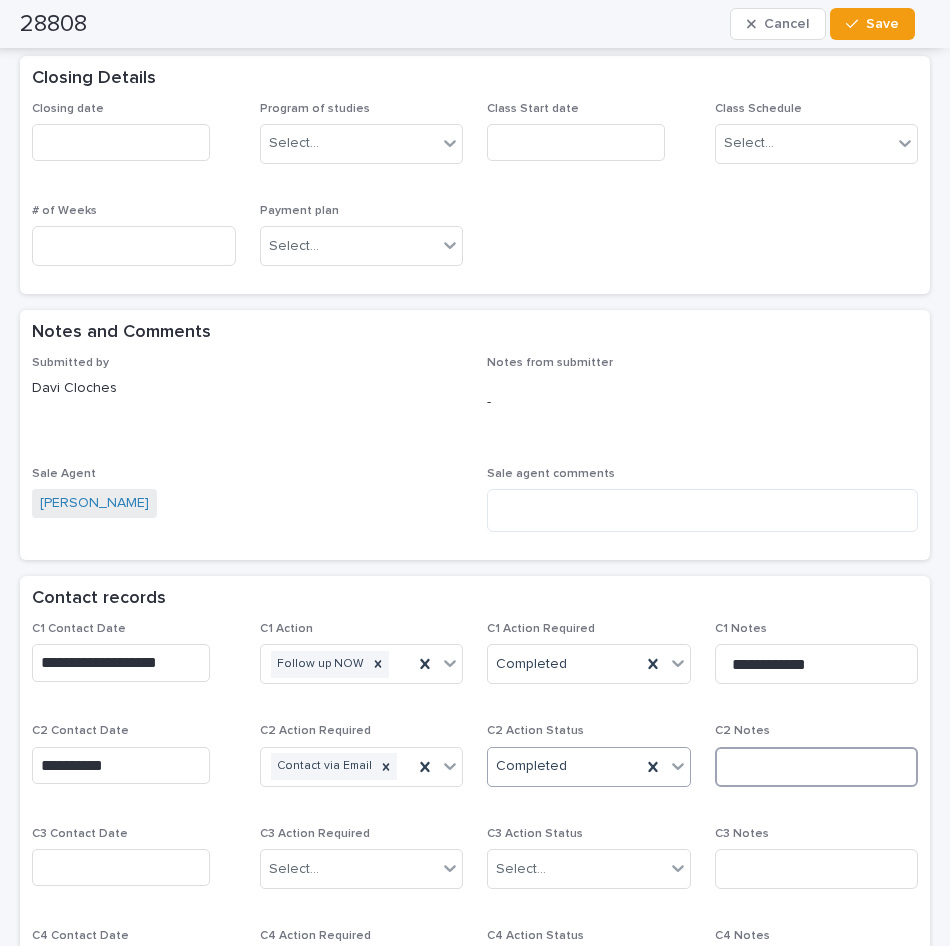 click at bounding box center [817, 767] 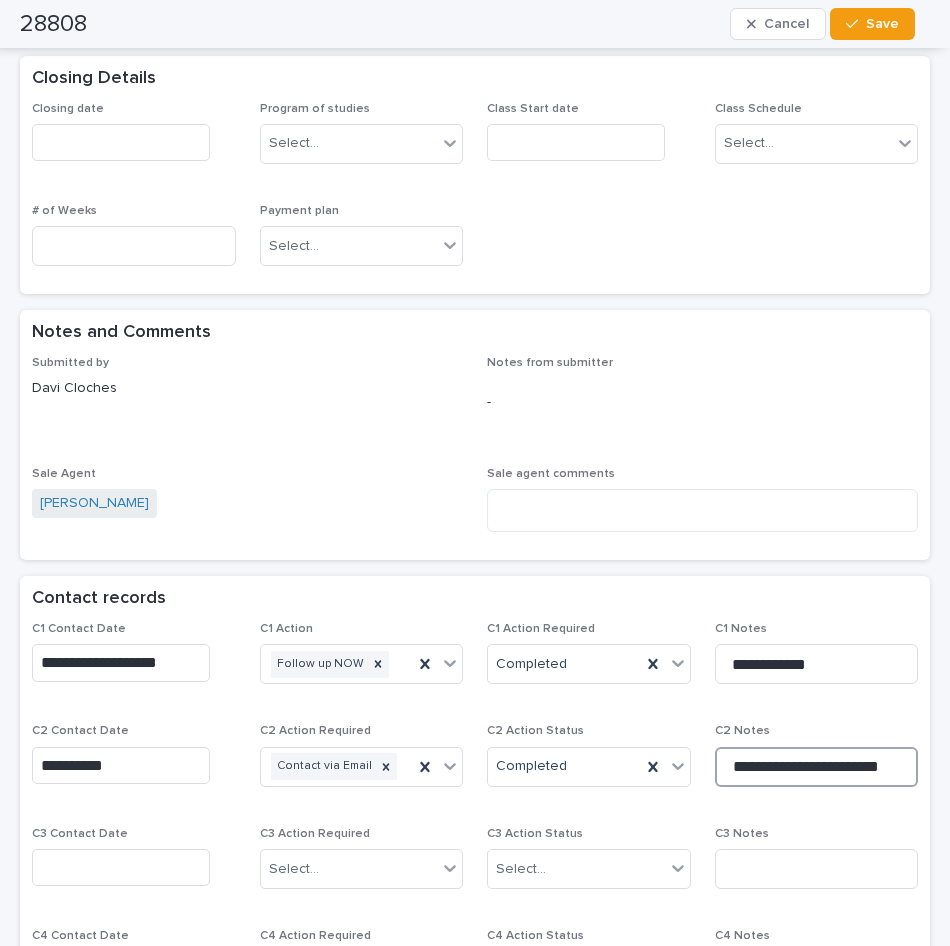 type on "**********" 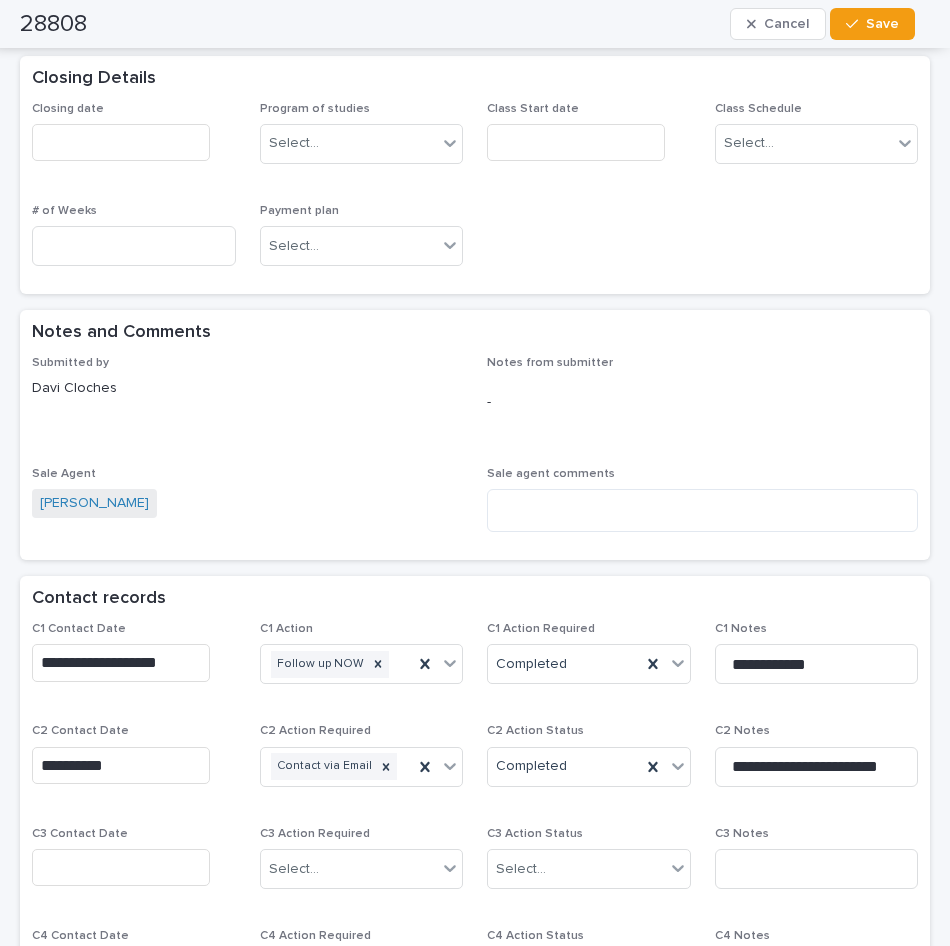 click on "**********" at bounding box center (475, 968) 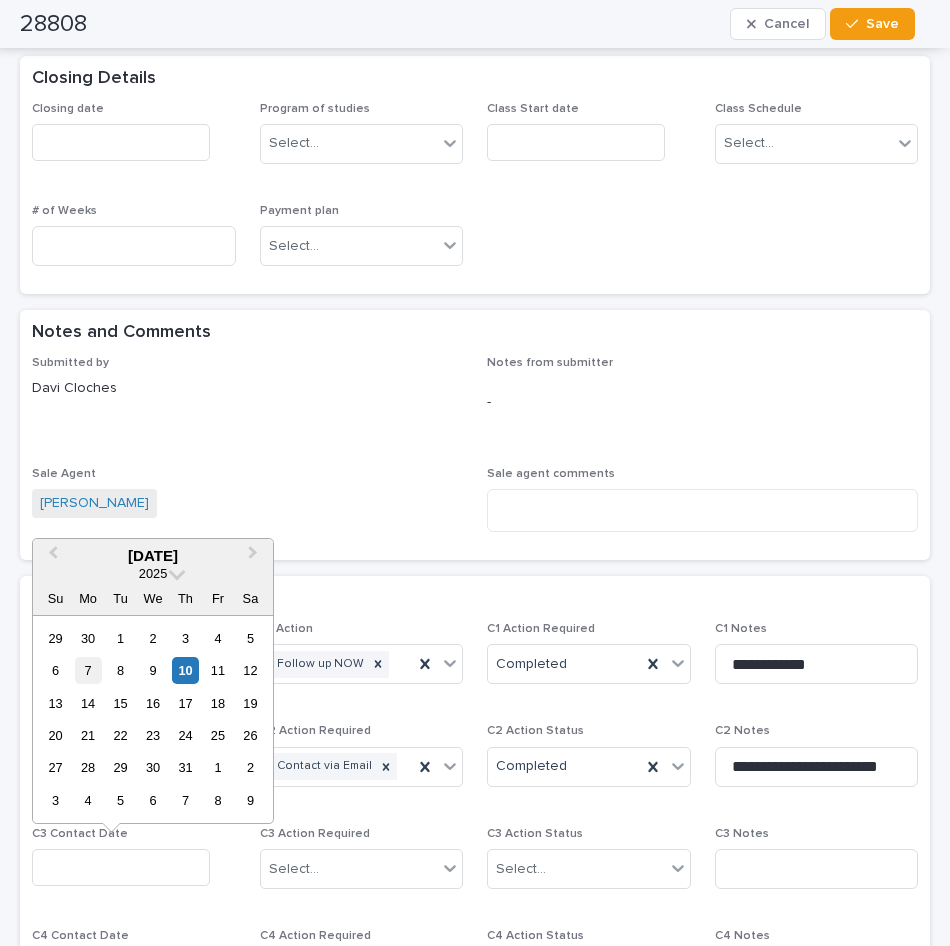 click on "7" at bounding box center (88, 670) 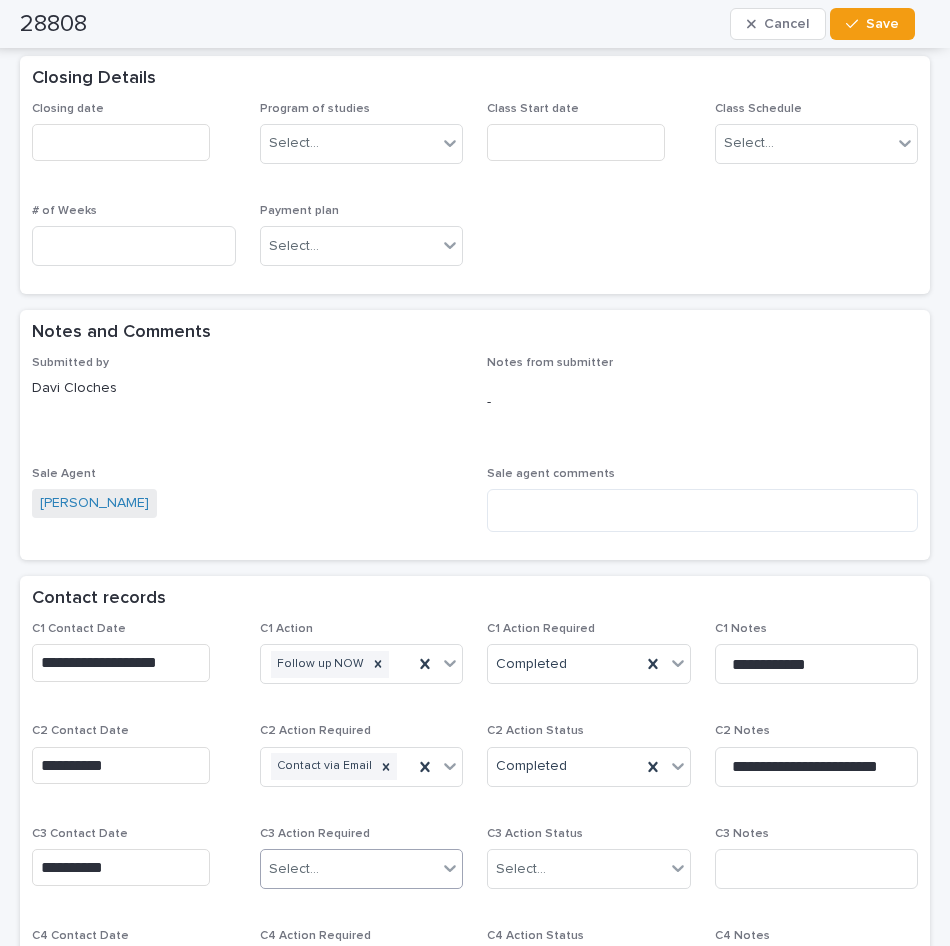 click on "Select..." at bounding box center [294, 869] 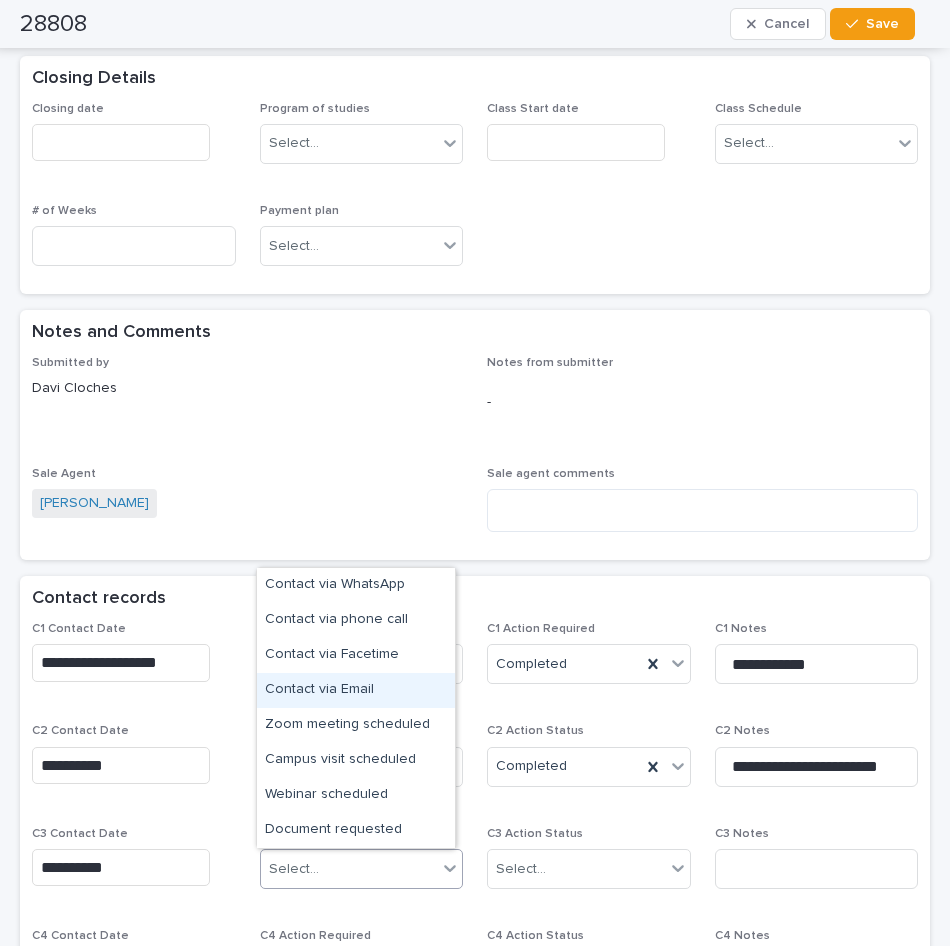 click on "Contact via Email" at bounding box center (356, 690) 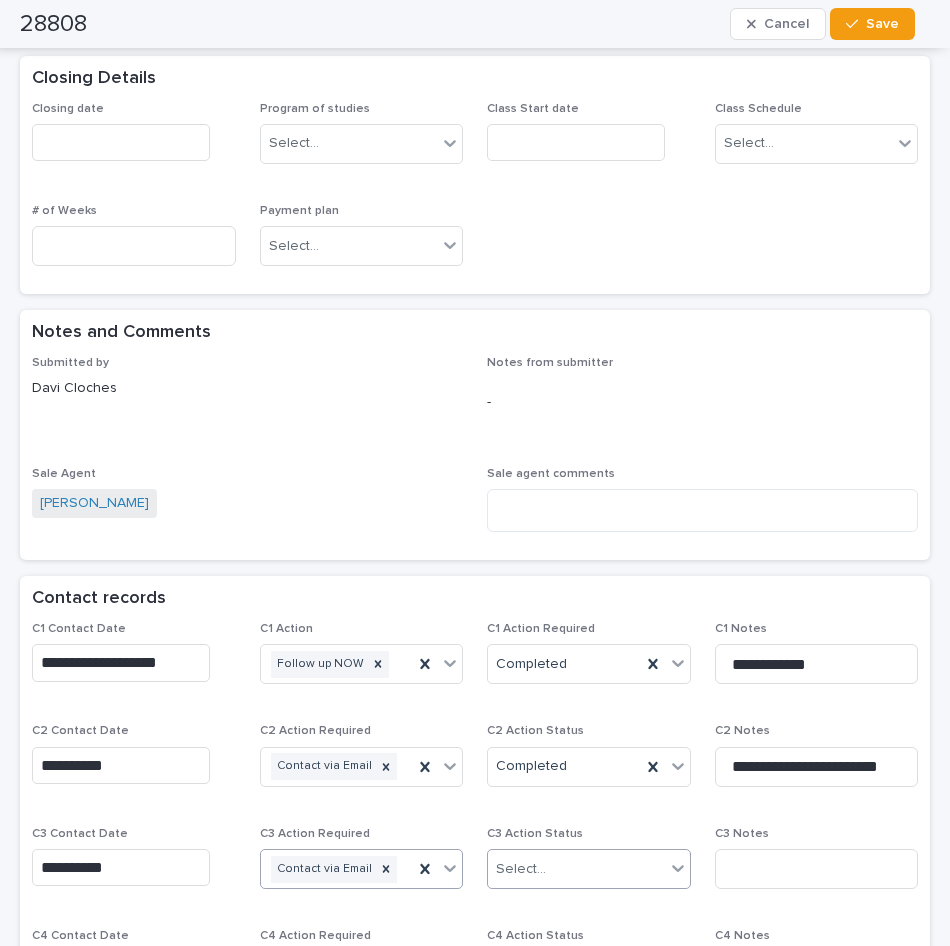 click on "Select..." at bounding box center [576, 869] 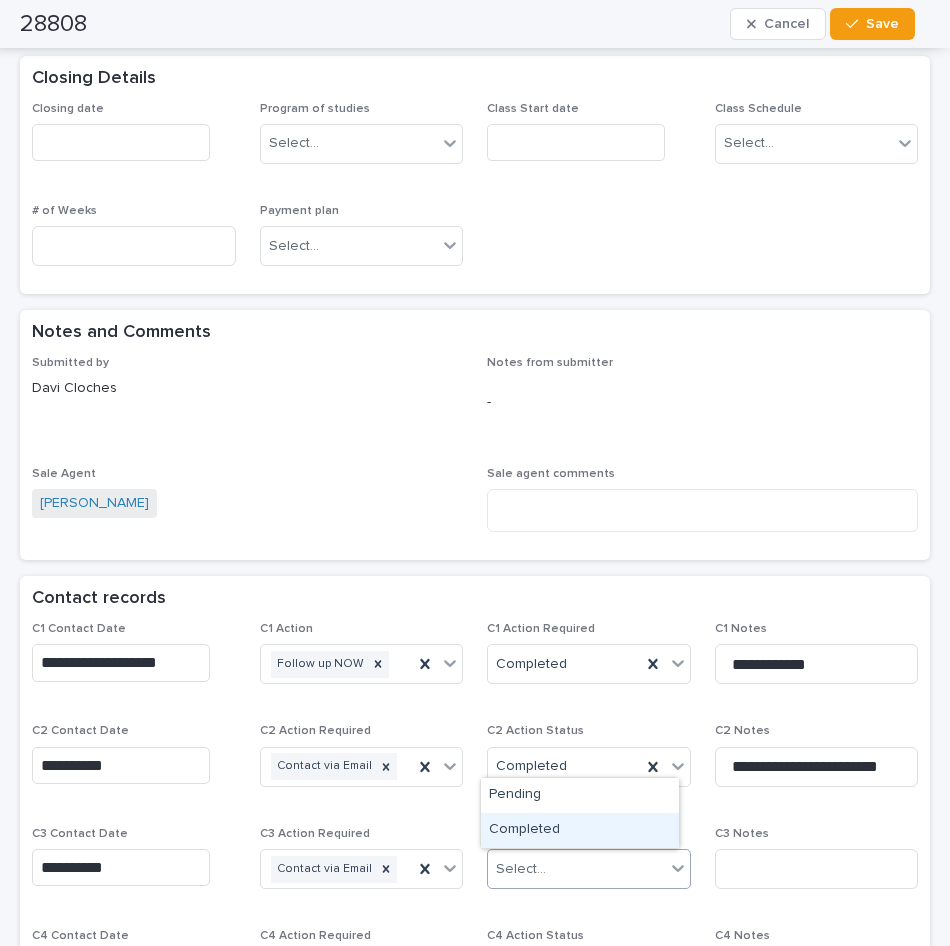 click on "Completed" at bounding box center [580, 830] 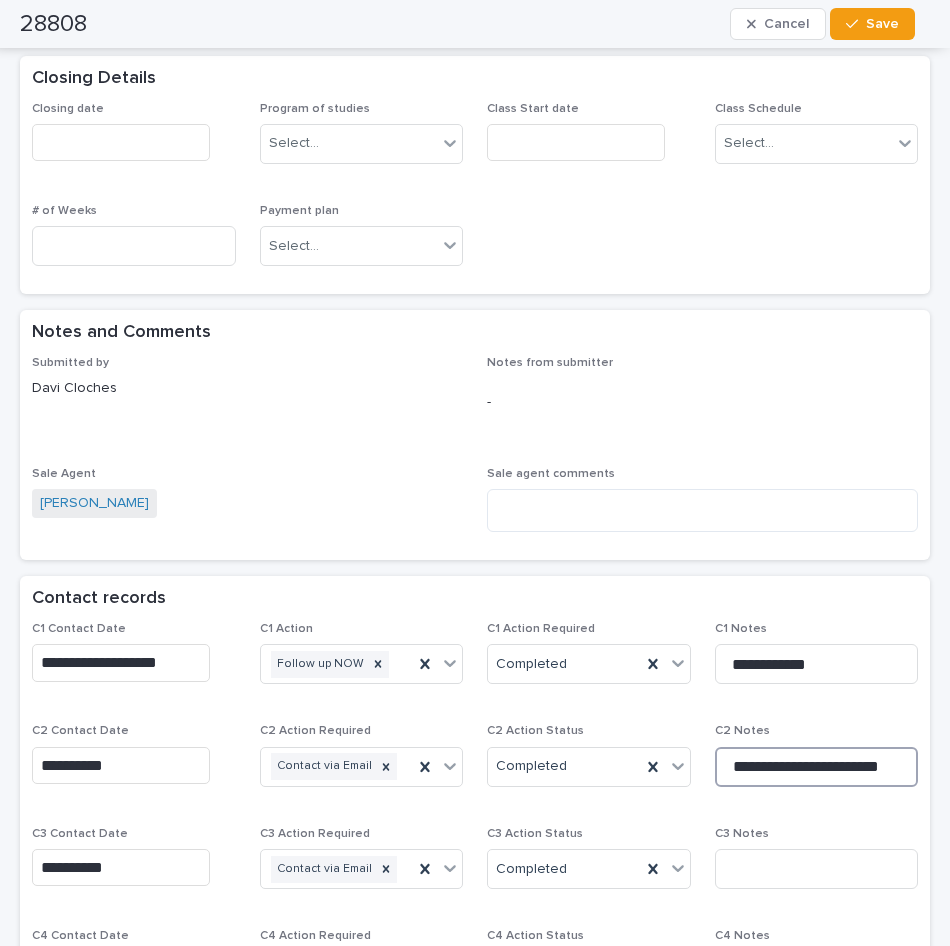 drag, startPoint x: 892, startPoint y: 768, endPoint x: 710, endPoint y: 769, distance: 182.00275 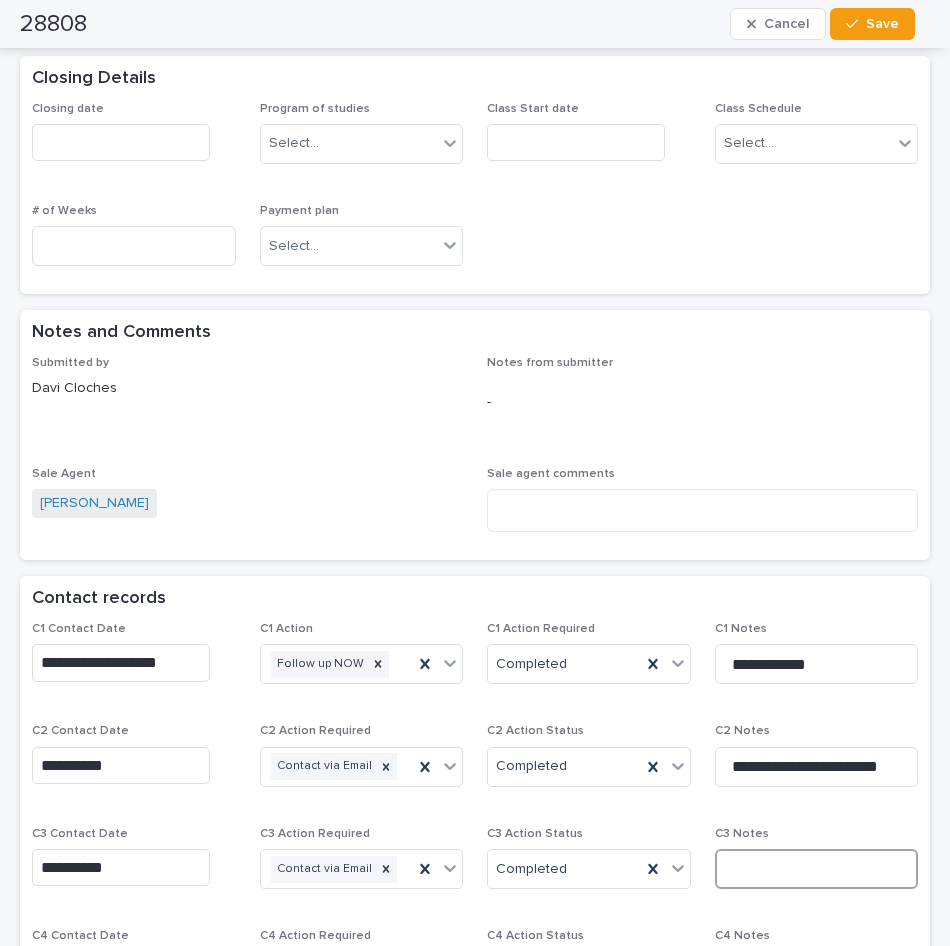 click at bounding box center [817, 869] 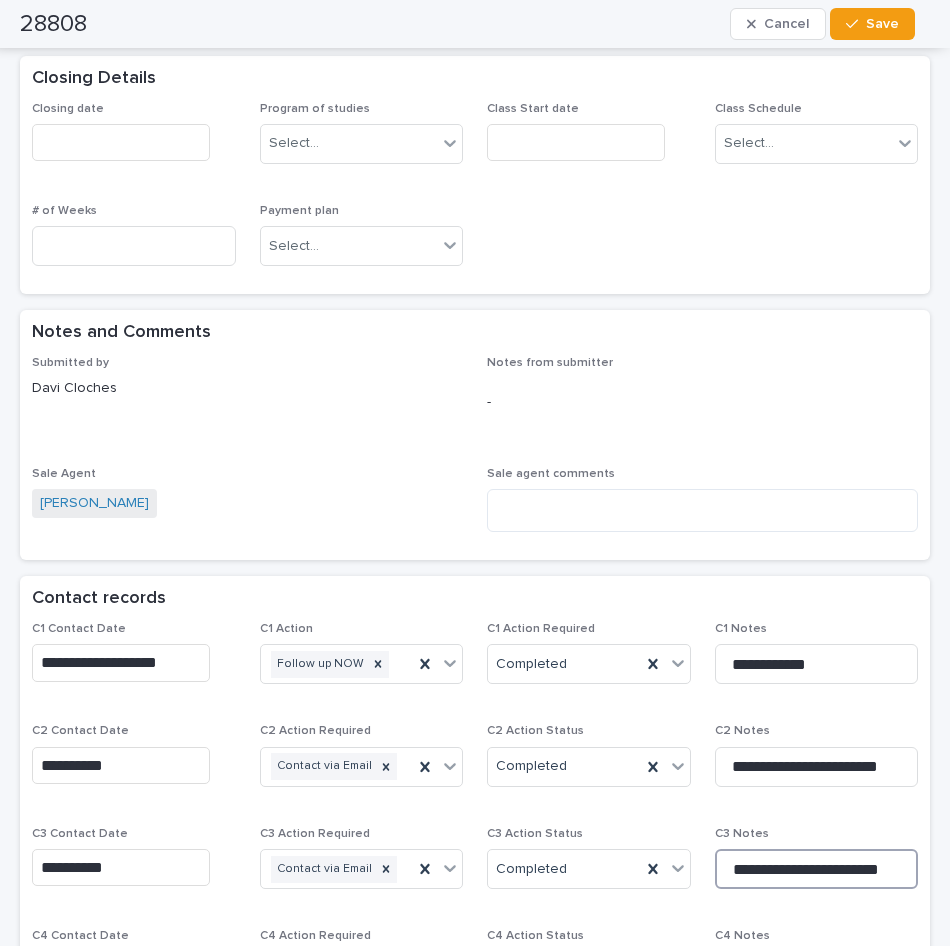 type on "**********" 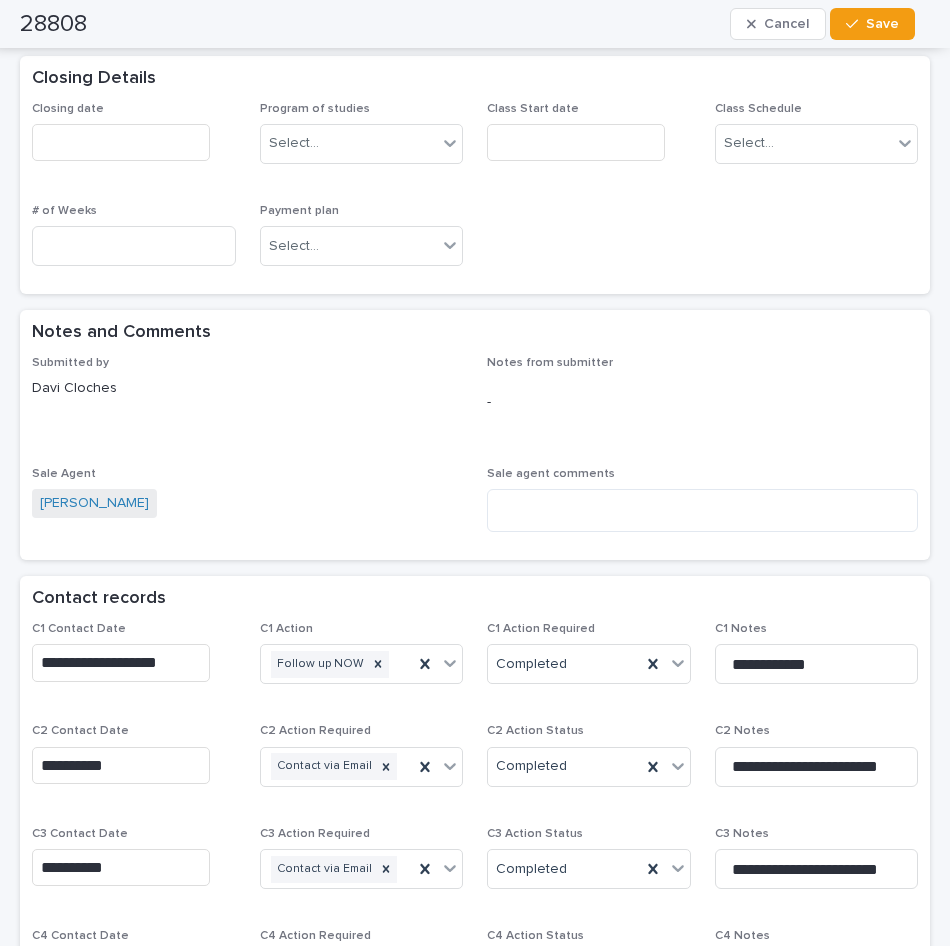click on "Sale agent comments" at bounding box center (702, 474) 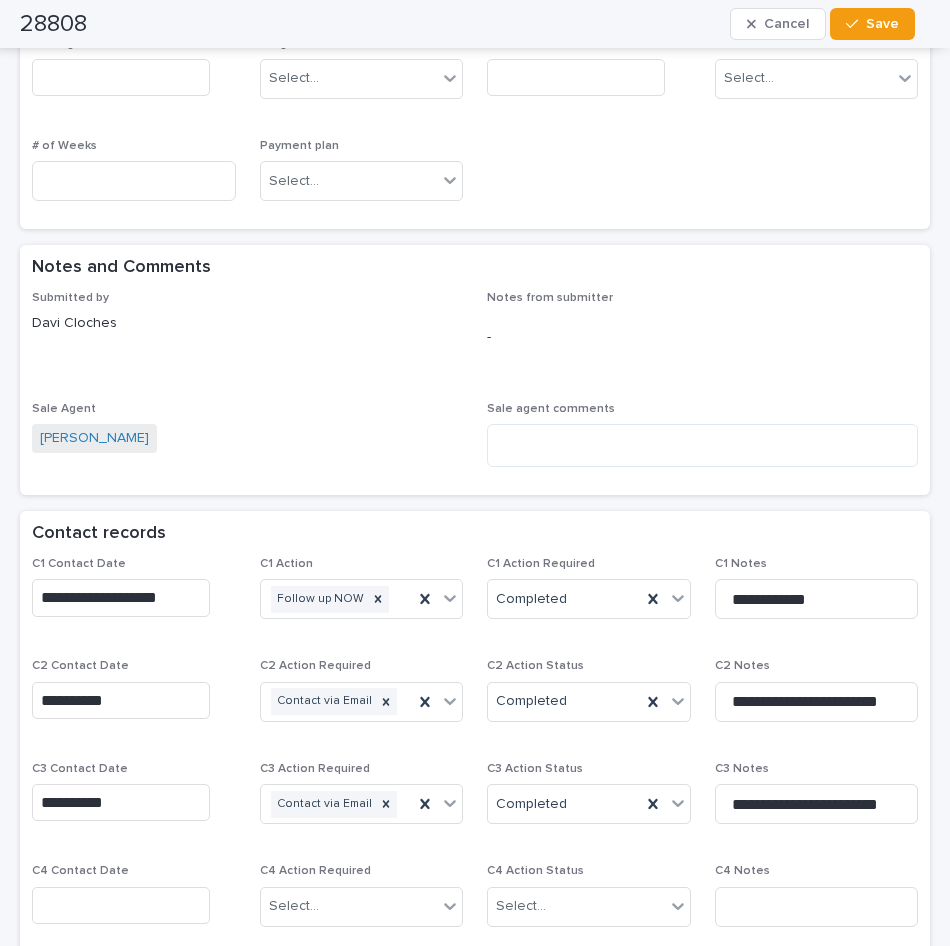 scroll, scrollTop: 1088, scrollLeft: 0, axis: vertical 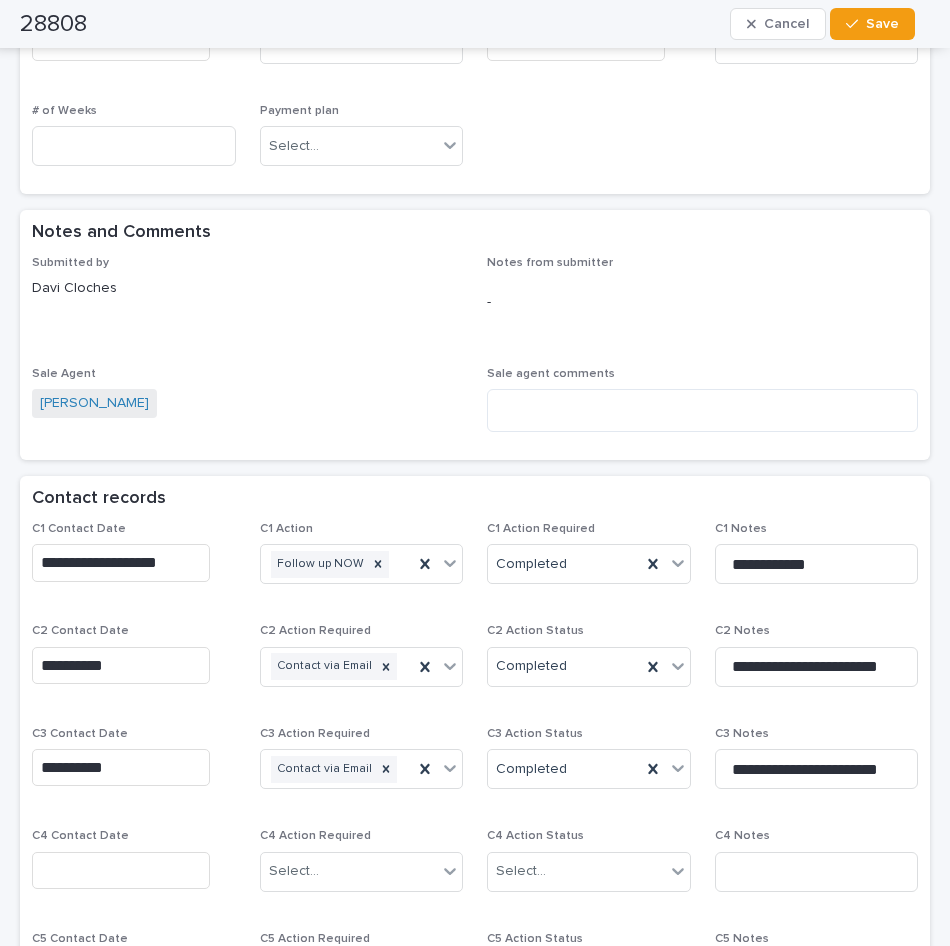 click at bounding box center (121, 870) 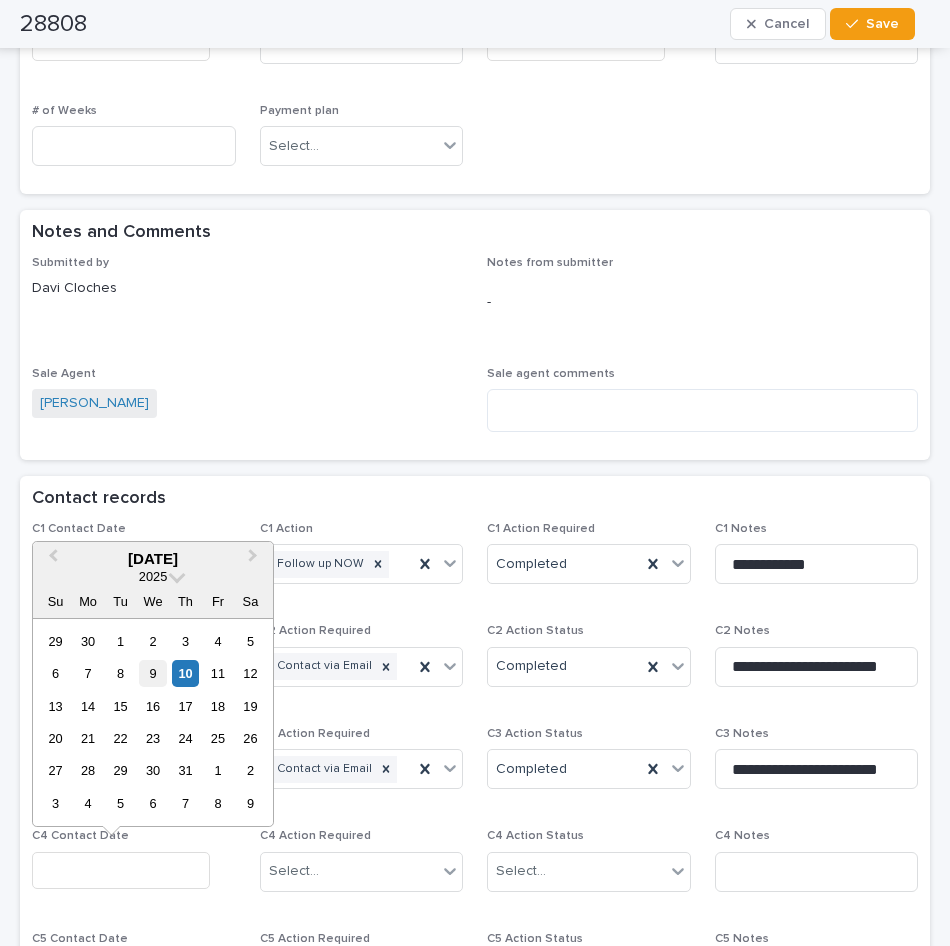 click on "9" at bounding box center [152, 673] 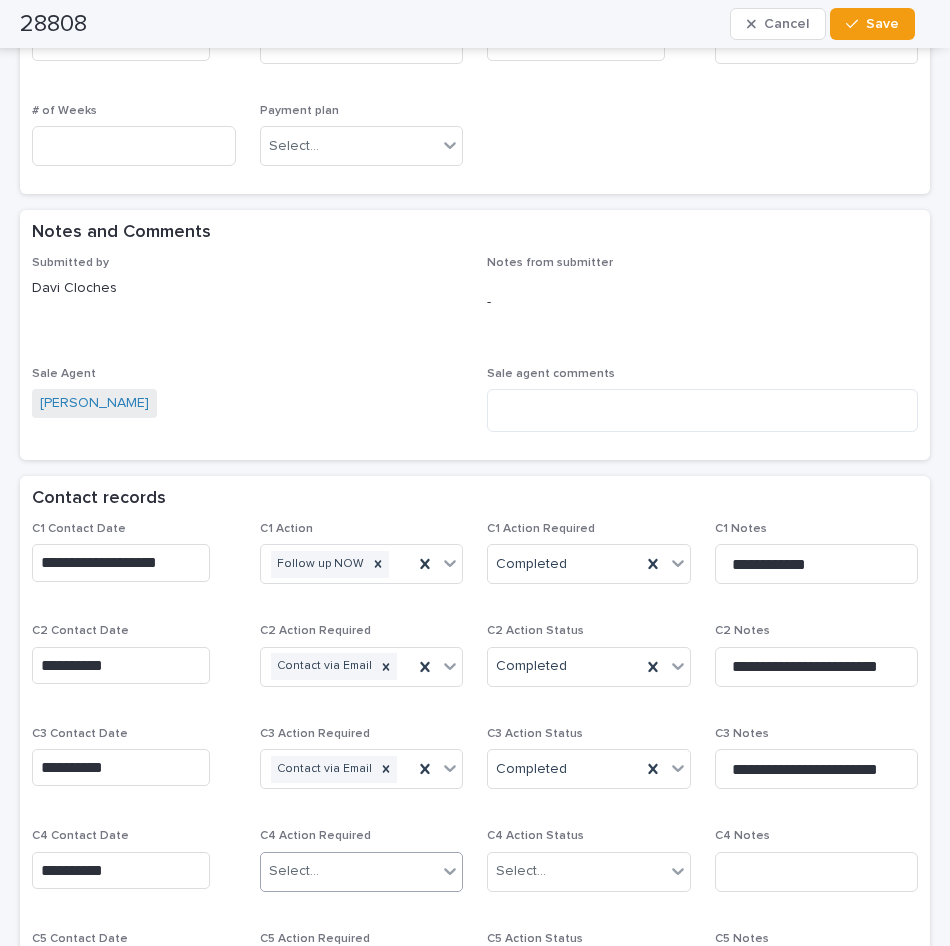 click on "Select..." at bounding box center [349, 871] 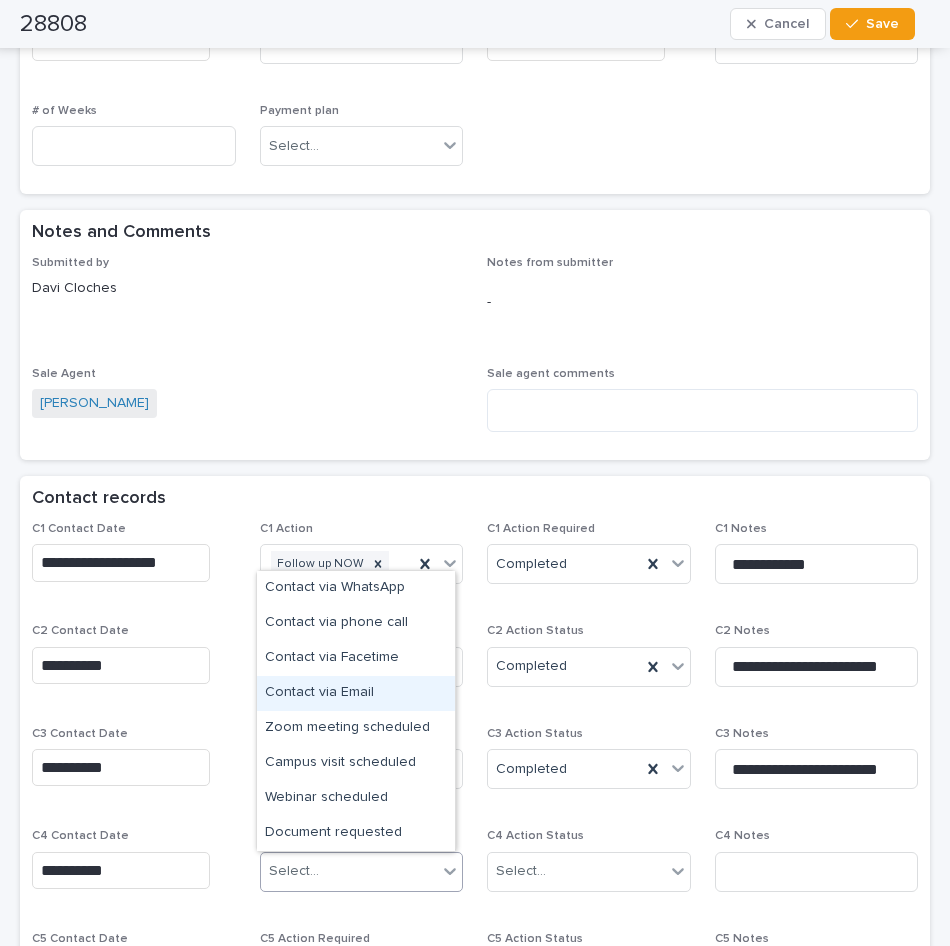 click on "Contact via Email" at bounding box center (356, 693) 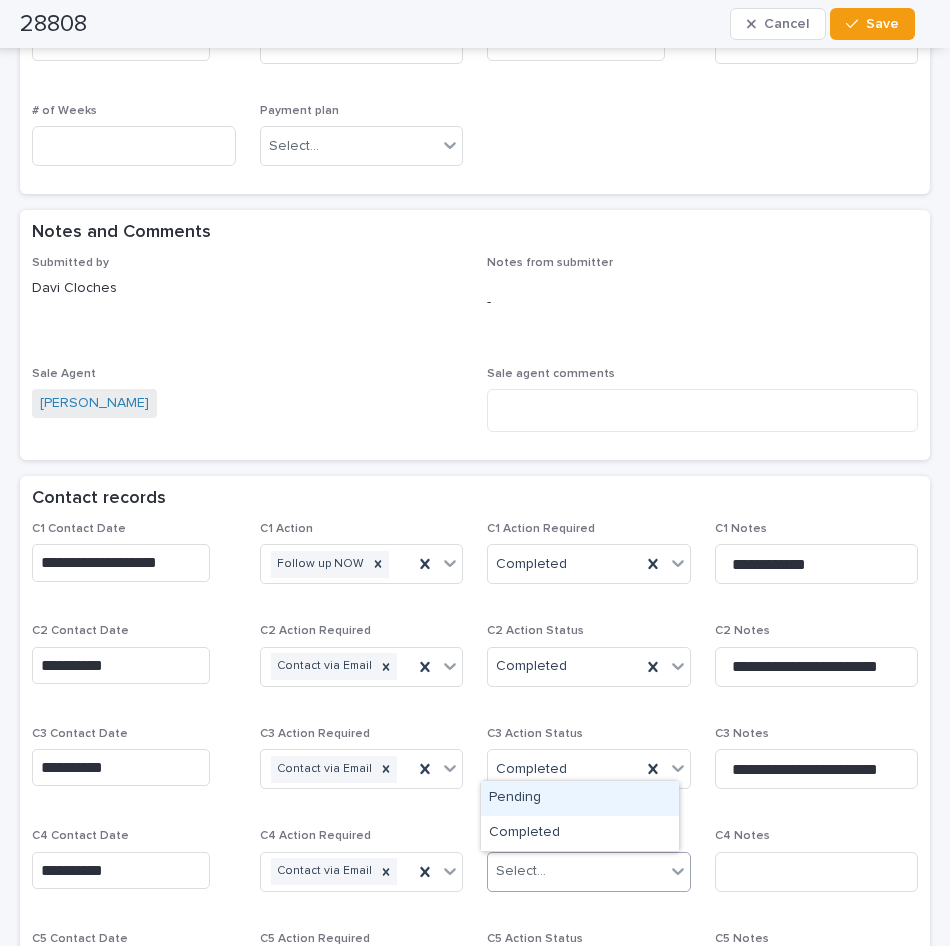 click on "Select..." at bounding box center [576, 871] 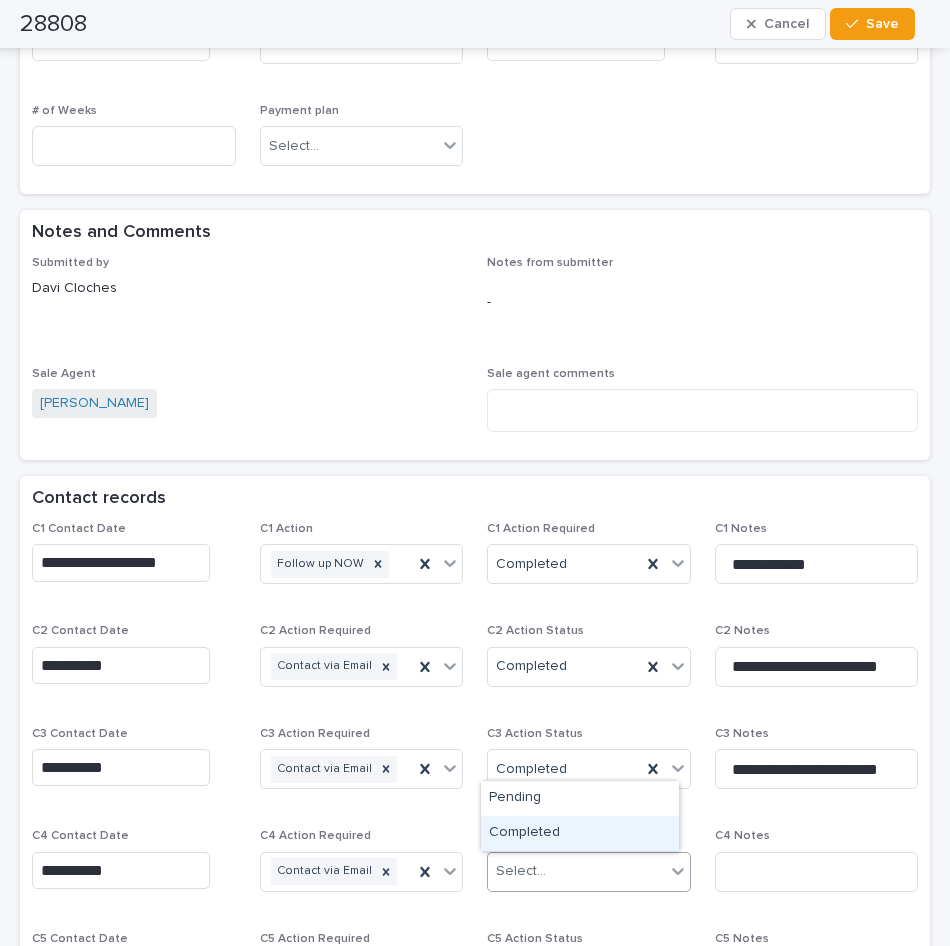 click on "Completed" at bounding box center [580, 833] 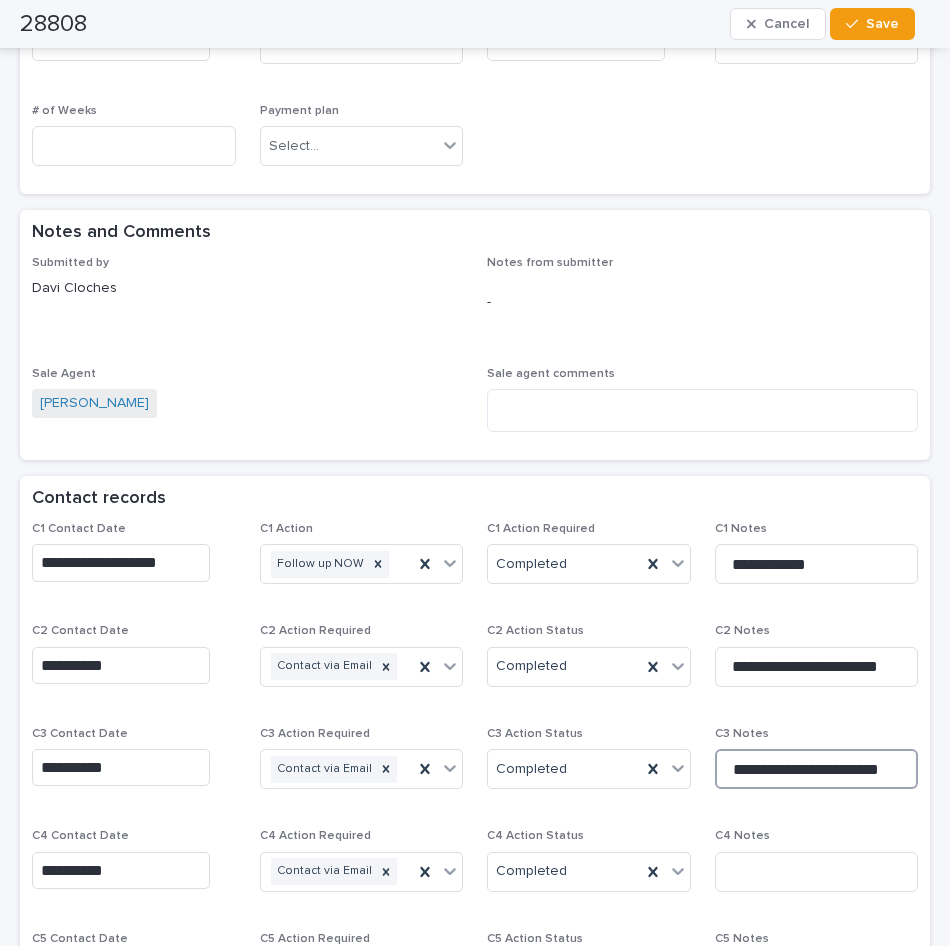 drag, startPoint x: 890, startPoint y: 769, endPoint x: 705, endPoint y: 779, distance: 185.27008 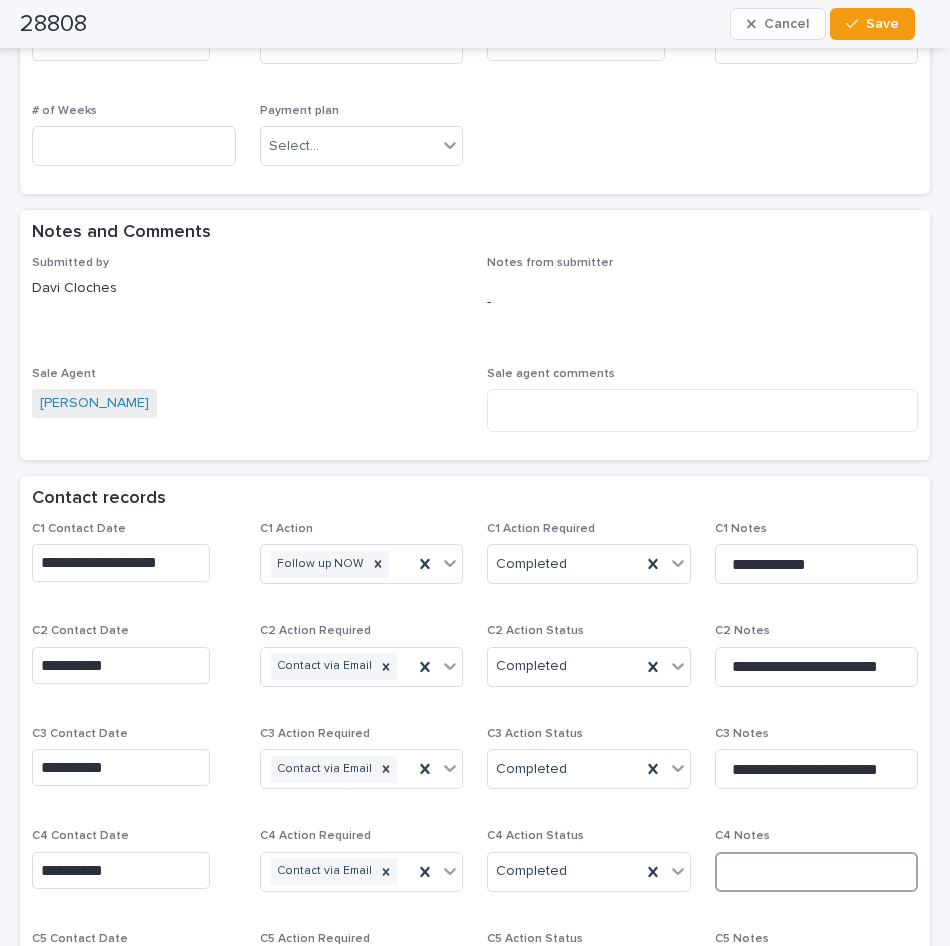 click at bounding box center [817, 872] 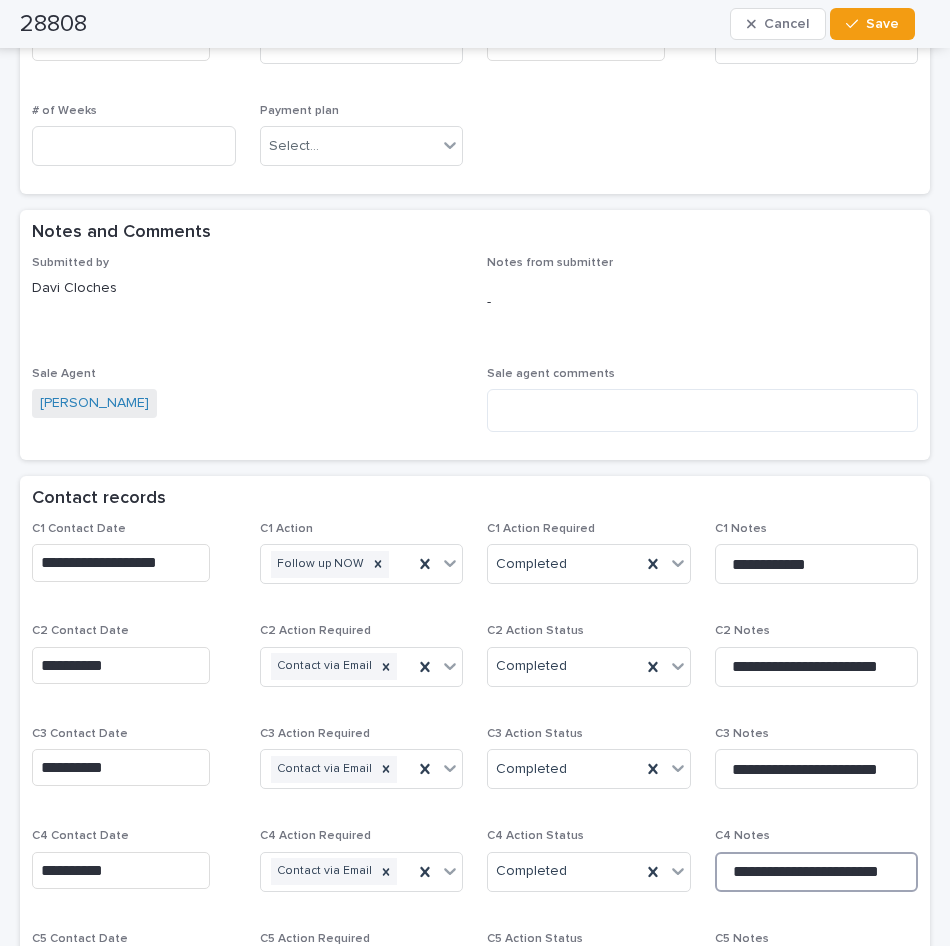 scroll, scrollTop: 1188, scrollLeft: 0, axis: vertical 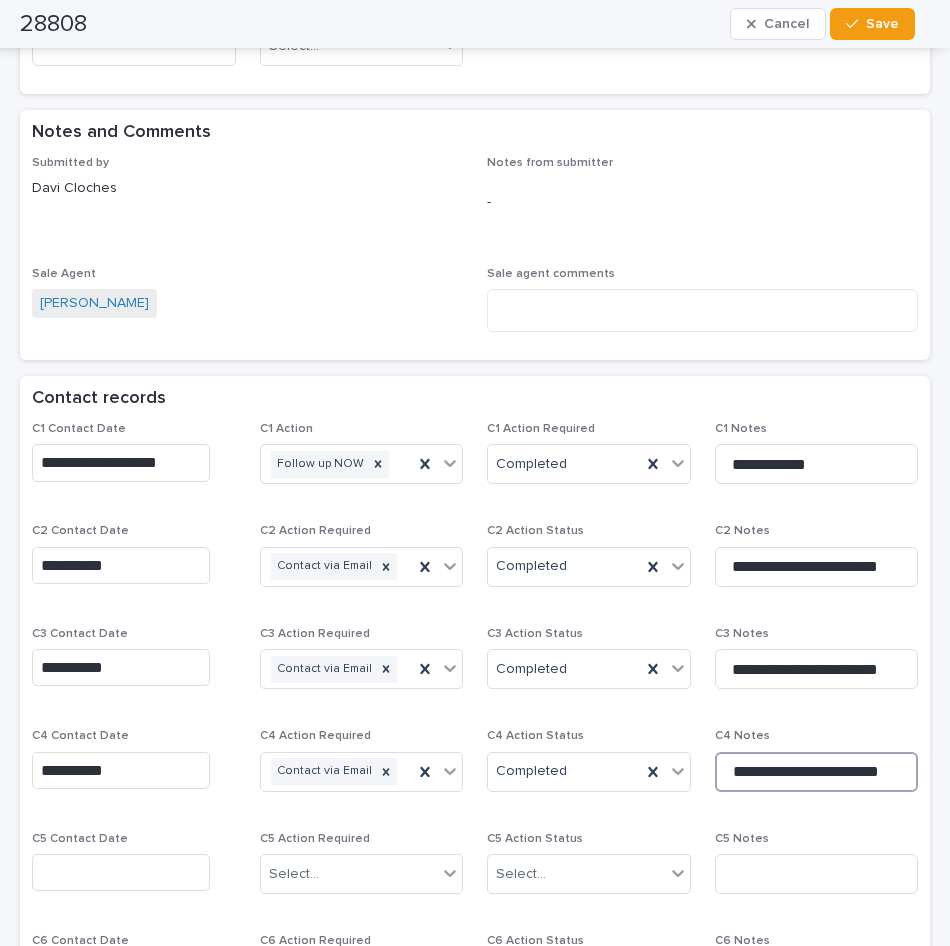 type on "**********" 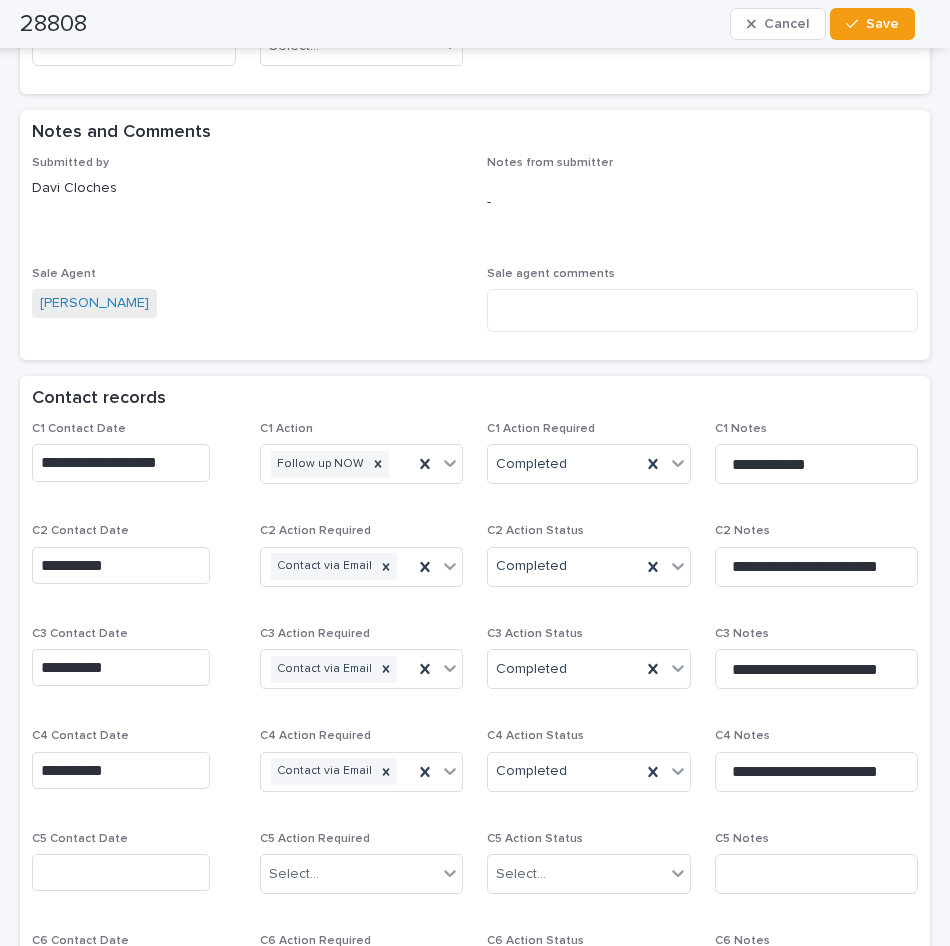 click at bounding box center (121, 872) 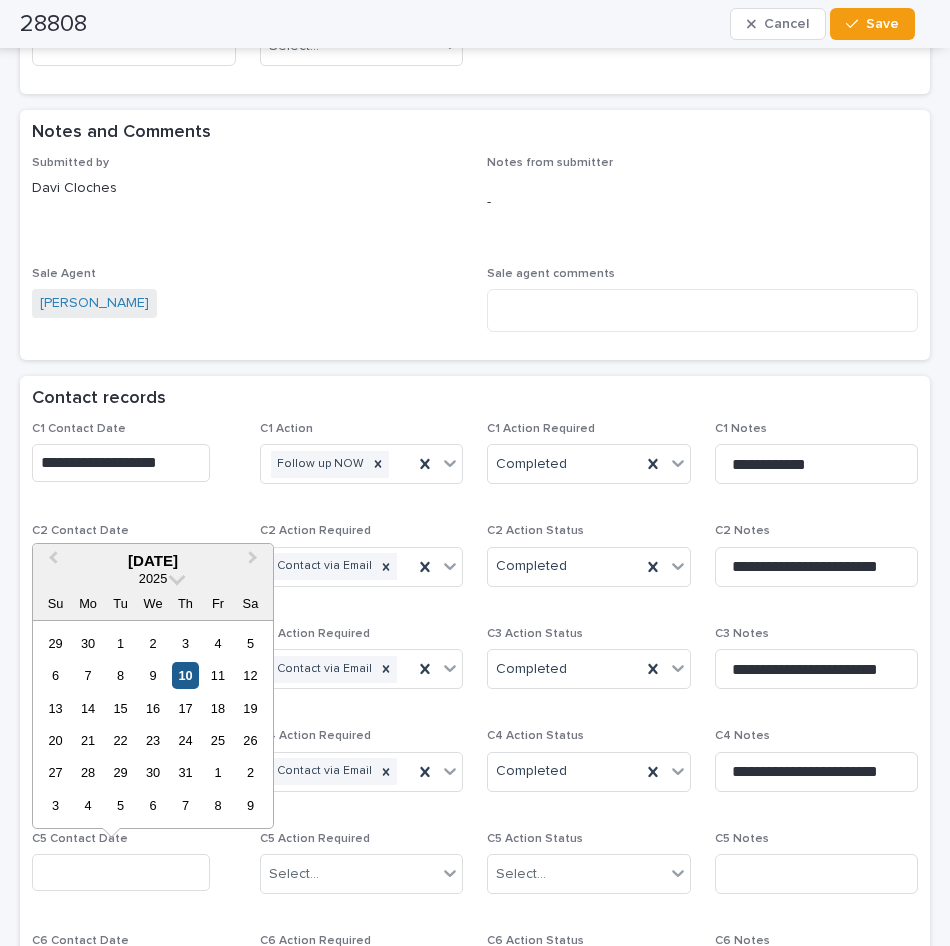 click on "10" at bounding box center (185, 675) 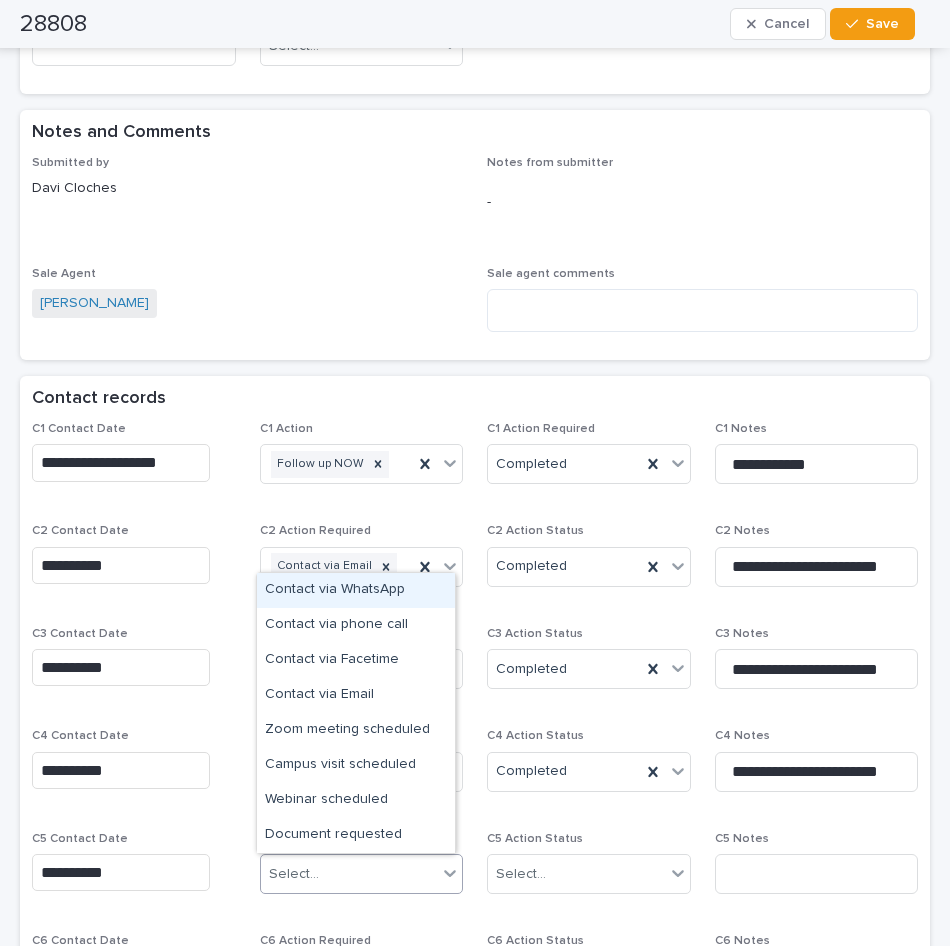 click on "Select..." at bounding box center [349, 874] 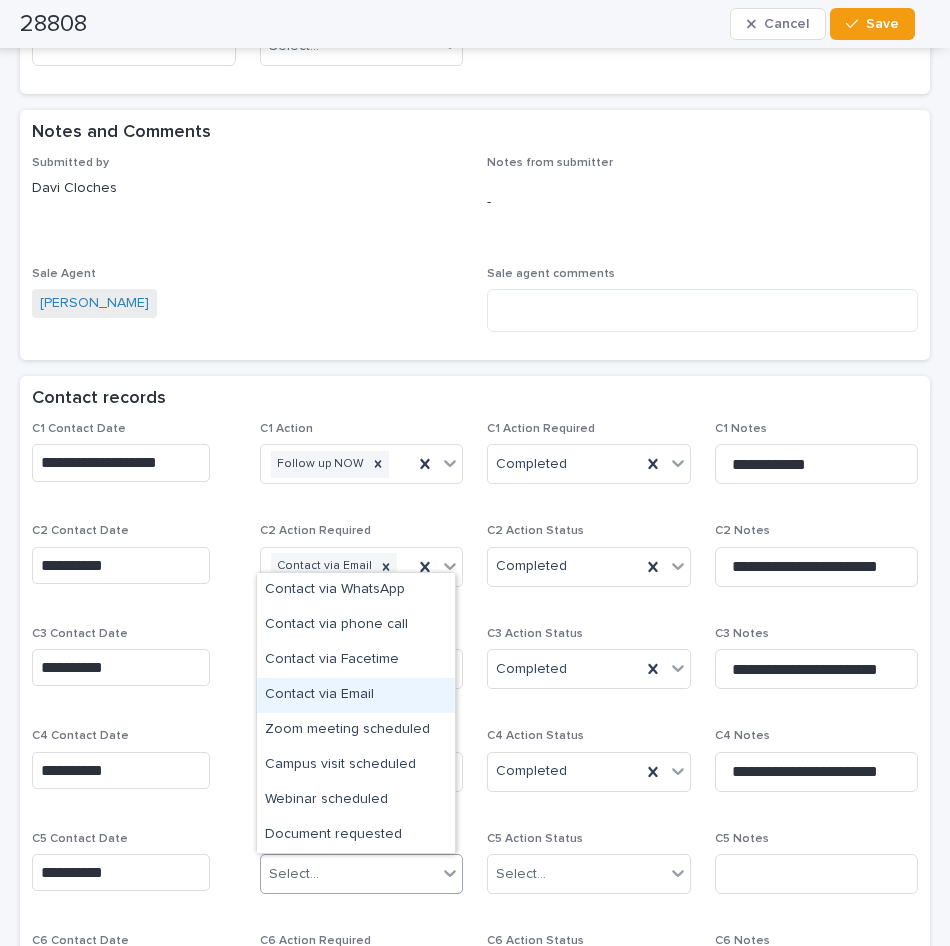 click on "Contact via Email" at bounding box center [356, 695] 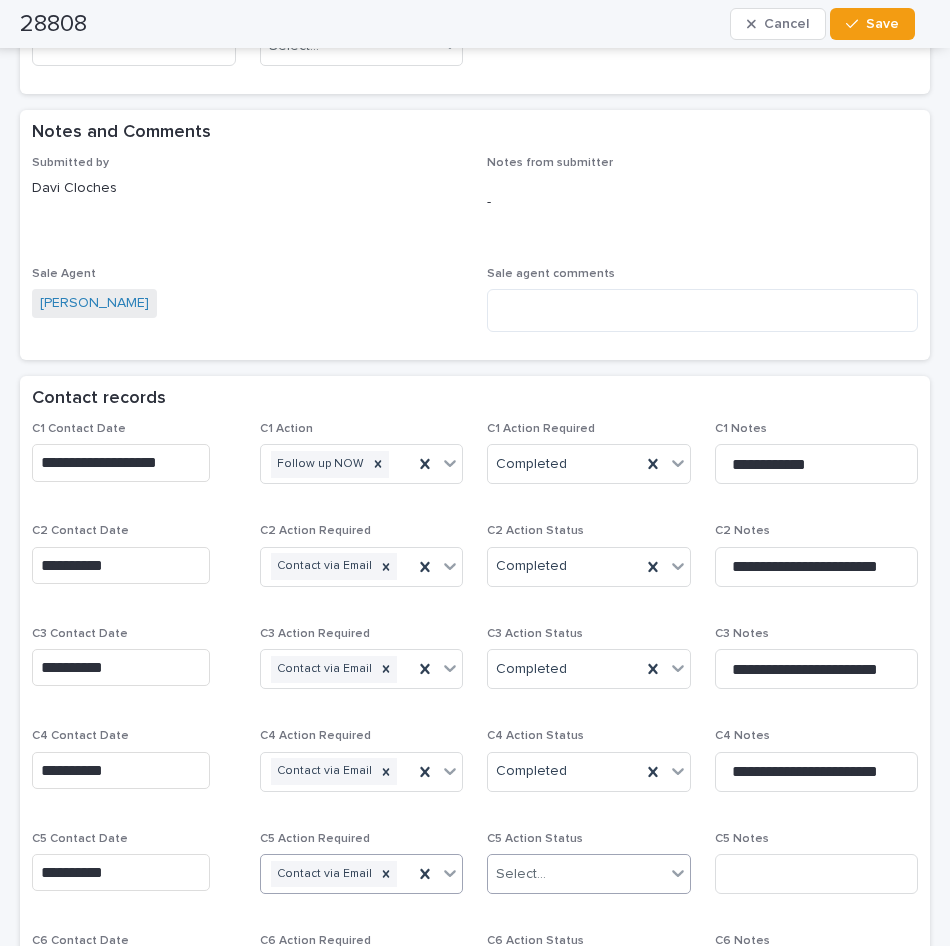 click on "Select..." at bounding box center (576, 874) 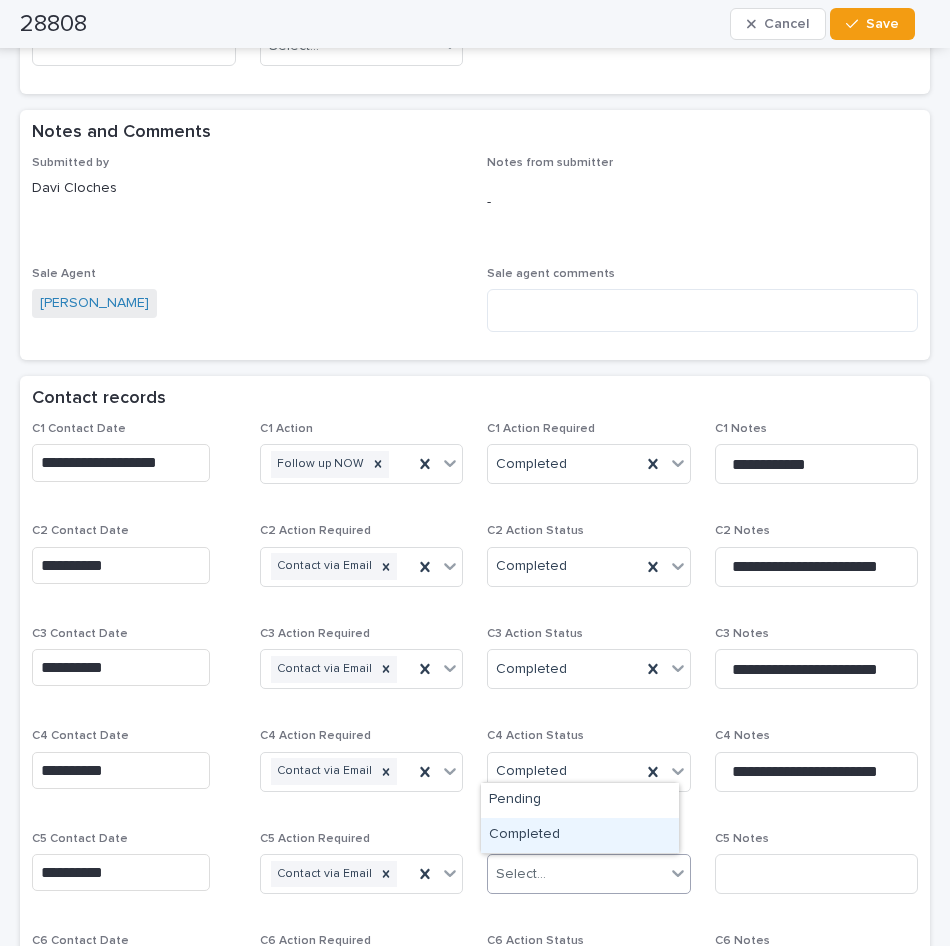 click on "Completed" at bounding box center [580, 835] 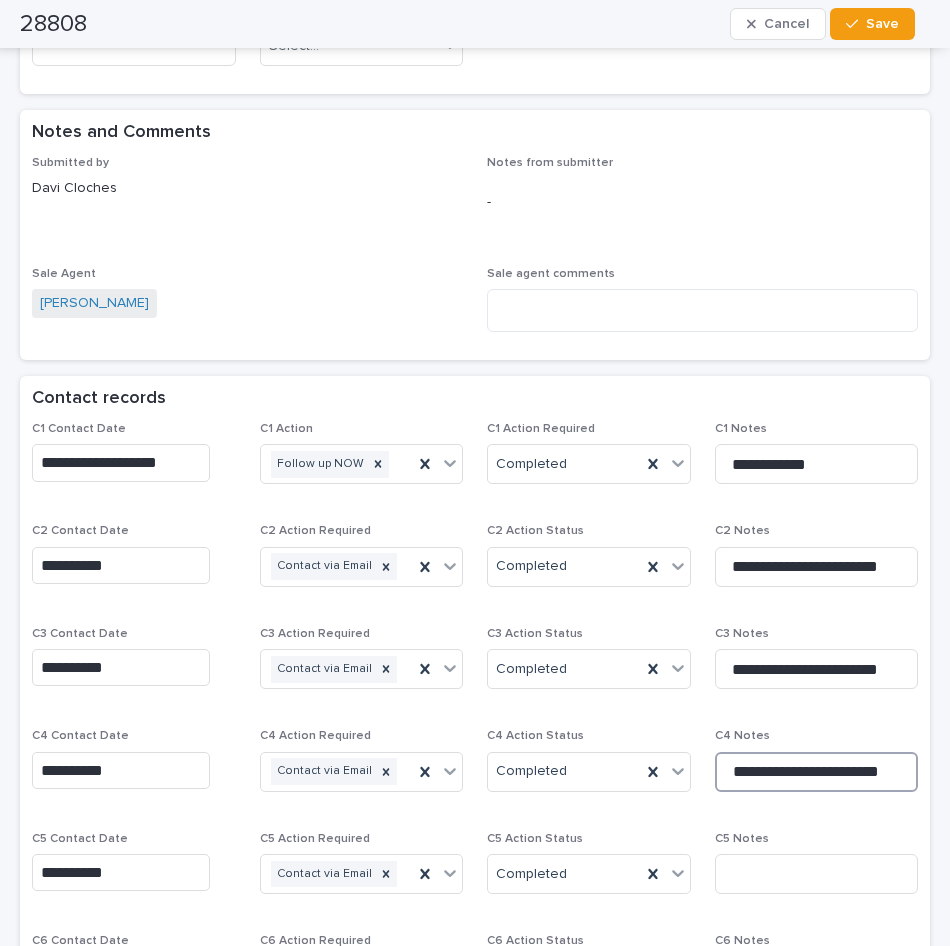drag, startPoint x: 891, startPoint y: 770, endPoint x: 698, endPoint y: 777, distance: 193.1269 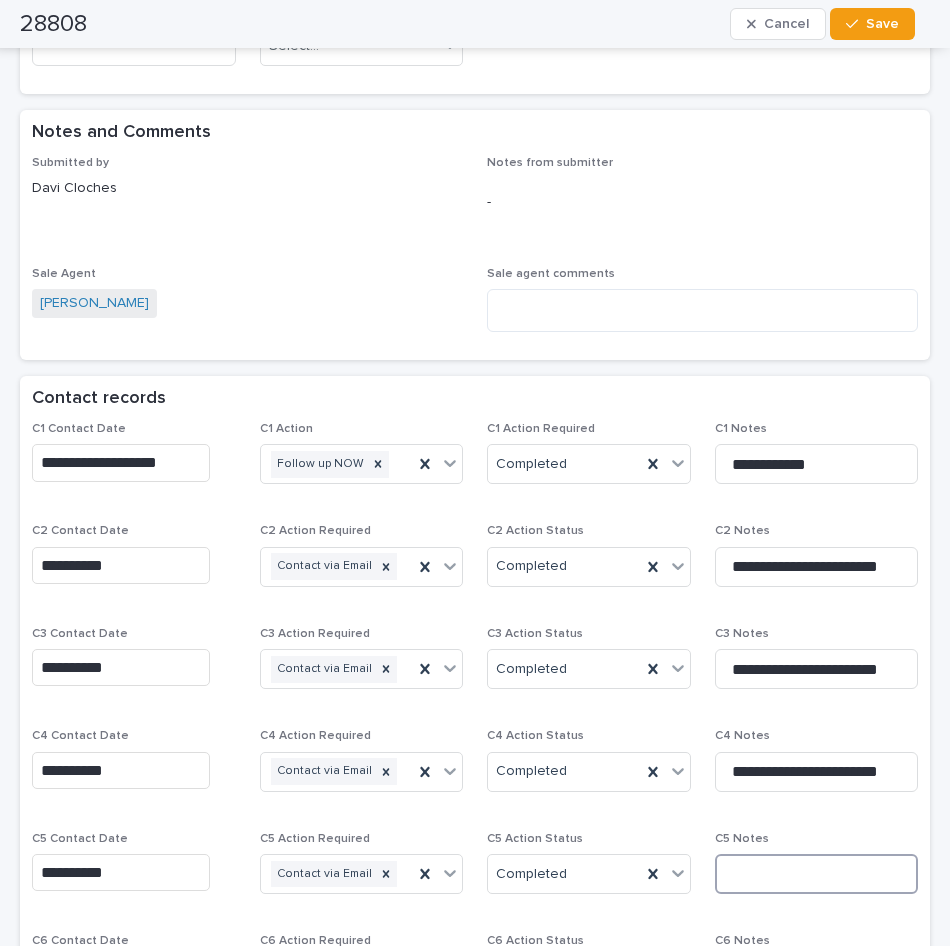 click at bounding box center (817, 874) 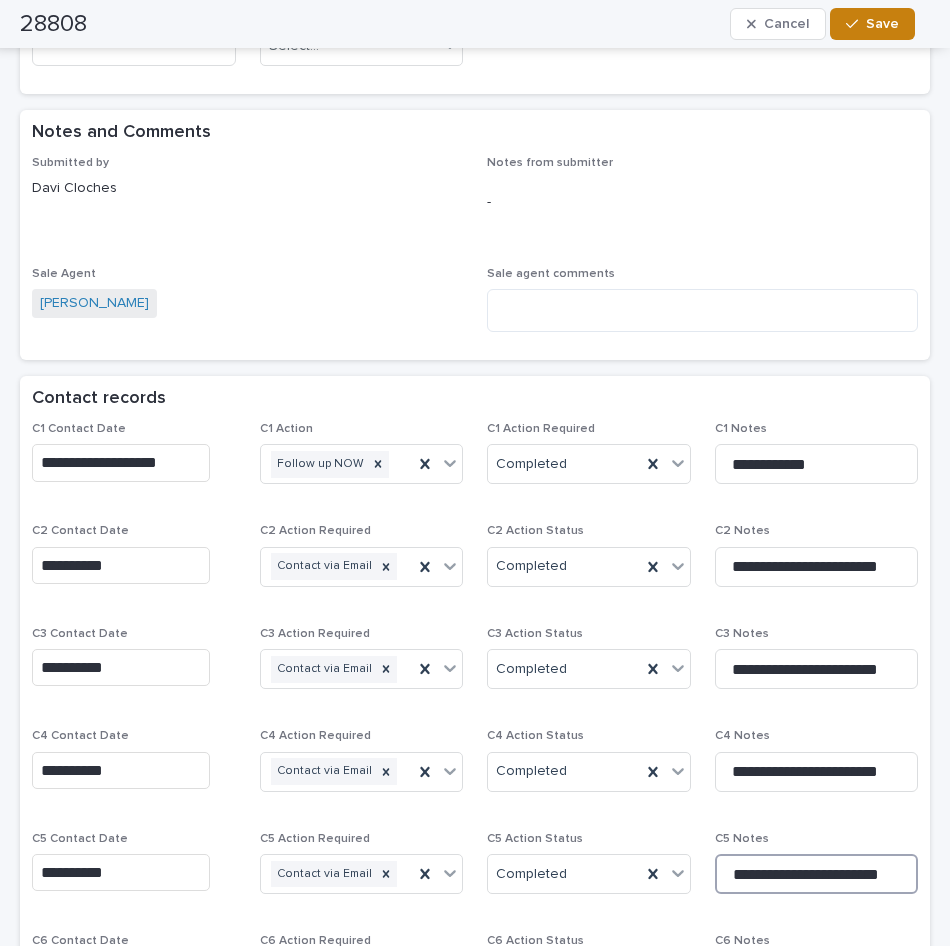 type on "**********" 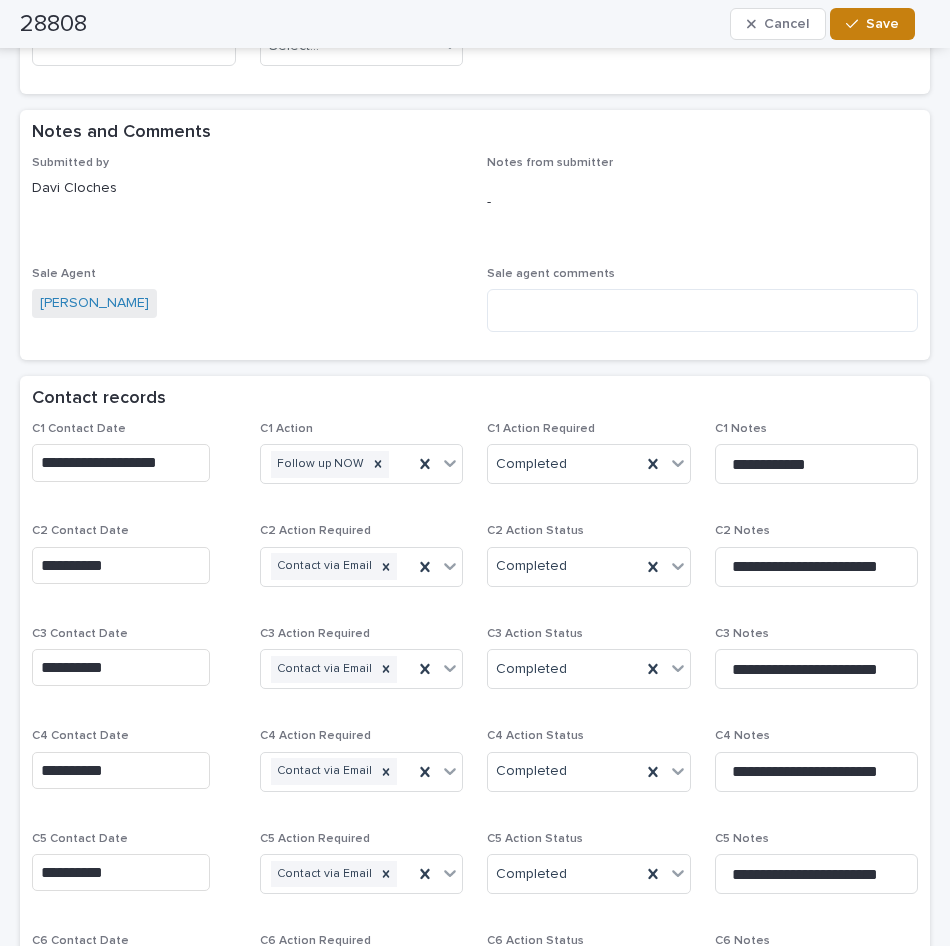 click on "Save" at bounding box center [882, 24] 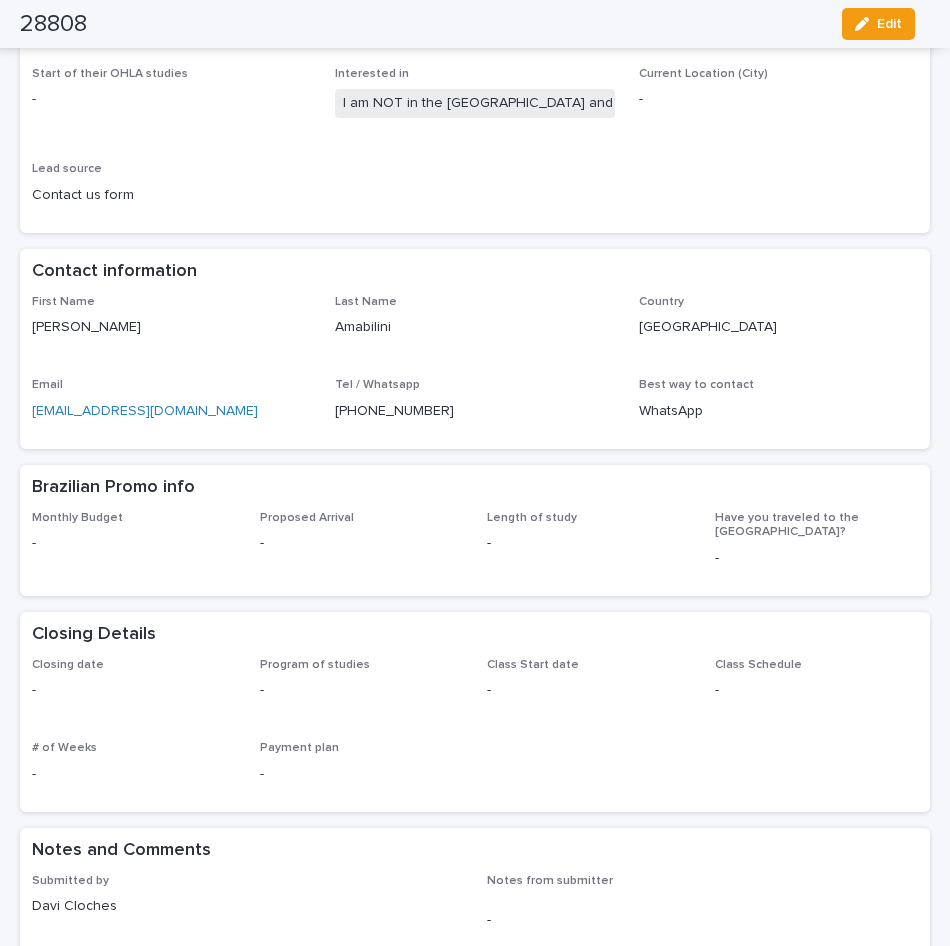 scroll, scrollTop: 0, scrollLeft: 0, axis: both 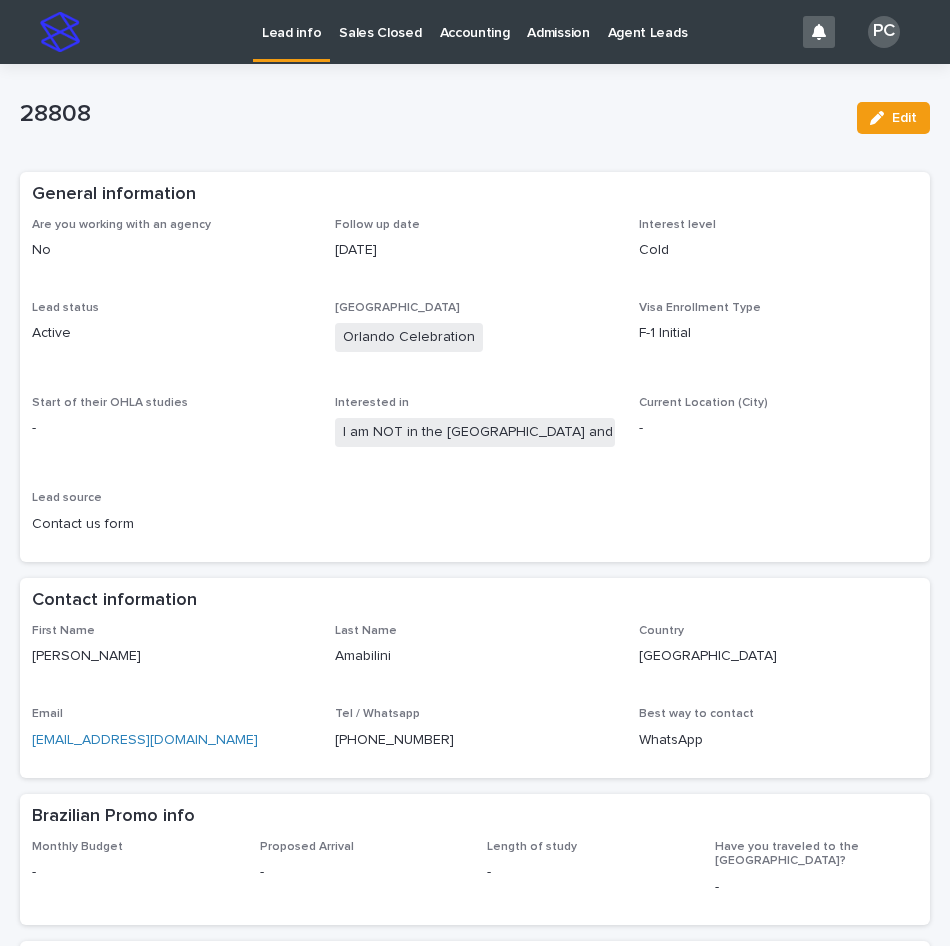 click on "Lead info" at bounding box center [291, 29] 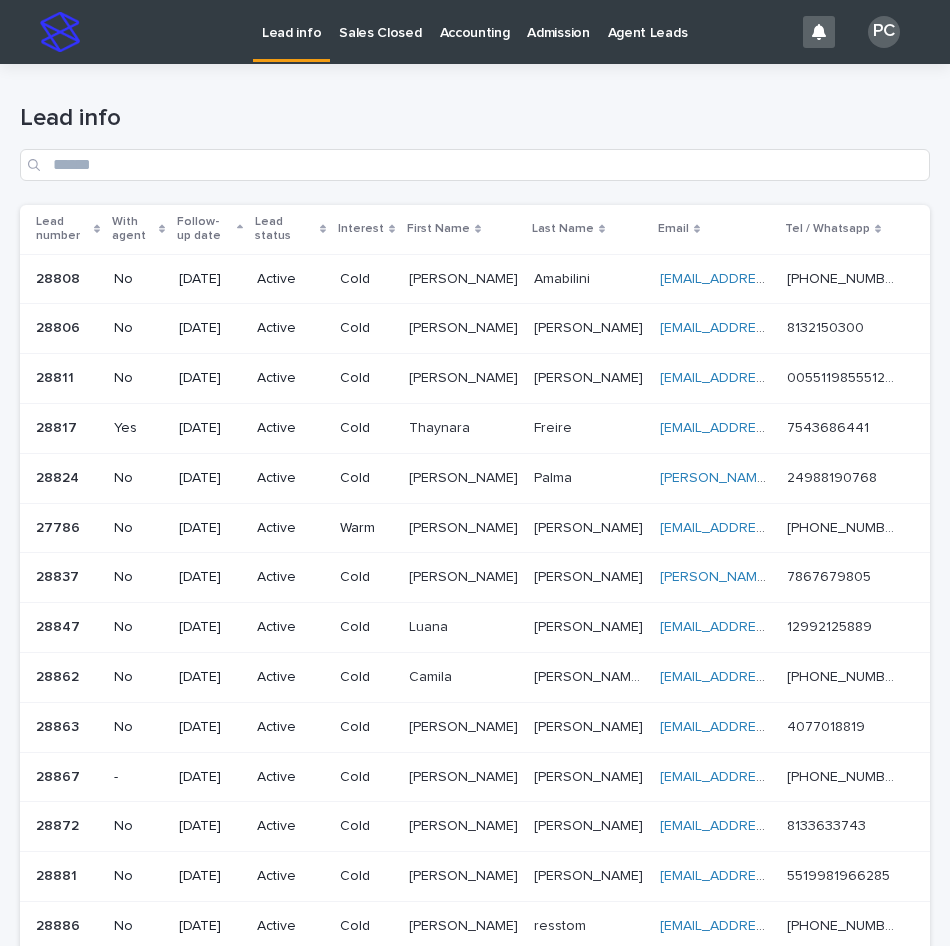 click on "[DATE]" at bounding box center [210, 279] 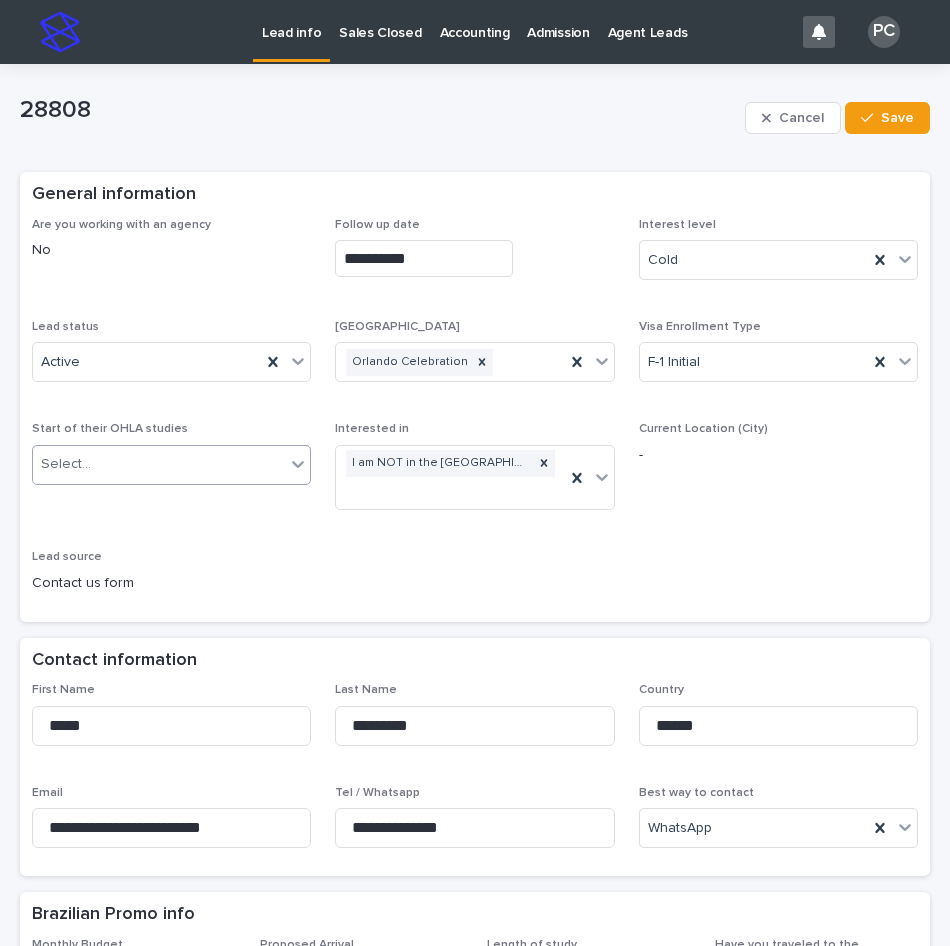 click on "Select..." at bounding box center (159, 464) 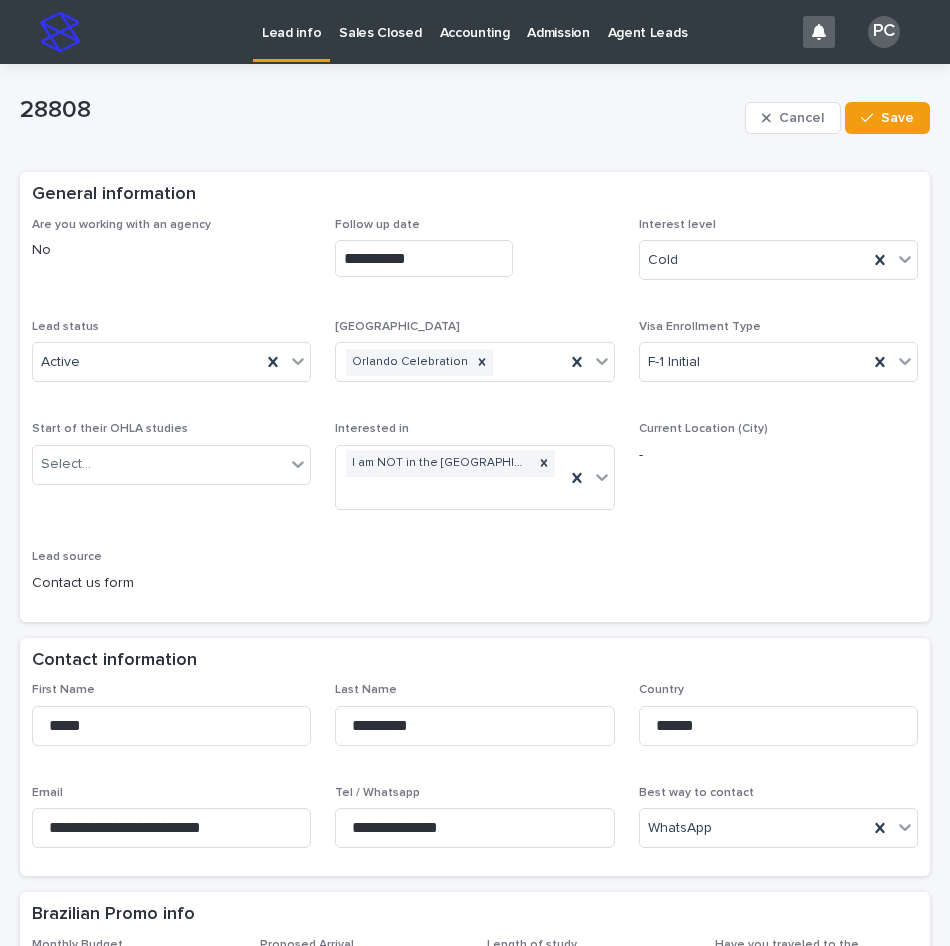 click on "**********" at bounding box center (475, 414) 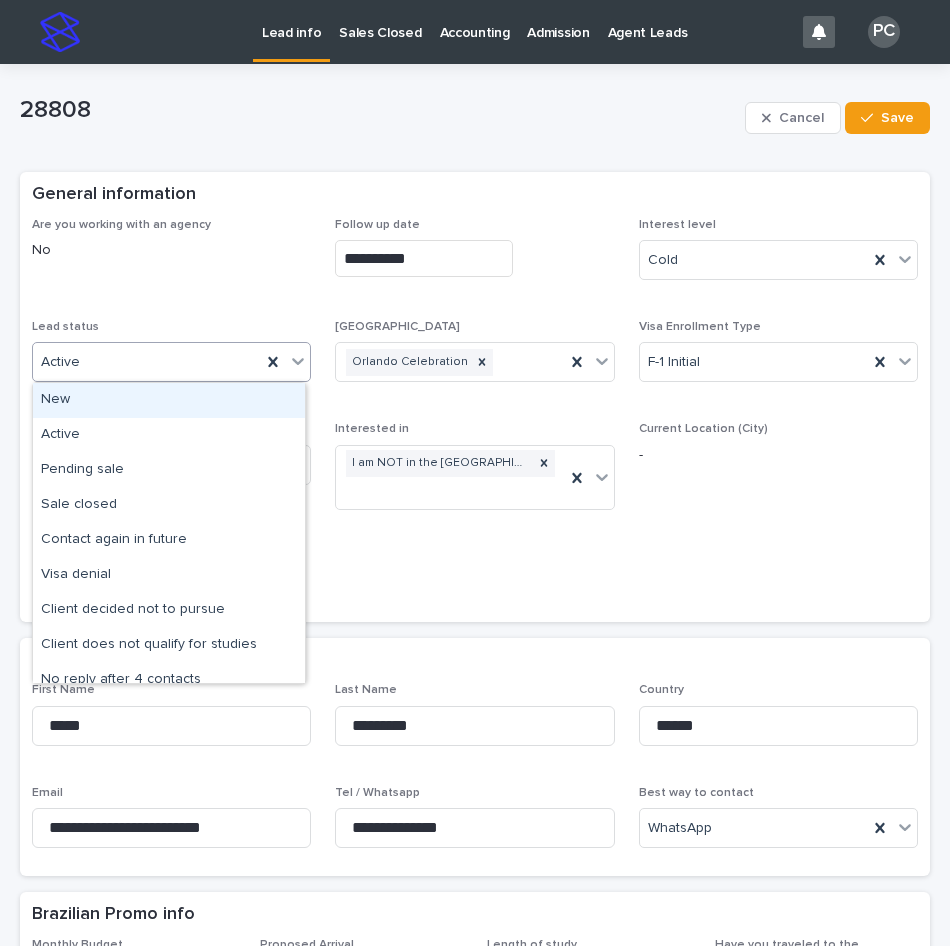 click on "Active" at bounding box center (147, 362) 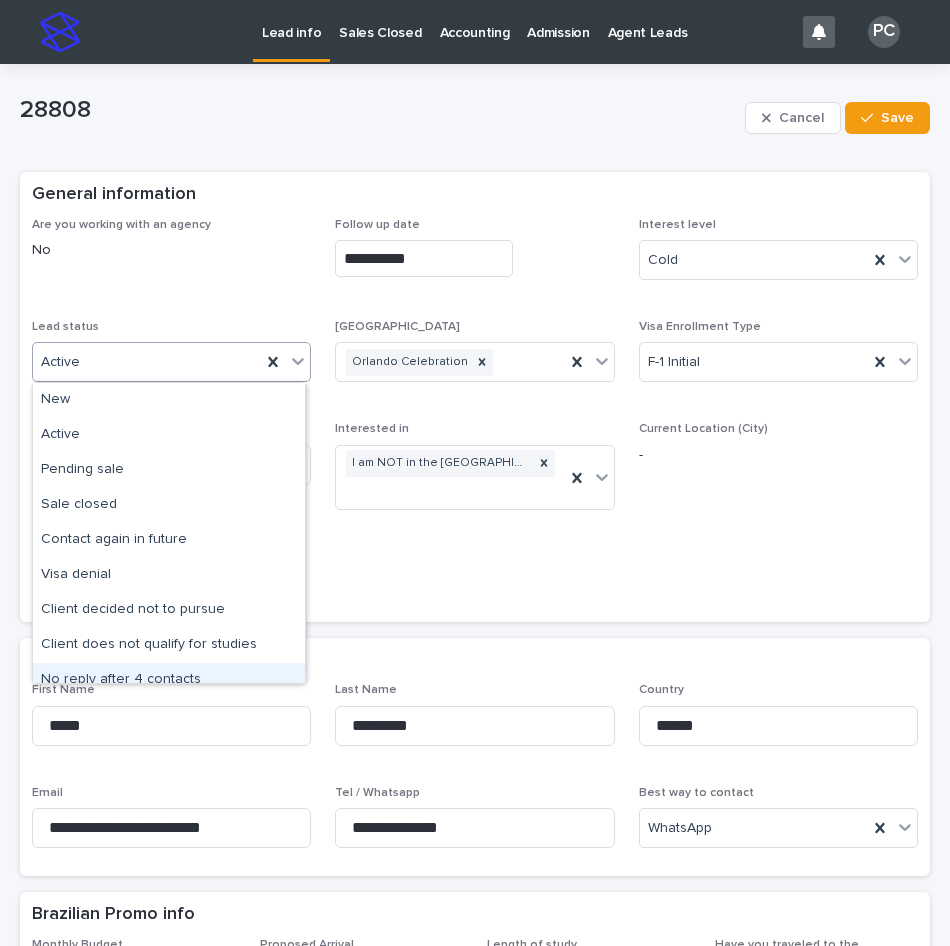 click on "No reply after 4 contacts" at bounding box center (169, 680) 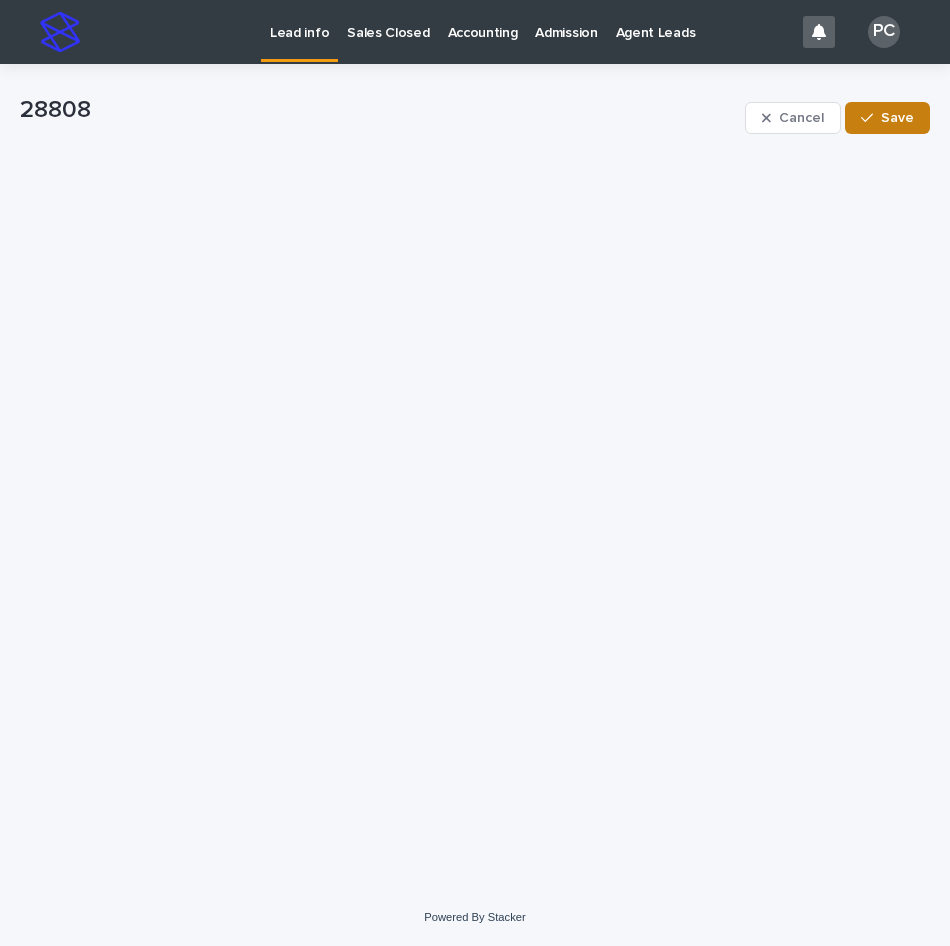 click on "Save" at bounding box center [897, 118] 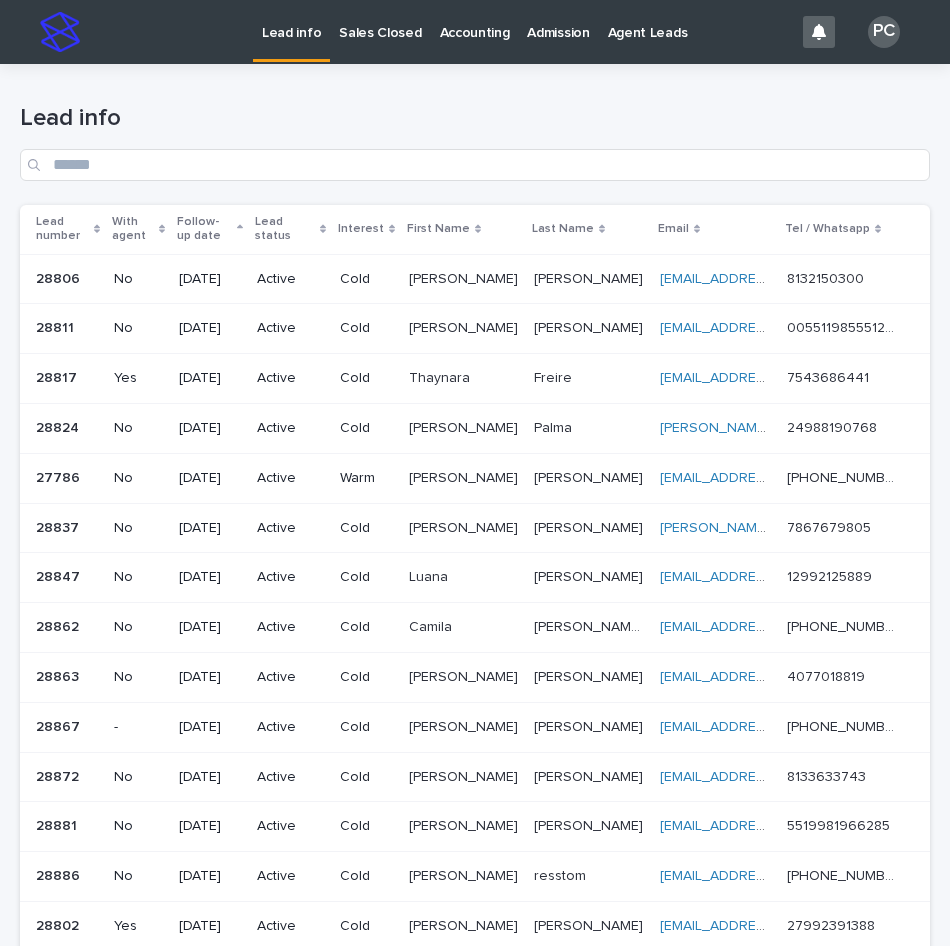 click on "[DATE]" at bounding box center [210, 277] 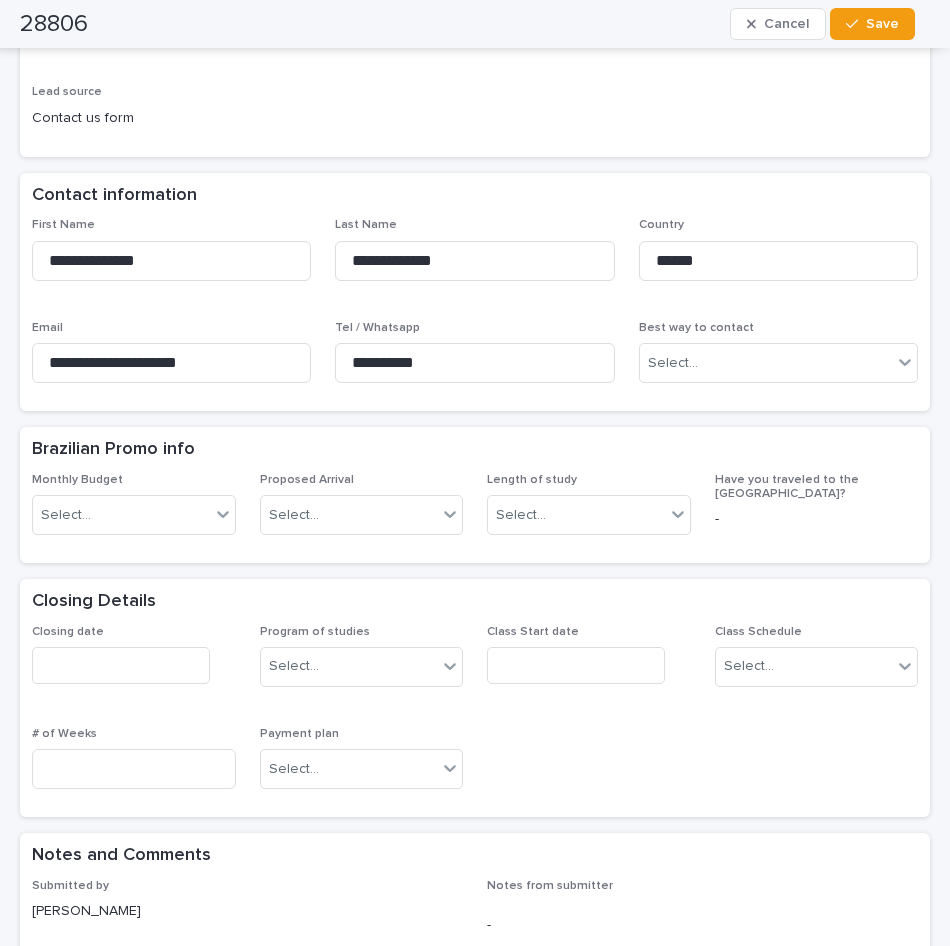 scroll, scrollTop: 500, scrollLeft: 0, axis: vertical 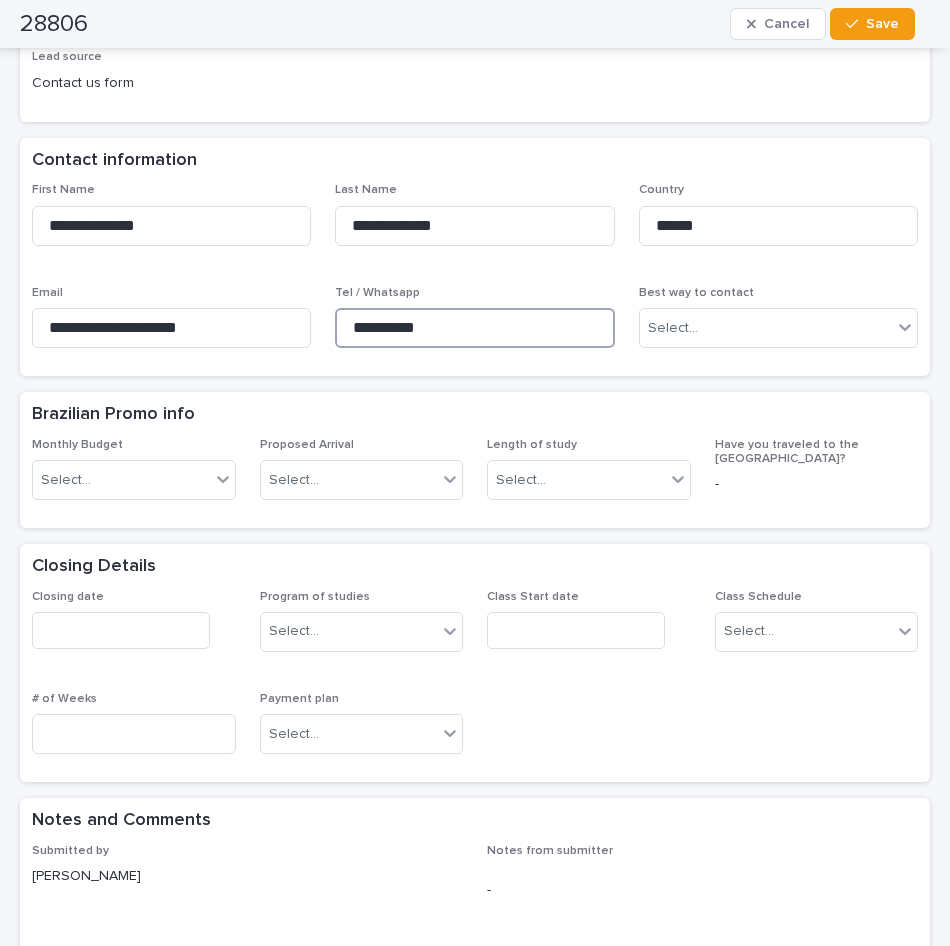 drag, startPoint x: 518, startPoint y: 335, endPoint x: 355, endPoint y: 341, distance: 163.1104 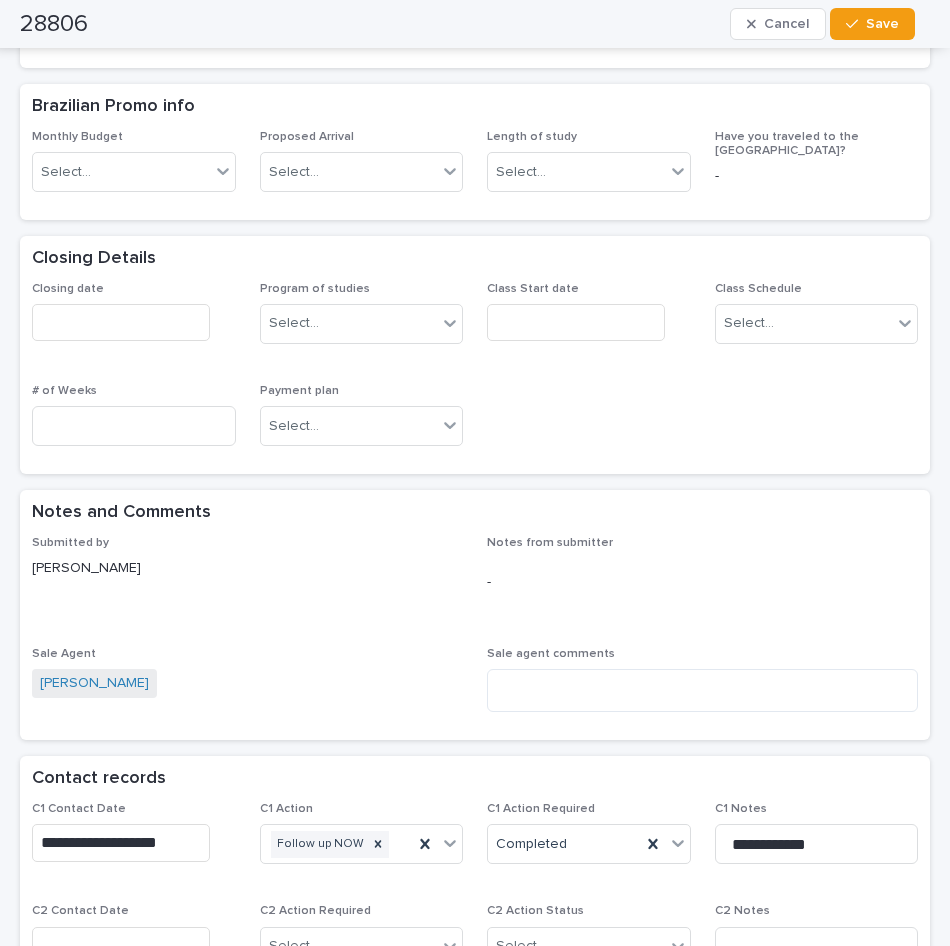 scroll, scrollTop: 900, scrollLeft: 0, axis: vertical 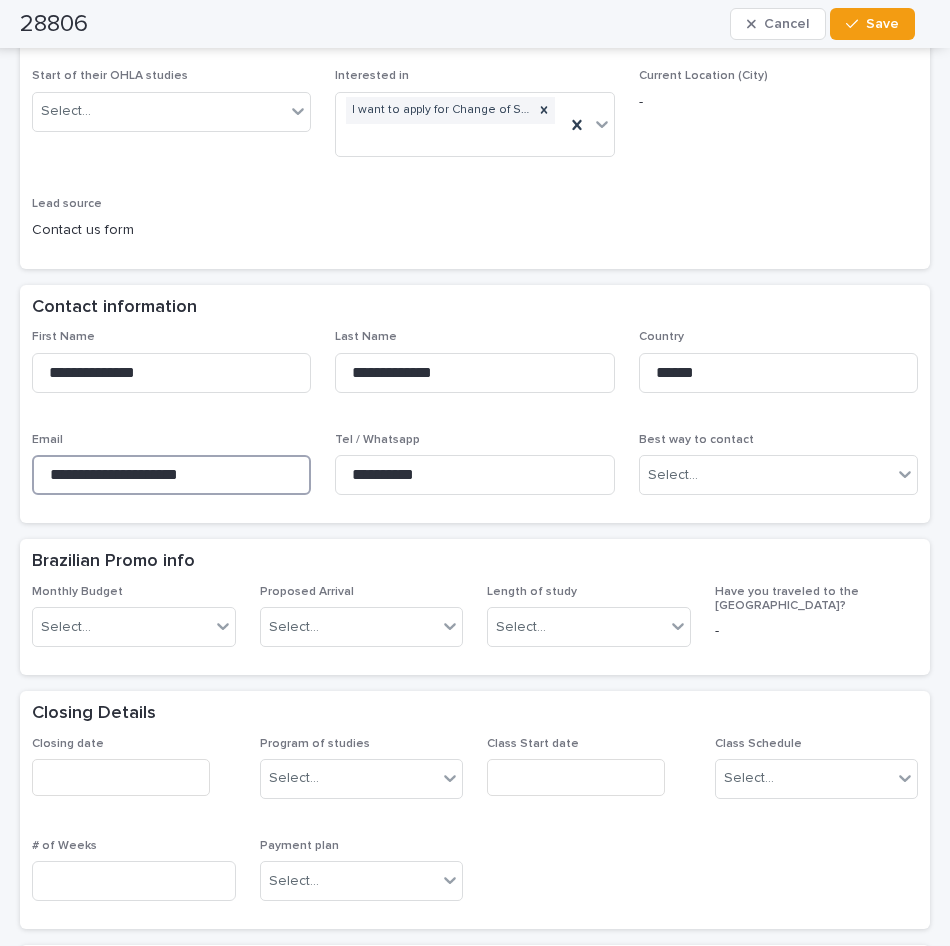 drag, startPoint x: 216, startPoint y: 472, endPoint x: 20, endPoint y: 472, distance: 196 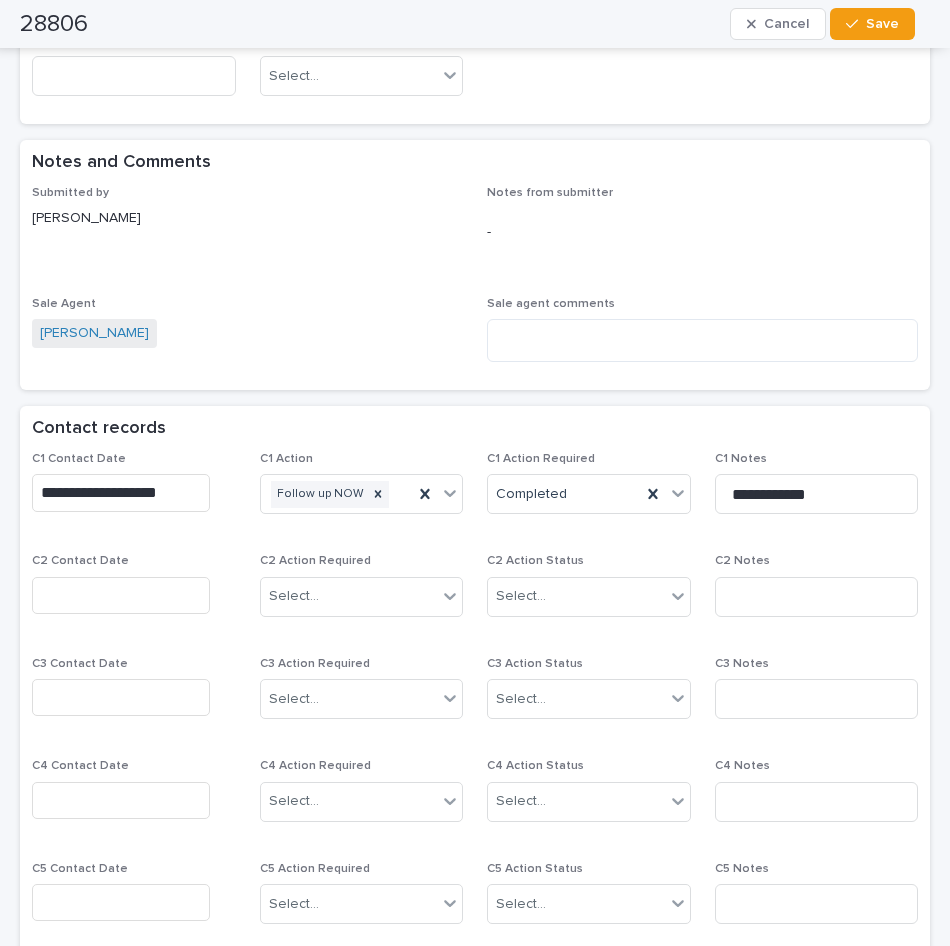 scroll, scrollTop: 1200, scrollLeft: 0, axis: vertical 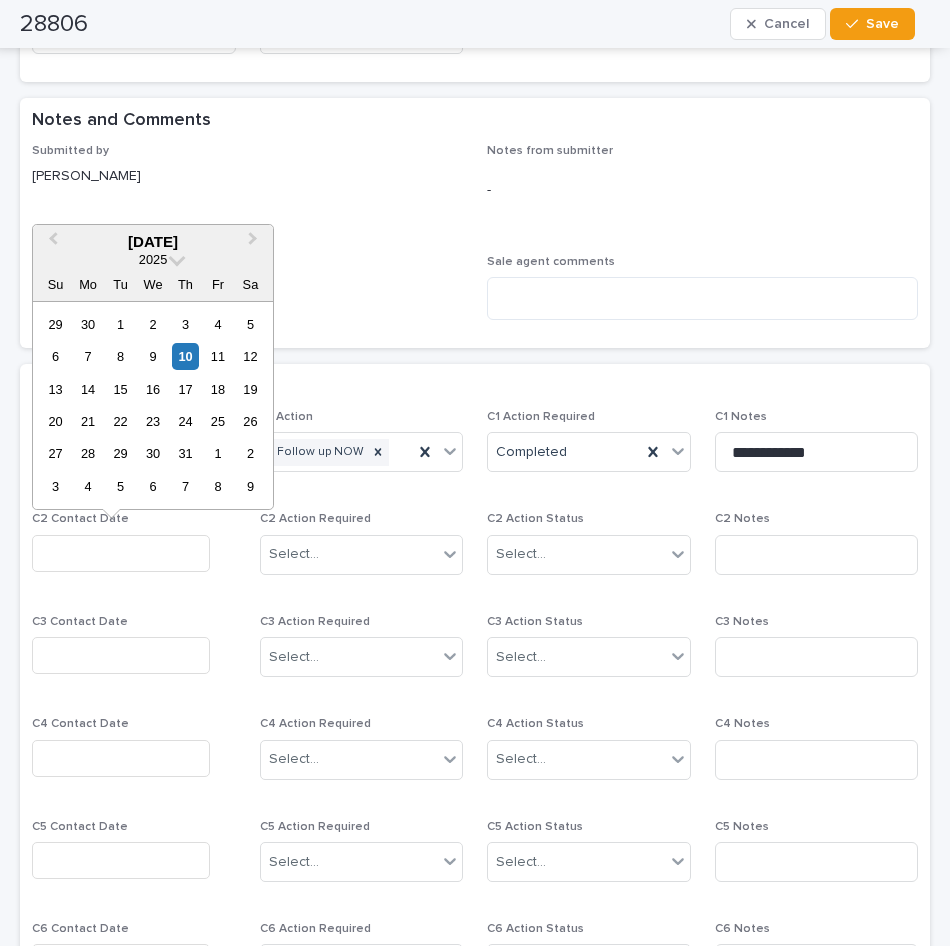 click at bounding box center [121, 553] 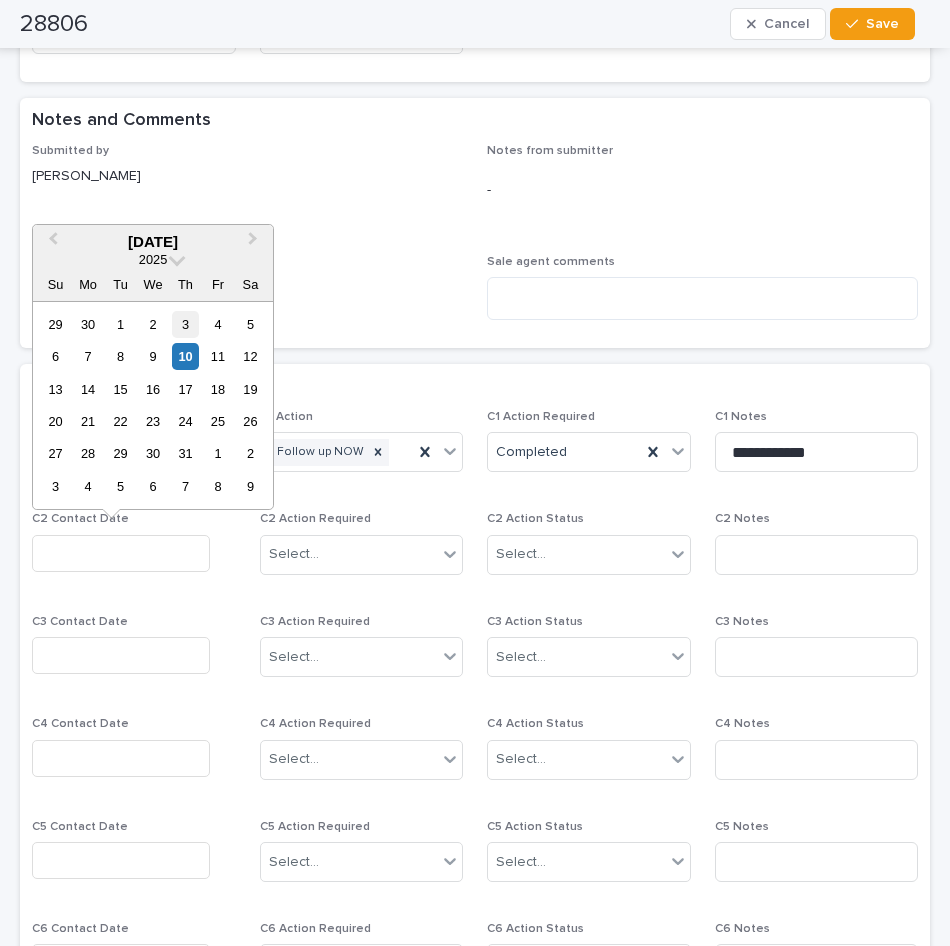 click on "3" at bounding box center (185, 324) 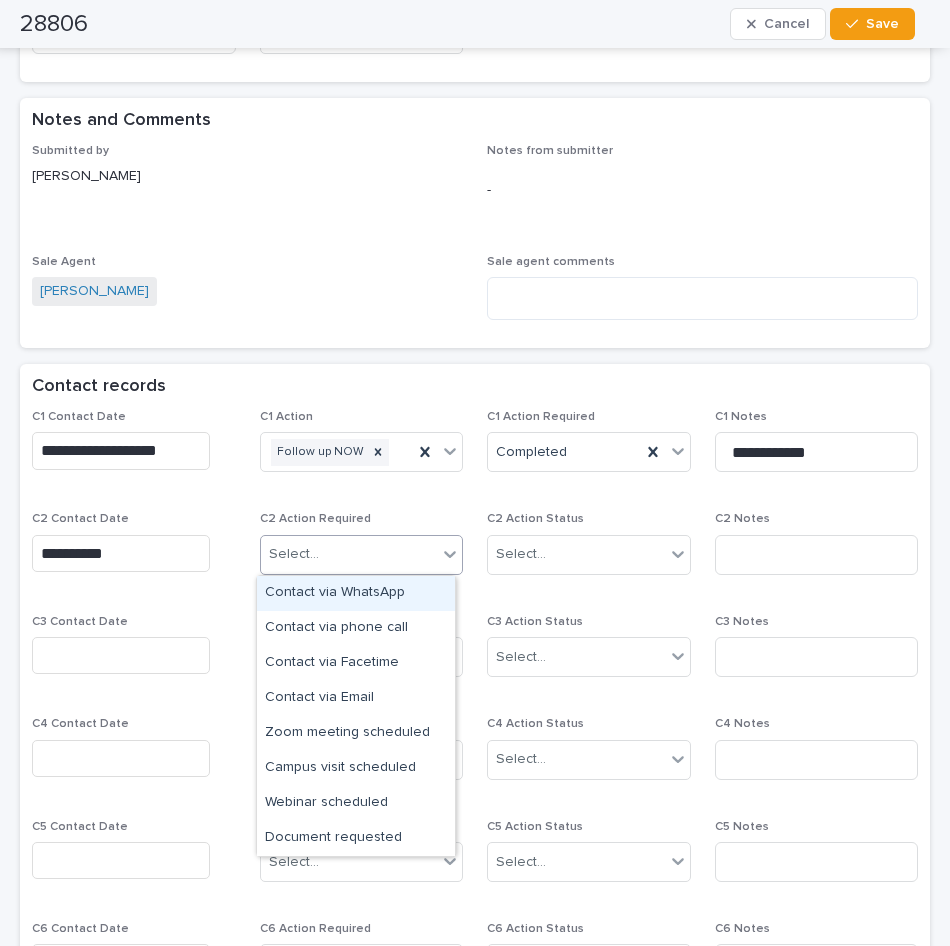 click on "Select..." at bounding box center [349, 554] 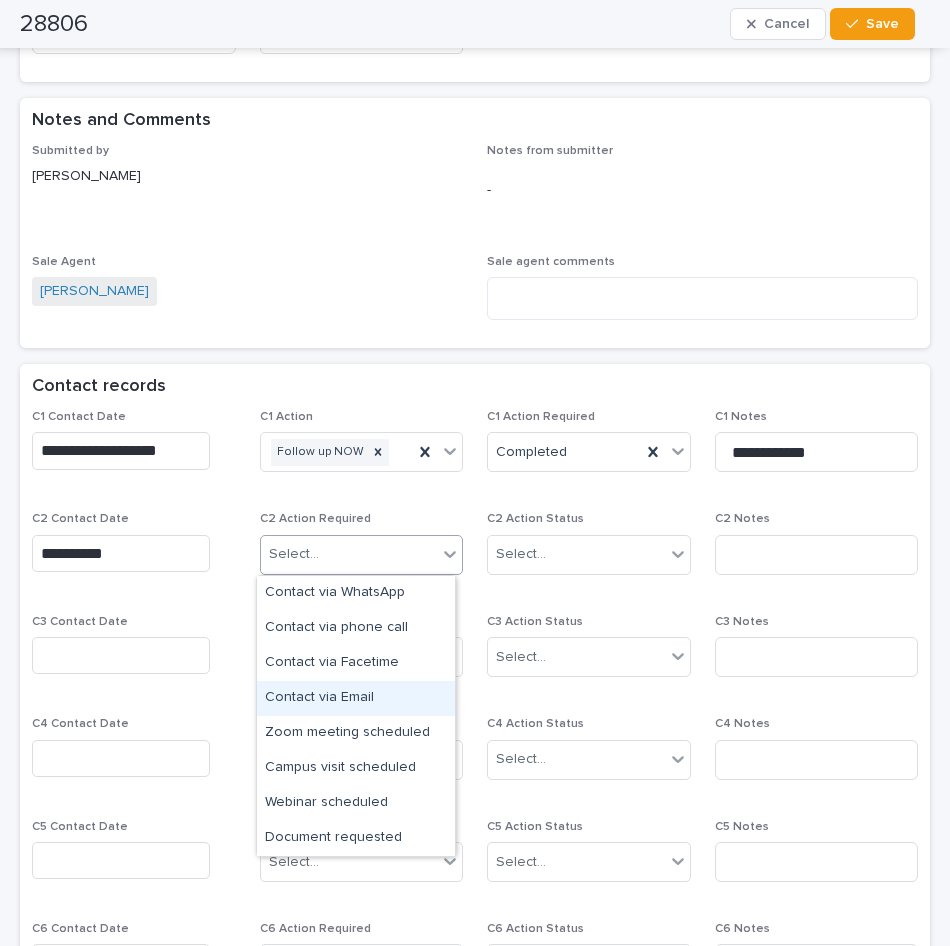 click on "Contact via Email" at bounding box center (356, 698) 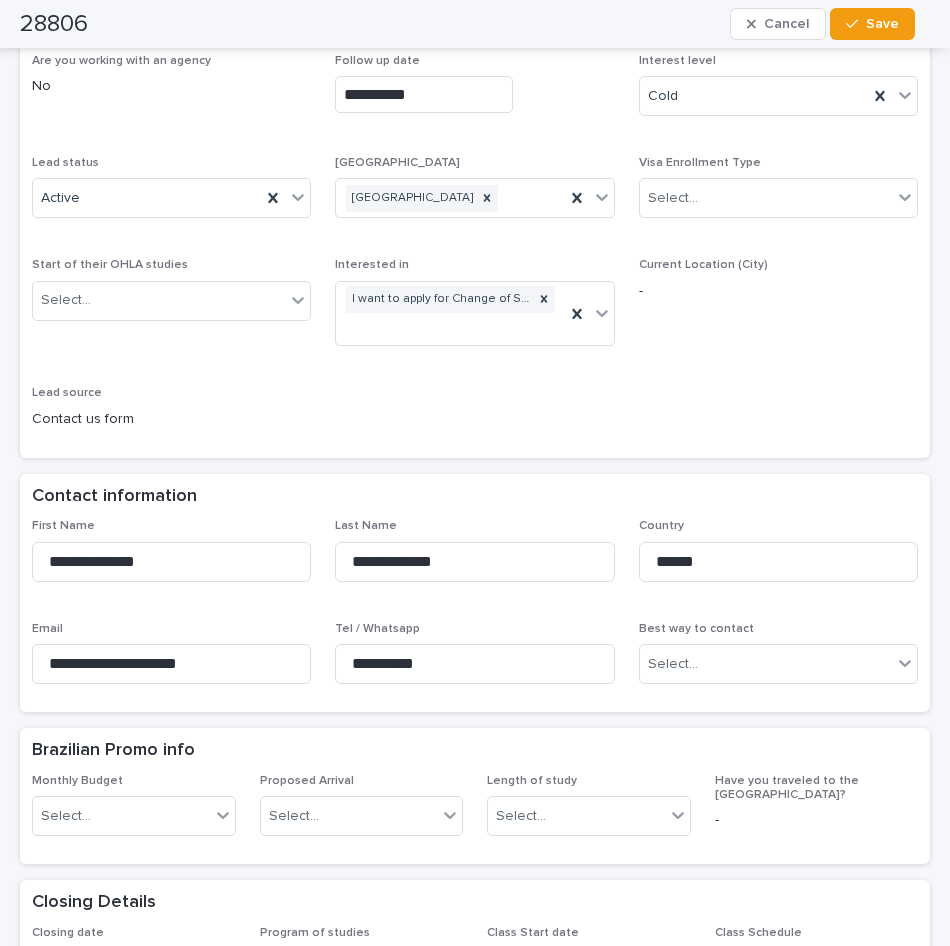 scroll, scrollTop: 89, scrollLeft: 0, axis: vertical 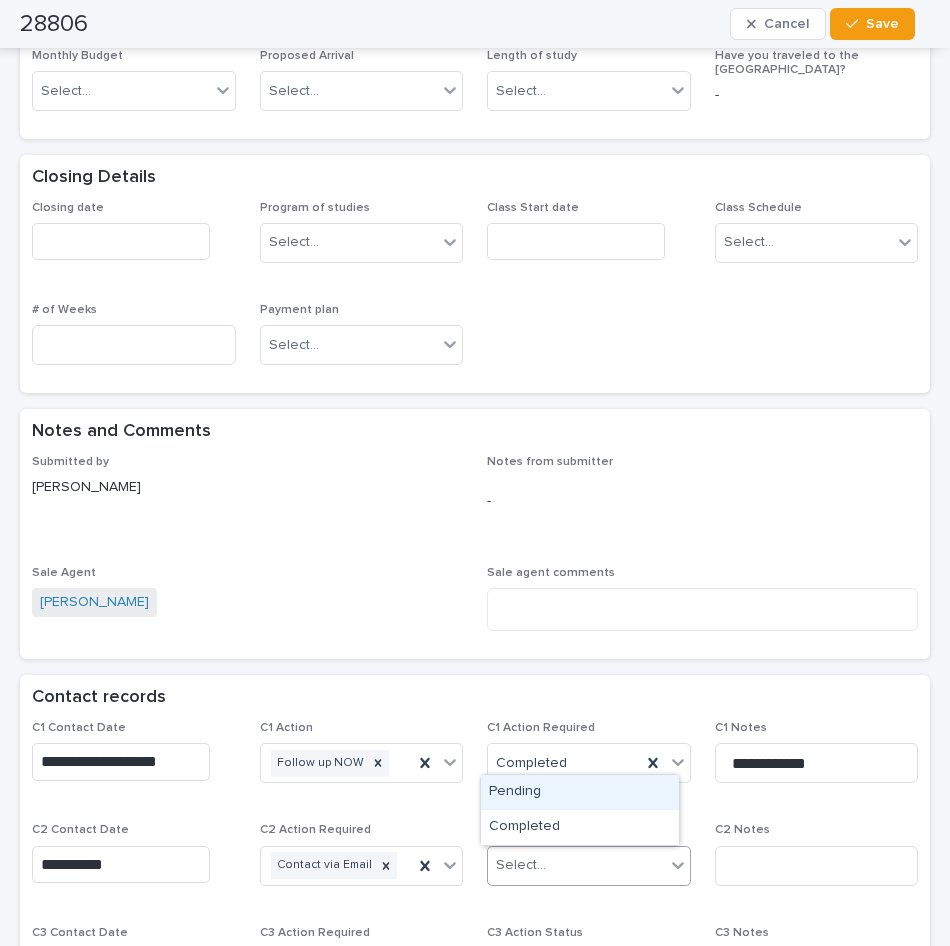 click on "Select..." at bounding box center (521, 865) 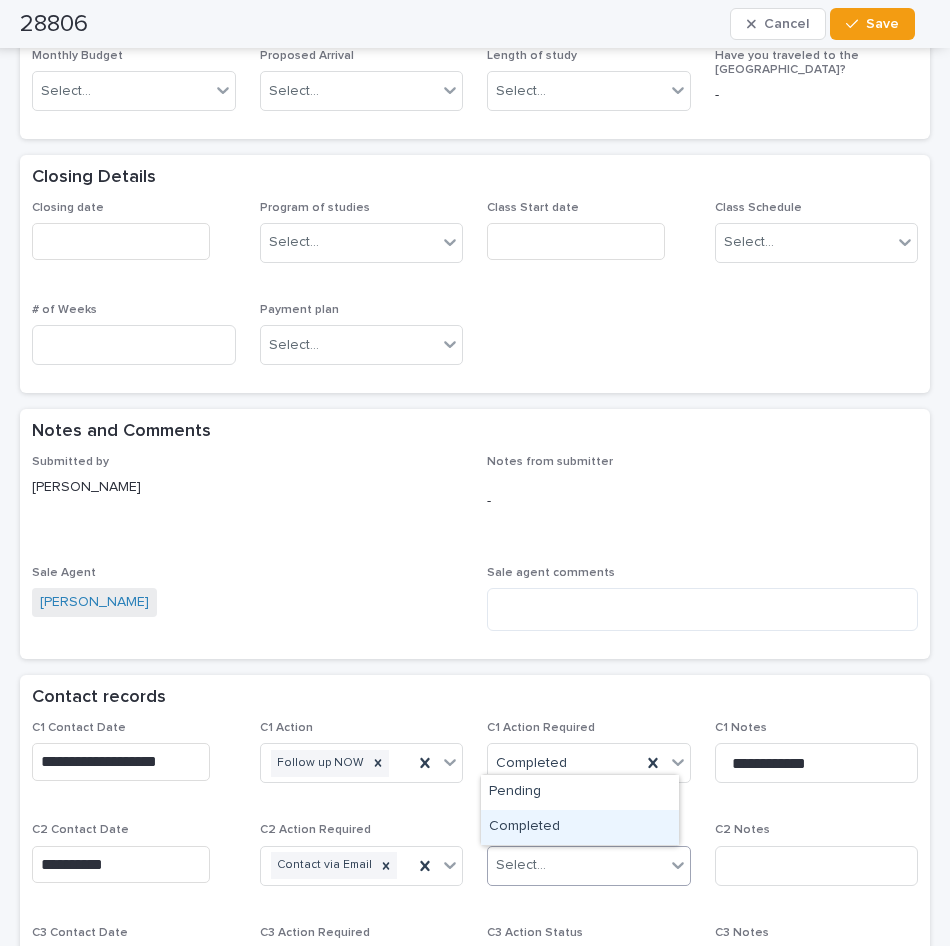 click on "Completed" at bounding box center (580, 827) 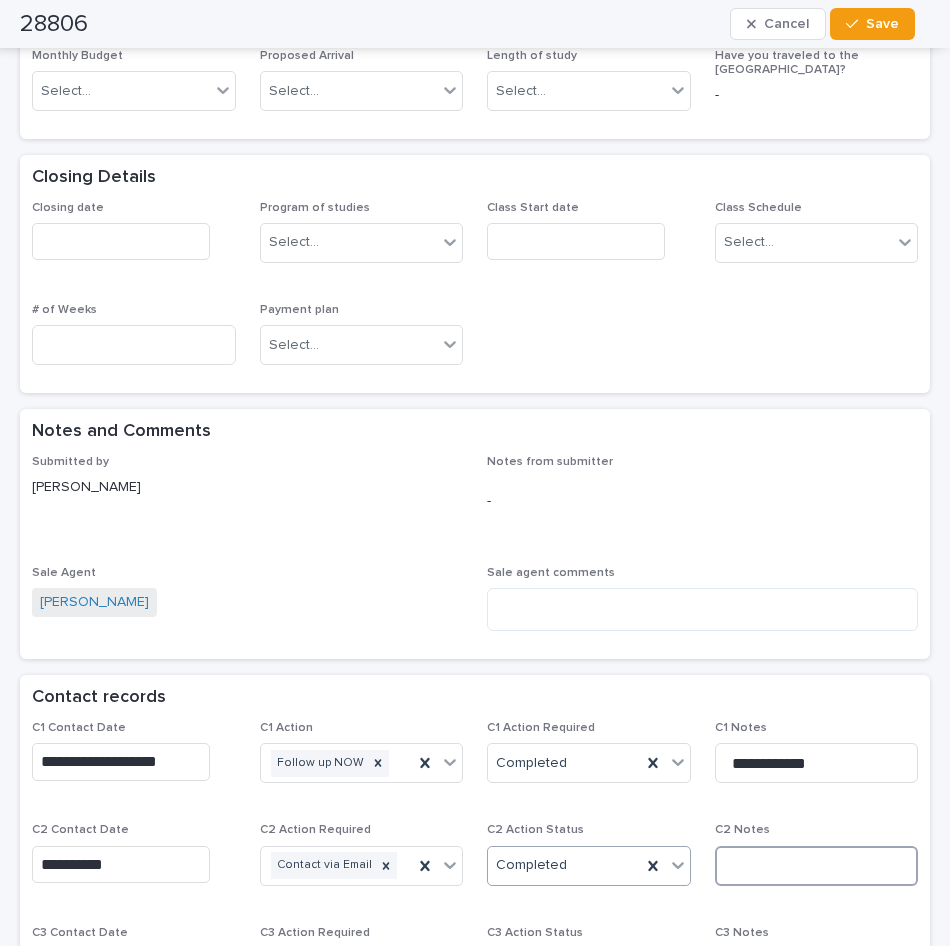 click at bounding box center [817, 866] 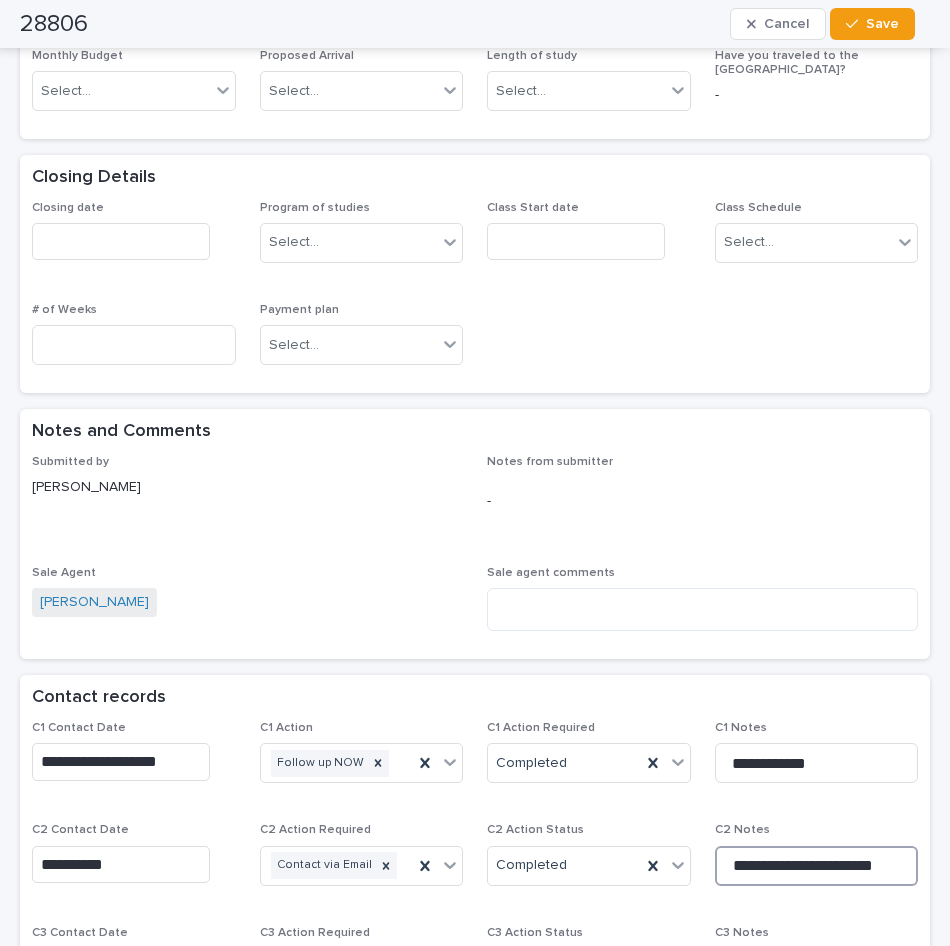 scroll, scrollTop: 1289, scrollLeft: 0, axis: vertical 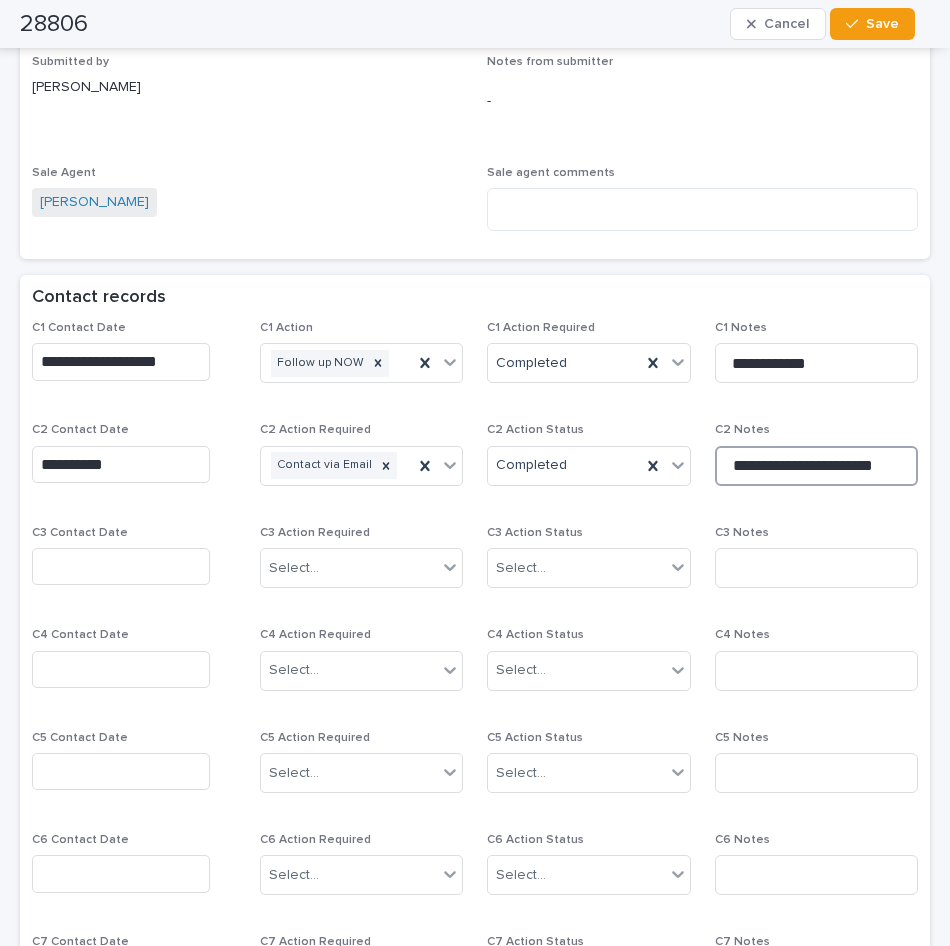 type on "**********" 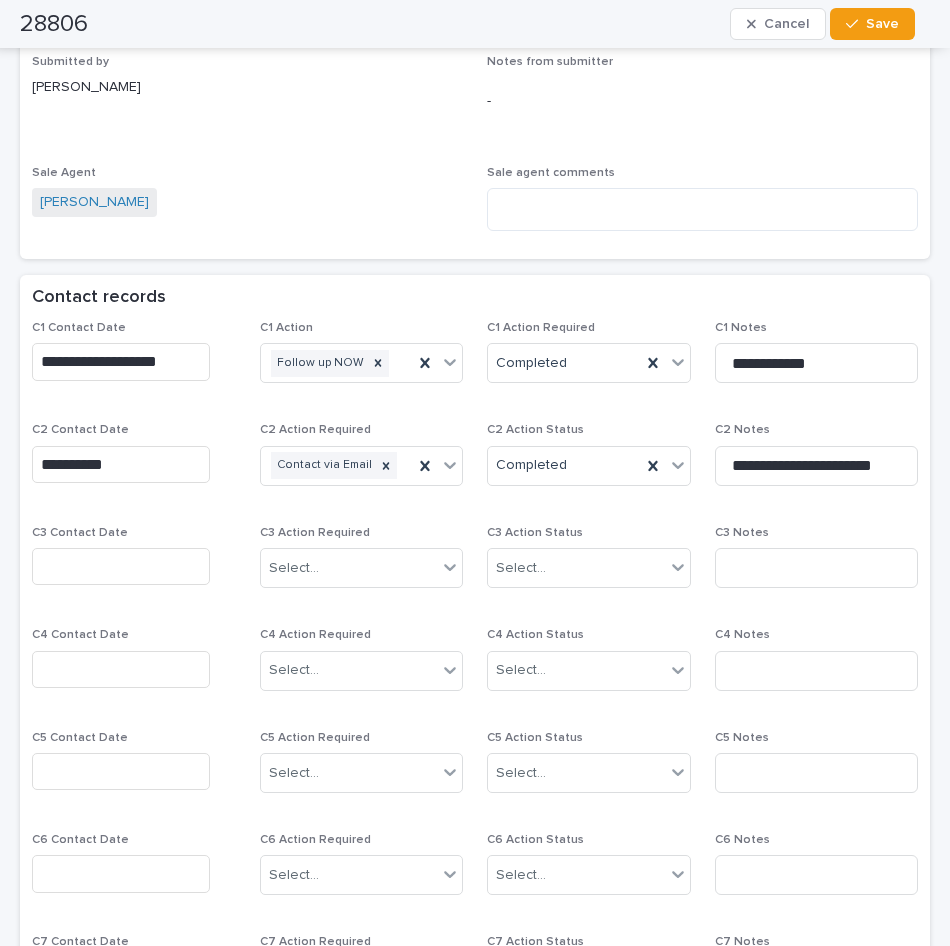 click at bounding box center [121, 566] 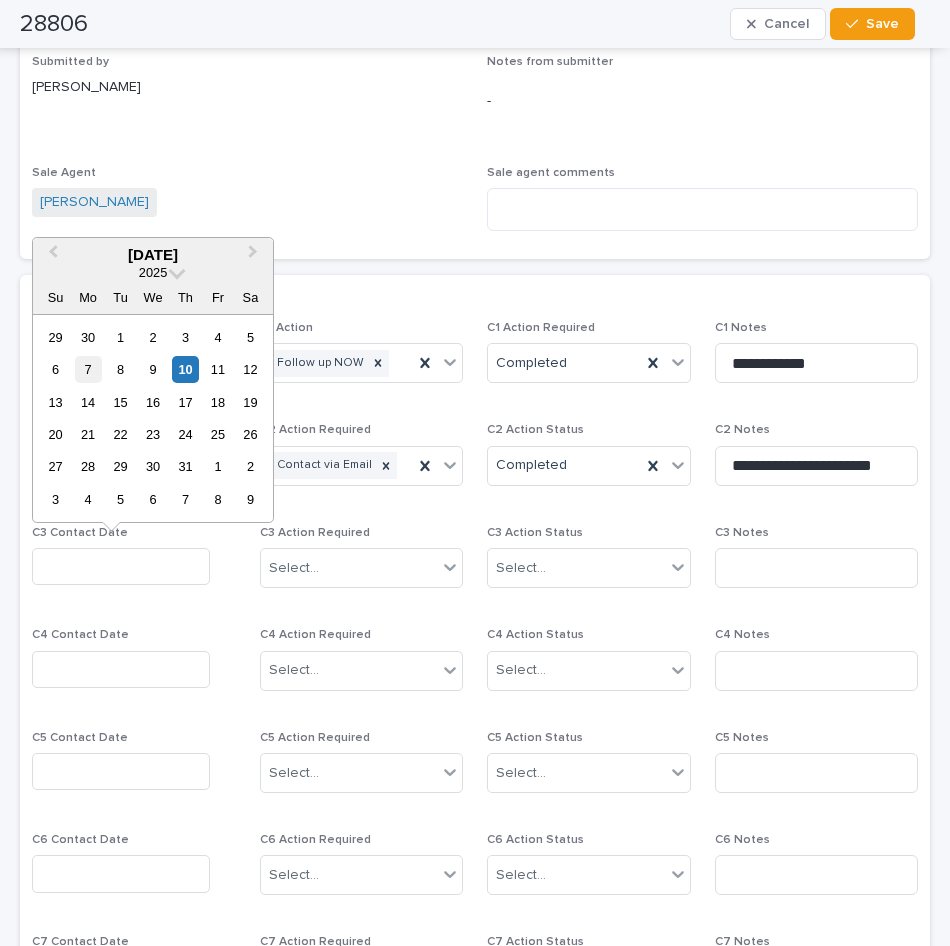 click on "7" at bounding box center (88, 369) 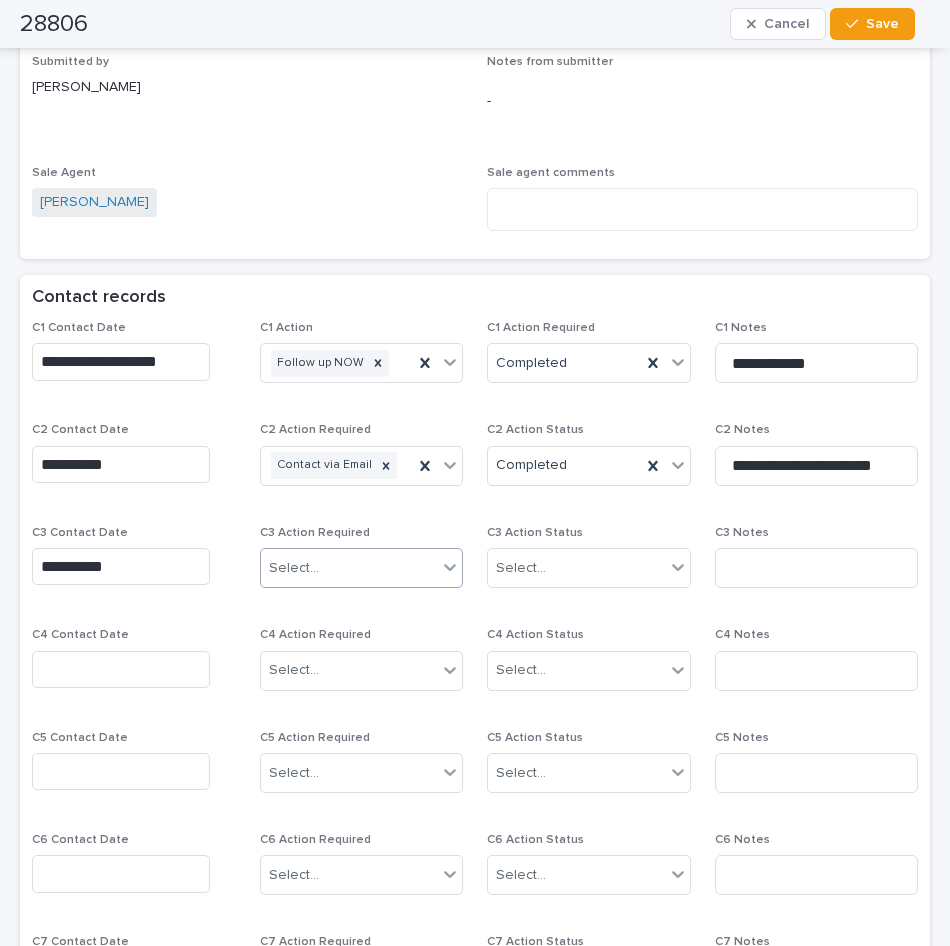 click on "Select..." at bounding box center [294, 568] 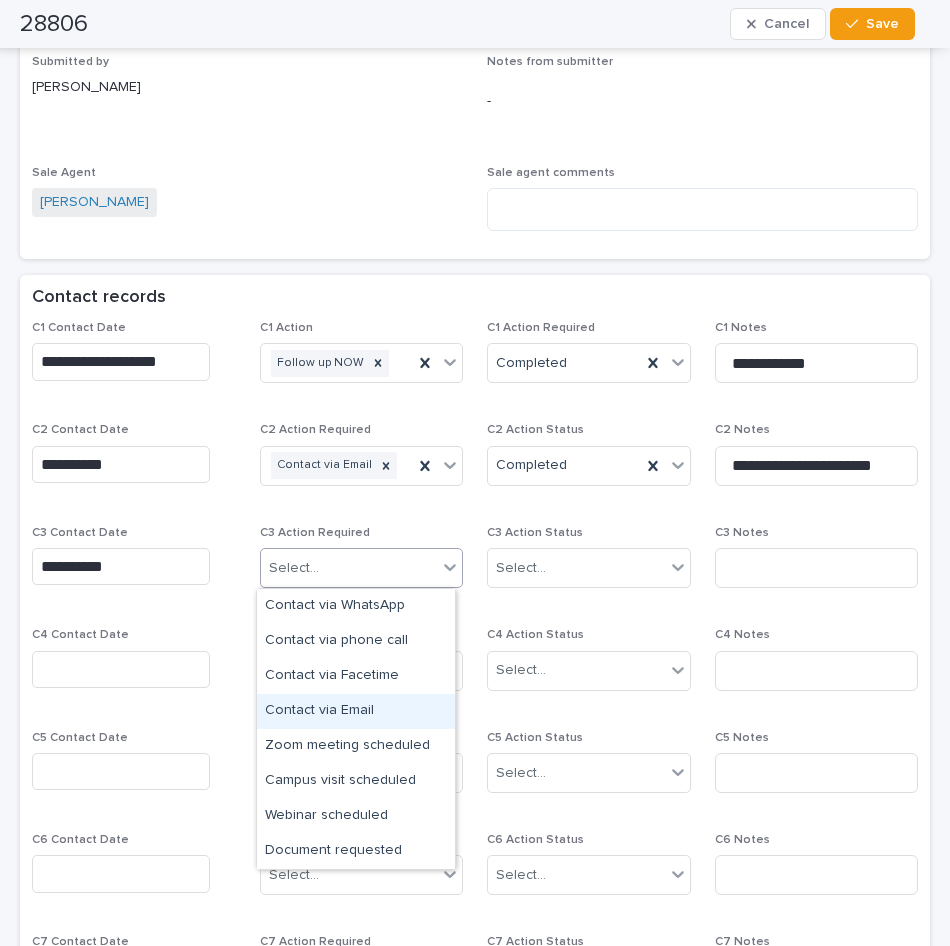 click on "Contact via Email" at bounding box center [356, 711] 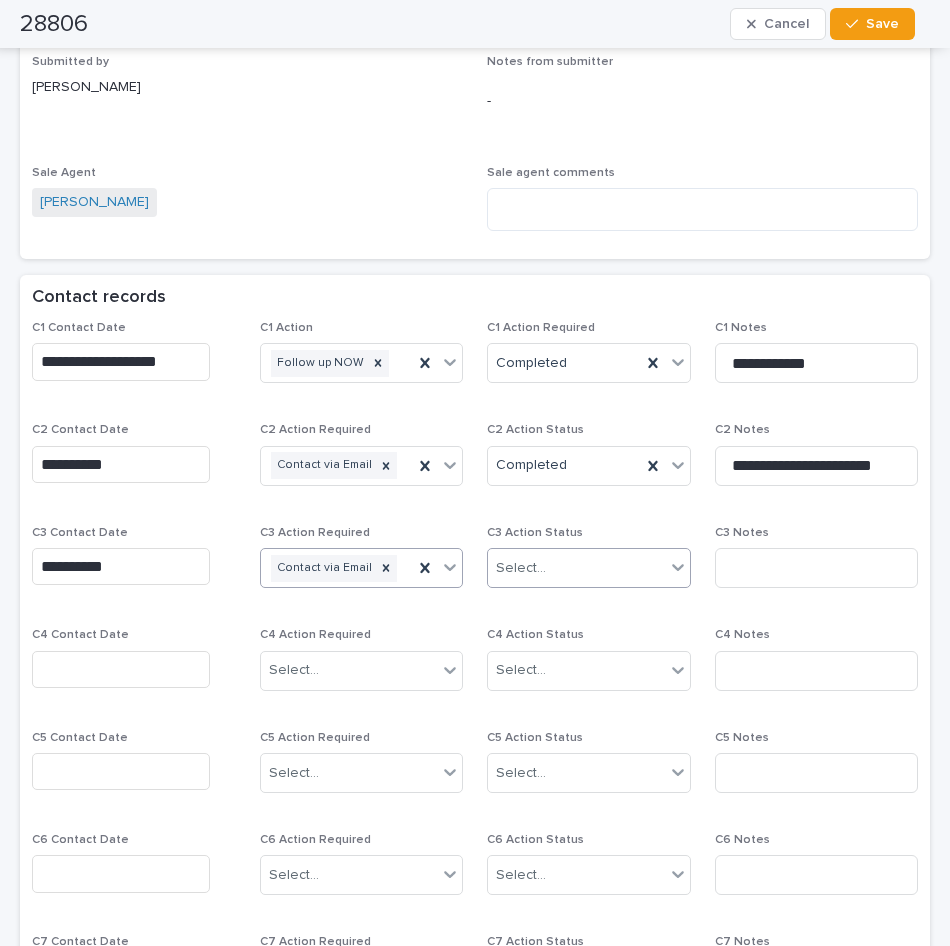 click on "Select..." at bounding box center (521, 568) 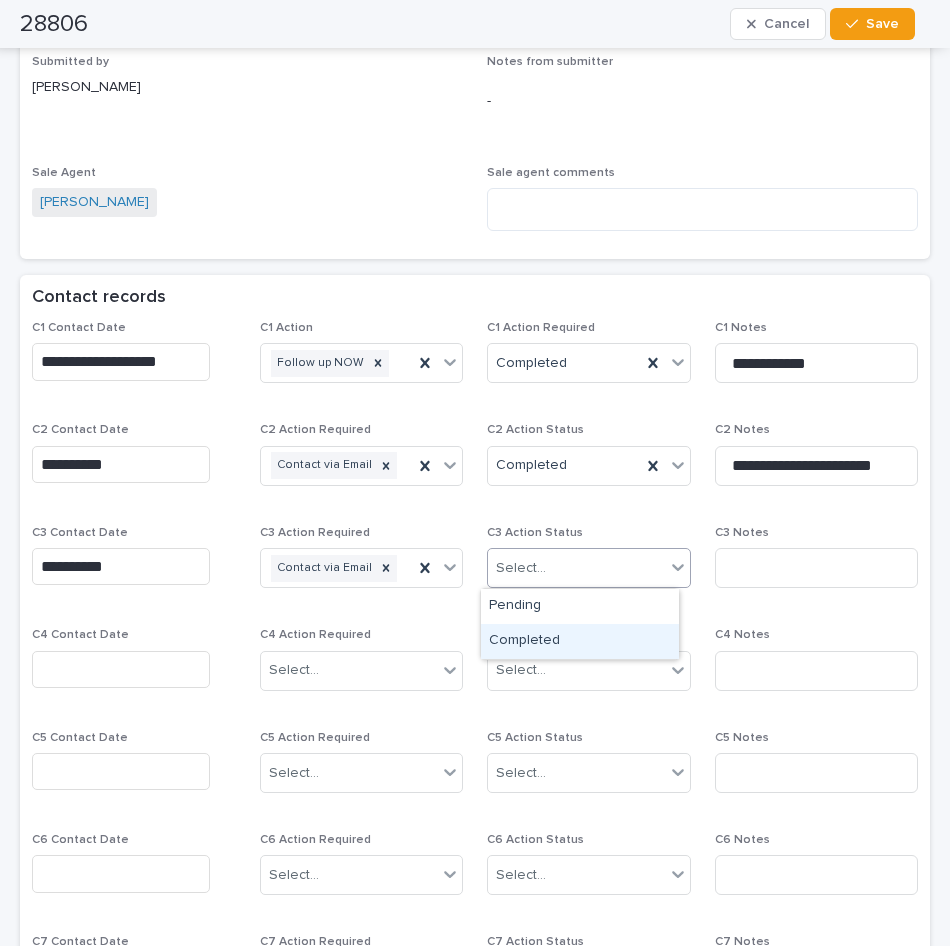 click on "Completed" at bounding box center (580, 641) 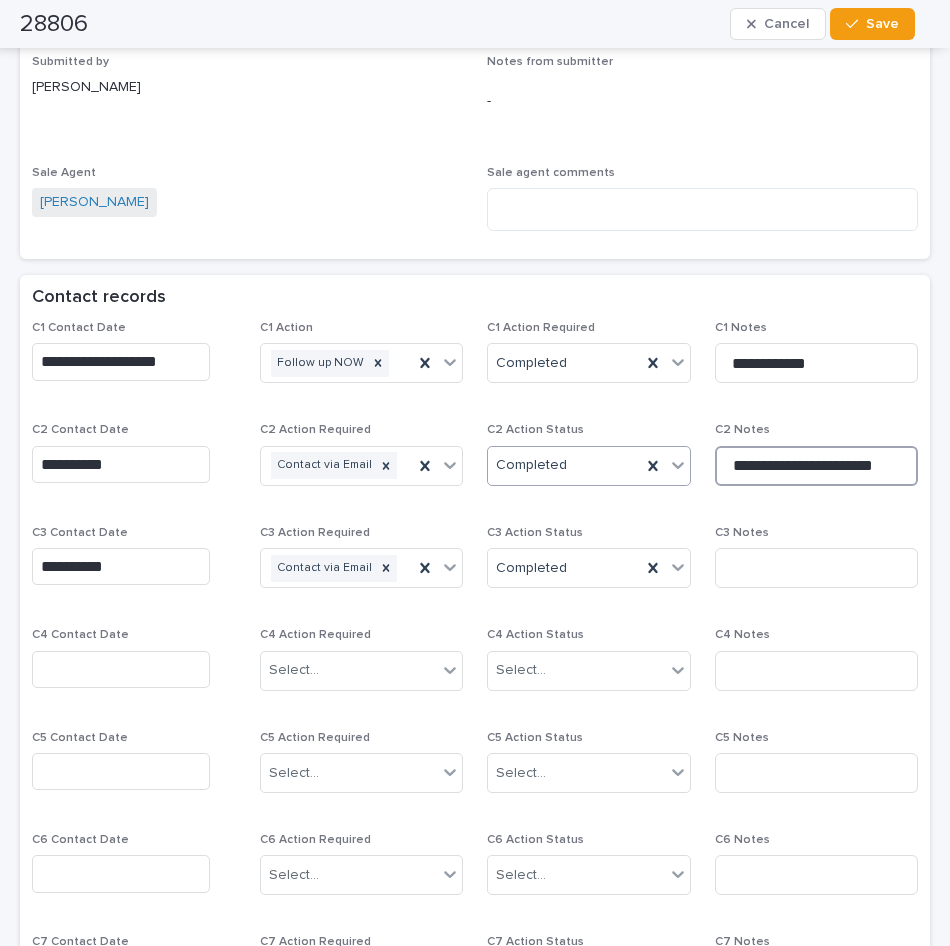 drag, startPoint x: 882, startPoint y: 470, endPoint x: 673, endPoint y: 471, distance: 209.0024 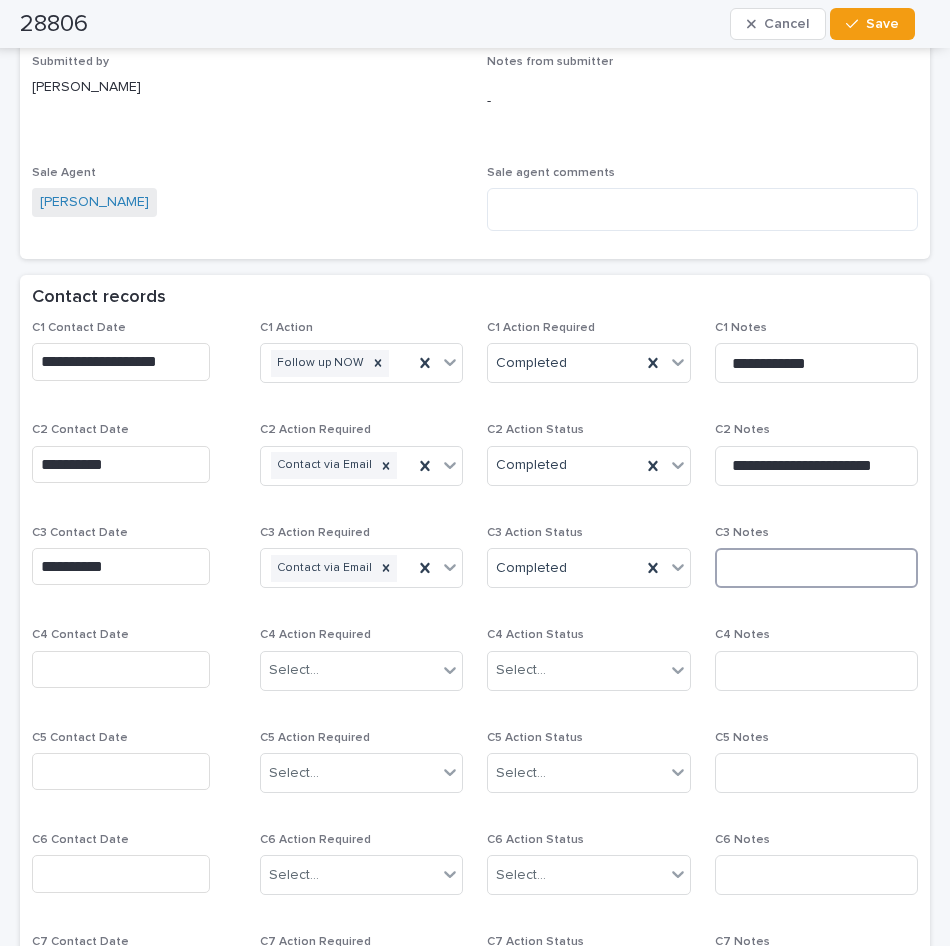 click at bounding box center (817, 568) 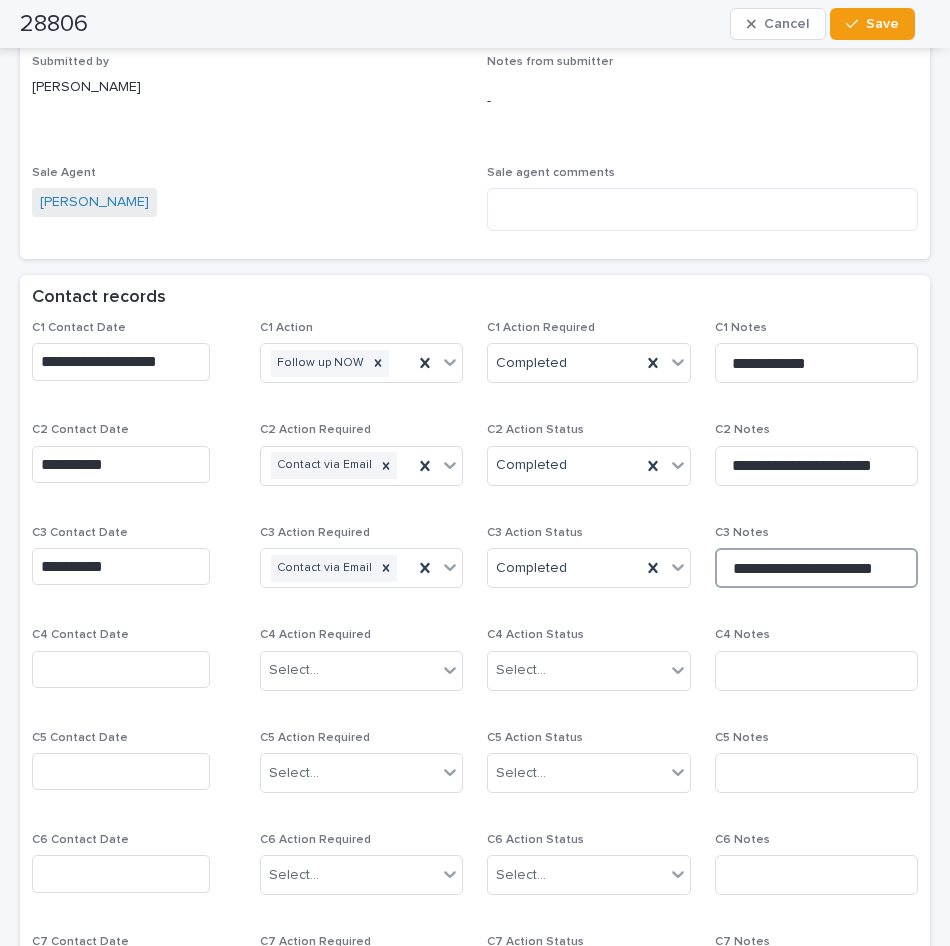 type on "**********" 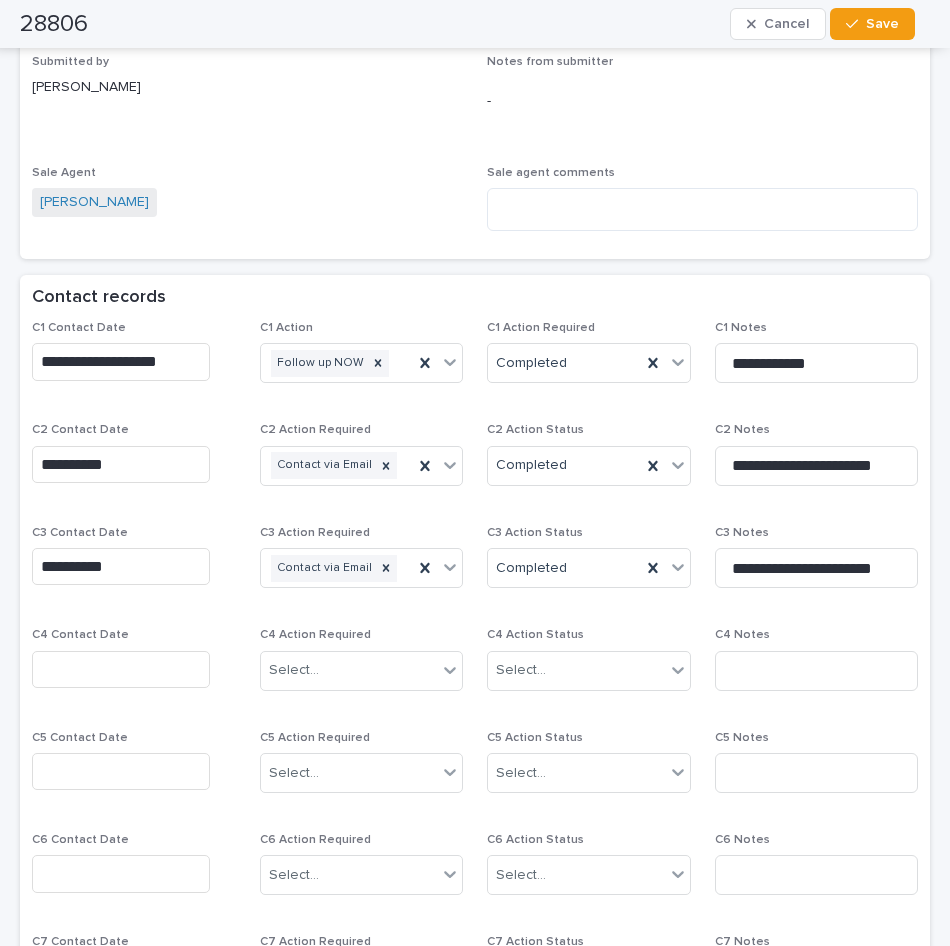 click at bounding box center [121, 669] 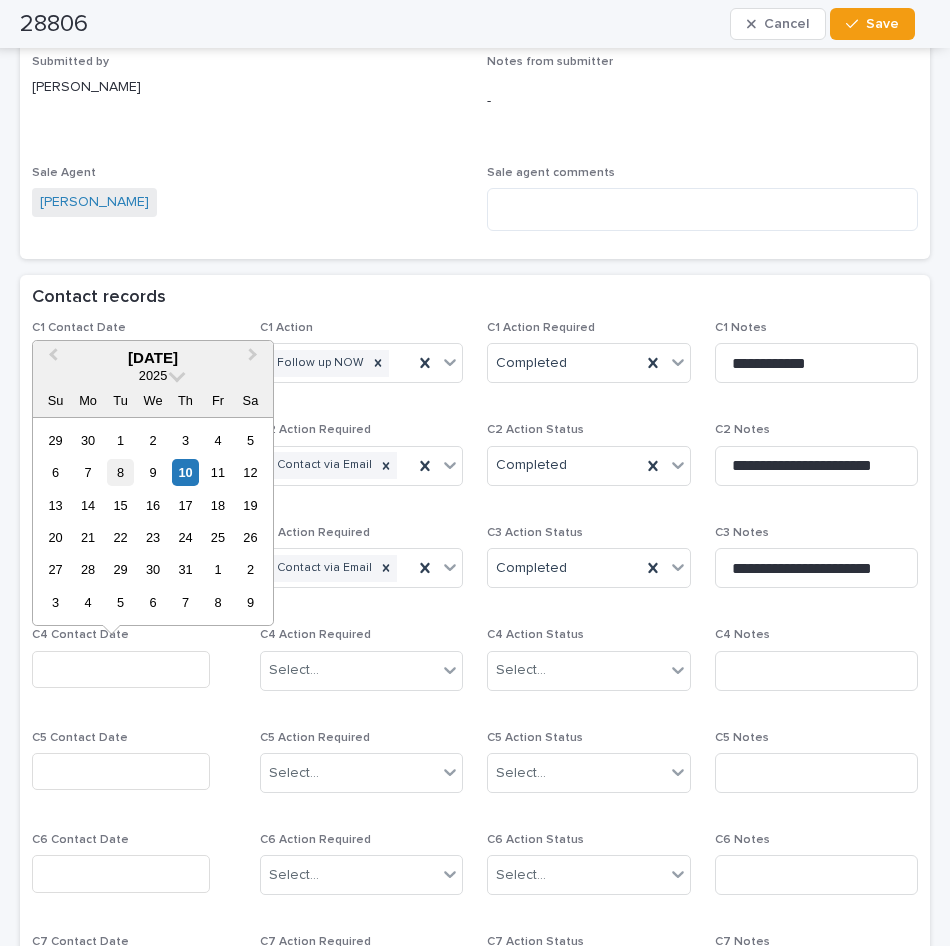 click on "8" at bounding box center (120, 472) 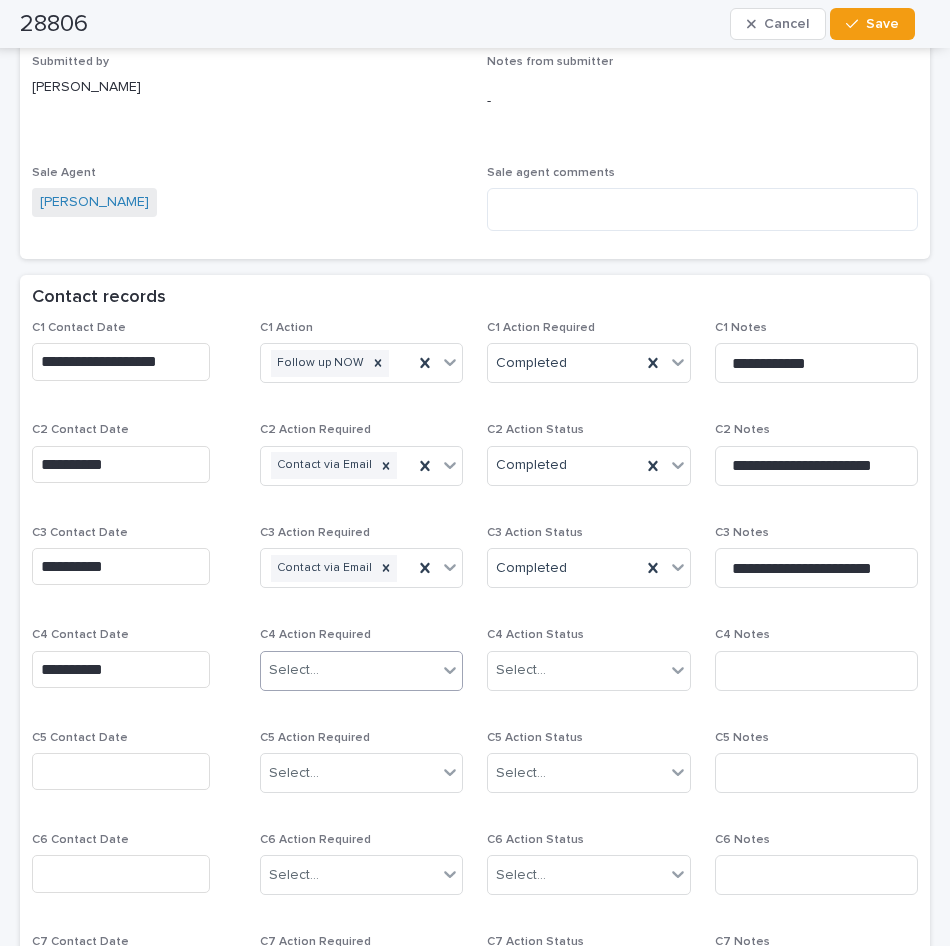 click on "Select..." at bounding box center (349, 670) 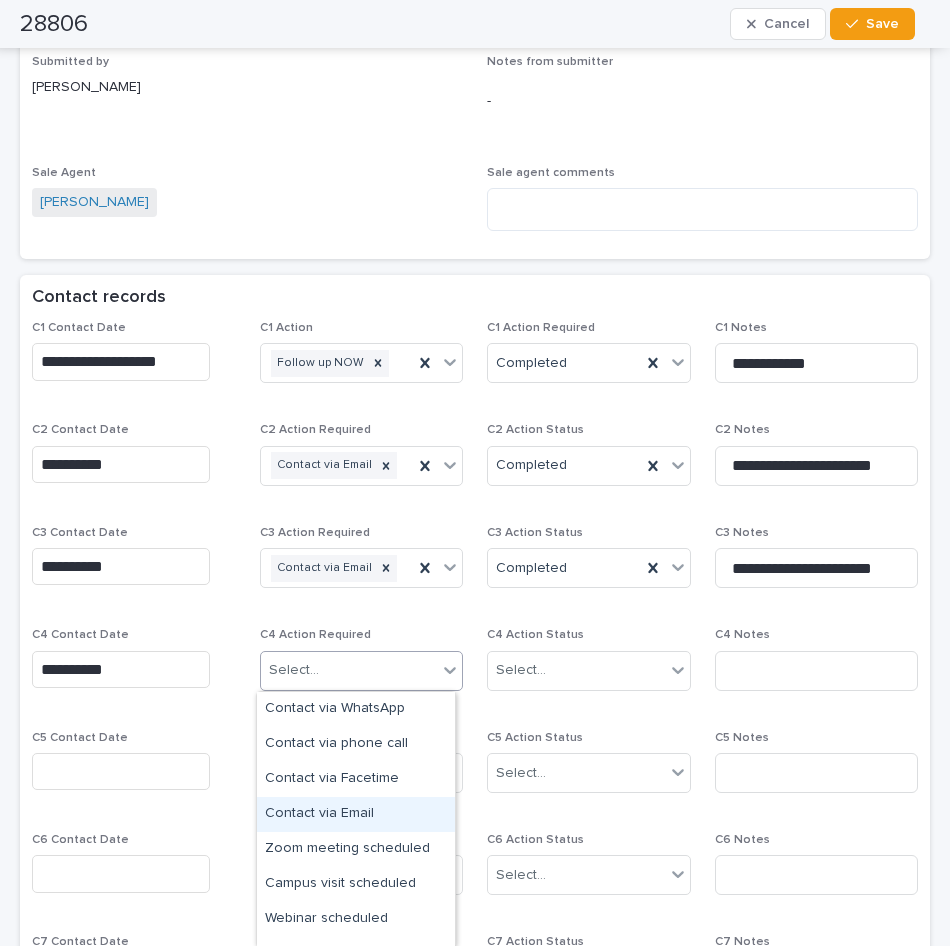 click on "Contact via Email" at bounding box center [356, 814] 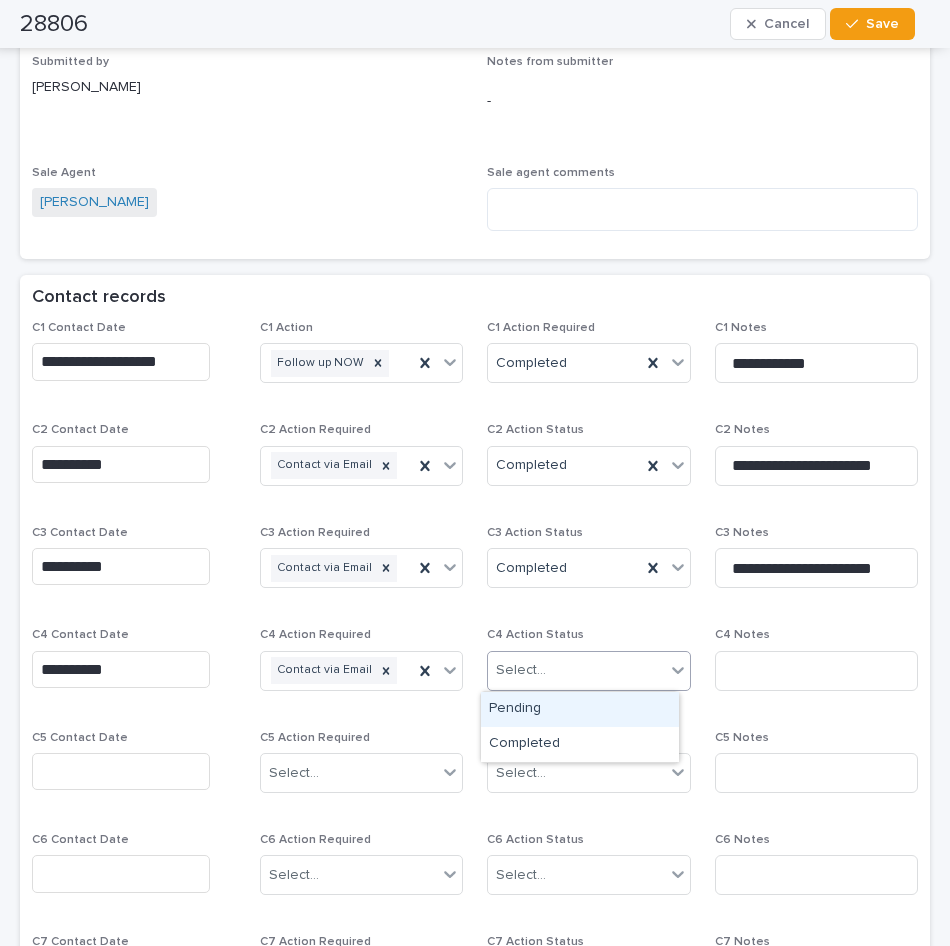 click on "Select..." at bounding box center (576, 670) 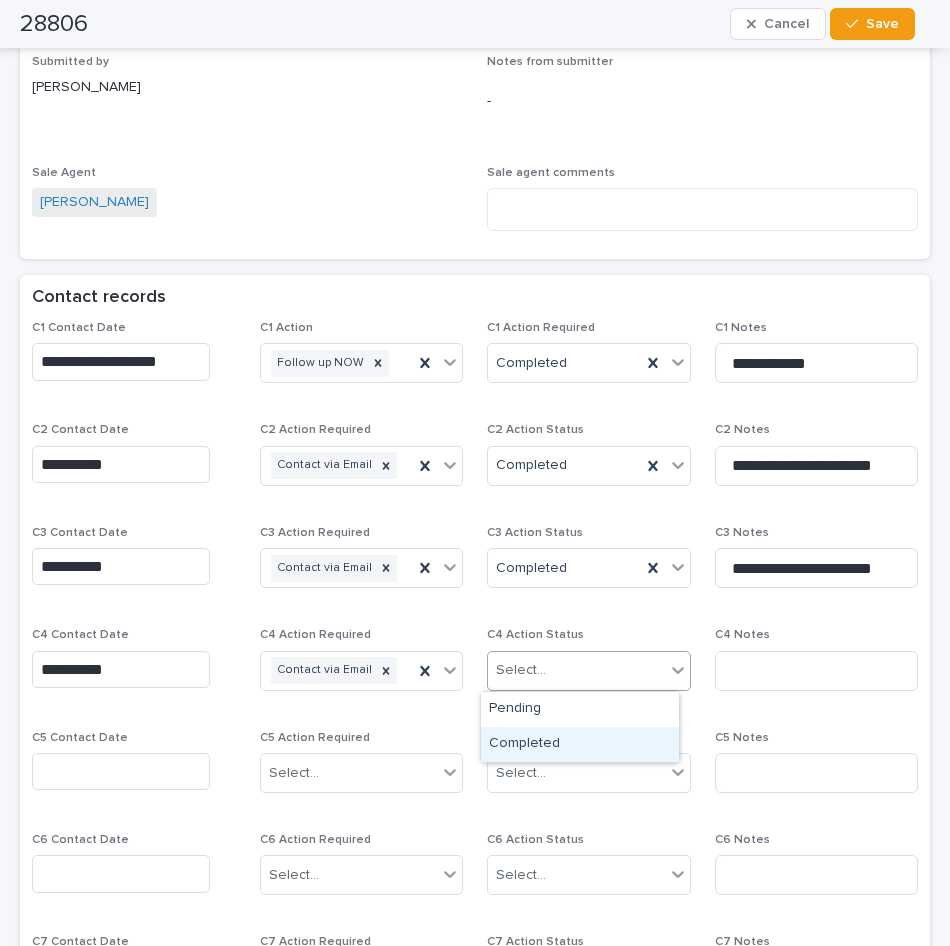 drag, startPoint x: 542, startPoint y: 724, endPoint x: 747, endPoint y: 613, distance: 233.12228 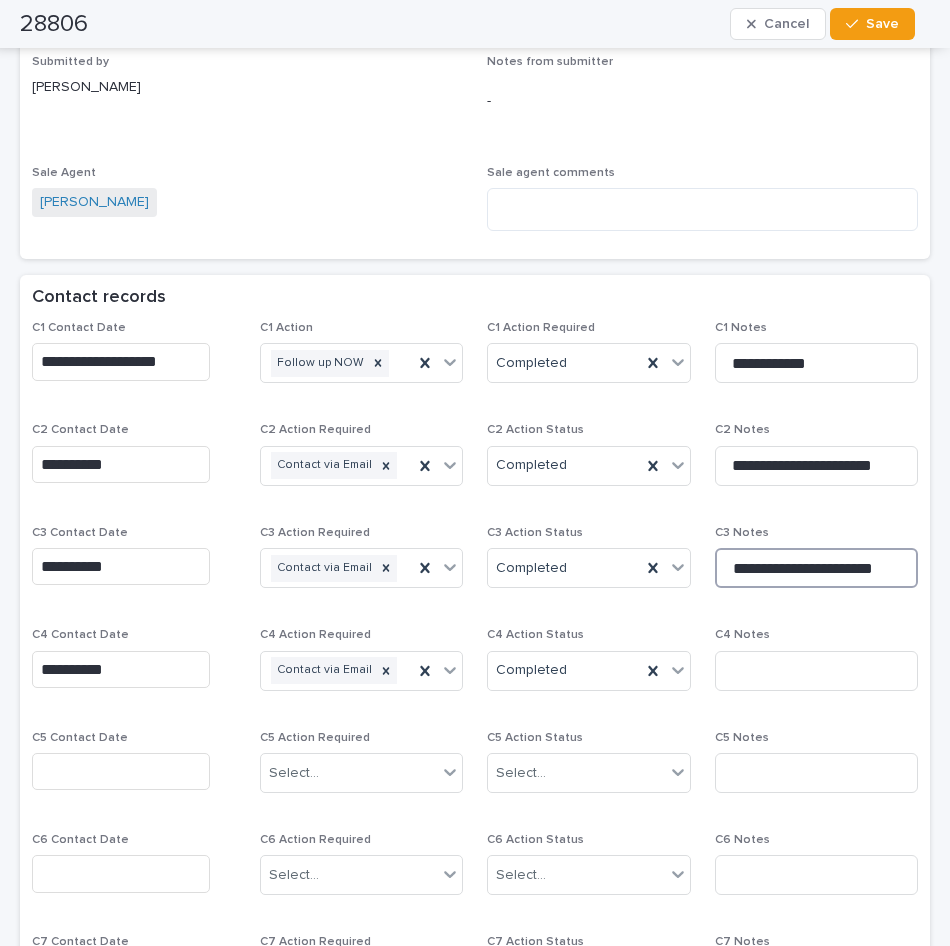 drag, startPoint x: 876, startPoint y: 564, endPoint x: 700, endPoint y: 564, distance: 176 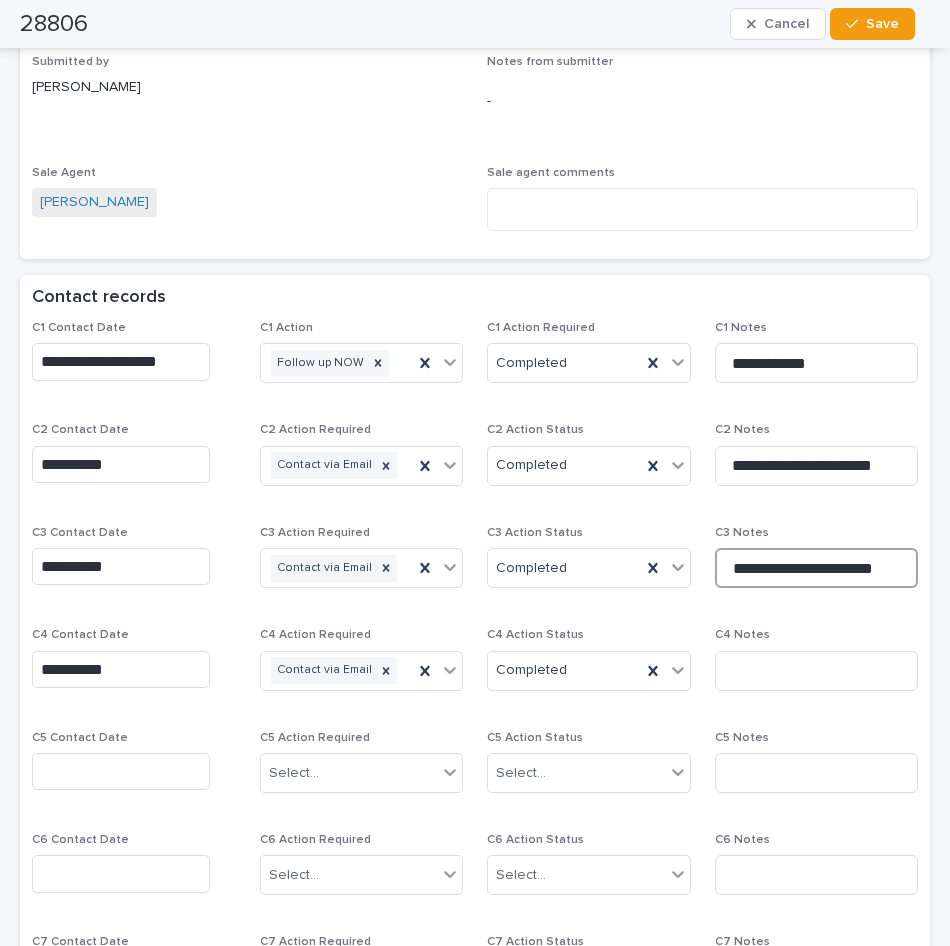 drag, startPoint x: 700, startPoint y: 564, endPoint x: 822, endPoint y: 570, distance: 122.14745 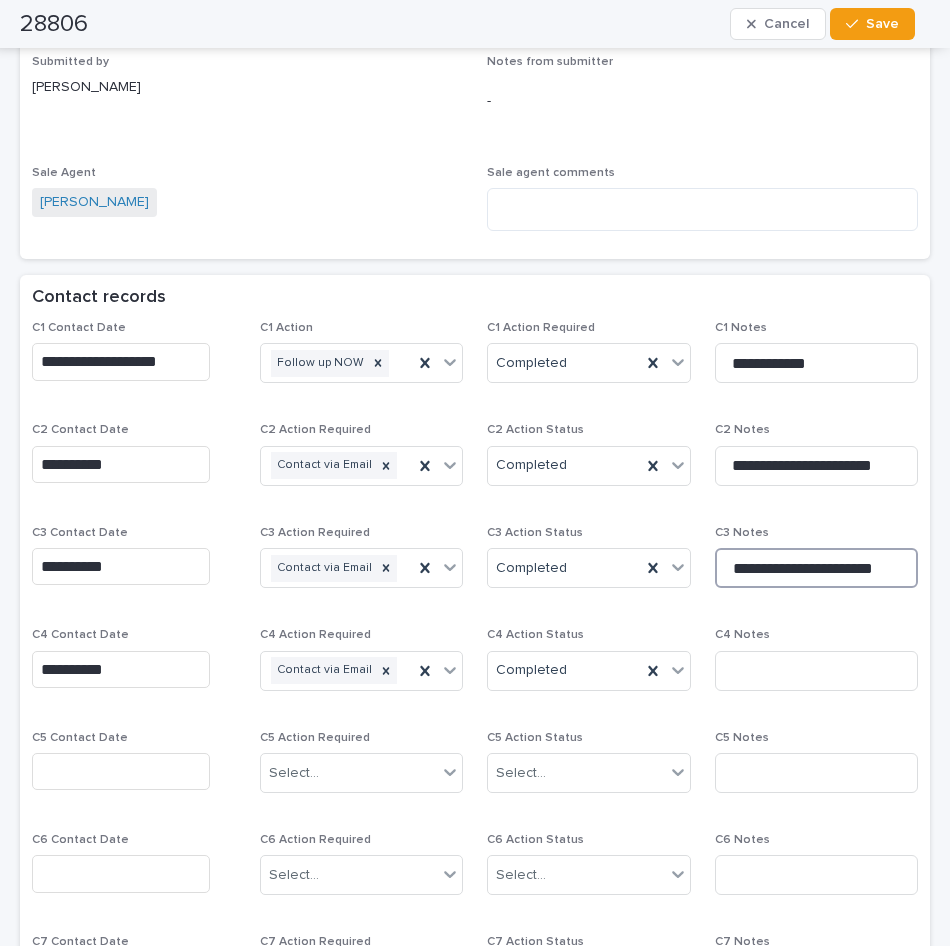drag, startPoint x: 870, startPoint y: 562, endPoint x: 707, endPoint y: 567, distance: 163.07668 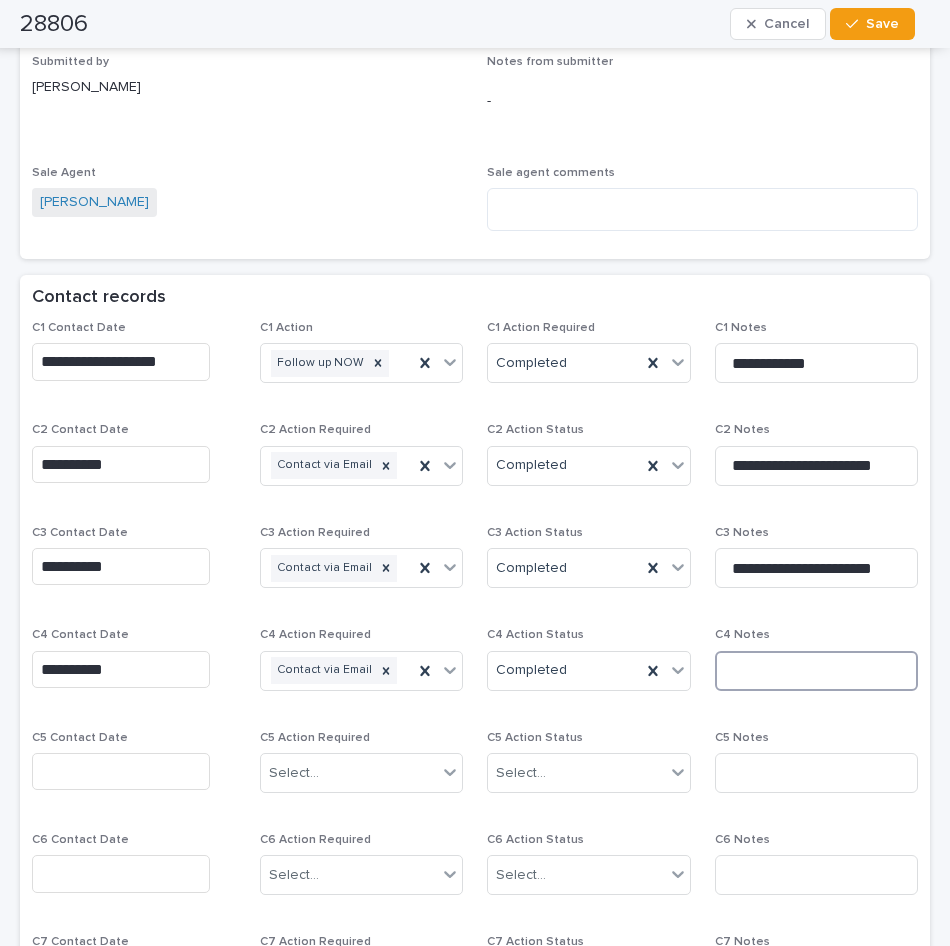 click at bounding box center [817, 671] 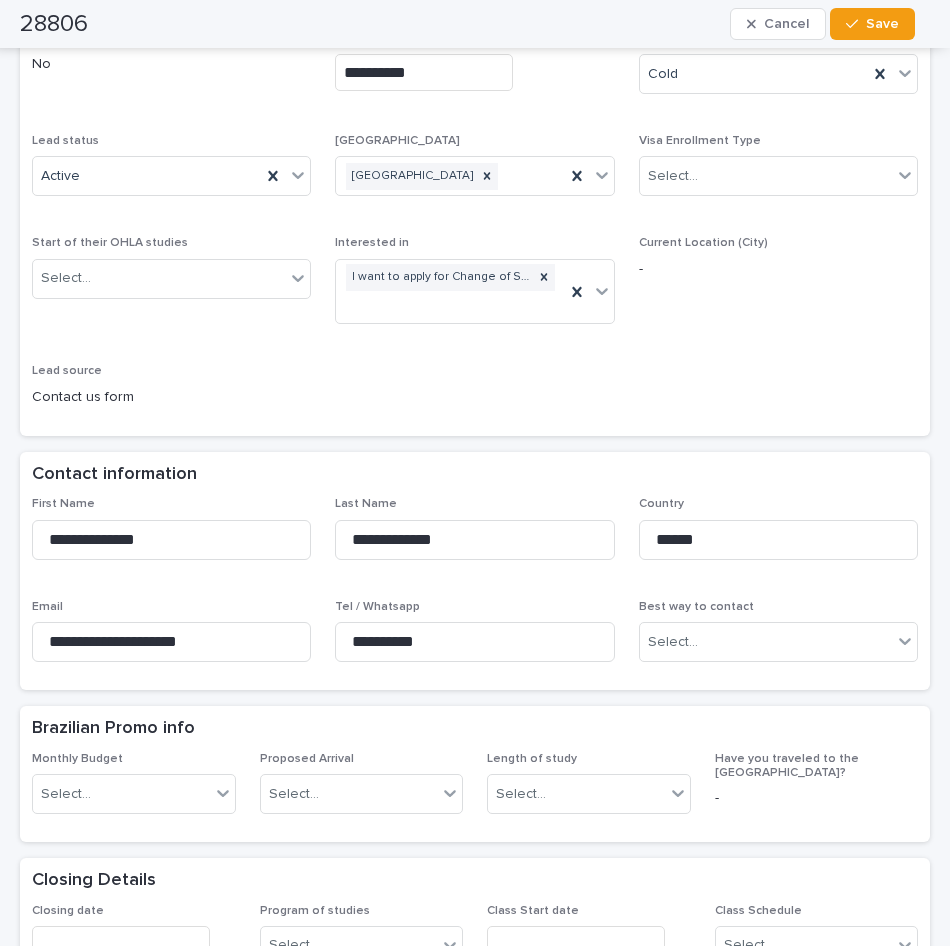 scroll, scrollTop: 21, scrollLeft: 0, axis: vertical 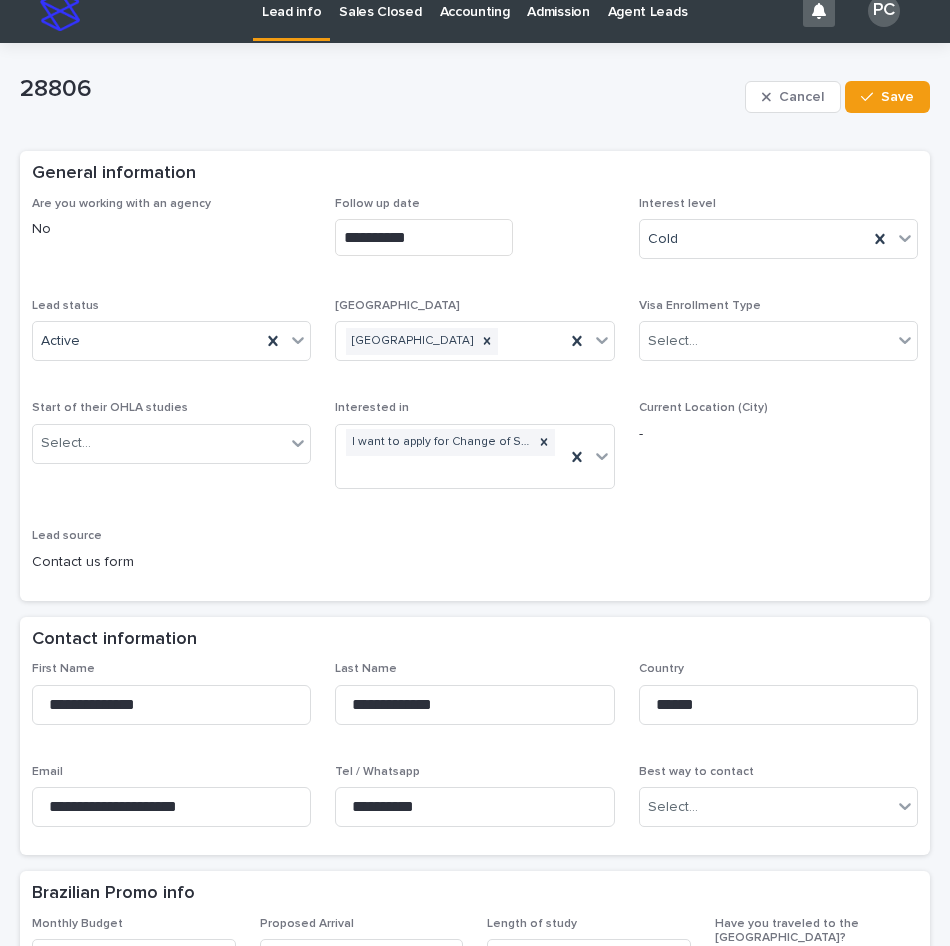 type on "**********" 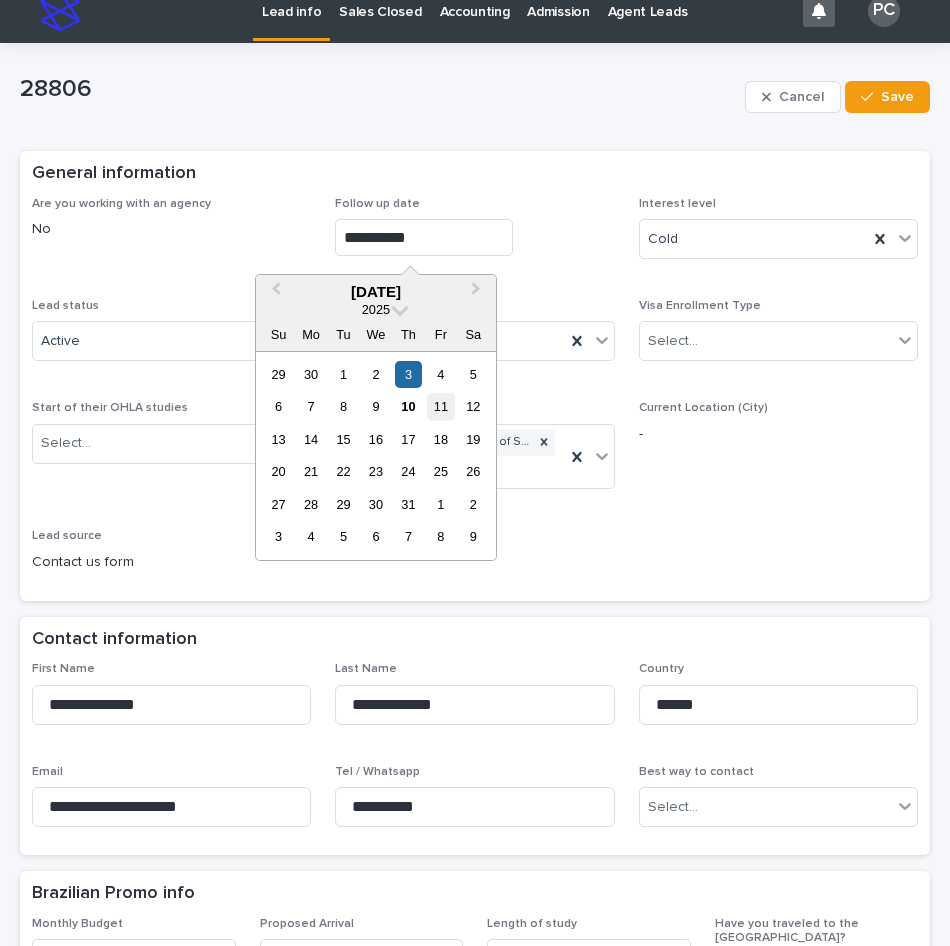 click on "11" at bounding box center [440, 406] 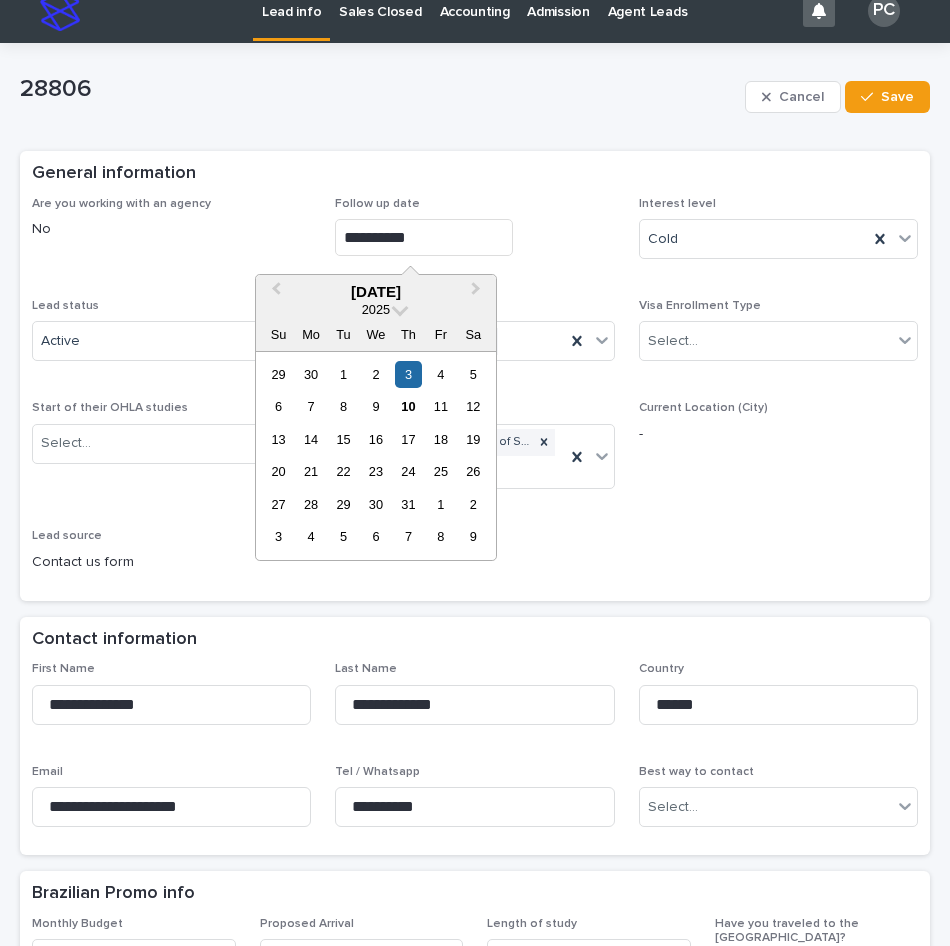 type on "**********" 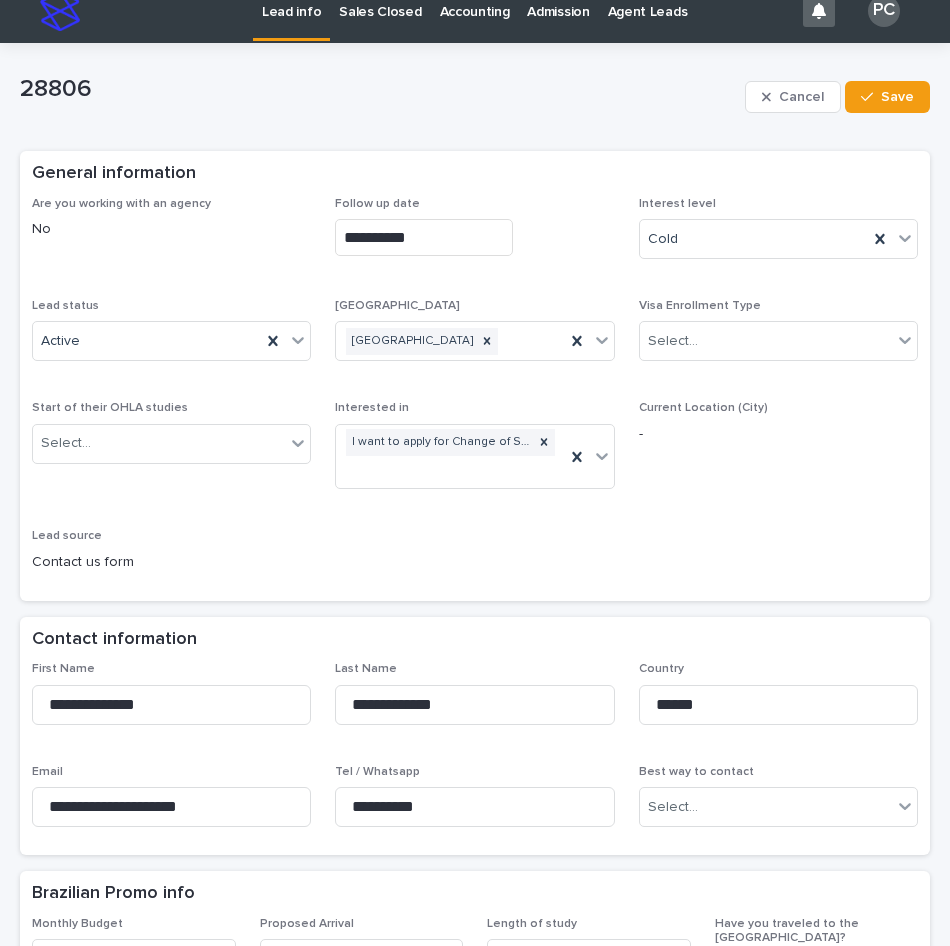 drag, startPoint x: 879, startPoint y: 95, endPoint x: 814, endPoint y: 194, distance: 118.43141 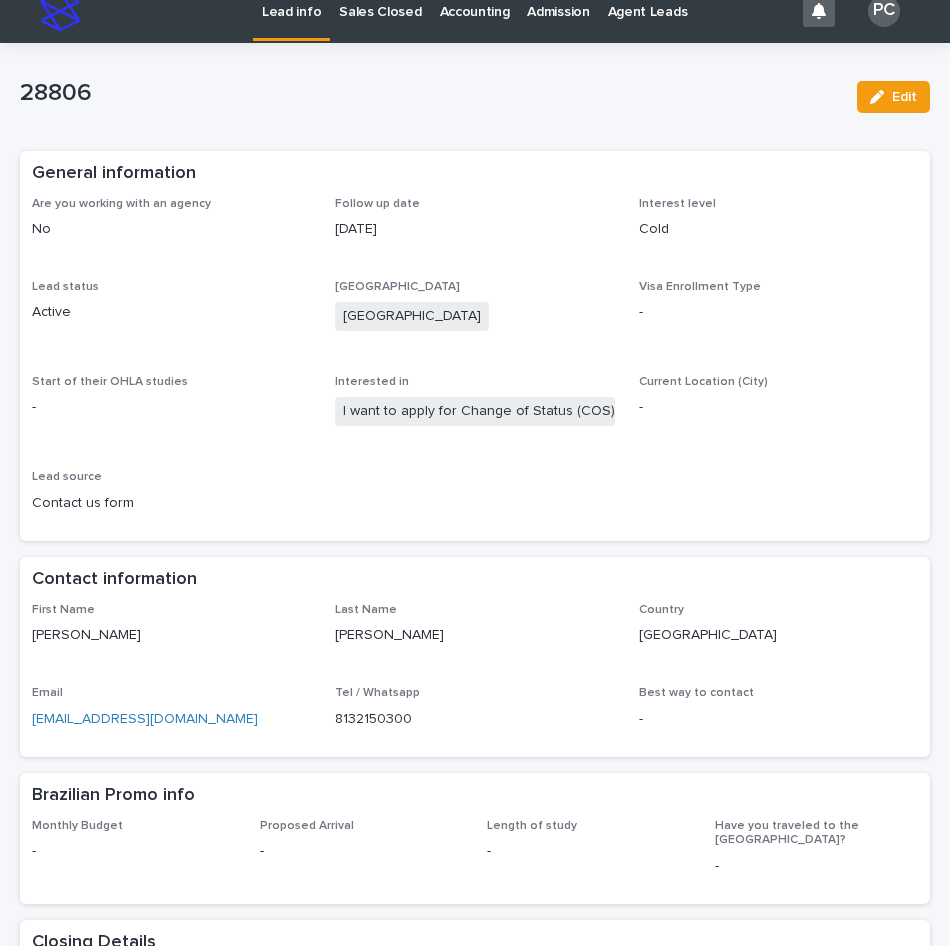 click on "Lead info" at bounding box center [291, 0] 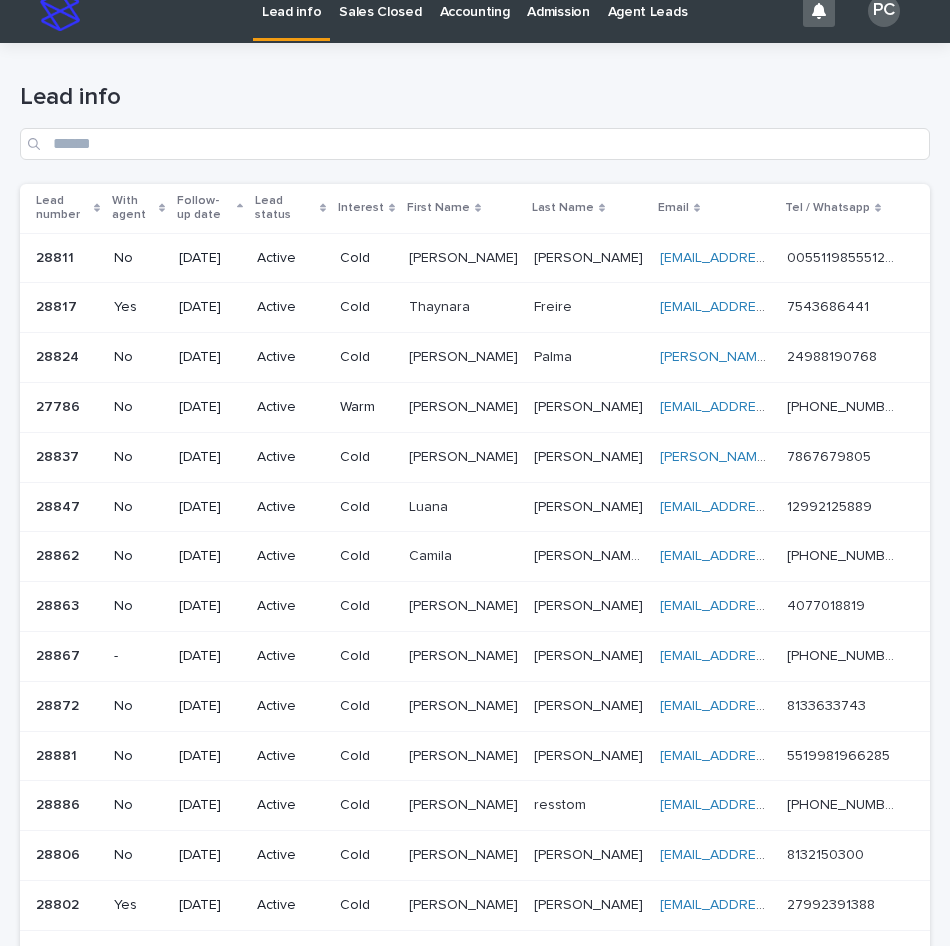 scroll, scrollTop: 0, scrollLeft: 0, axis: both 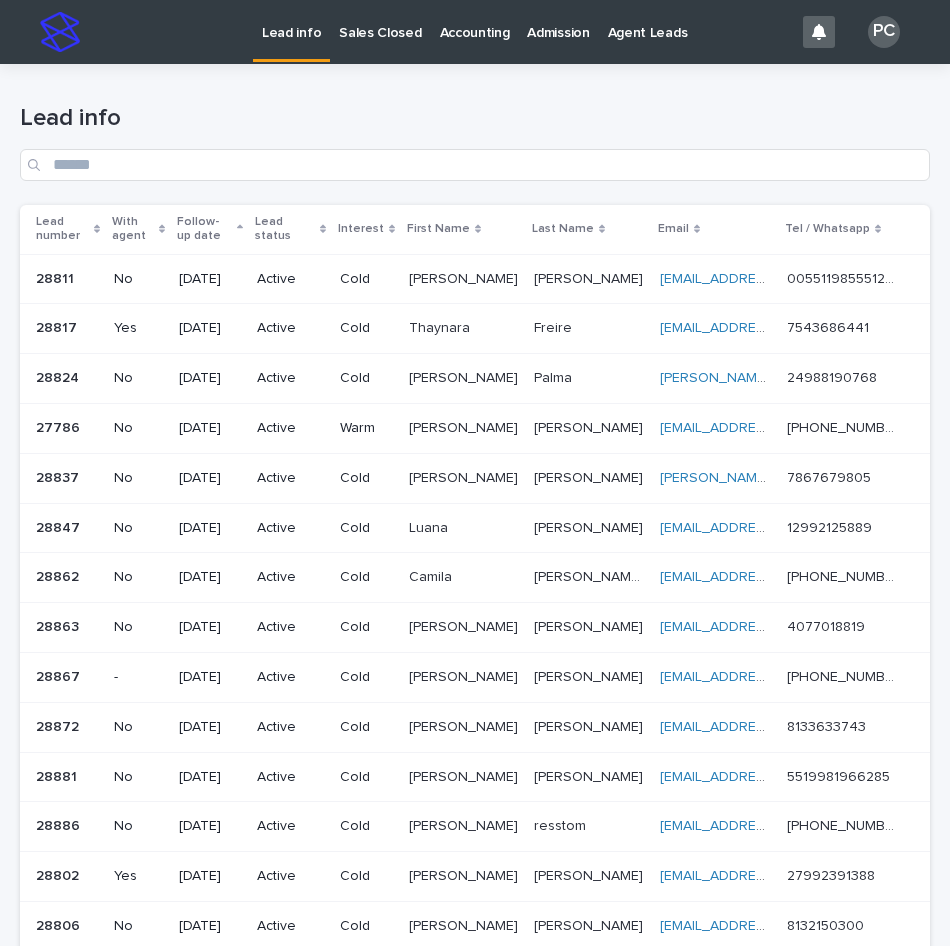 click on "[DATE]" at bounding box center [210, 279] 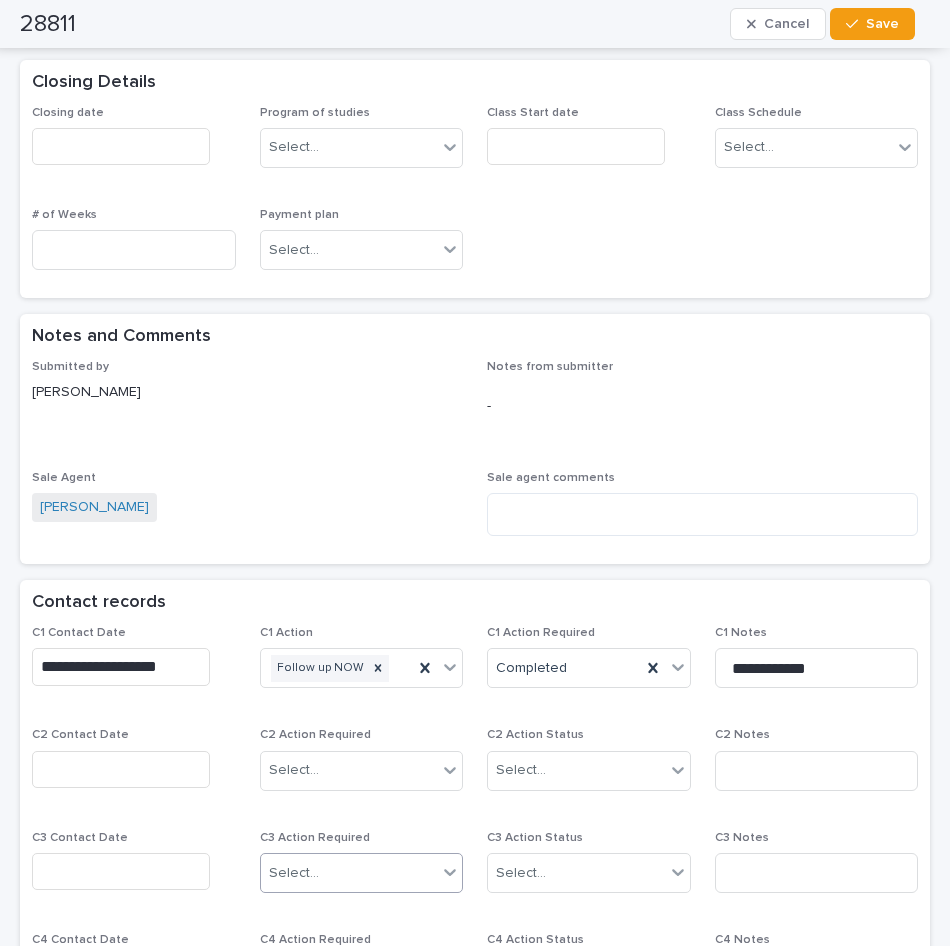 scroll, scrollTop: 1200, scrollLeft: 0, axis: vertical 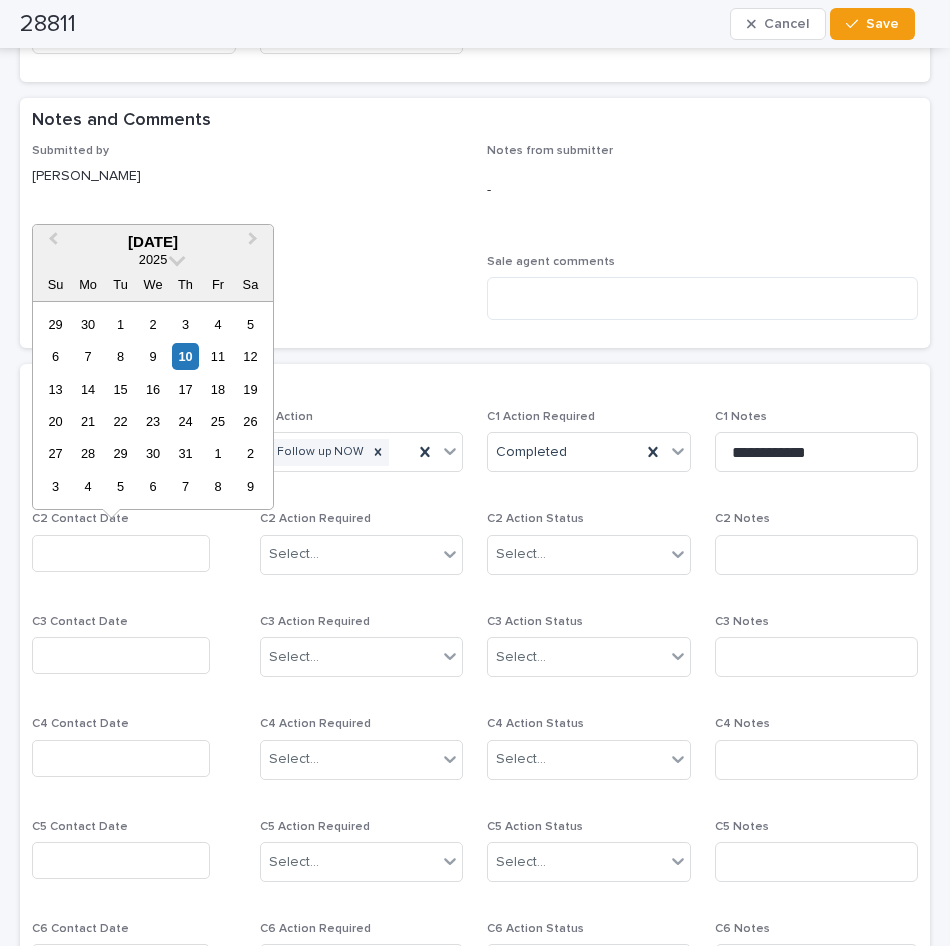 click at bounding box center (121, 553) 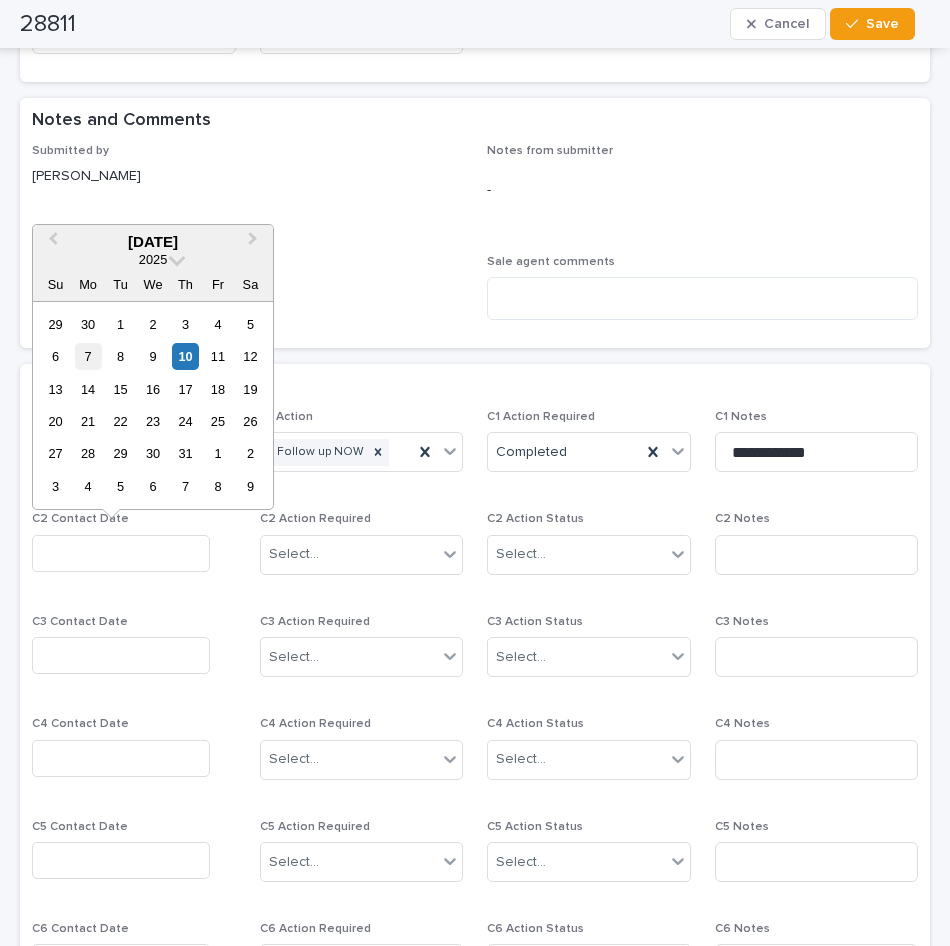 click on "7" at bounding box center [88, 356] 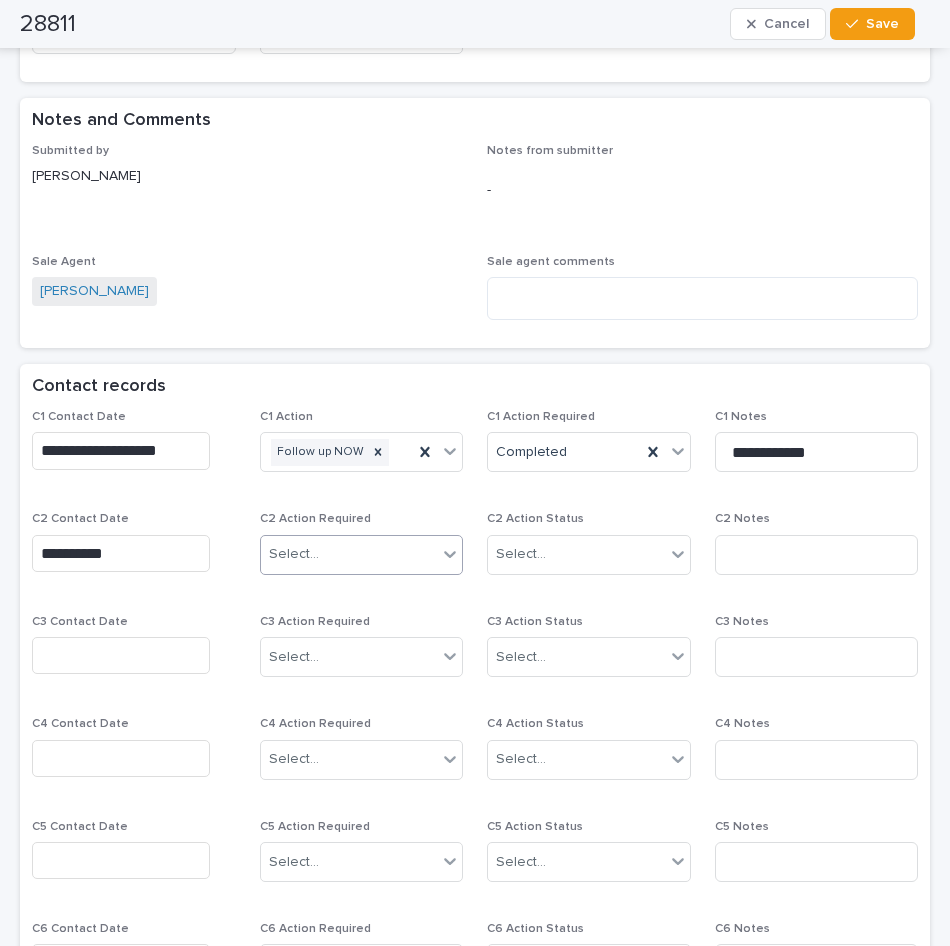 click on "Select..." at bounding box center [349, 554] 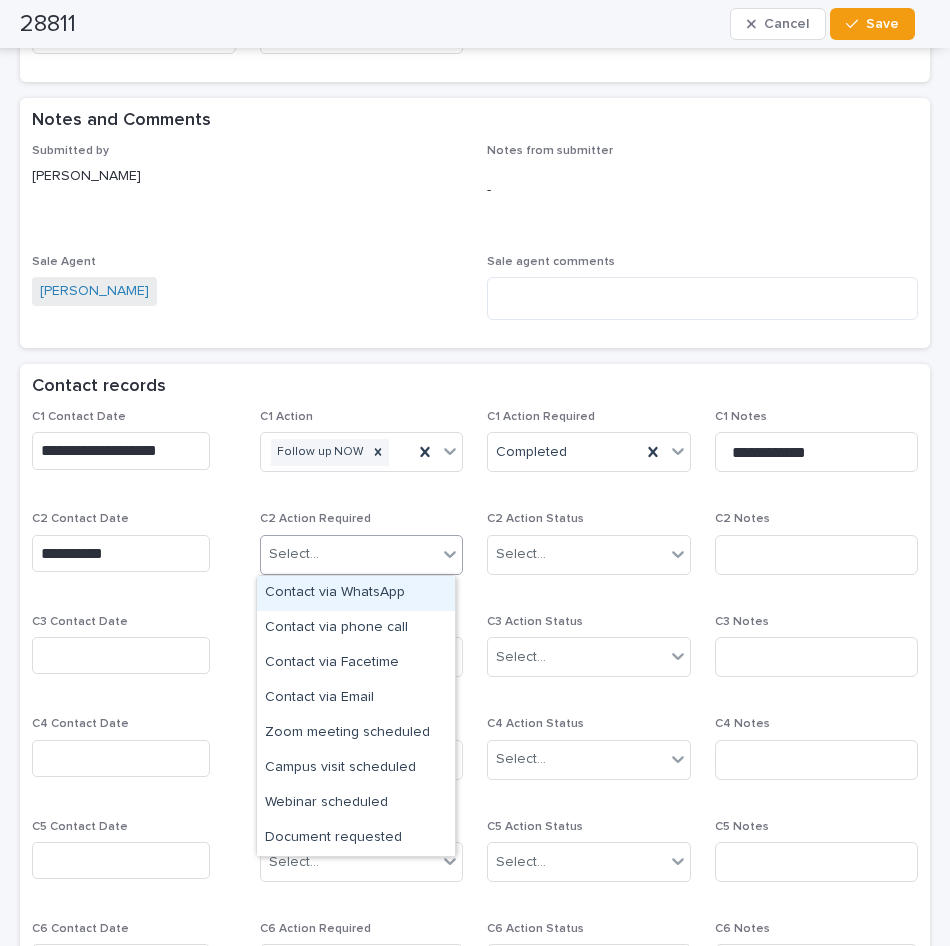 click on "Contact via WhatsApp" at bounding box center (356, 593) 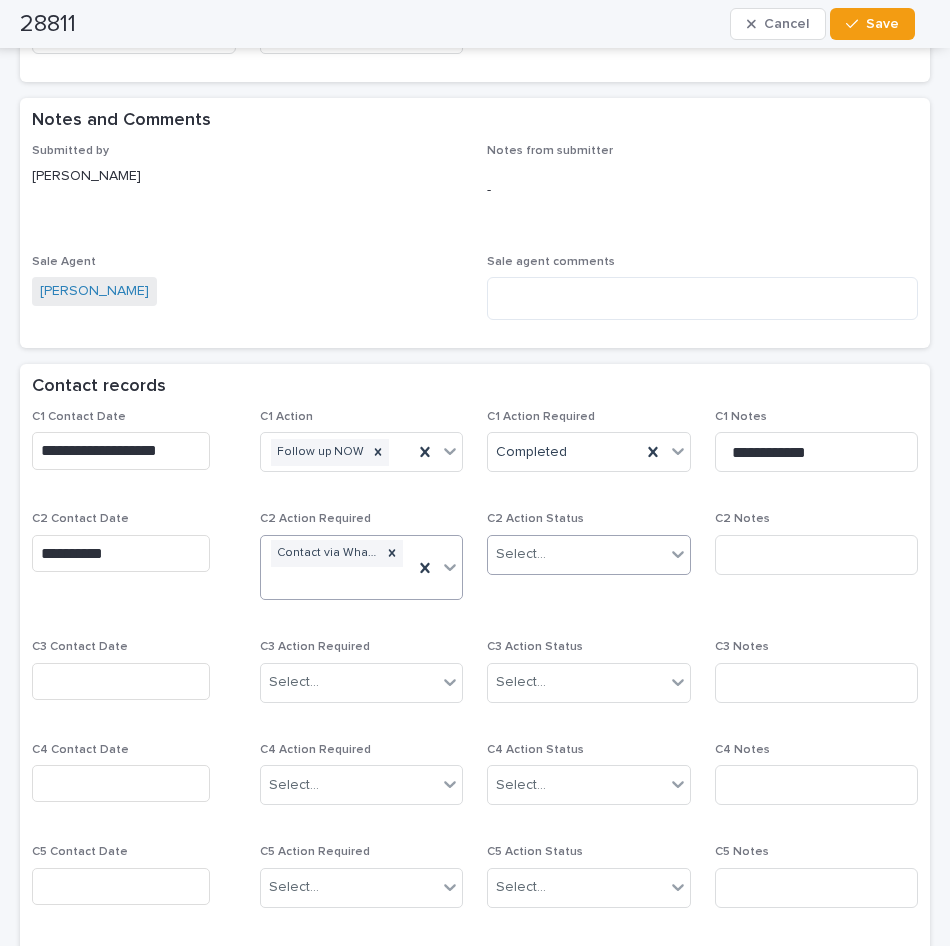 scroll, scrollTop: 1213, scrollLeft: 0, axis: vertical 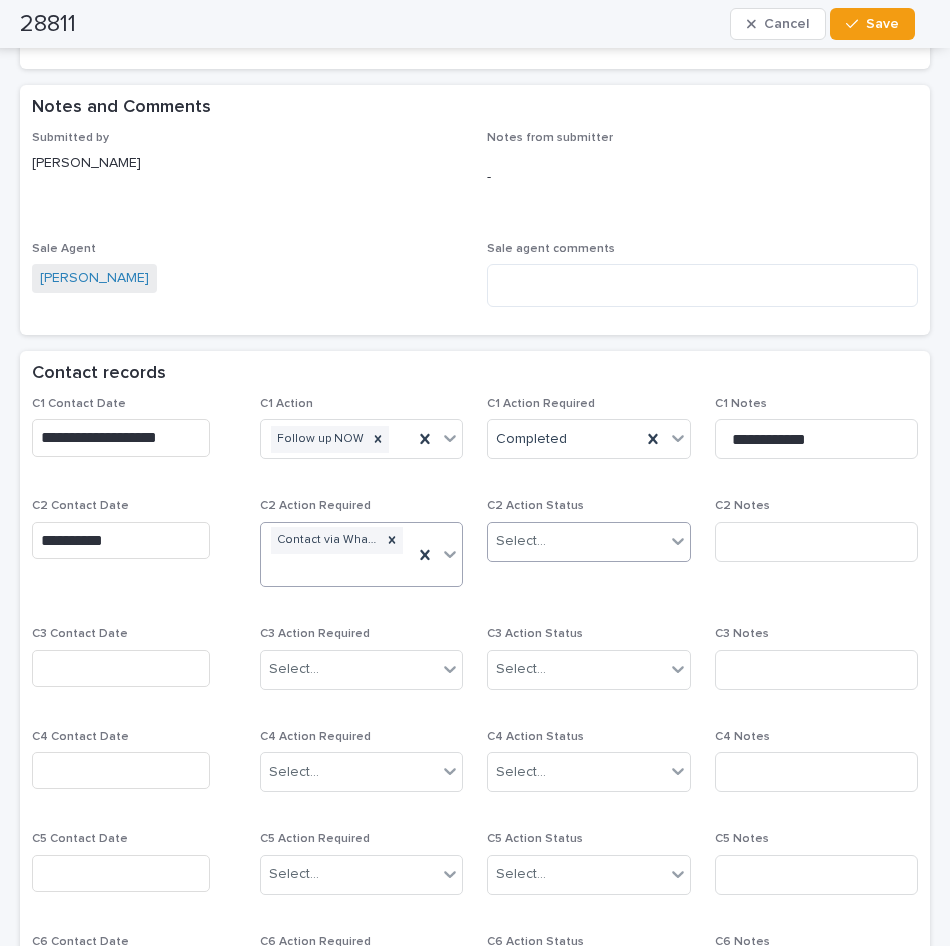 click on "Select..." at bounding box center (521, 541) 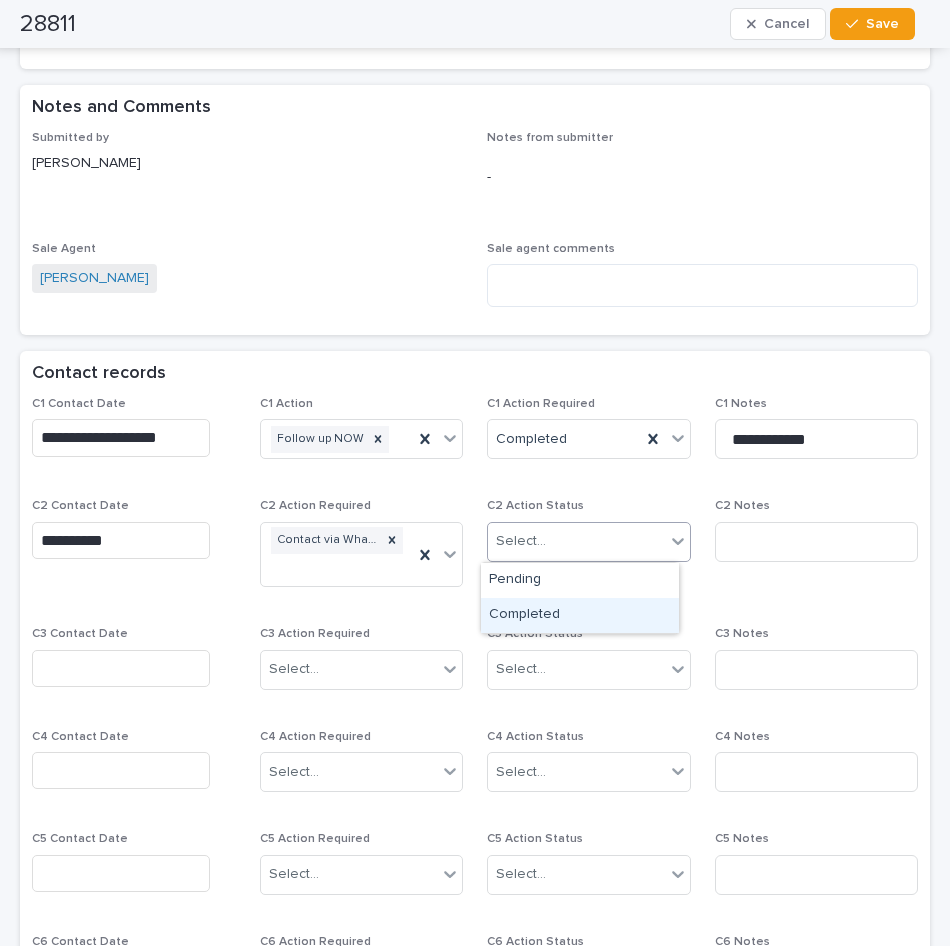 click on "Completed" at bounding box center (580, 615) 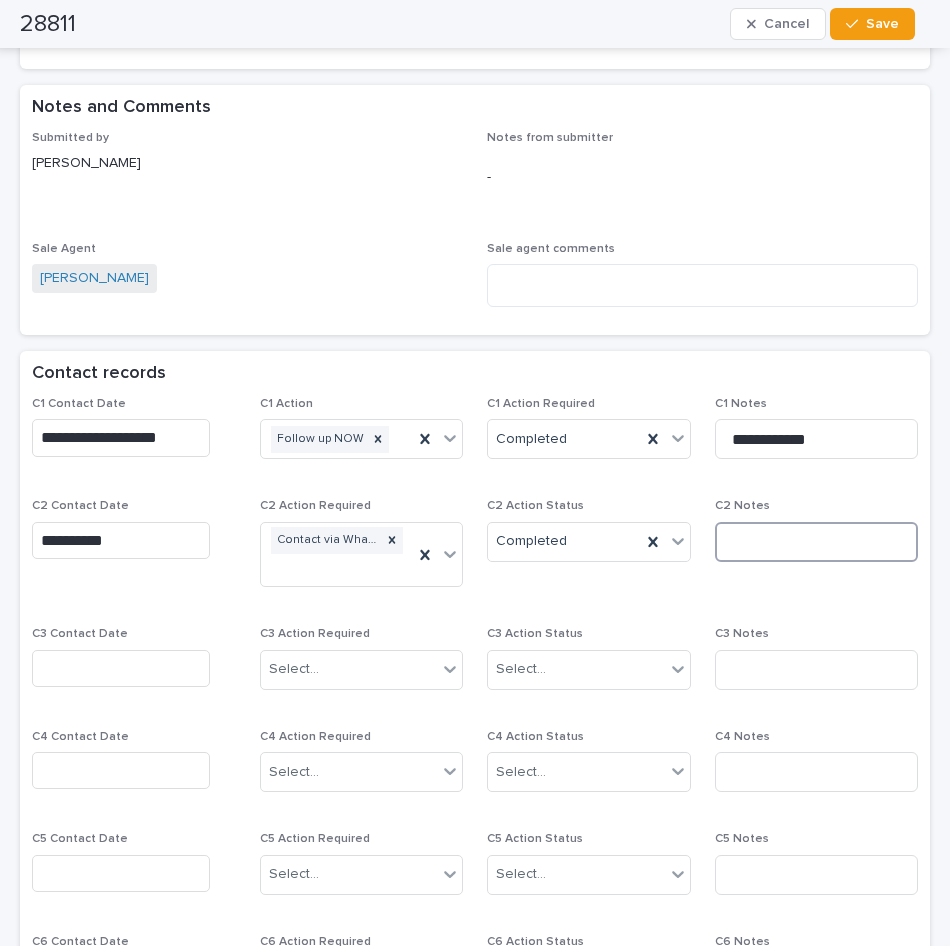 click at bounding box center [817, 542] 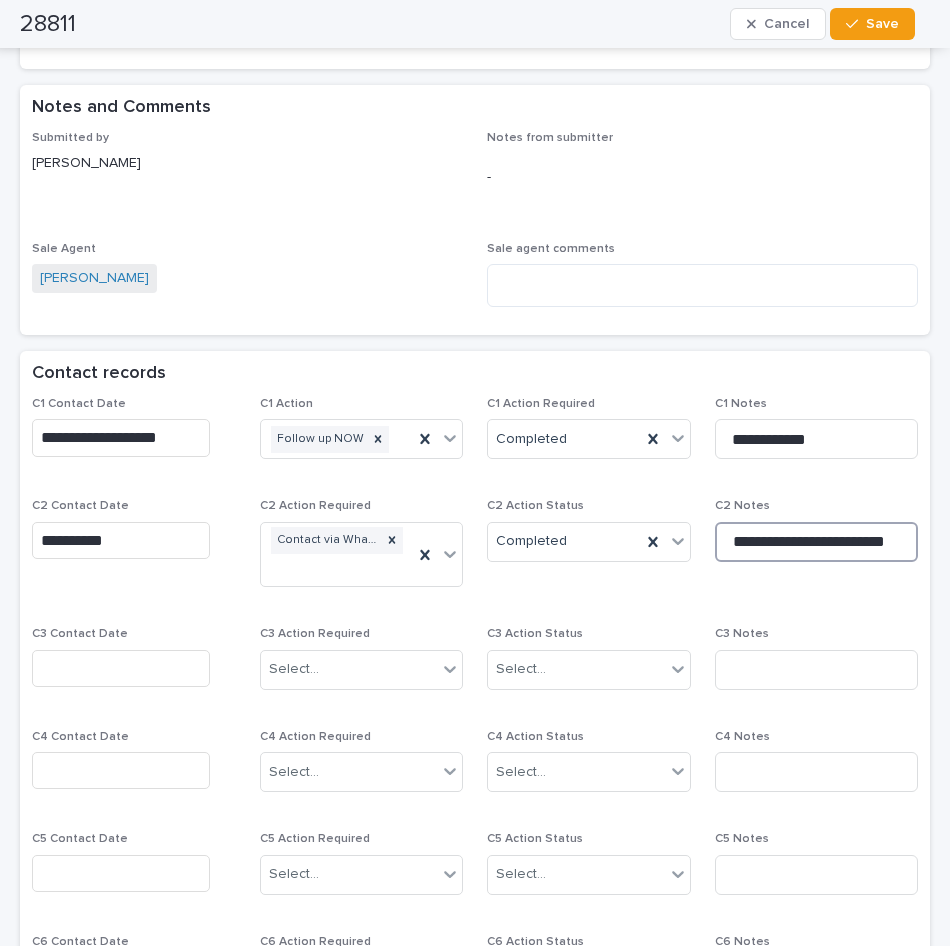 type on "**********" 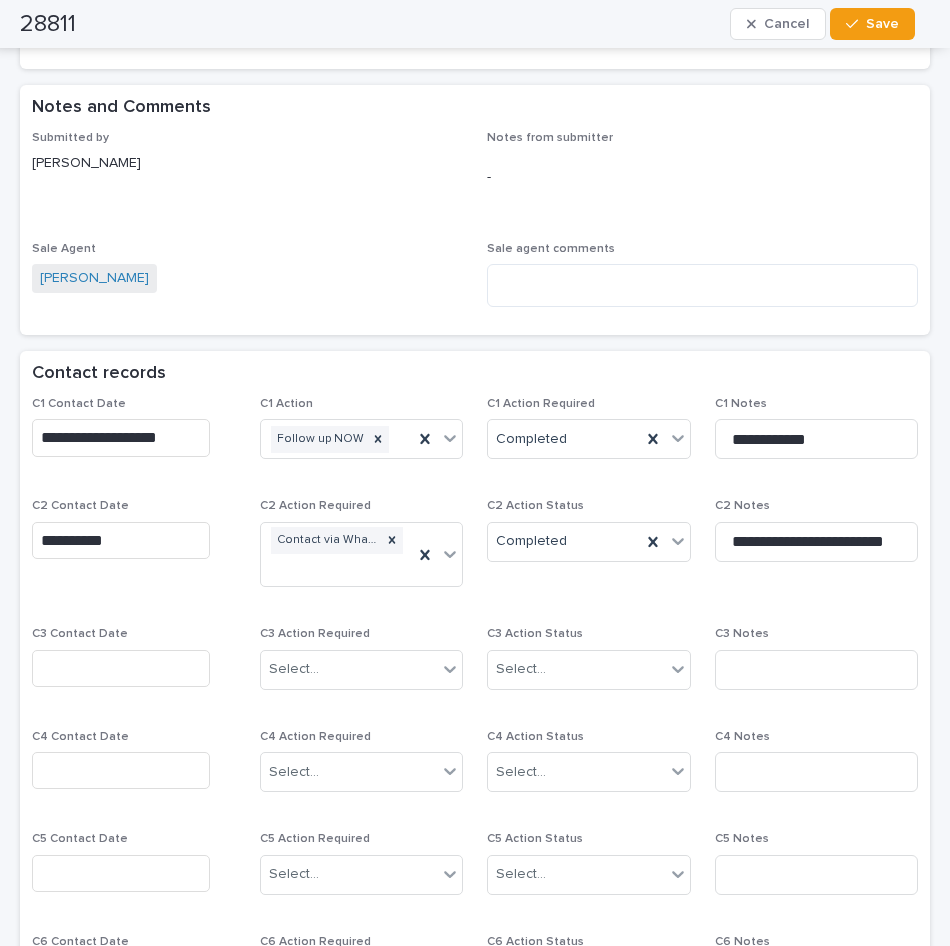click at bounding box center [121, 668] 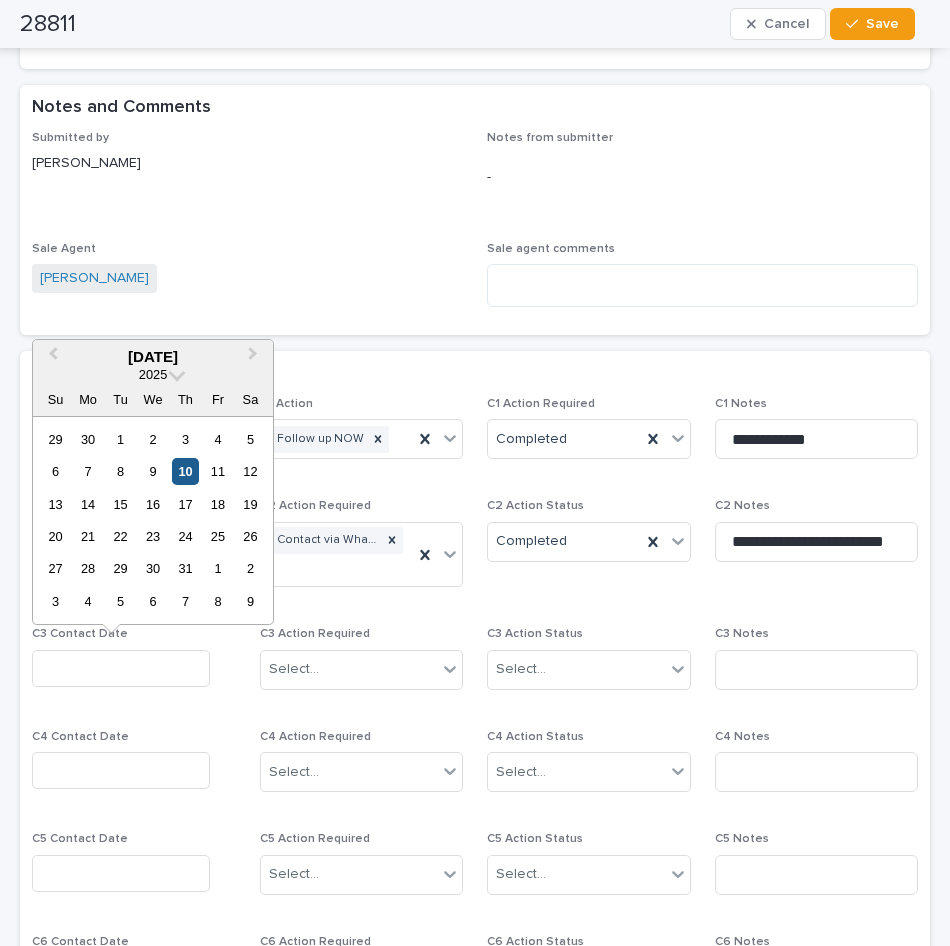 click on "10" at bounding box center (185, 471) 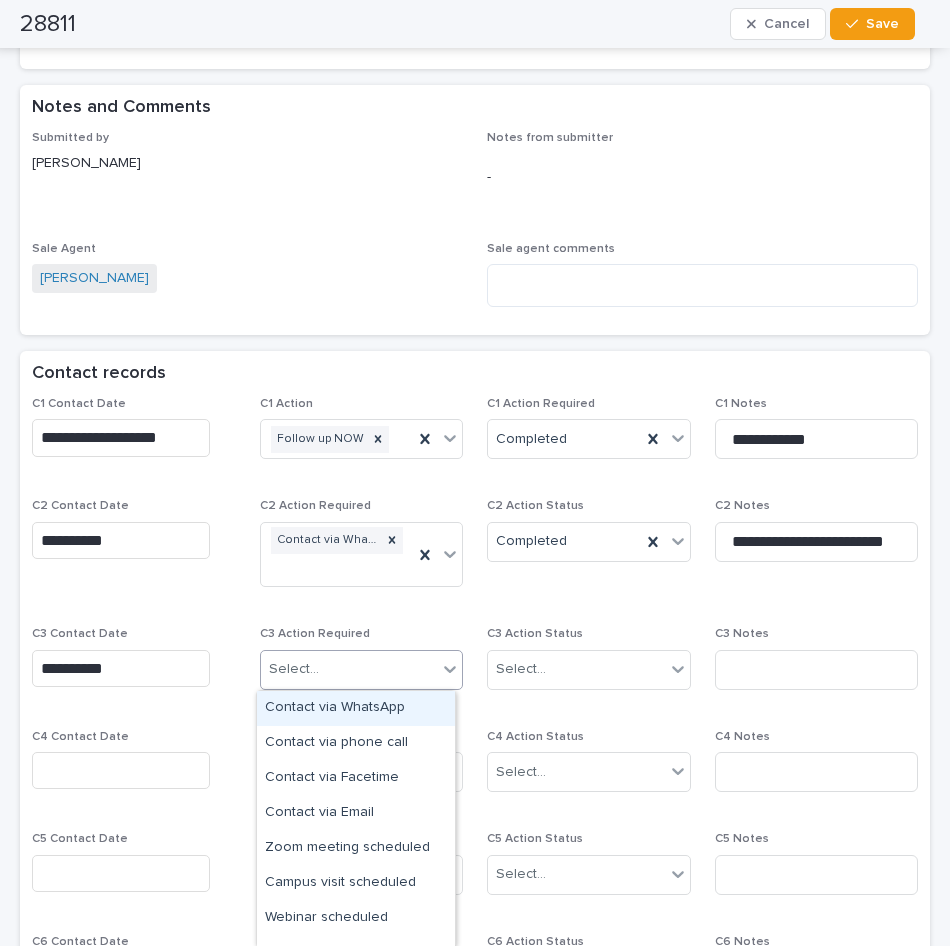 click on "Select..." at bounding box center (349, 669) 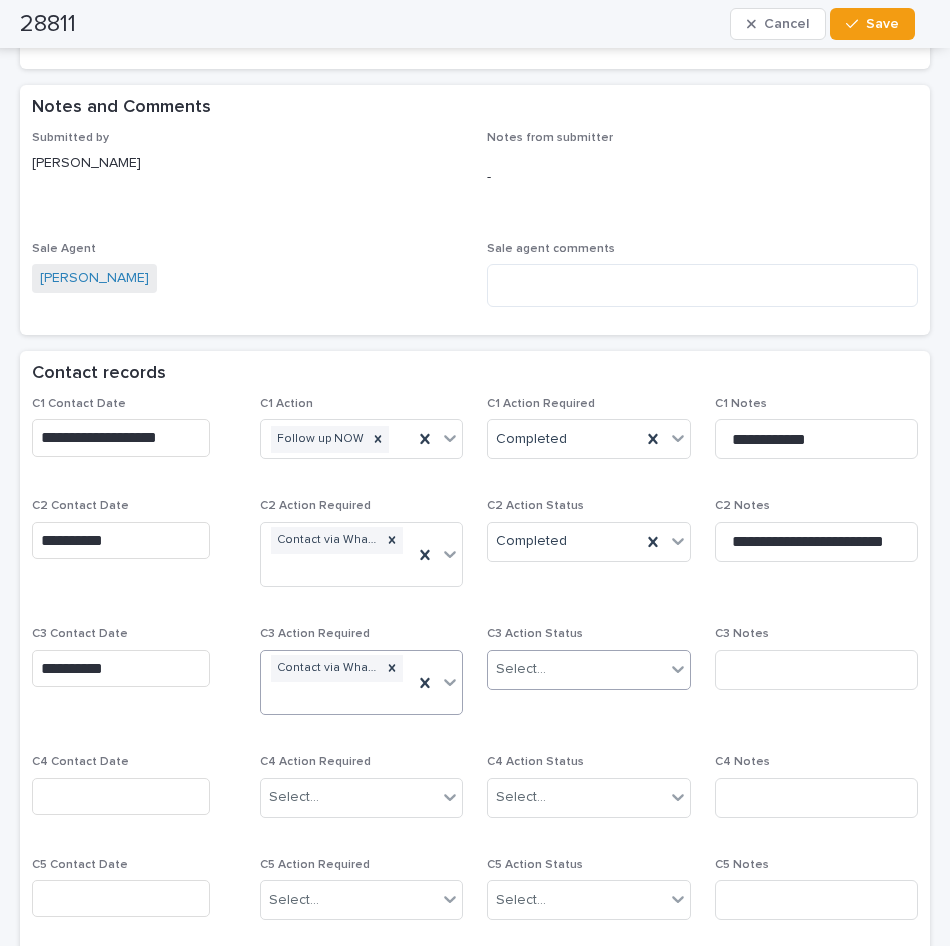 scroll, scrollTop: 1226, scrollLeft: 0, axis: vertical 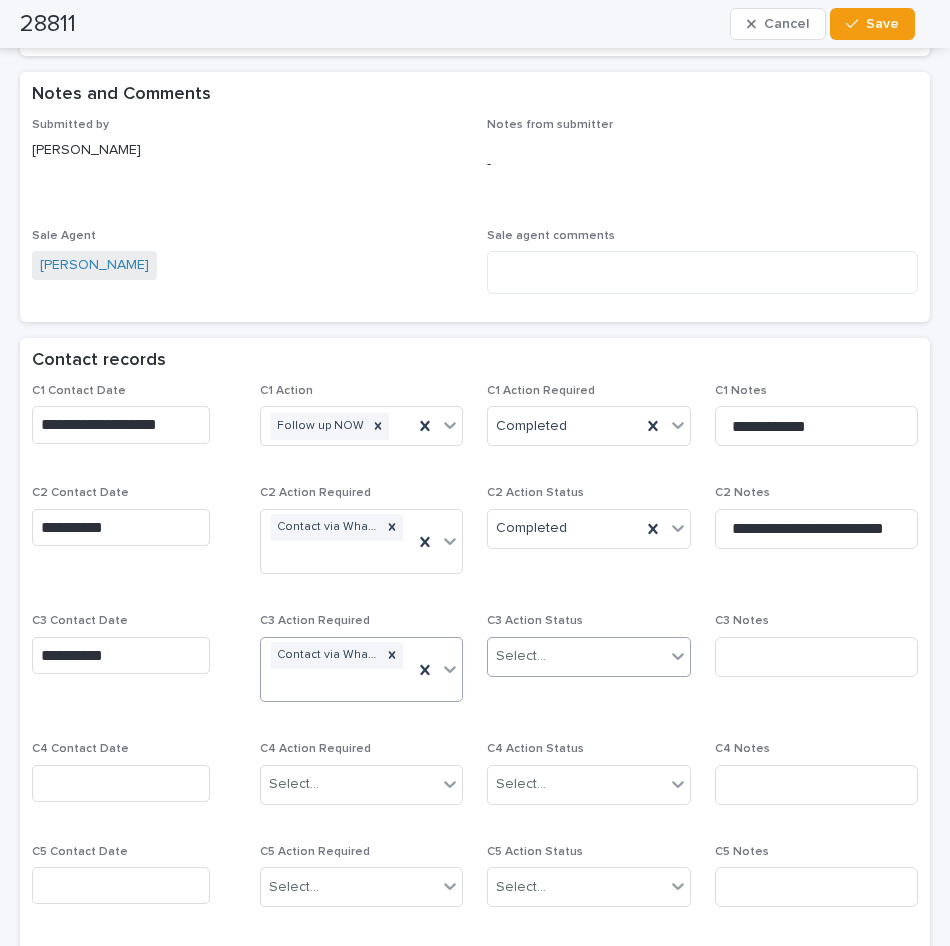 click on "Select..." at bounding box center (576, 656) 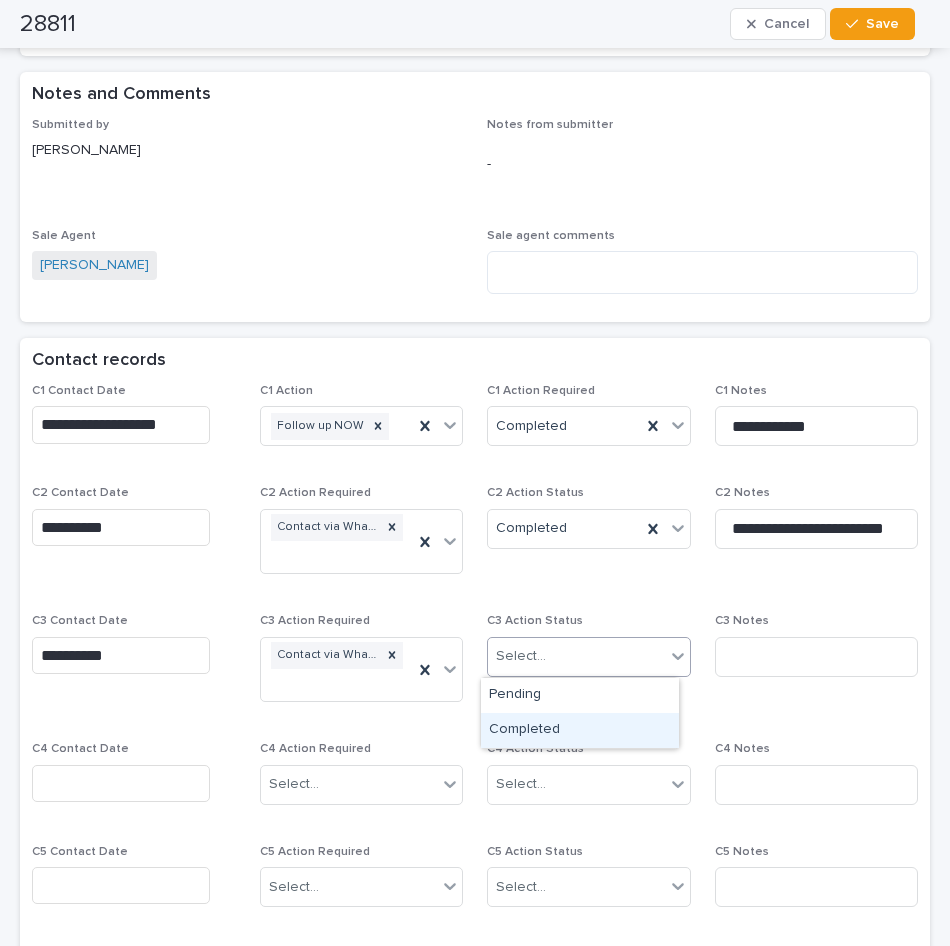 drag, startPoint x: 569, startPoint y: 706, endPoint x: 735, endPoint y: 662, distance: 171.73235 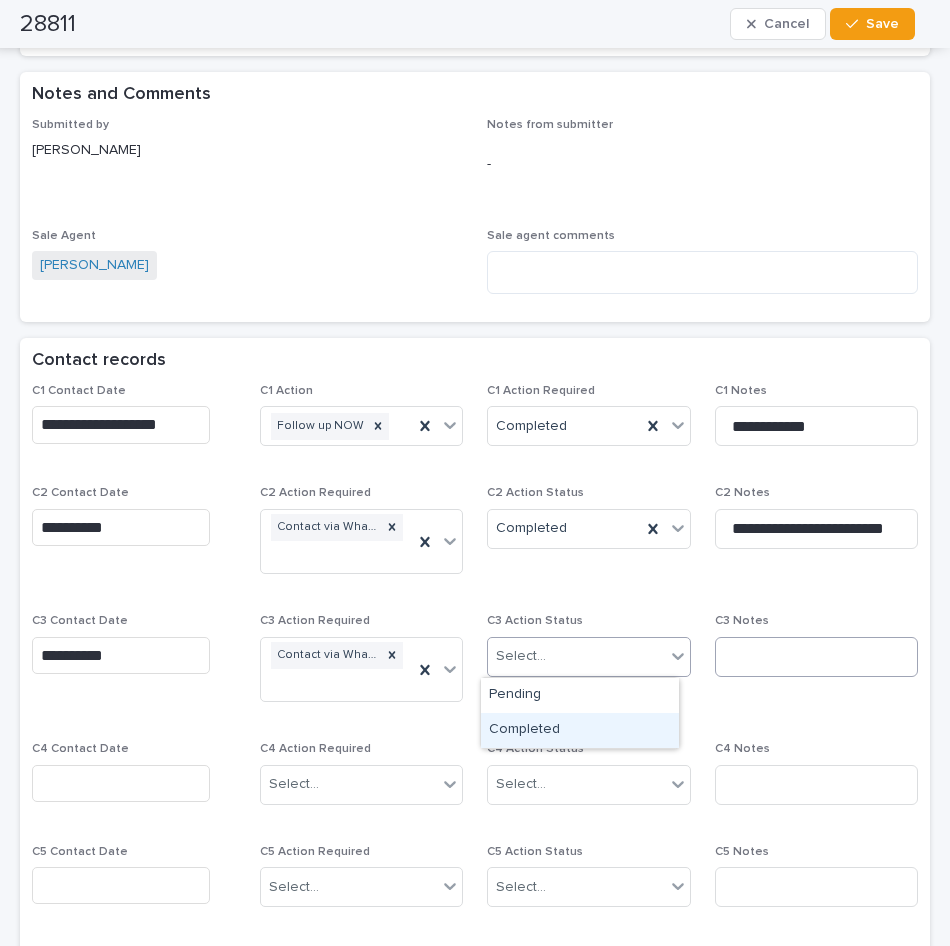 click on "Completed" at bounding box center [580, 730] 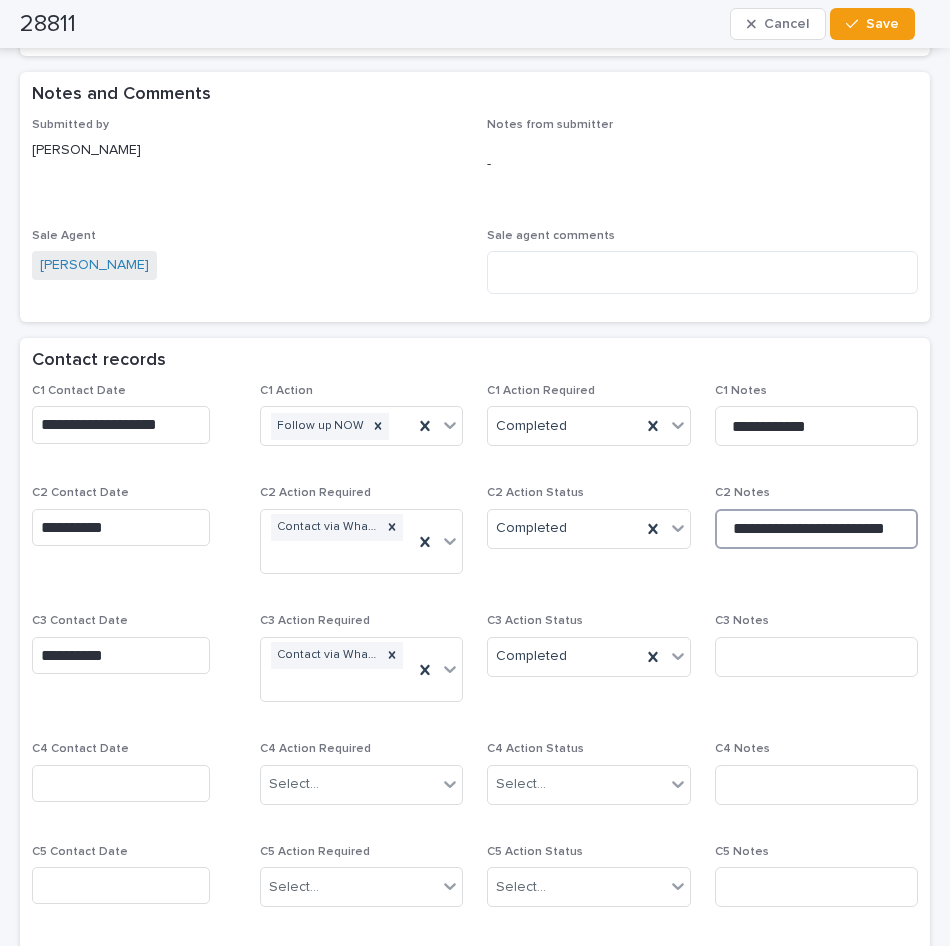 drag, startPoint x: 877, startPoint y: 521, endPoint x: 783, endPoint y: 533, distance: 94.76286 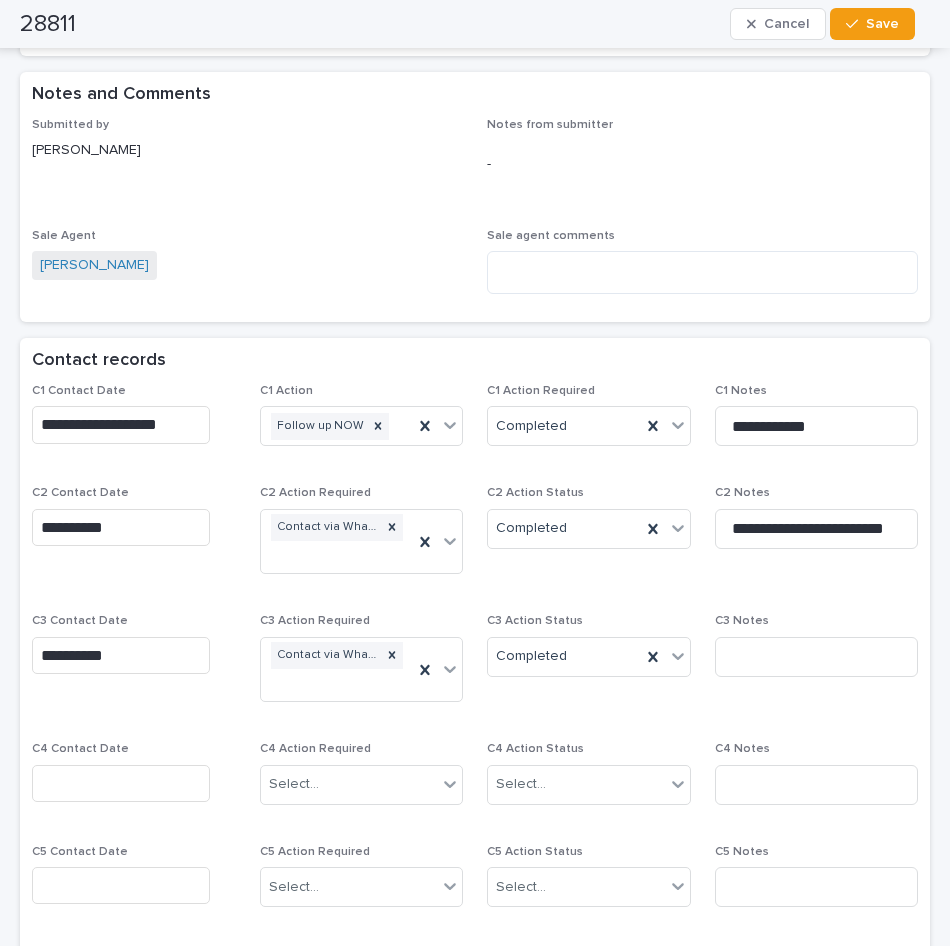 drag, startPoint x: 794, startPoint y: 520, endPoint x: 650, endPoint y: 464, distance: 154.50566 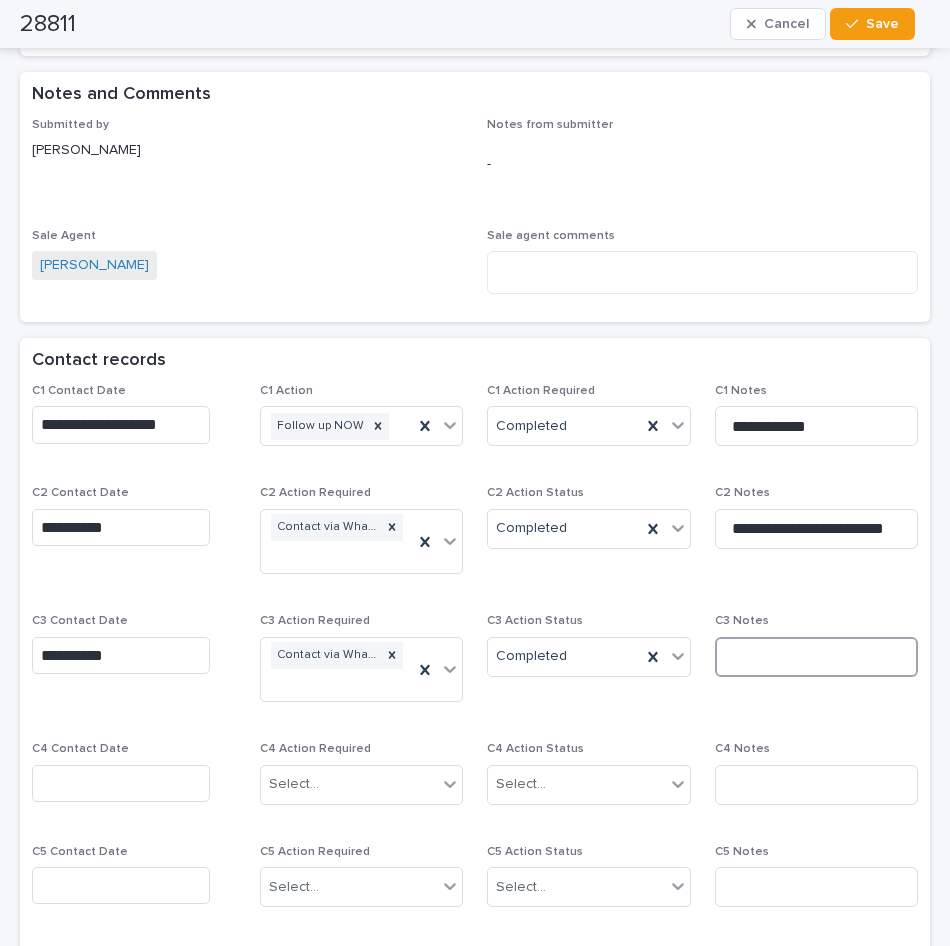 click at bounding box center [817, 657] 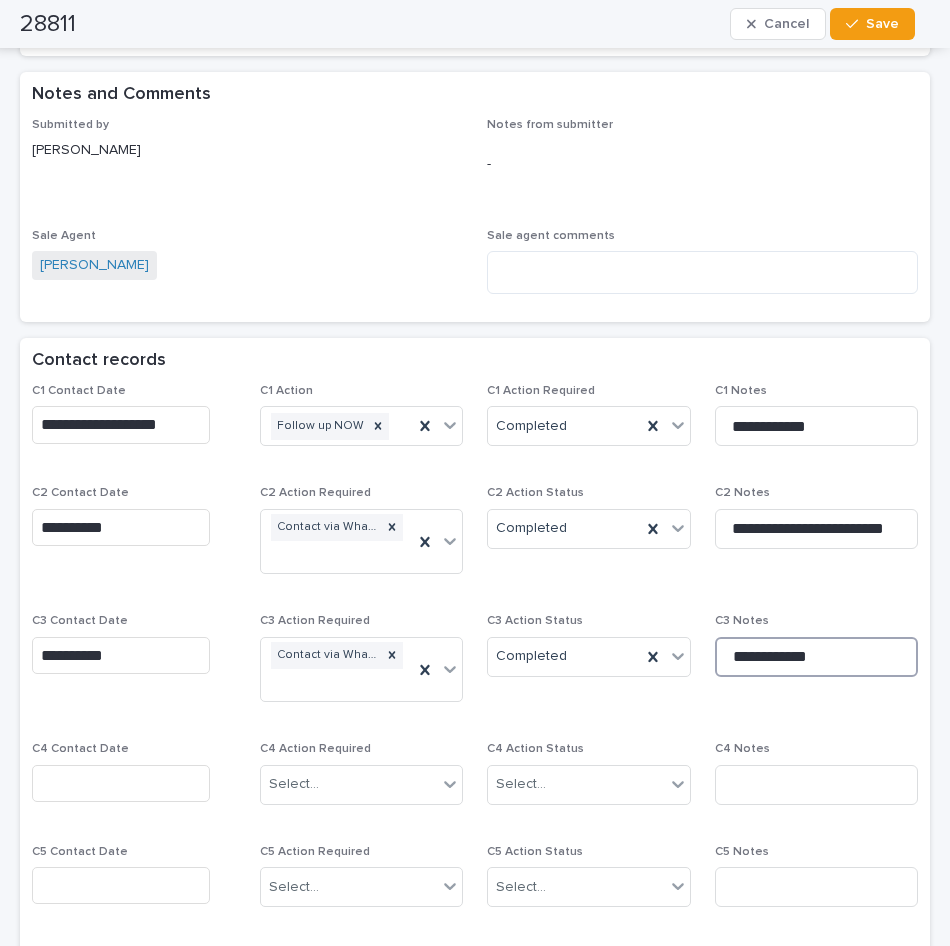 click on "**********" at bounding box center (817, 657) 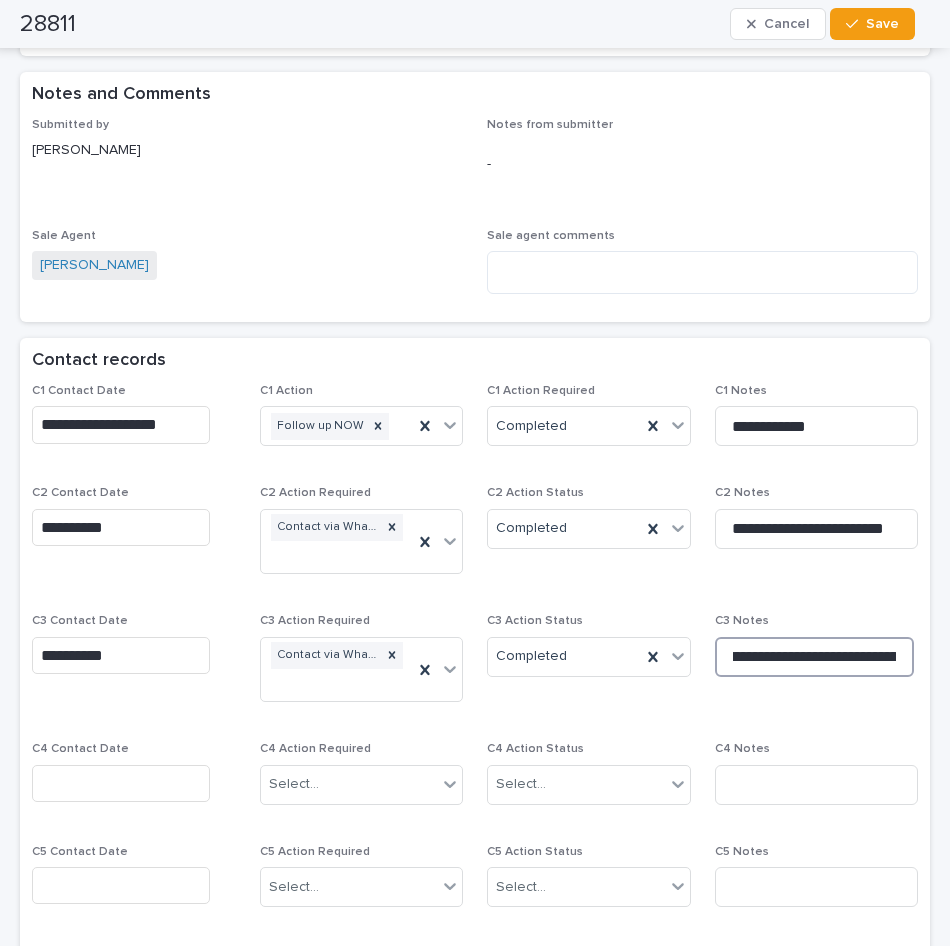 scroll, scrollTop: 0, scrollLeft: 187, axis: horizontal 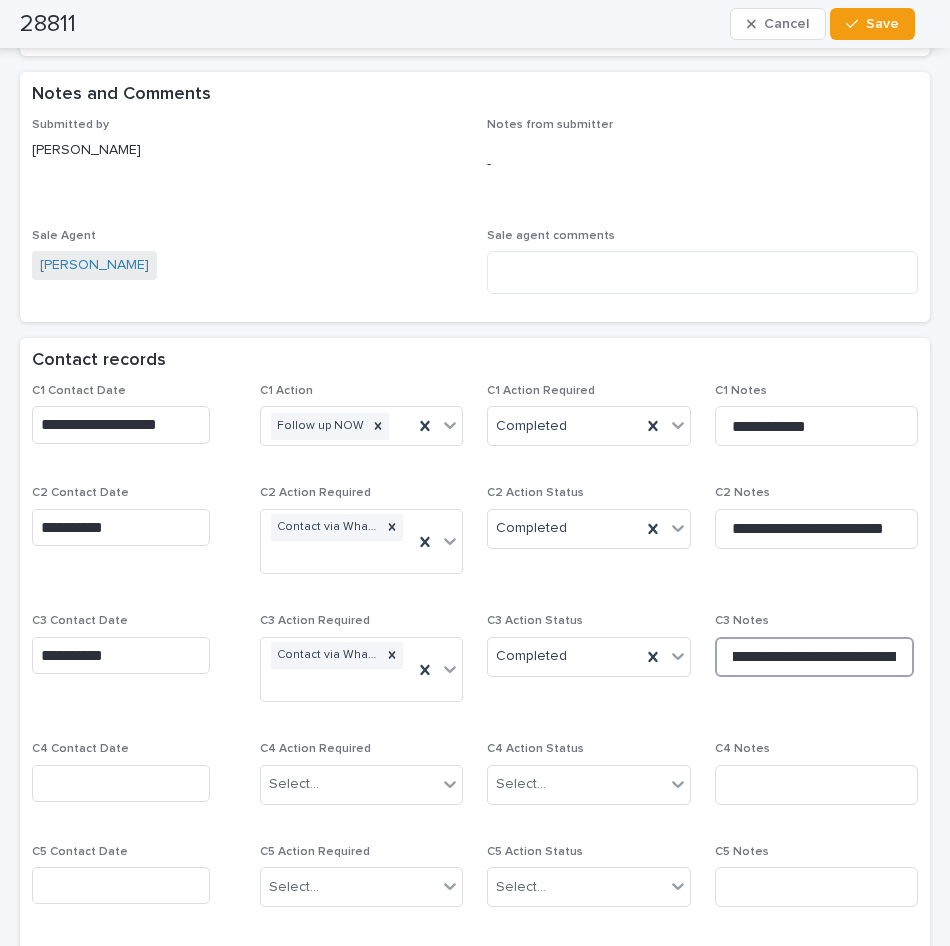 type on "**********" 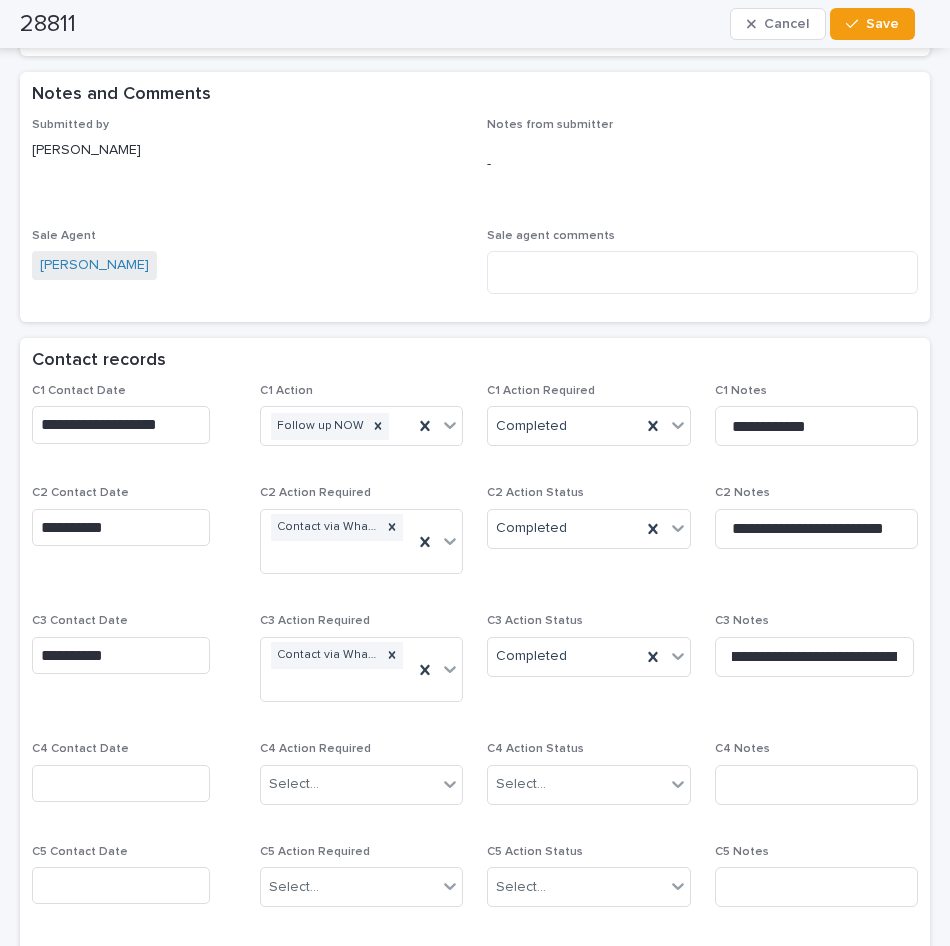 scroll, scrollTop: 0, scrollLeft: 0, axis: both 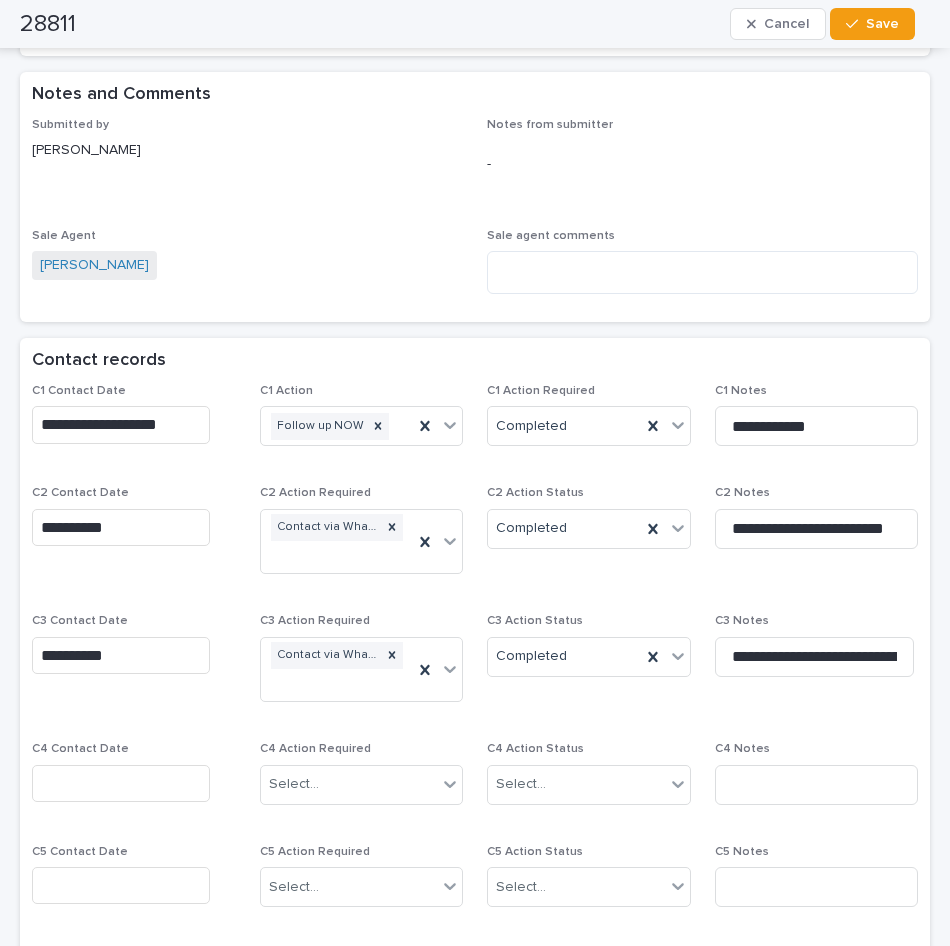 click on "-" at bounding box center (702, 164) 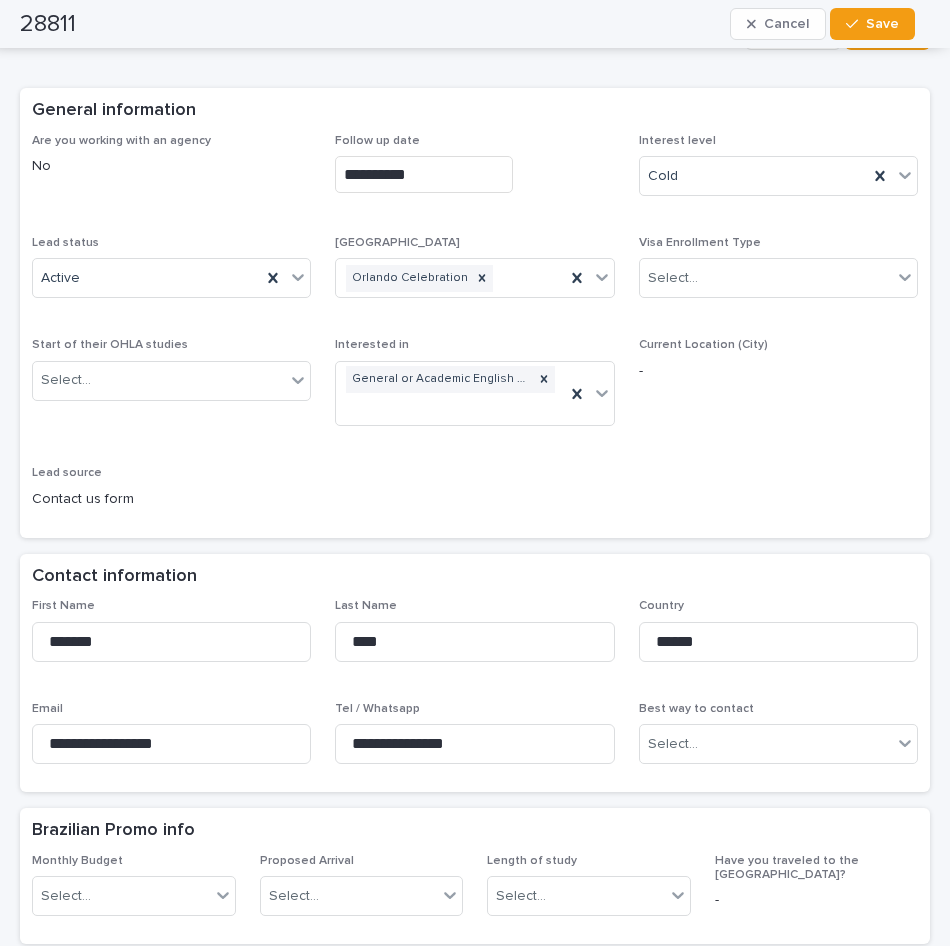 scroll, scrollTop: 36, scrollLeft: 0, axis: vertical 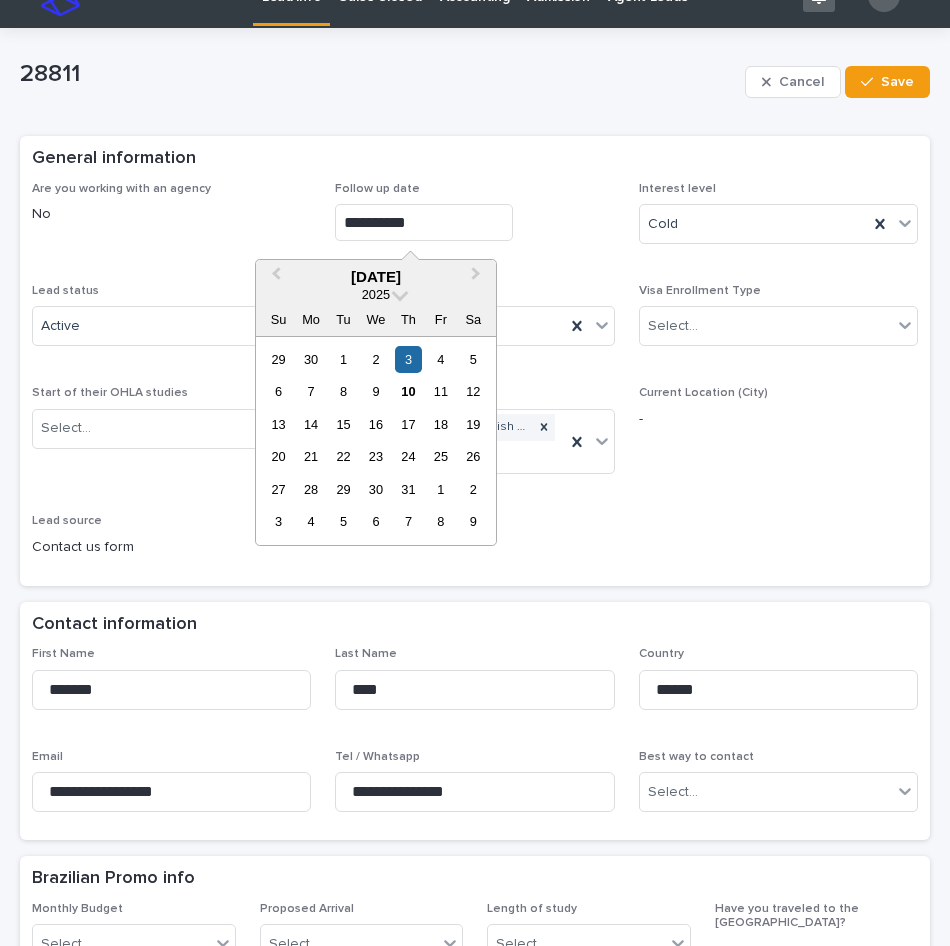 click on "**********" at bounding box center (424, 222) 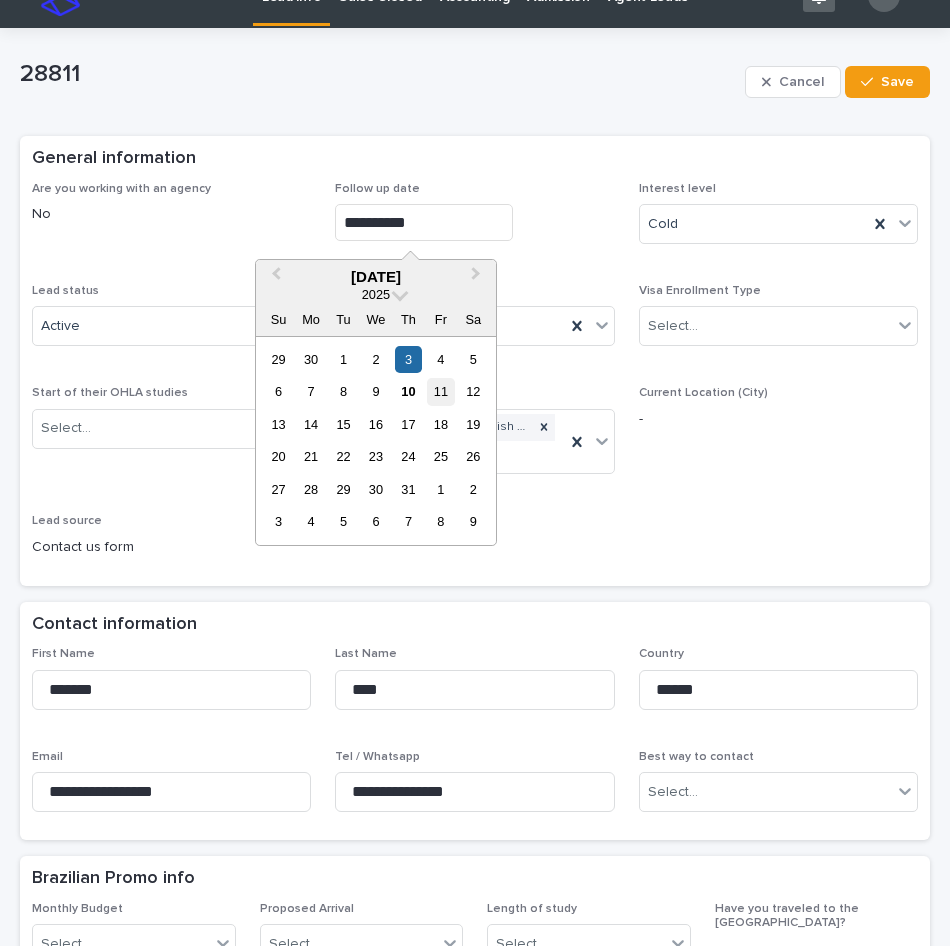 click on "11" at bounding box center (440, 391) 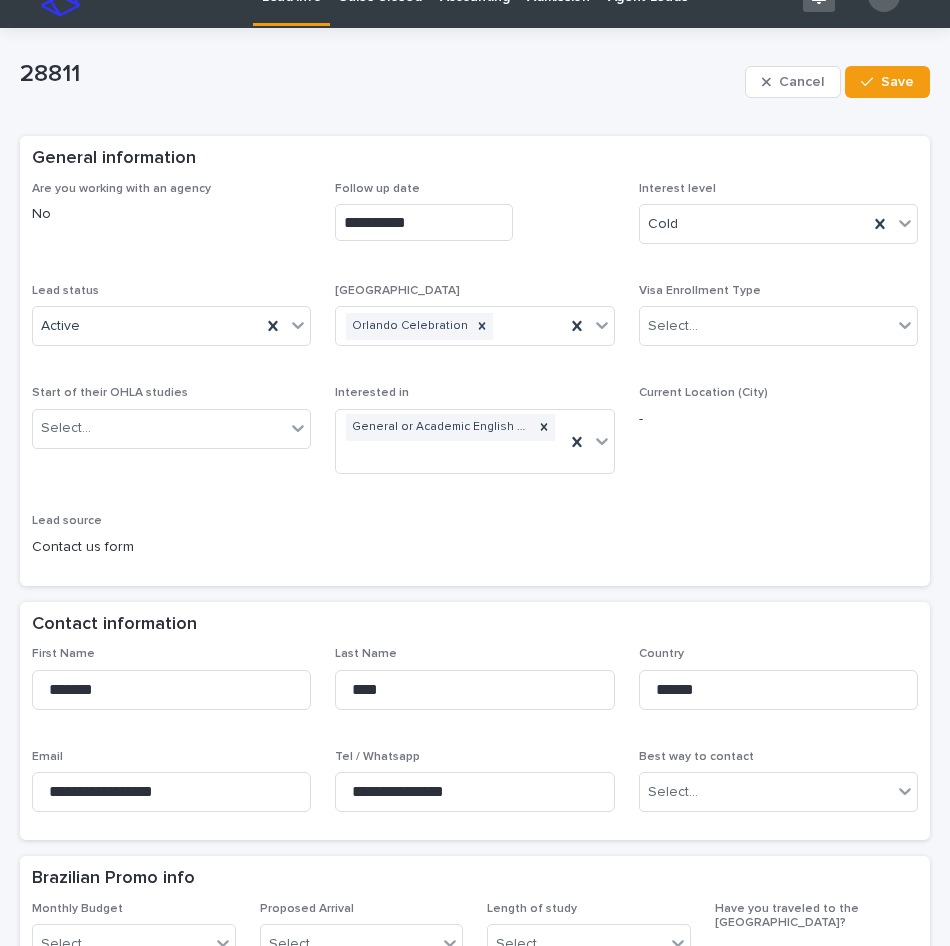type on "**********" 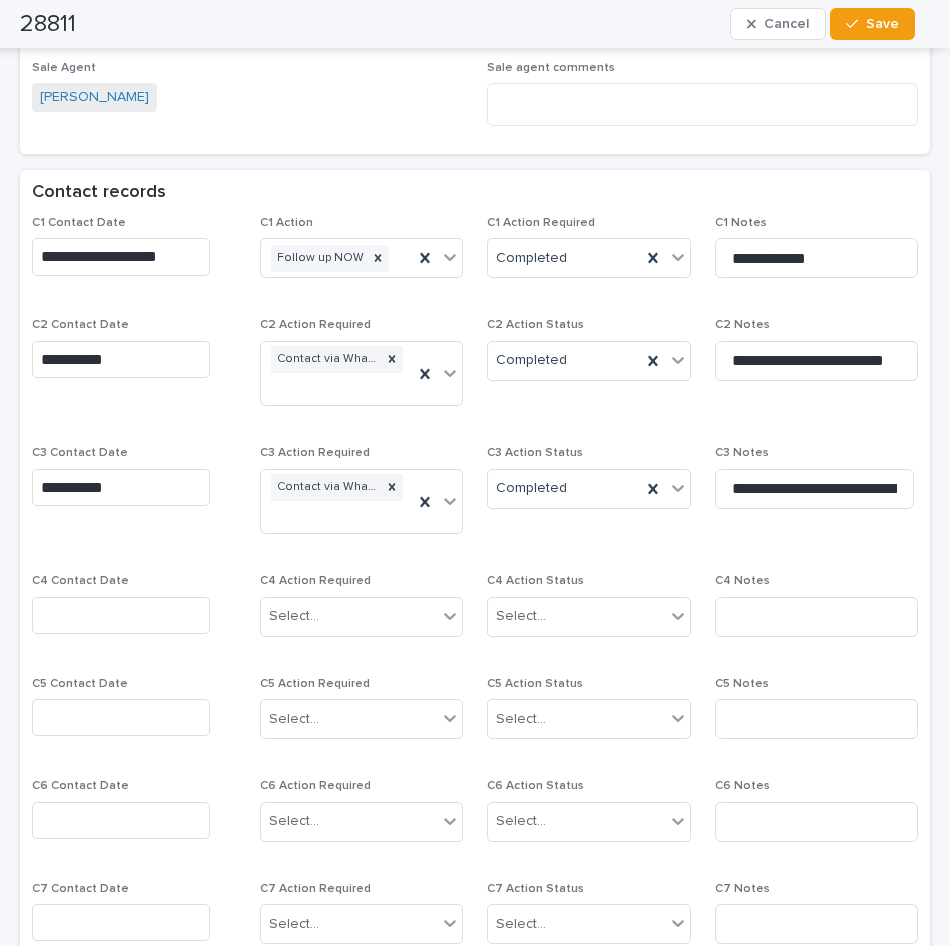 scroll, scrollTop: 1436, scrollLeft: 0, axis: vertical 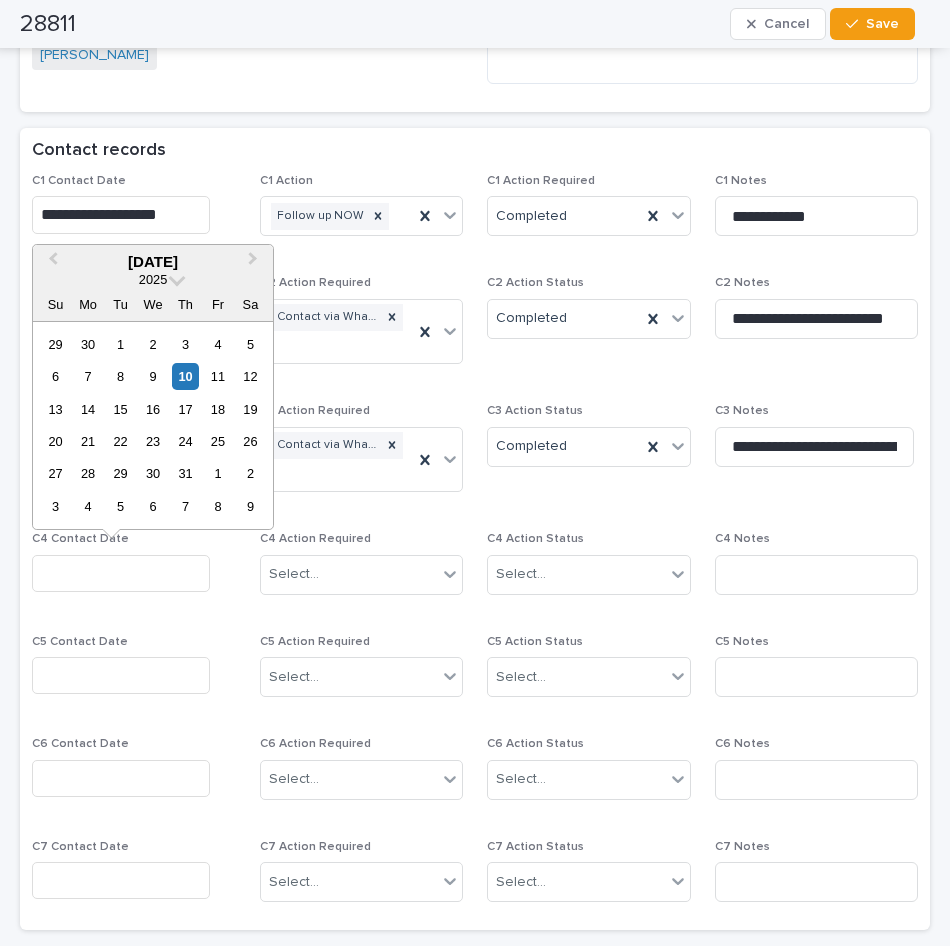 click at bounding box center [121, 573] 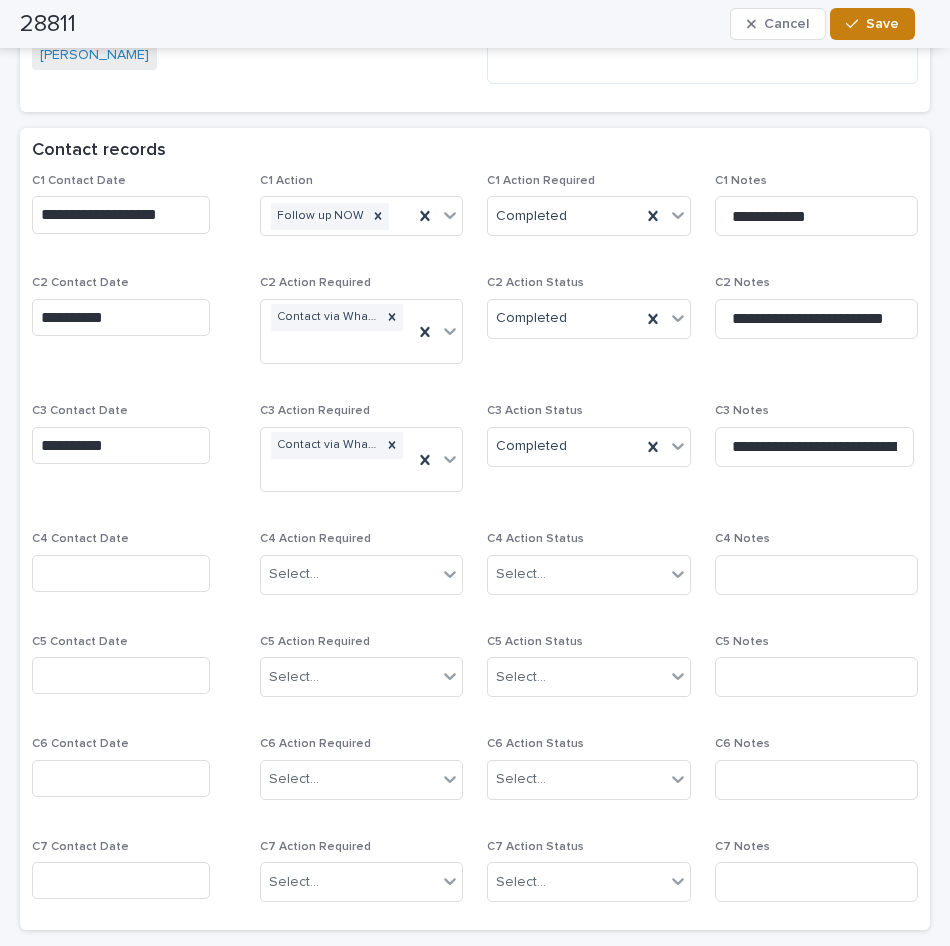 click on "Save" at bounding box center [882, 24] 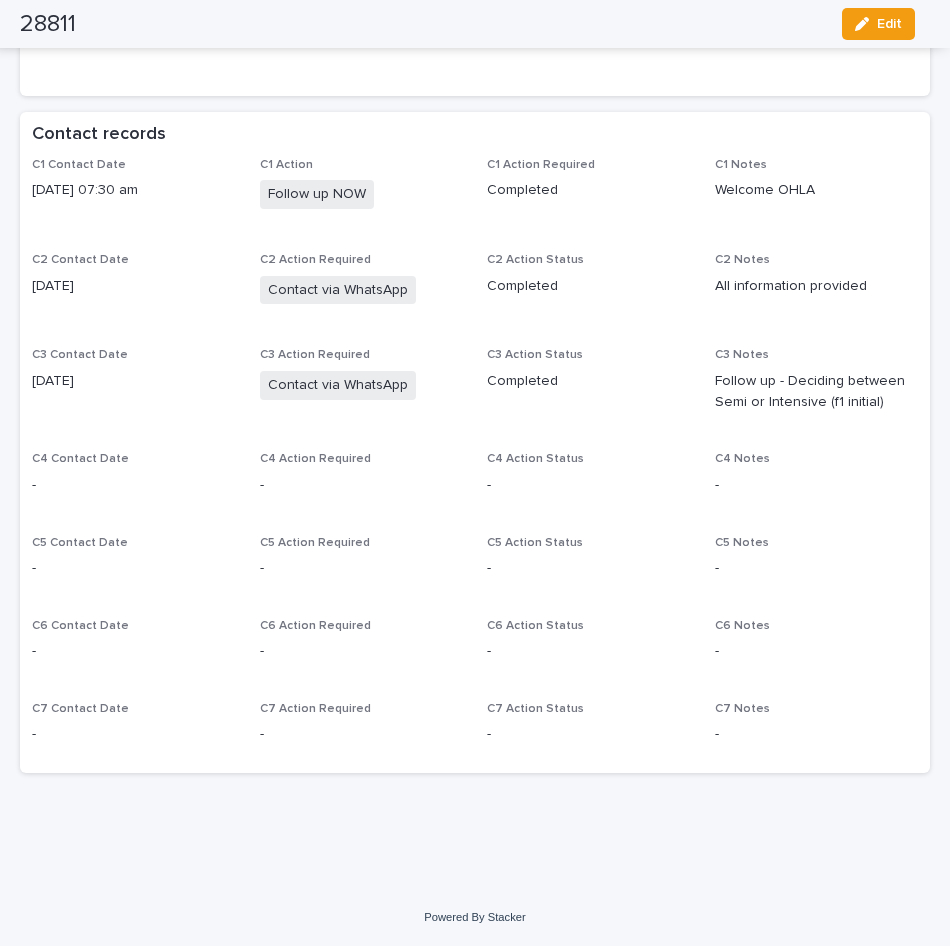 scroll, scrollTop: 1303, scrollLeft: 0, axis: vertical 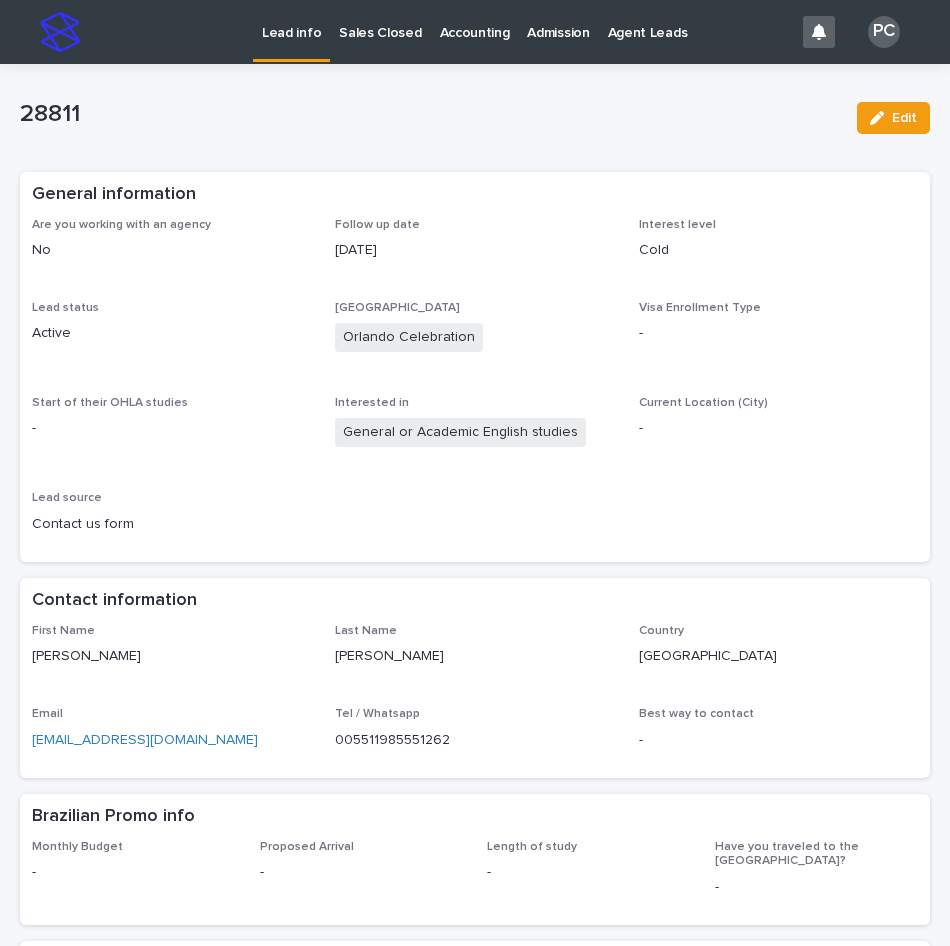 click on "Lead info" at bounding box center [291, 21] 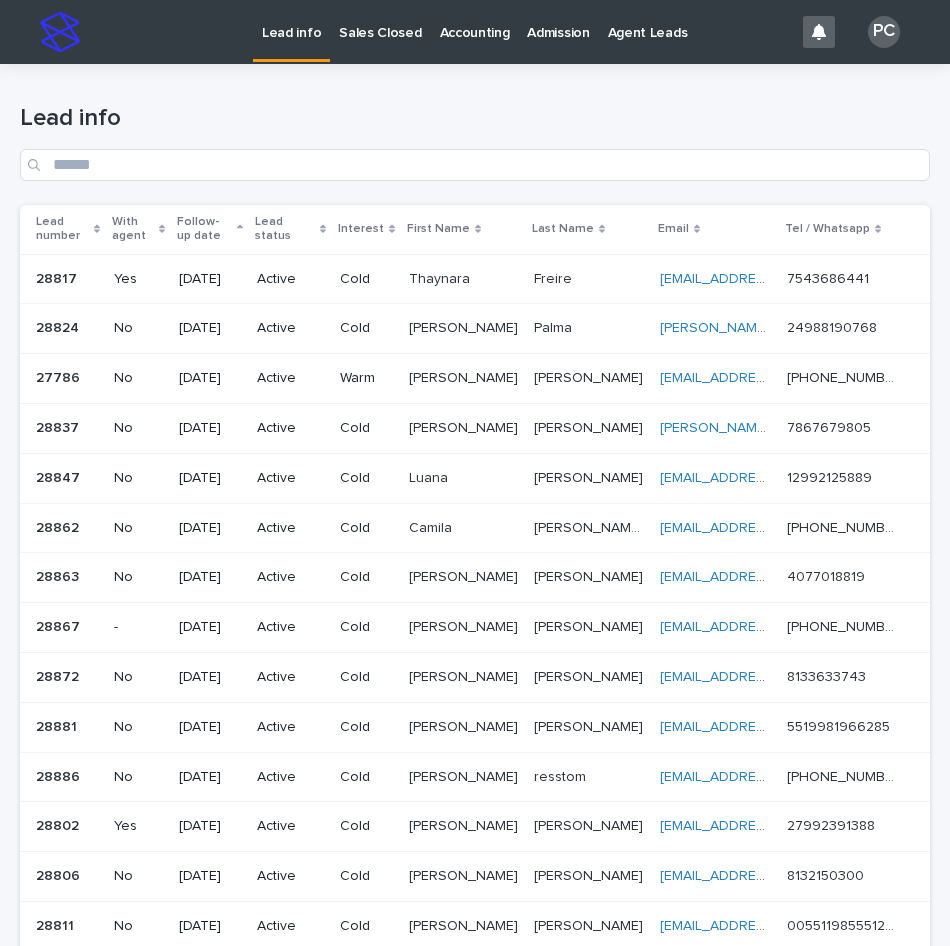 click on "[DATE]" at bounding box center (210, 279) 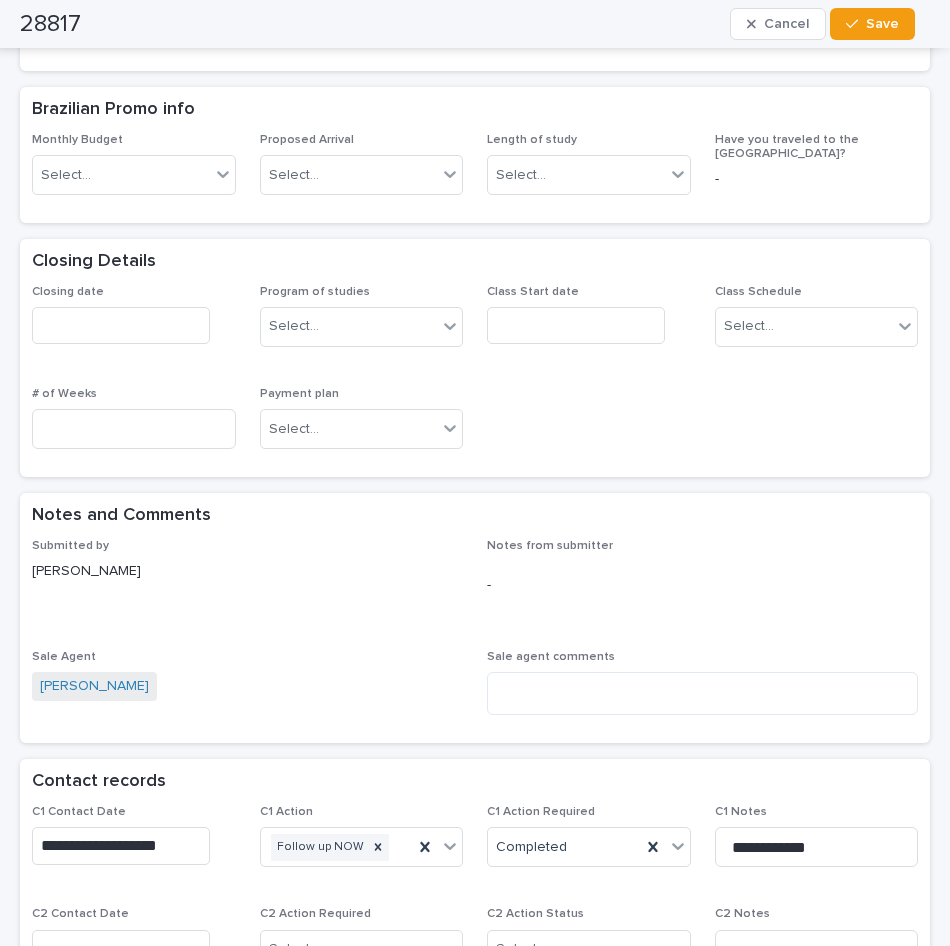 scroll, scrollTop: 500, scrollLeft: 0, axis: vertical 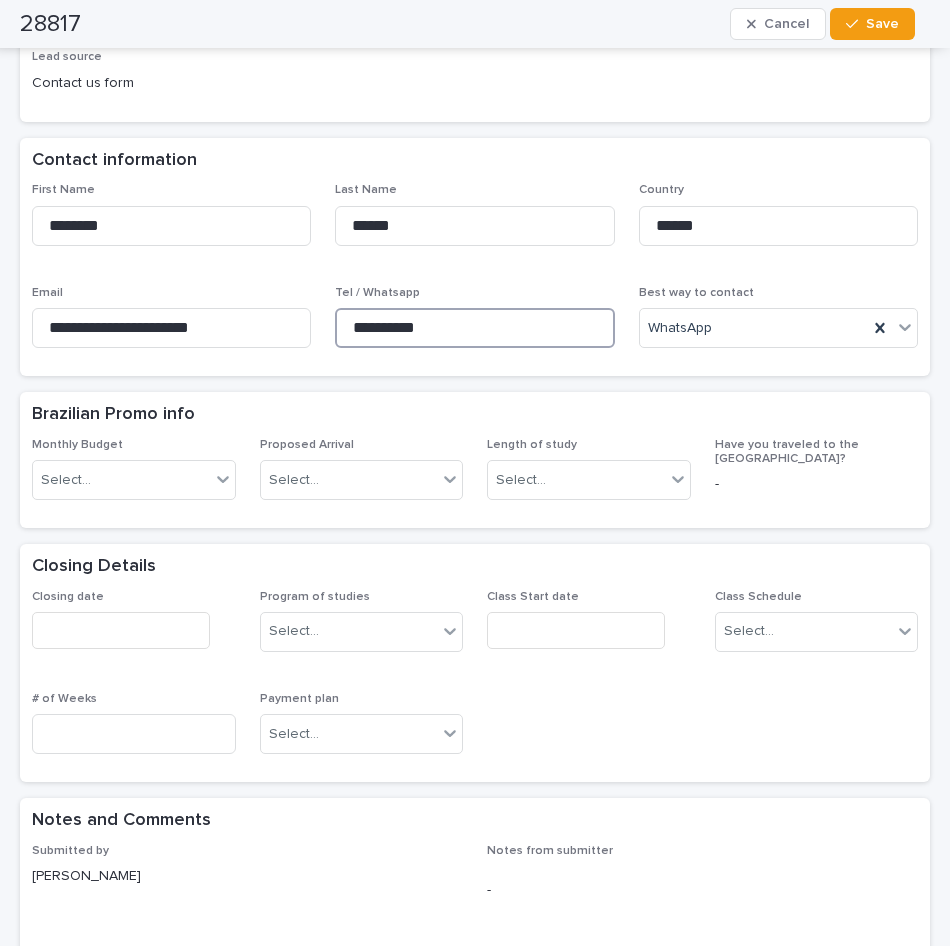 drag, startPoint x: 456, startPoint y: 323, endPoint x: 342, endPoint y: 326, distance: 114.03947 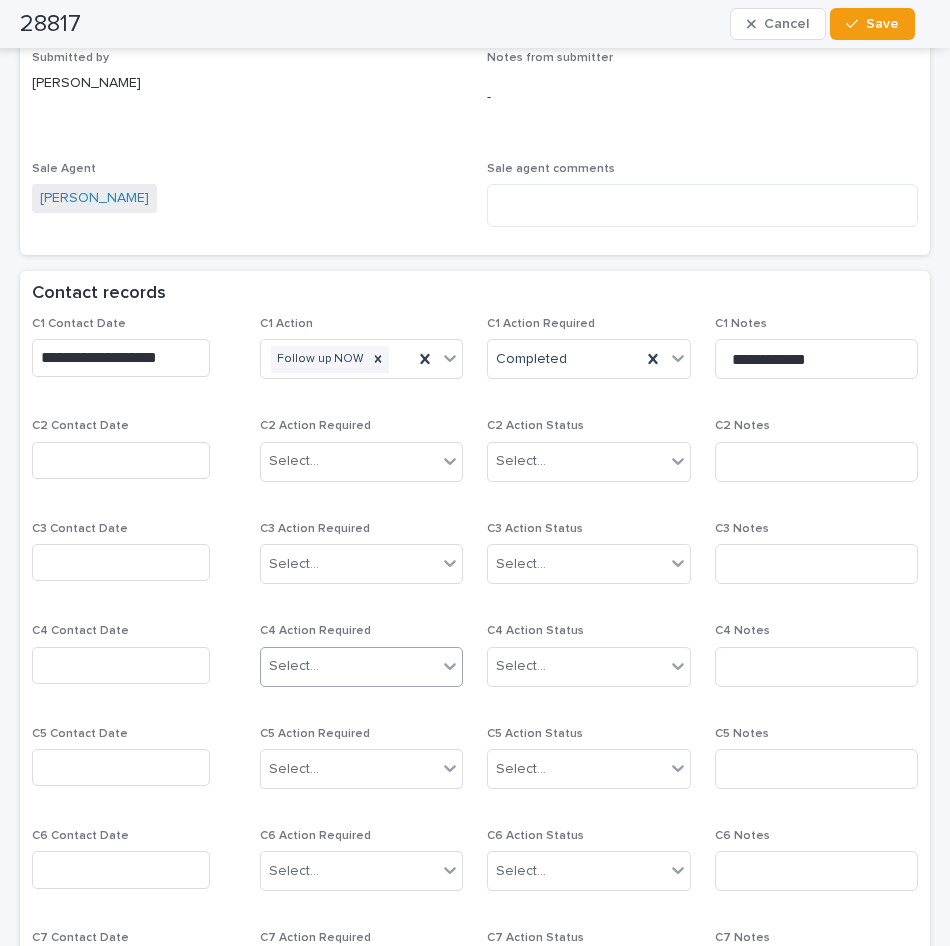 scroll, scrollTop: 1300, scrollLeft: 0, axis: vertical 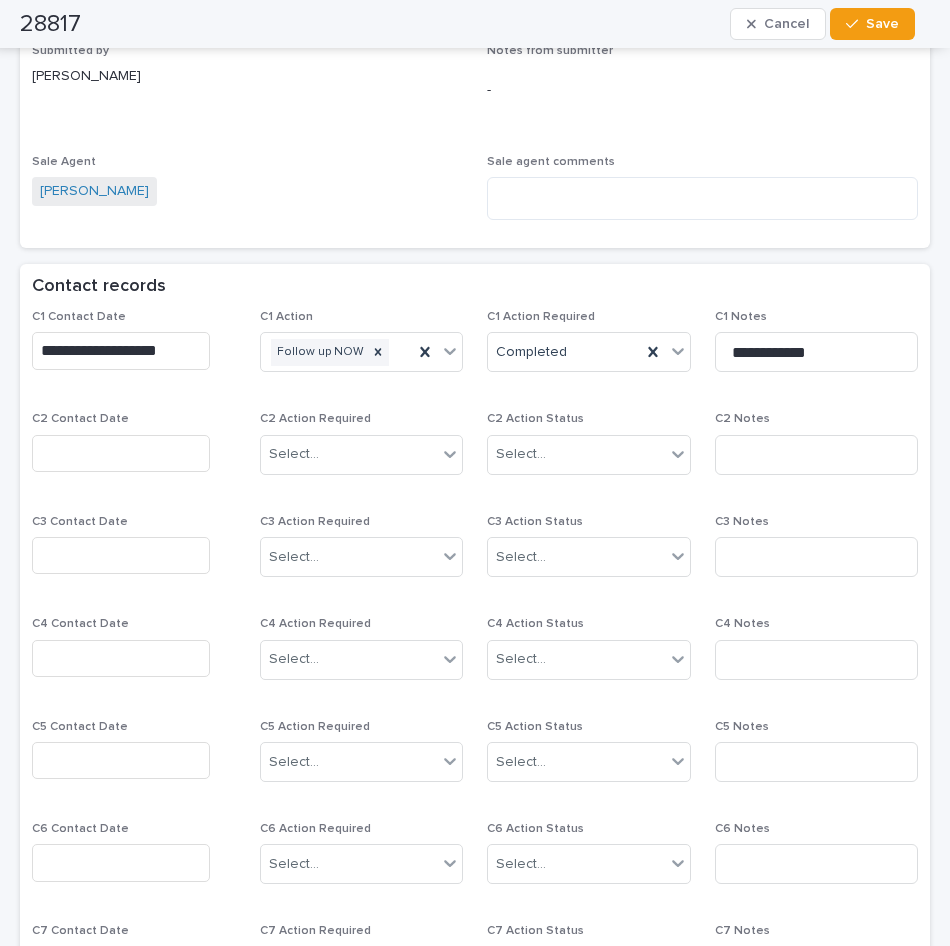 click at bounding box center [121, 453] 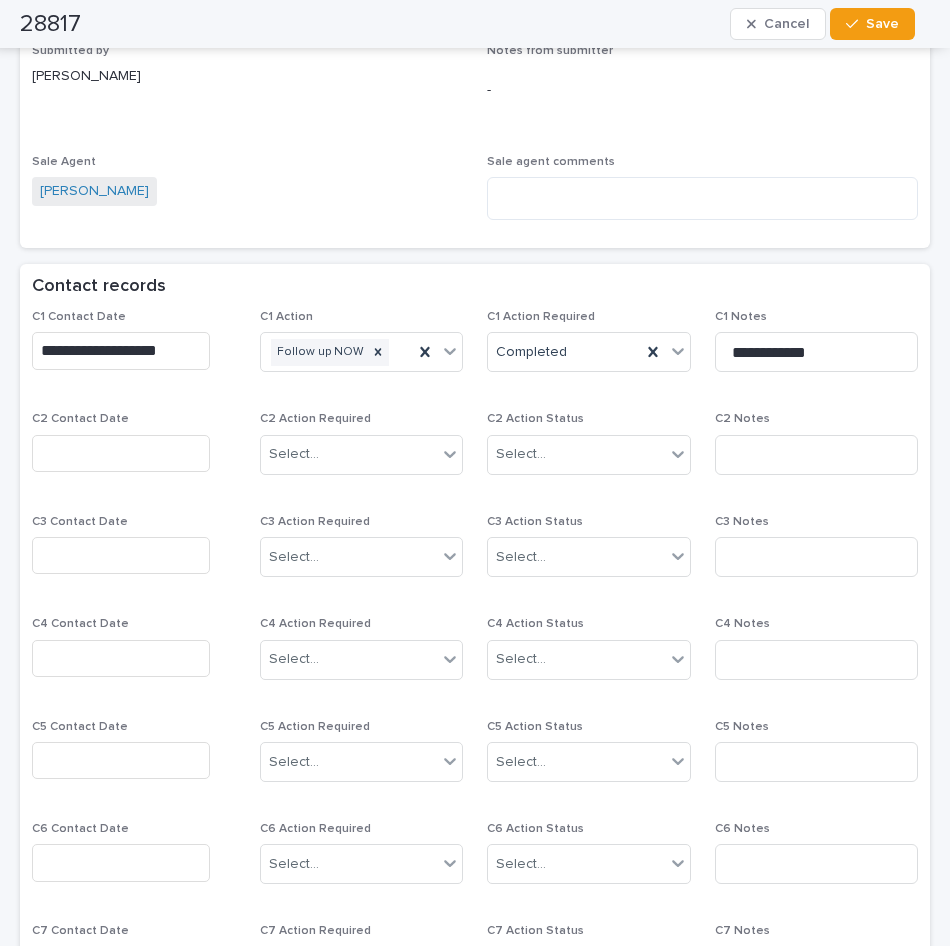 click on "C2 Contact Date" at bounding box center (134, 450) 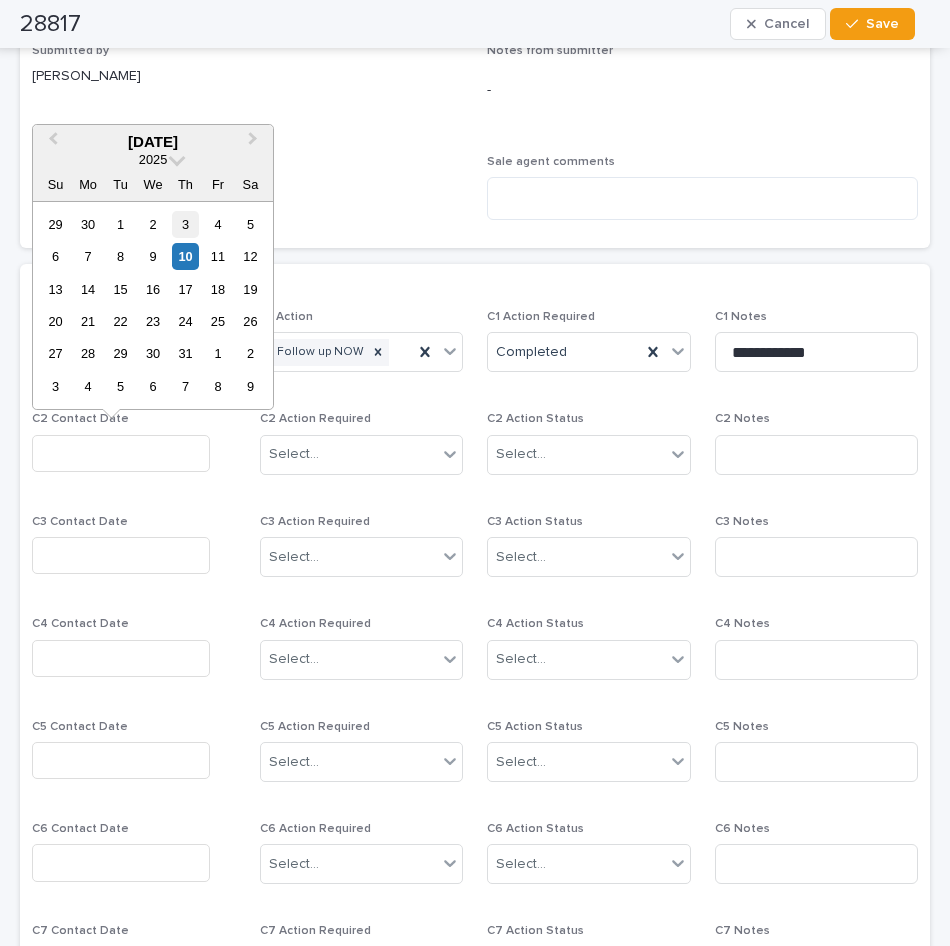 click on "3" at bounding box center [185, 224] 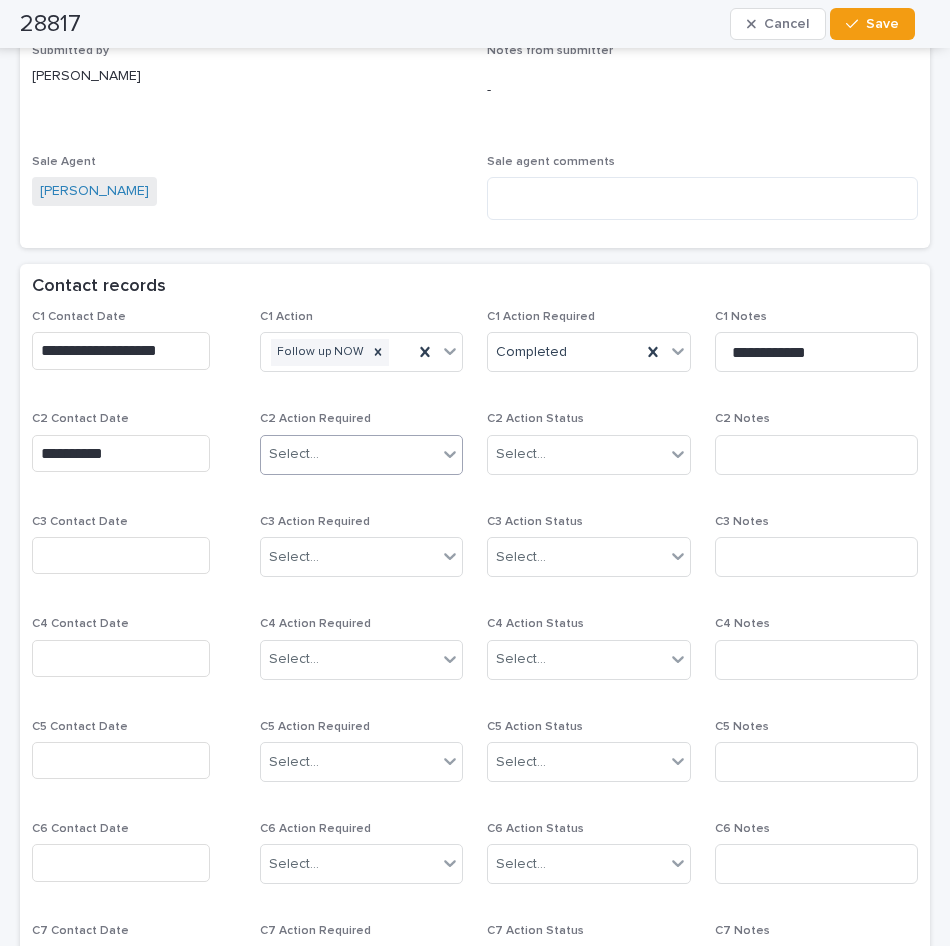 click on "Select..." at bounding box center (349, 454) 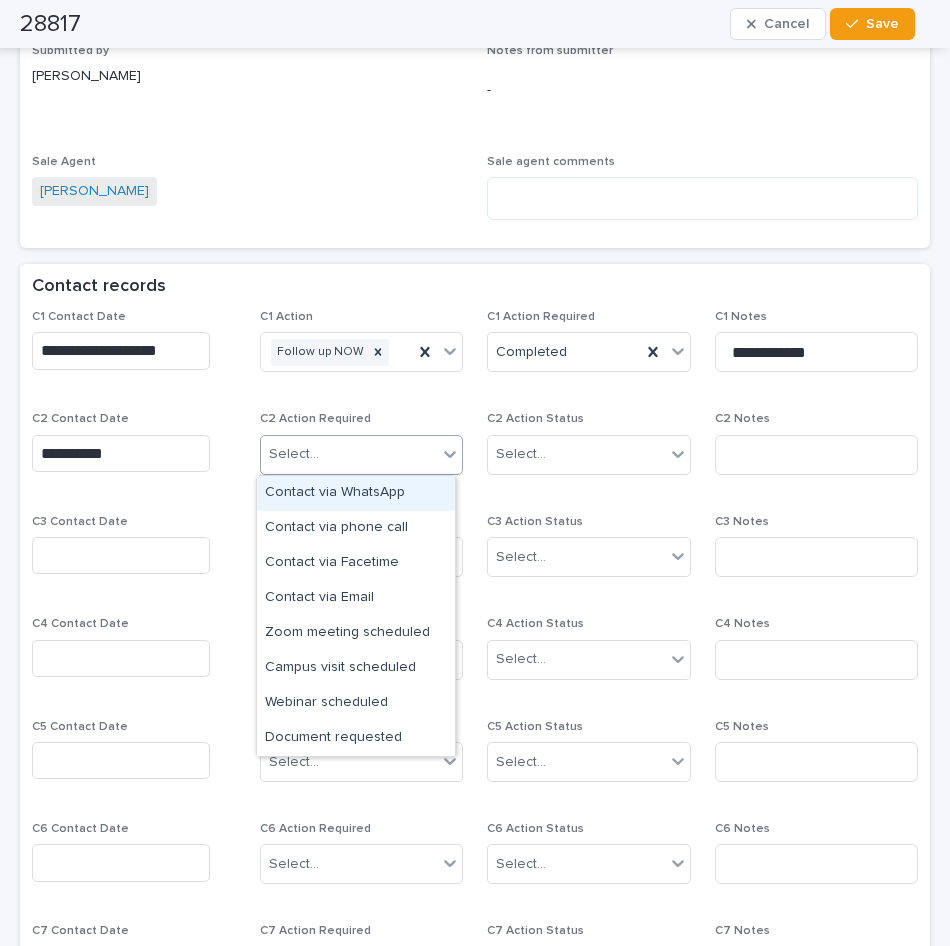 click on "Contact via WhatsApp" at bounding box center (356, 493) 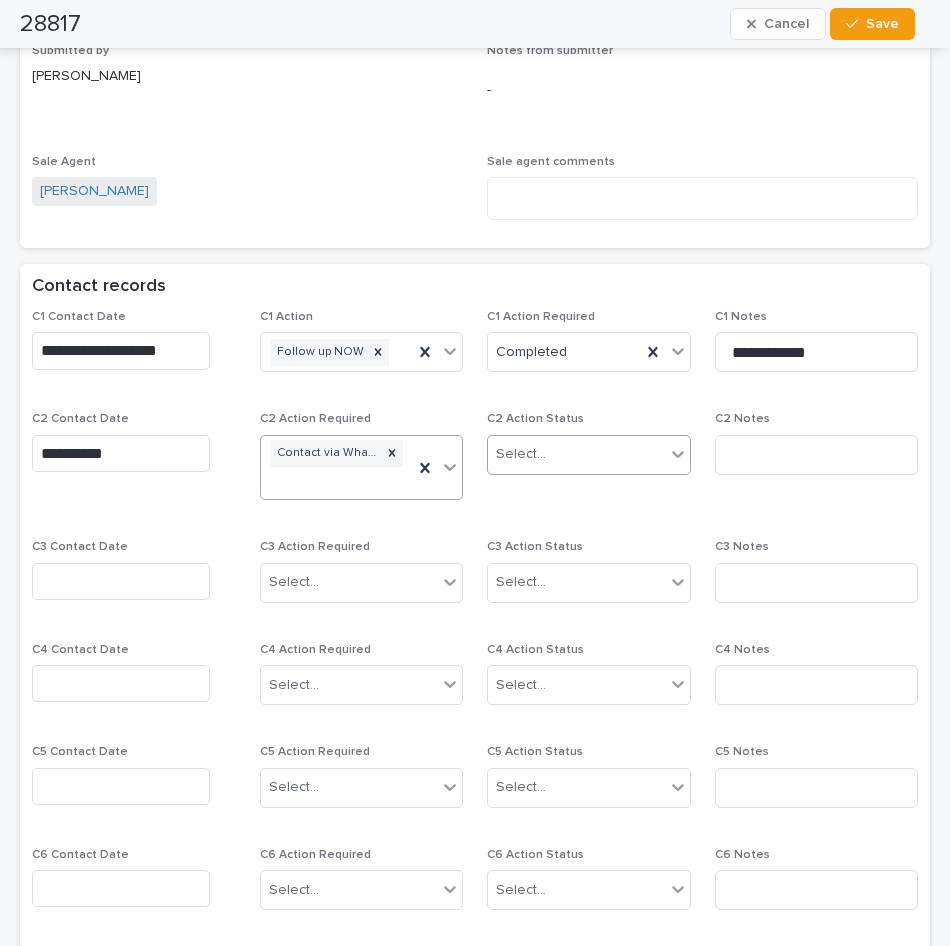 click on "Select..." at bounding box center (576, 454) 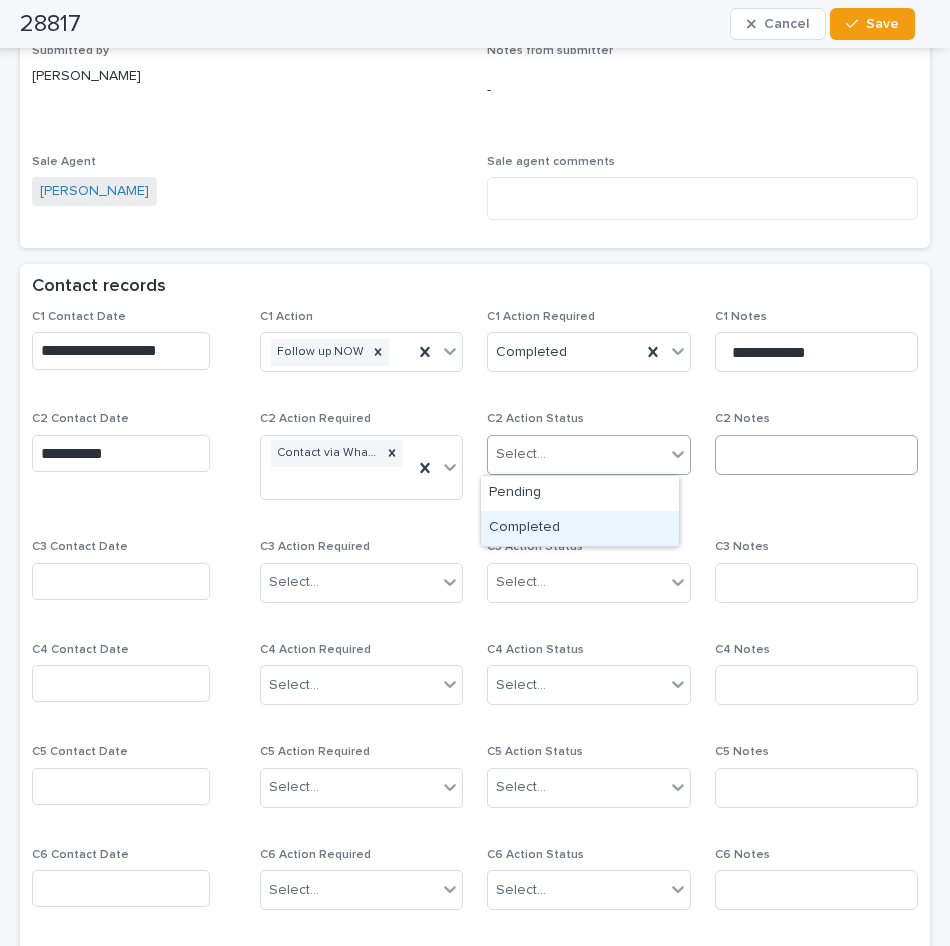 drag, startPoint x: 545, startPoint y: 528, endPoint x: 777, endPoint y: 455, distance: 243.2139 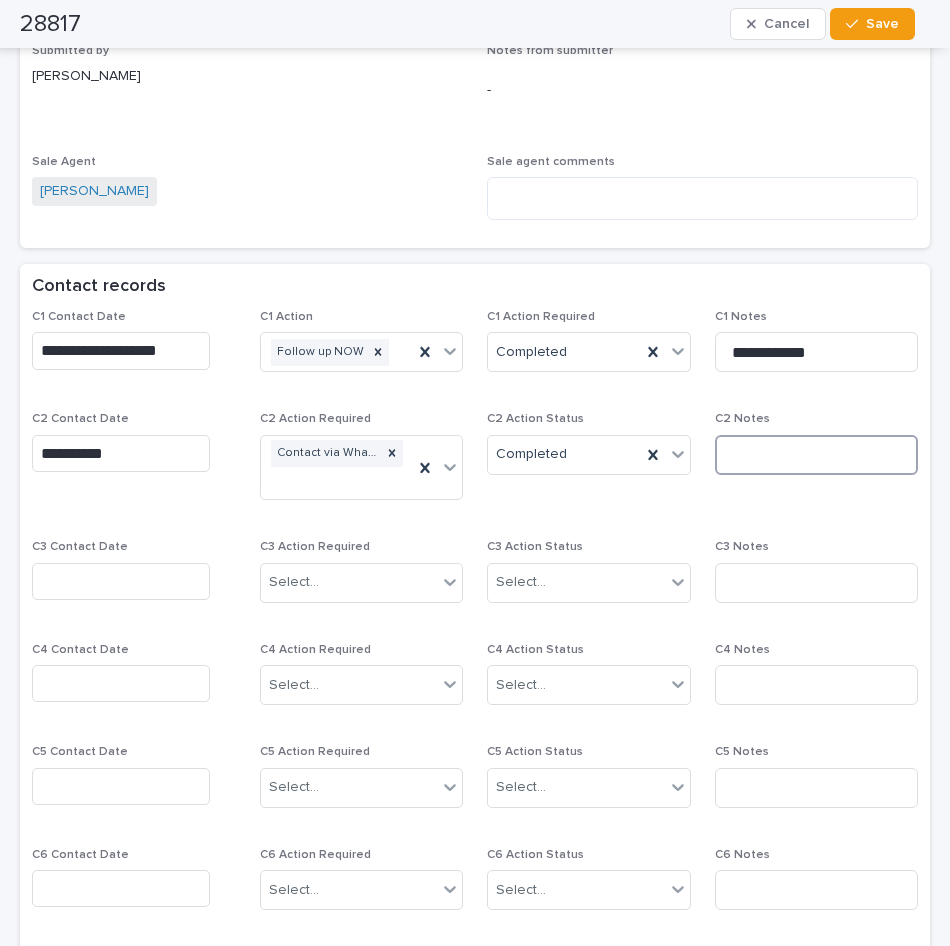 click at bounding box center [817, 455] 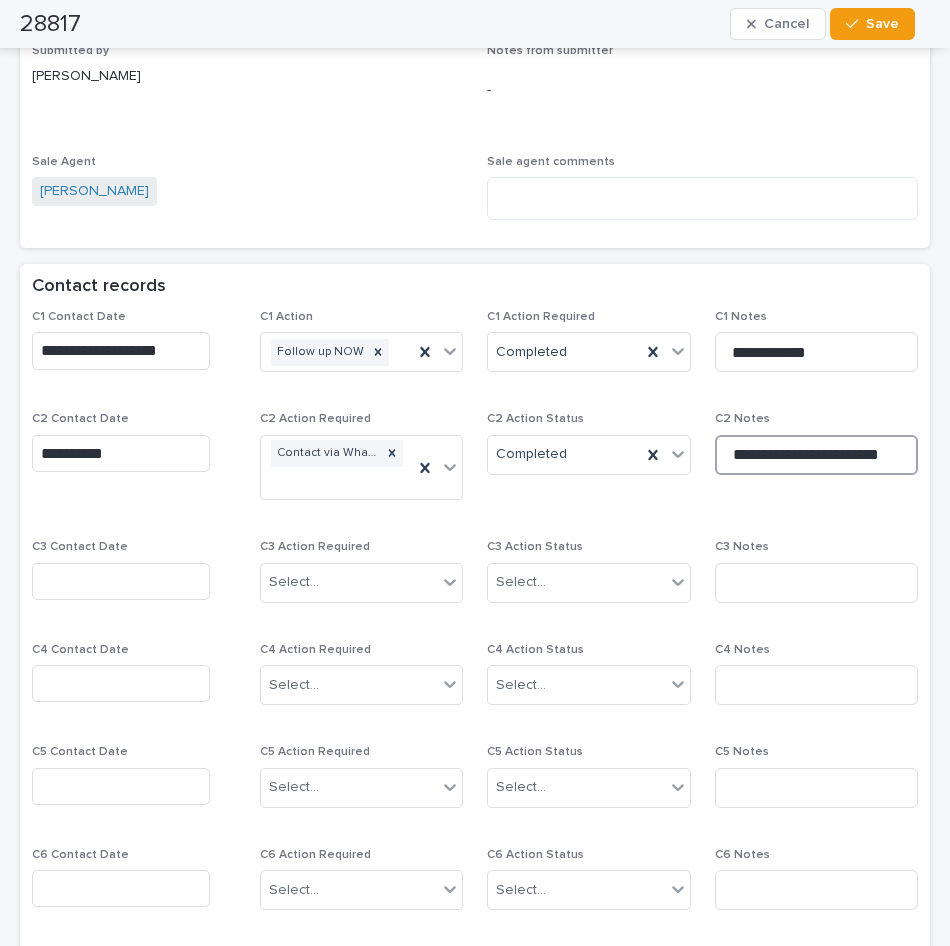 type on "**********" 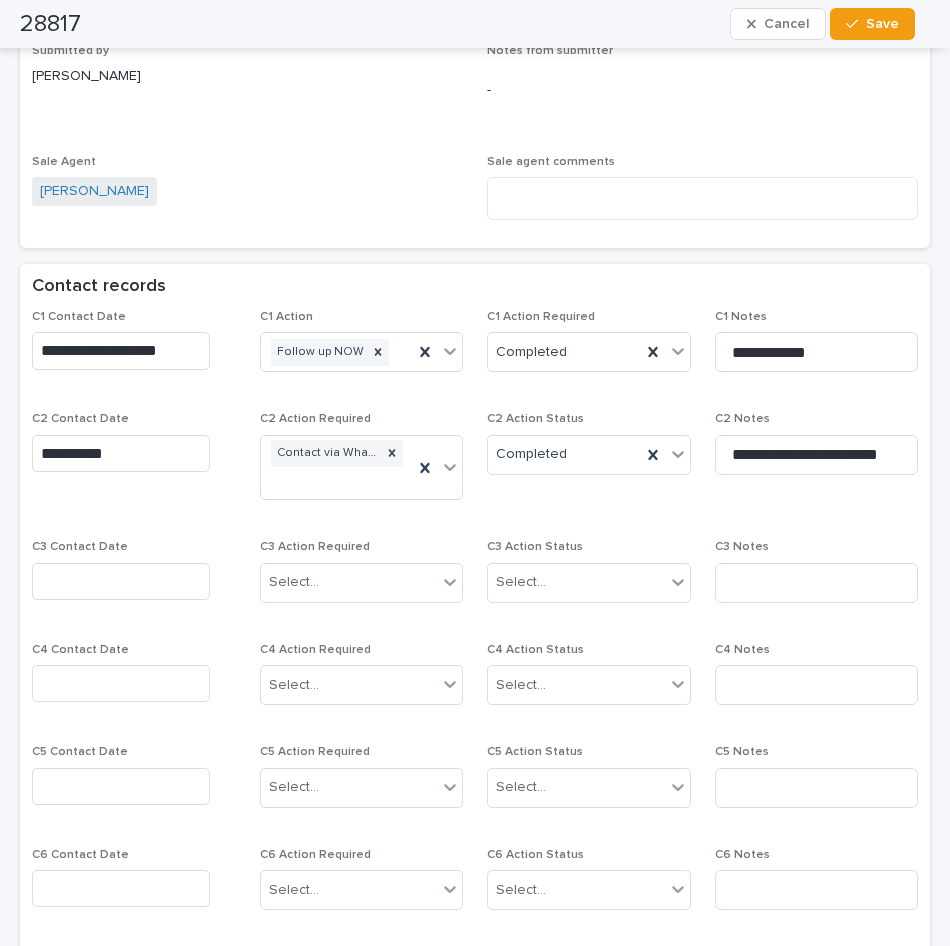 click at bounding box center [121, 581] 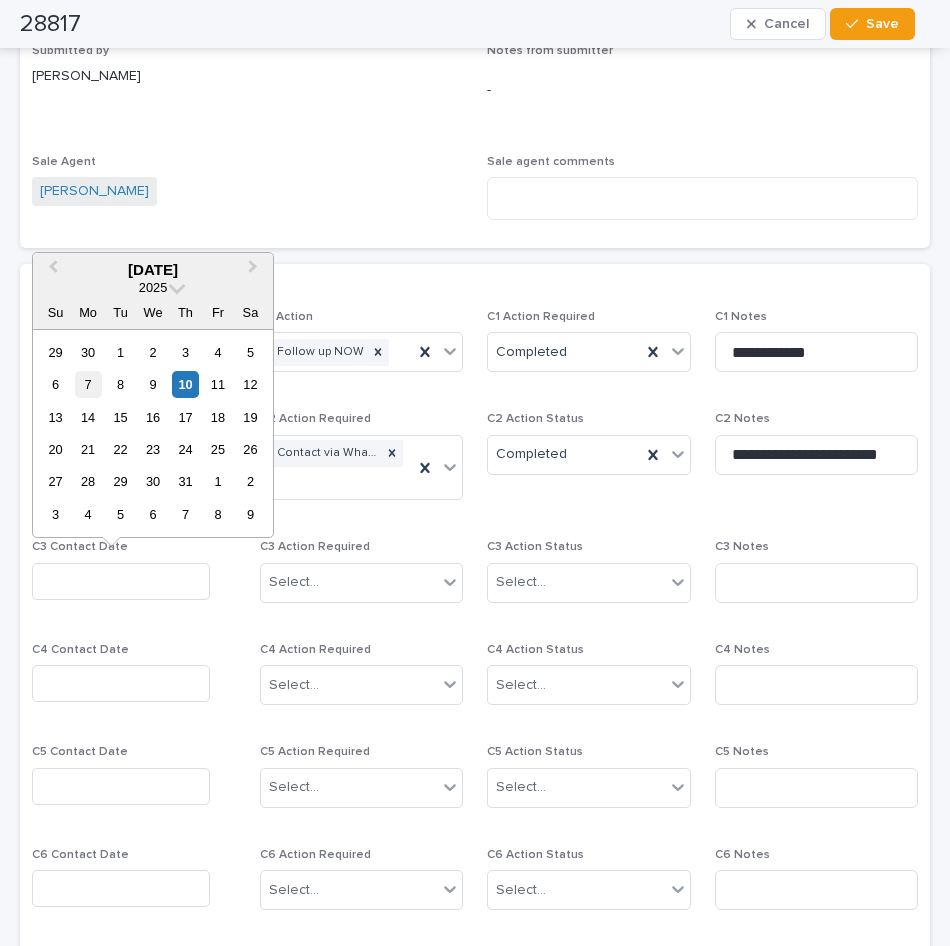 click on "7" at bounding box center [88, 384] 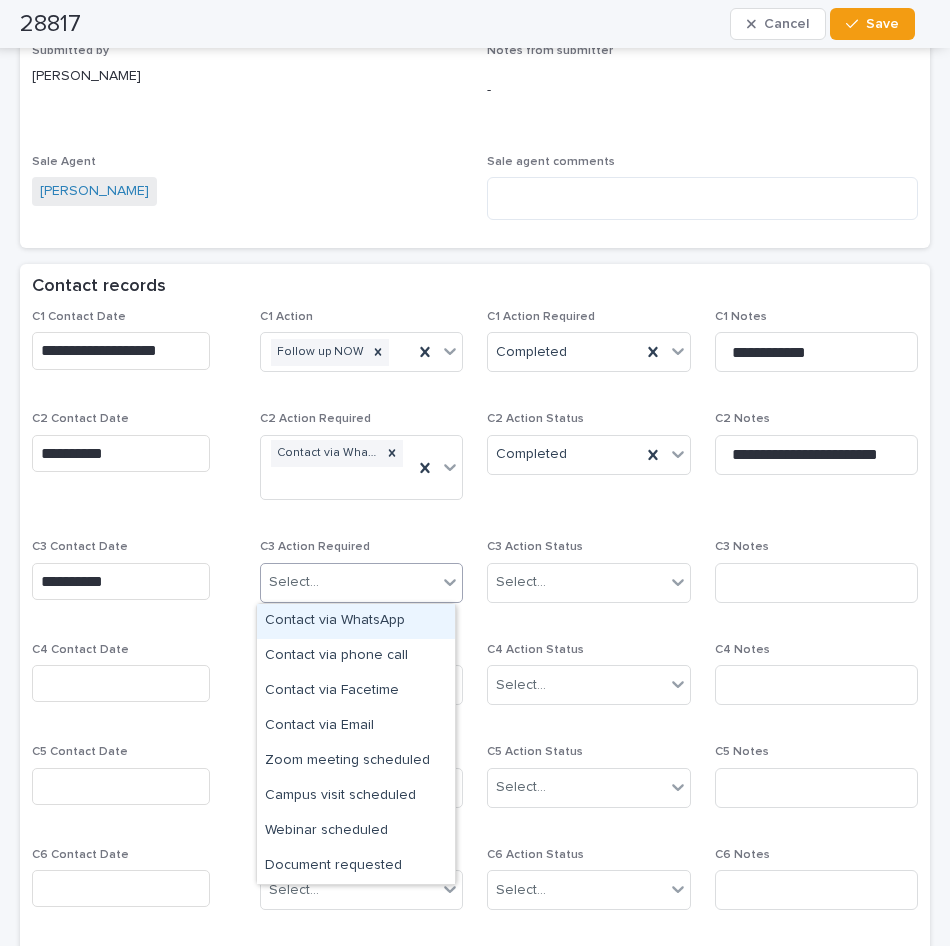 click on "Select..." at bounding box center (349, 582) 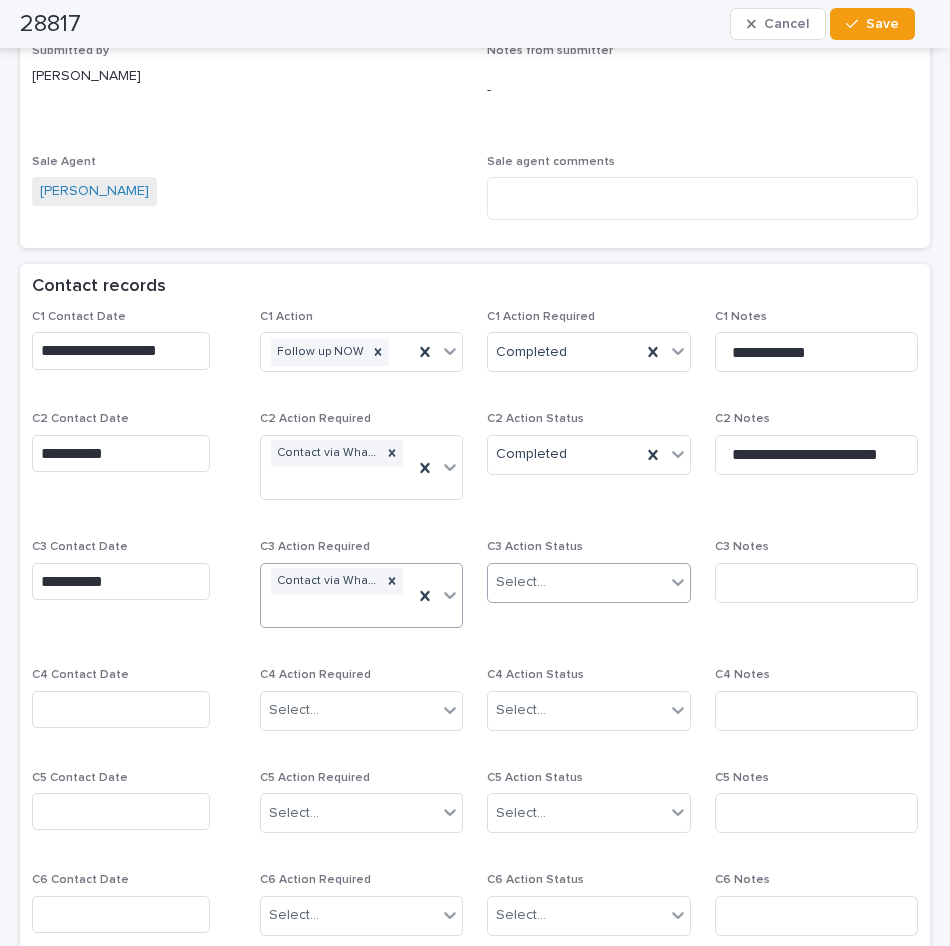 click on "Select..." at bounding box center [521, 582] 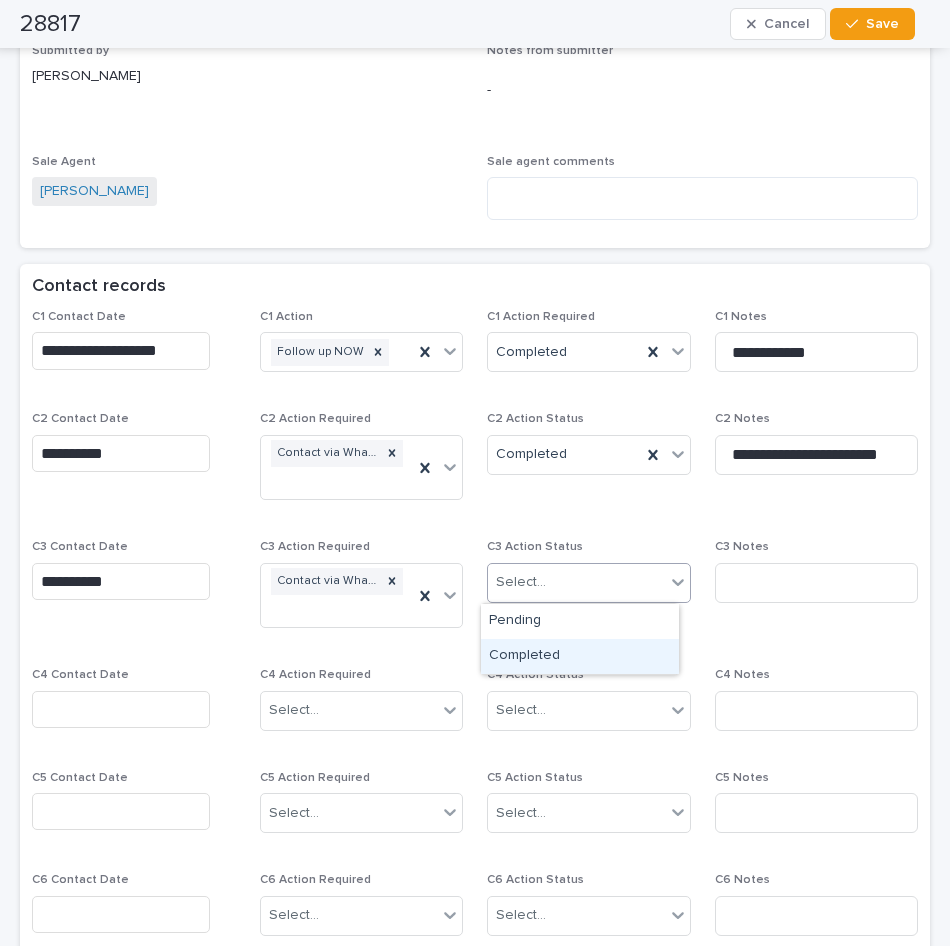 drag, startPoint x: 548, startPoint y: 647, endPoint x: 559, endPoint y: 645, distance: 11.18034 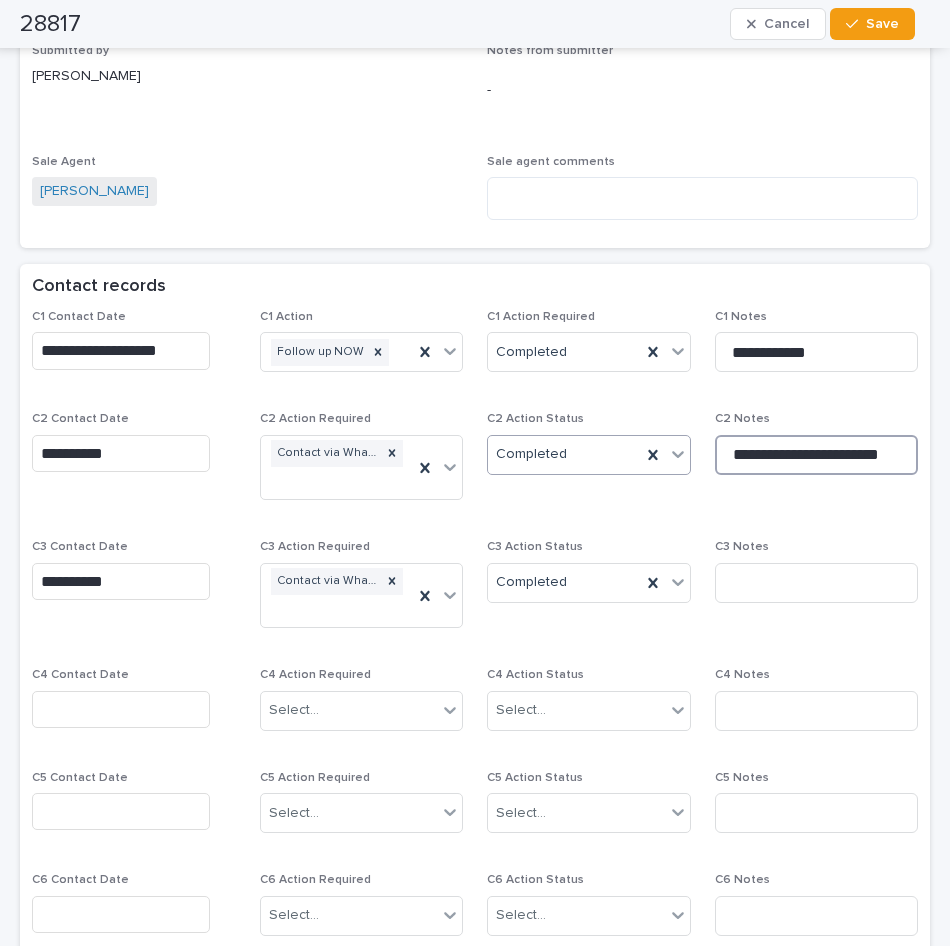 drag, startPoint x: 879, startPoint y: 460, endPoint x: 672, endPoint y: 468, distance: 207.15453 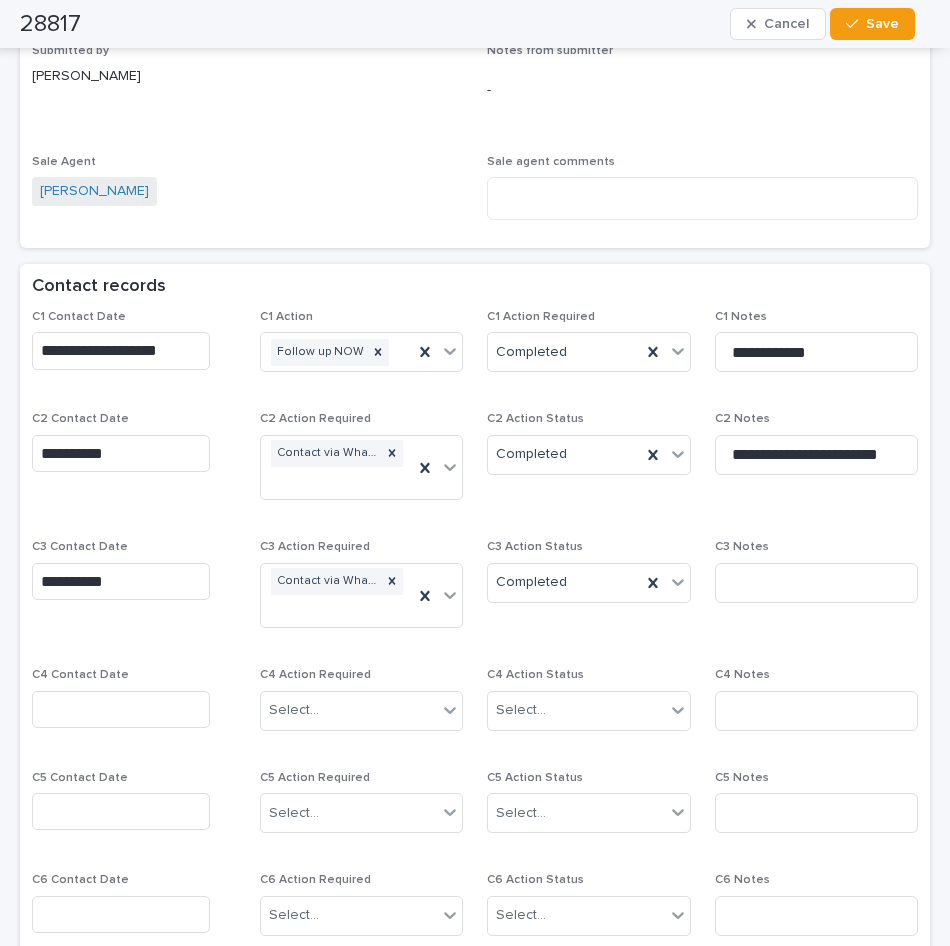 click on "C3 Notes" at bounding box center [817, 579] 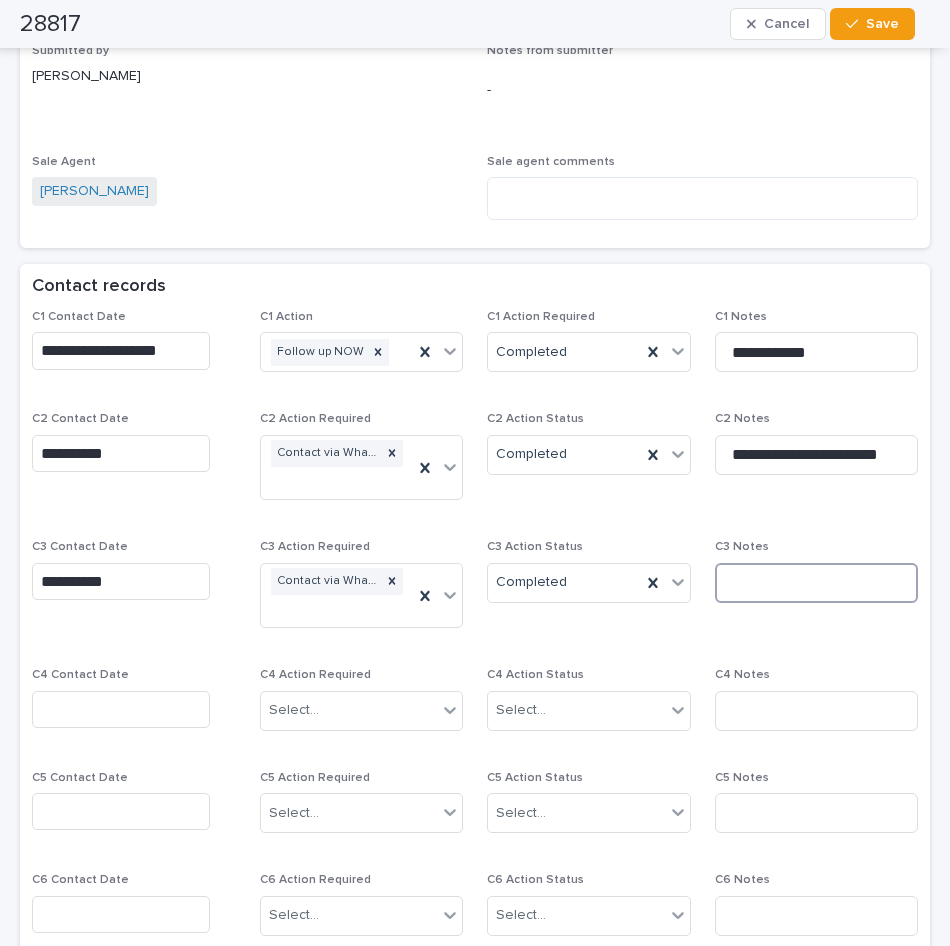 click at bounding box center [817, 583] 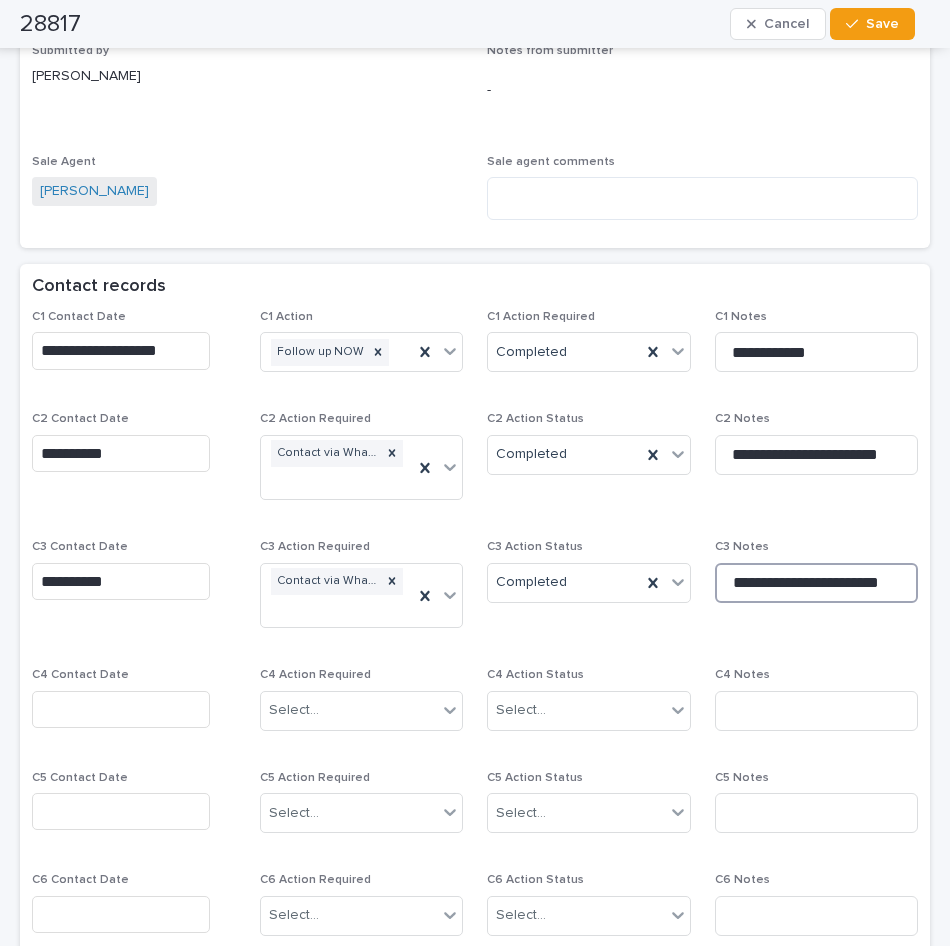 type on "**********" 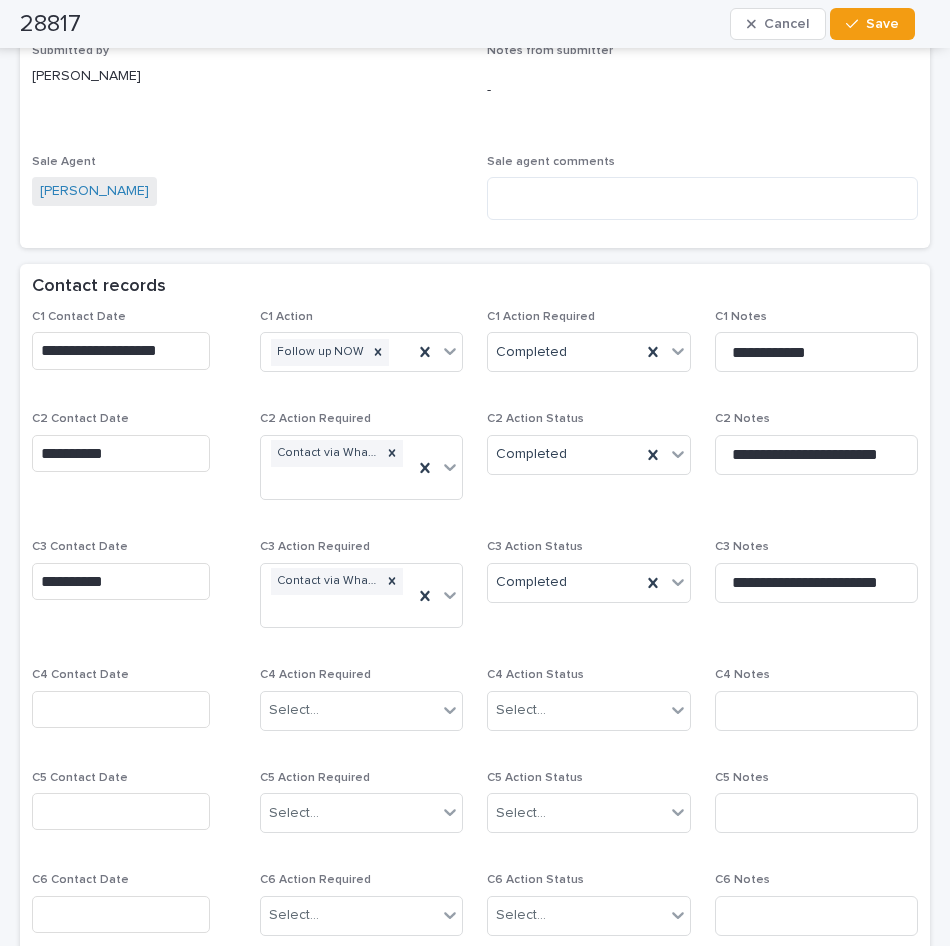 click at bounding box center [121, 709] 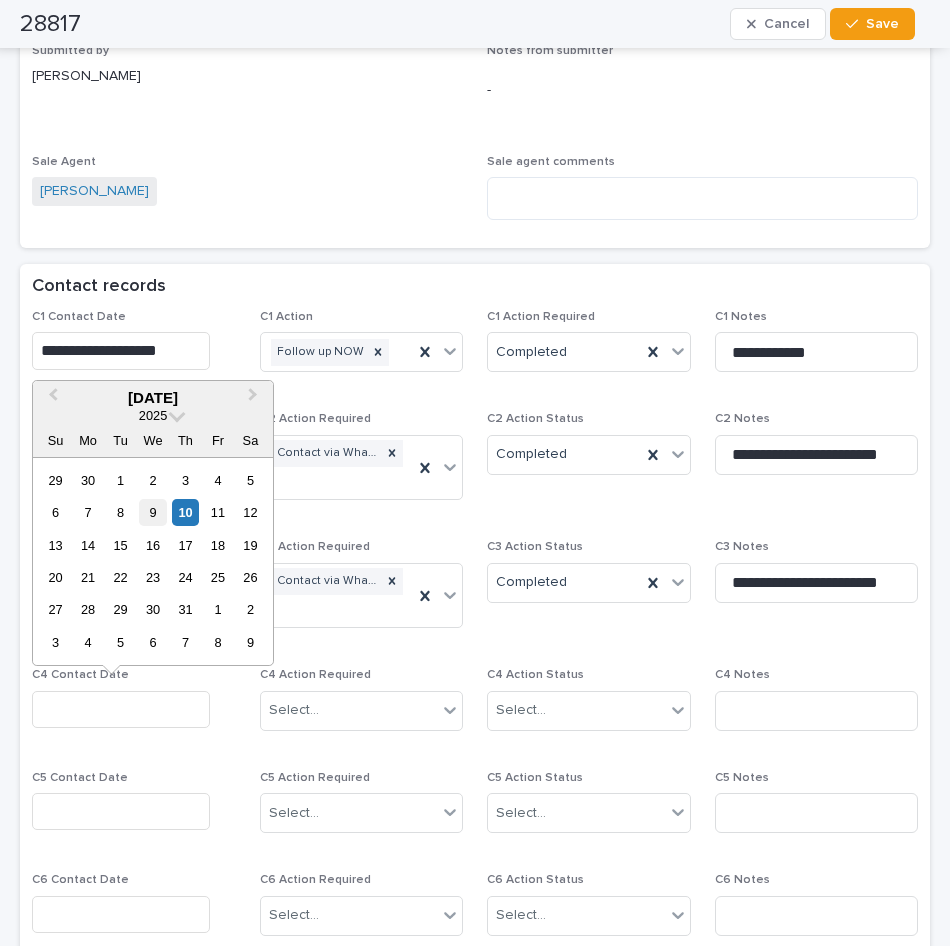 click on "9" at bounding box center (152, 512) 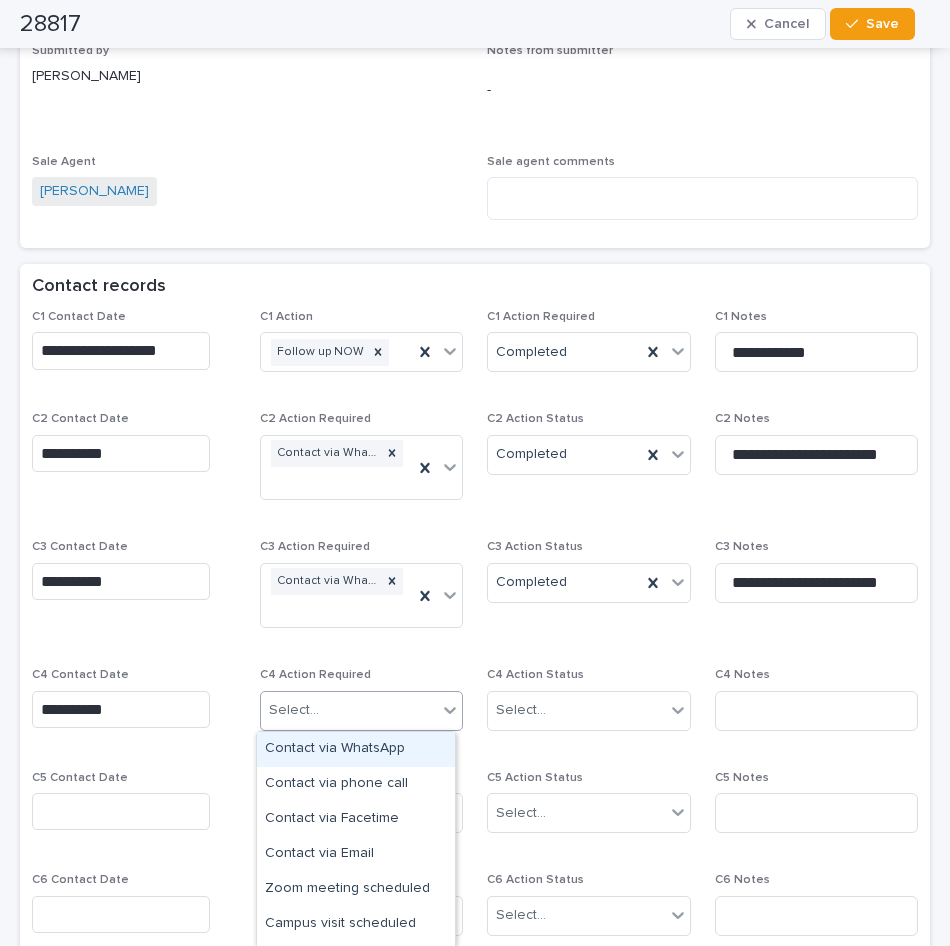 drag, startPoint x: 297, startPoint y: 714, endPoint x: 307, endPoint y: 733, distance: 21.470911 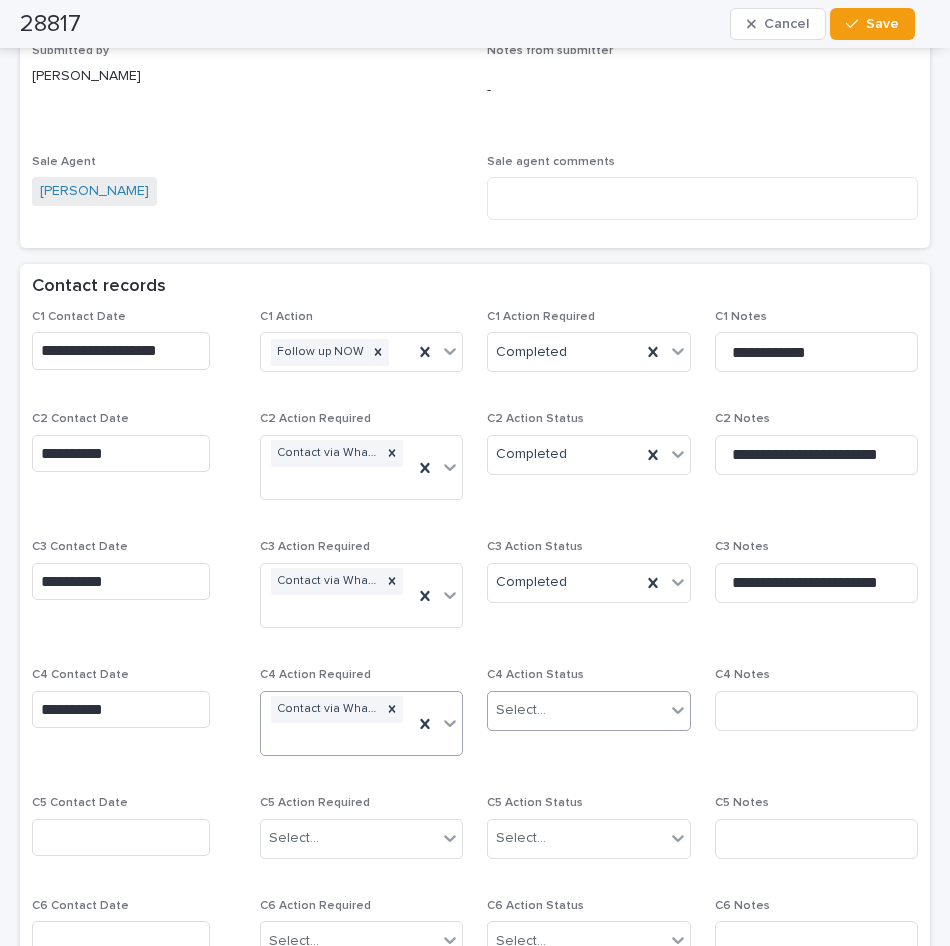 click on "Select..." at bounding box center (521, 710) 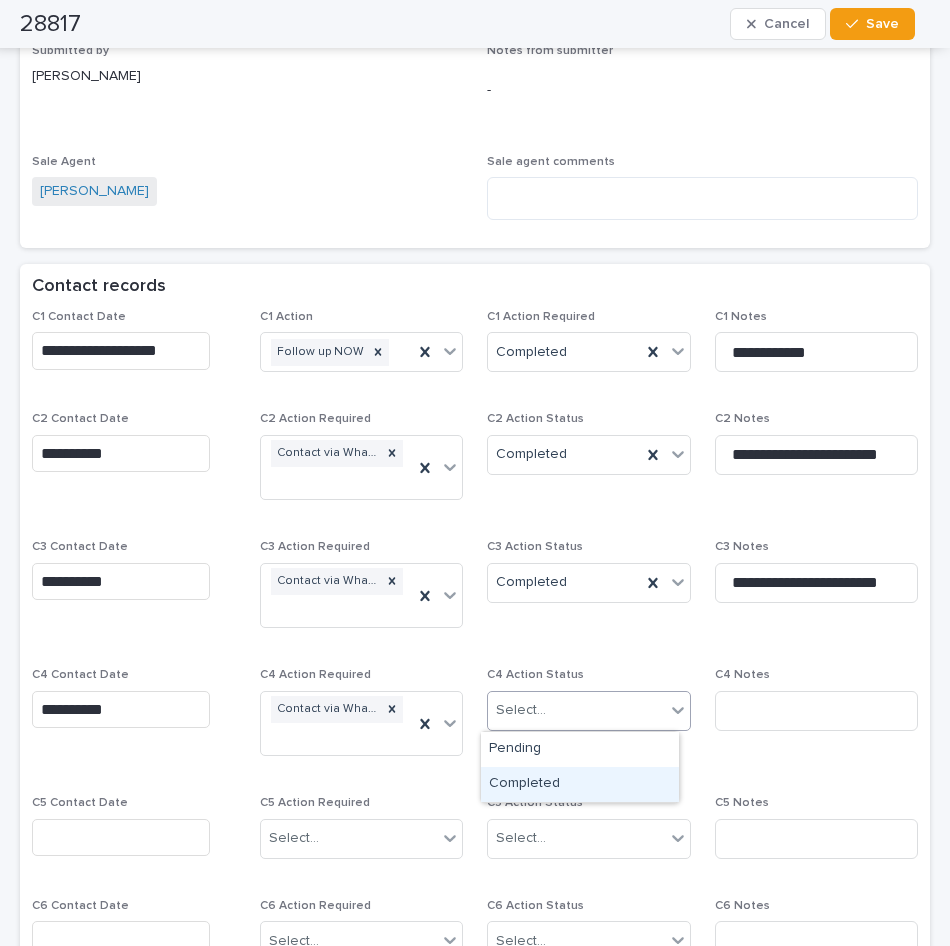 click on "Completed" at bounding box center (580, 784) 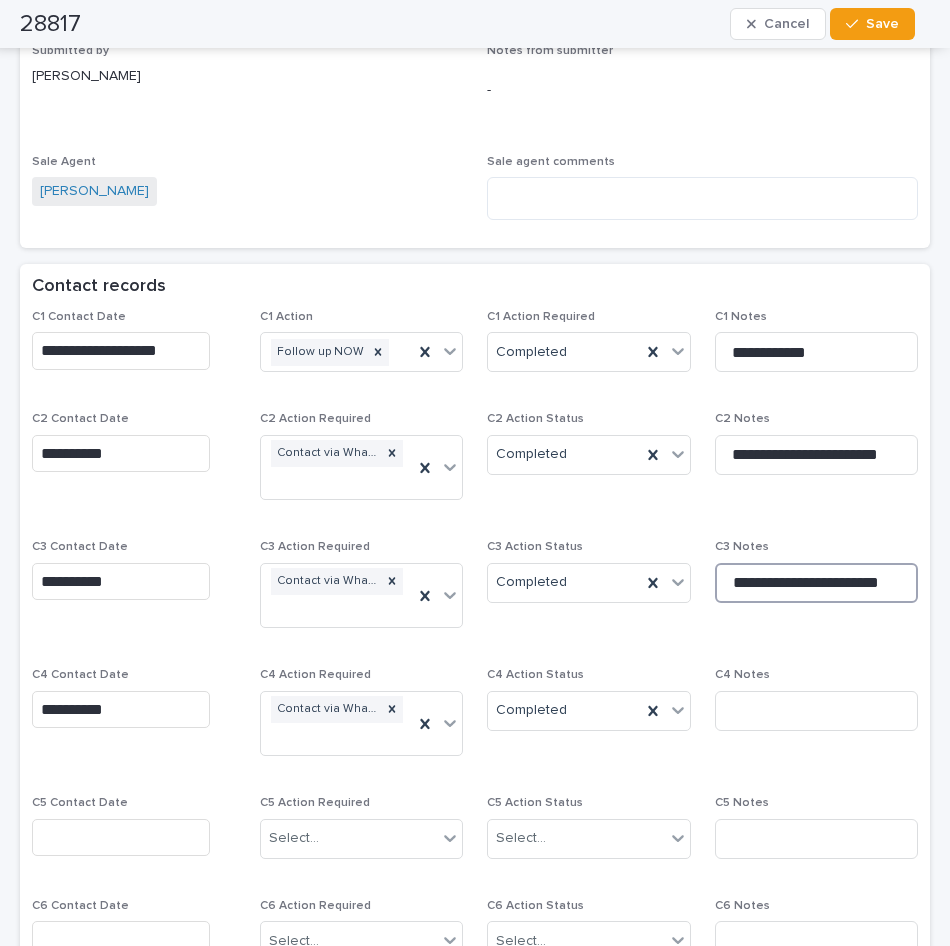 drag, startPoint x: 888, startPoint y: 573, endPoint x: 693, endPoint y: 580, distance: 195.1256 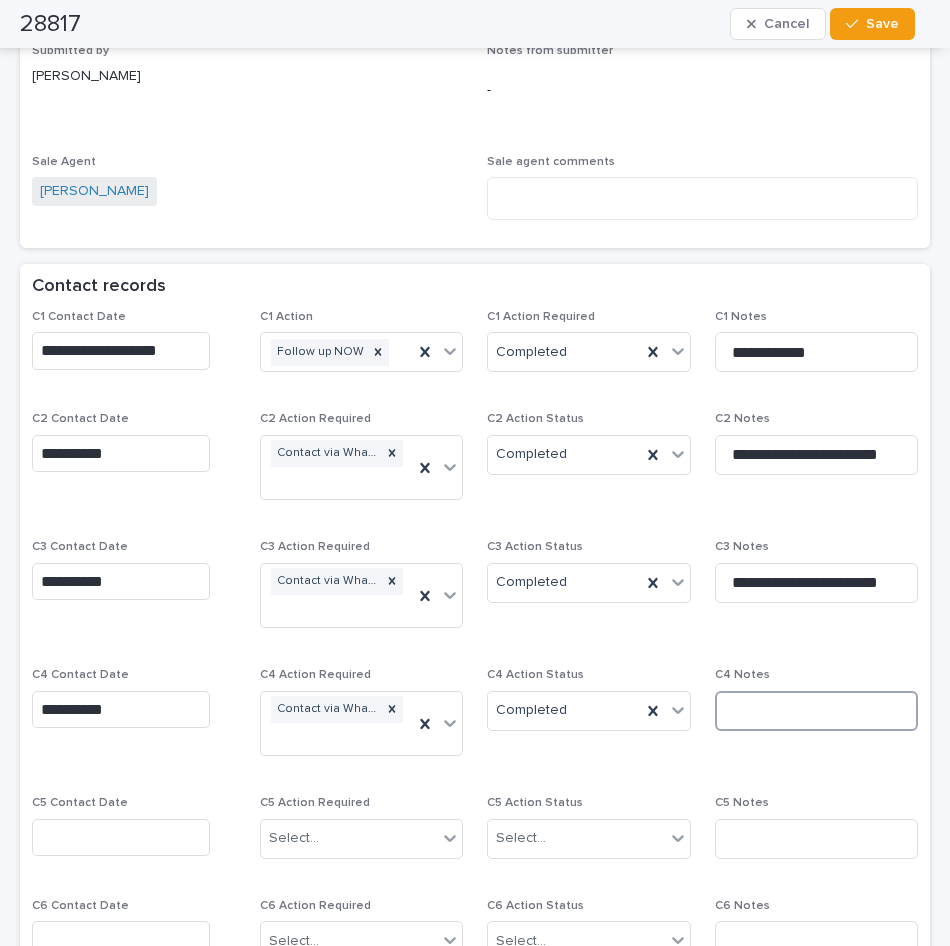 click at bounding box center [817, 711] 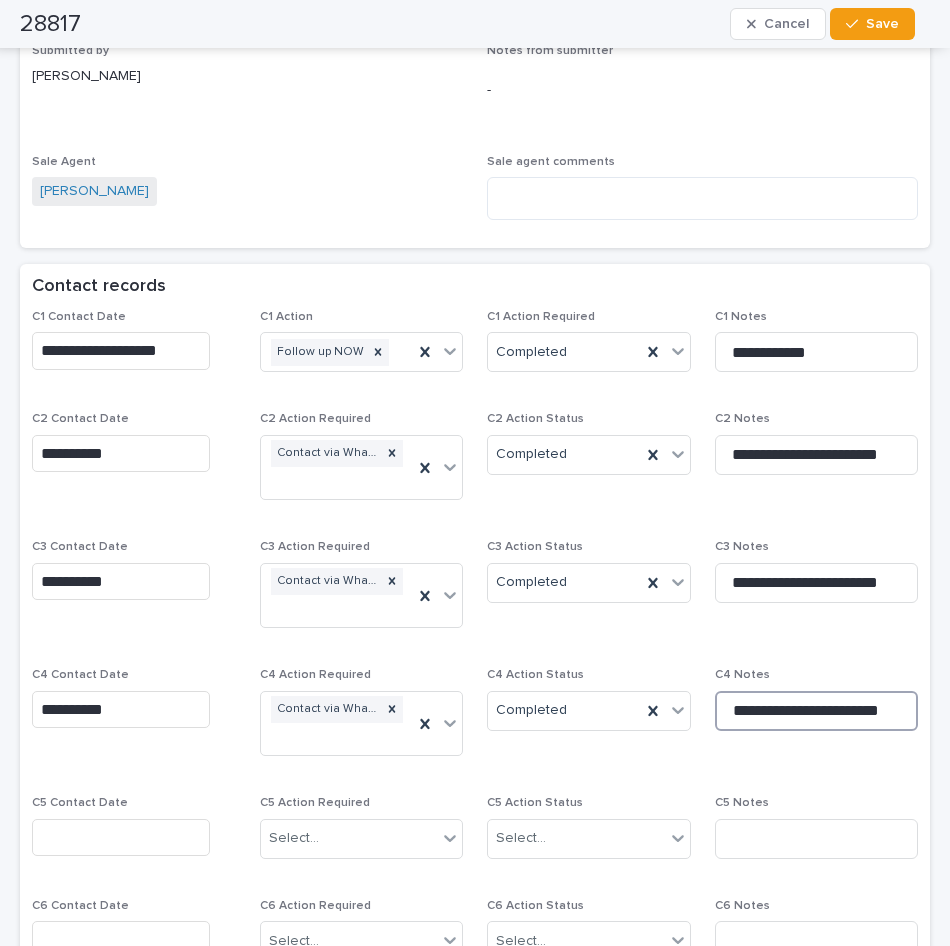 type on "**********" 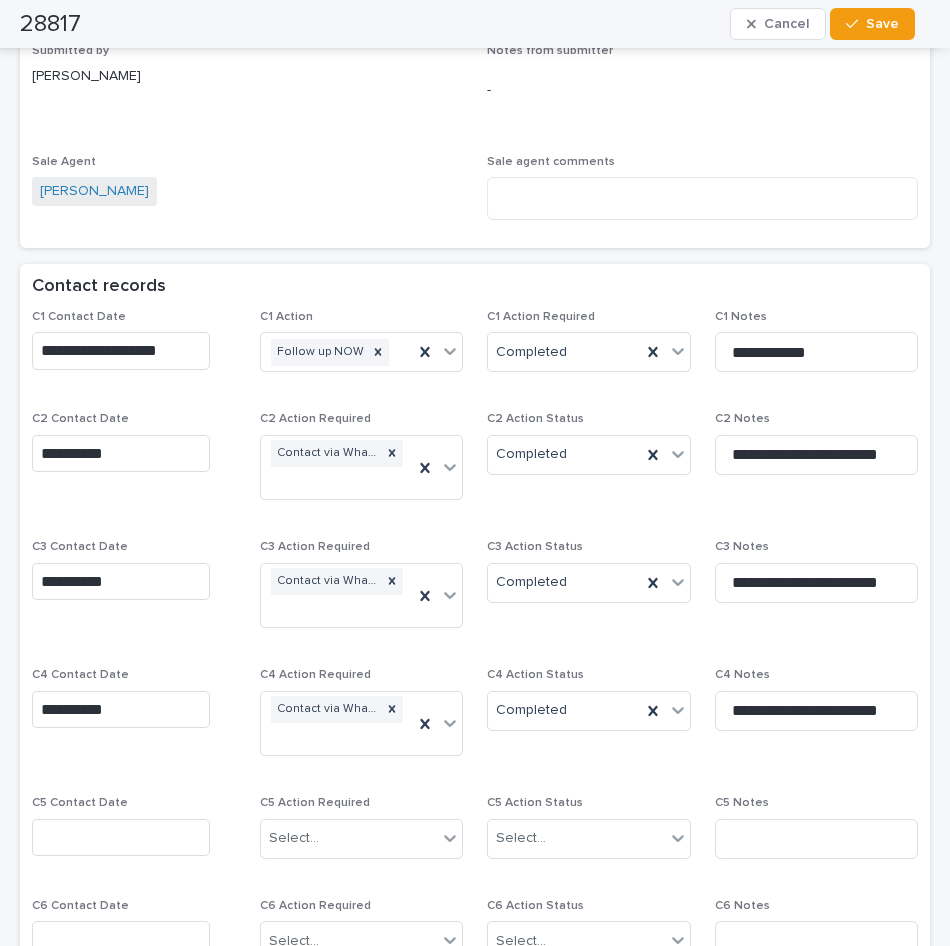click on "**********" at bounding box center [817, 592] 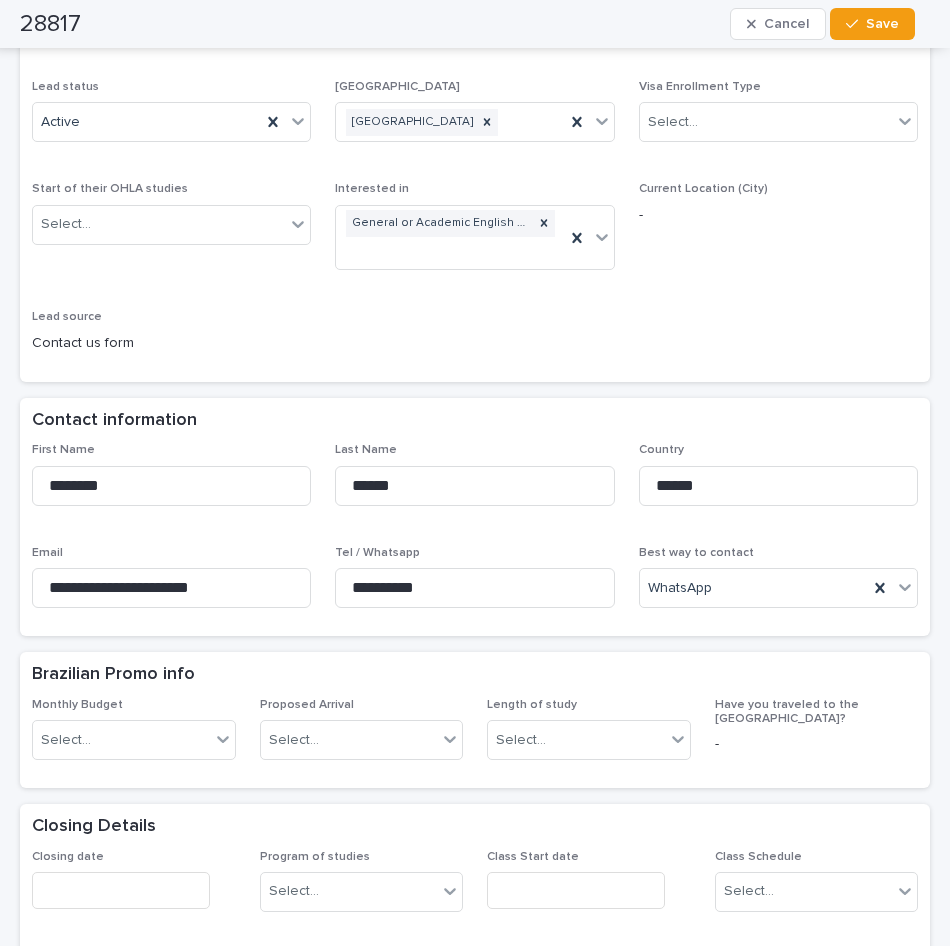 scroll, scrollTop: 0, scrollLeft: 0, axis: both 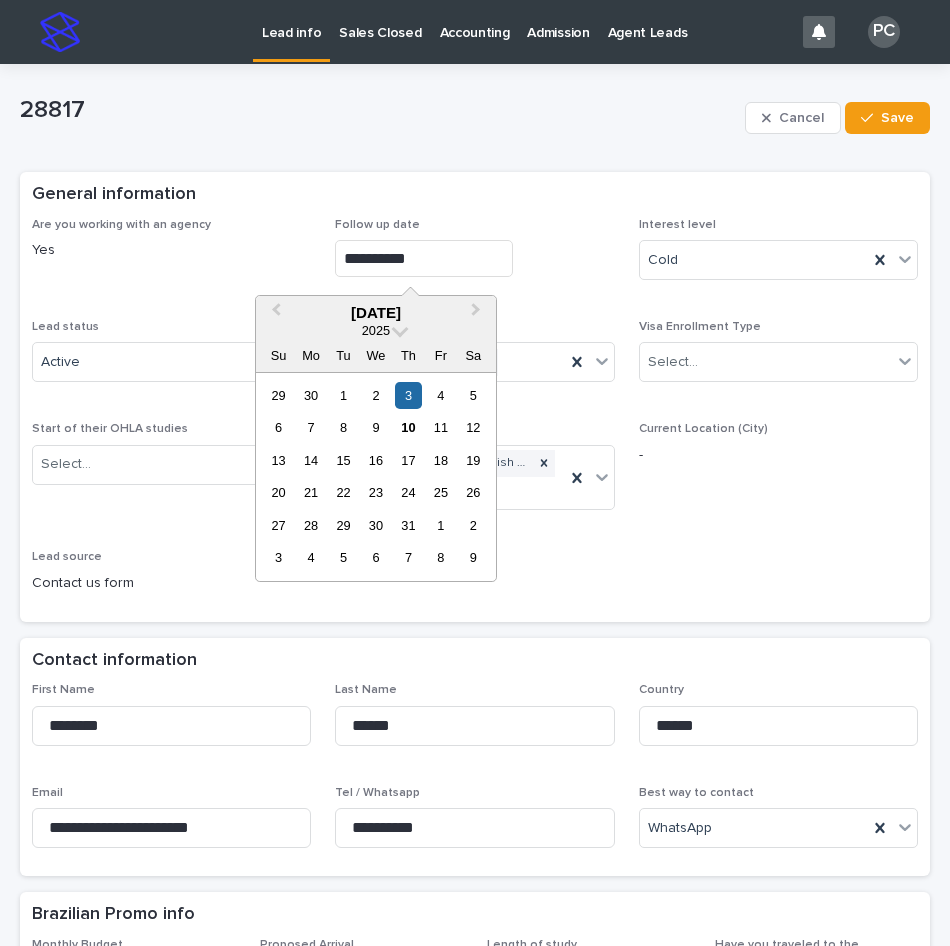 click on "**********" at bounding box center [424, 258] 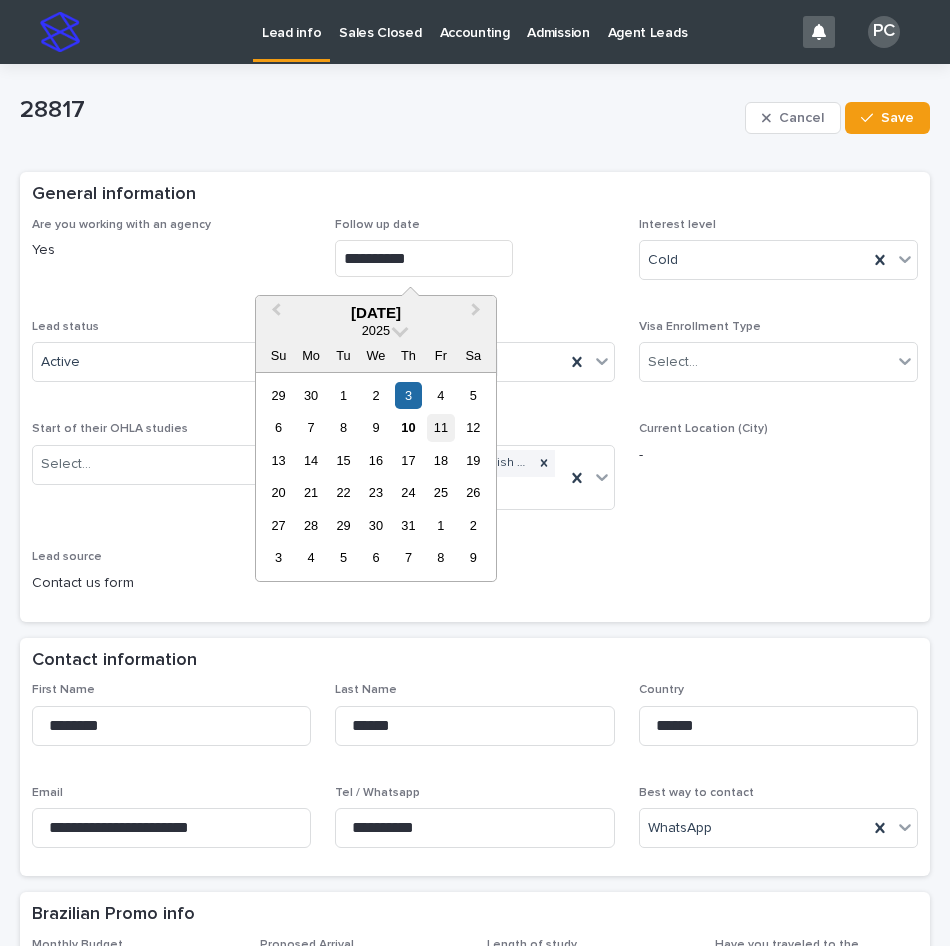 click on "11" at bounding box center [440, 427] 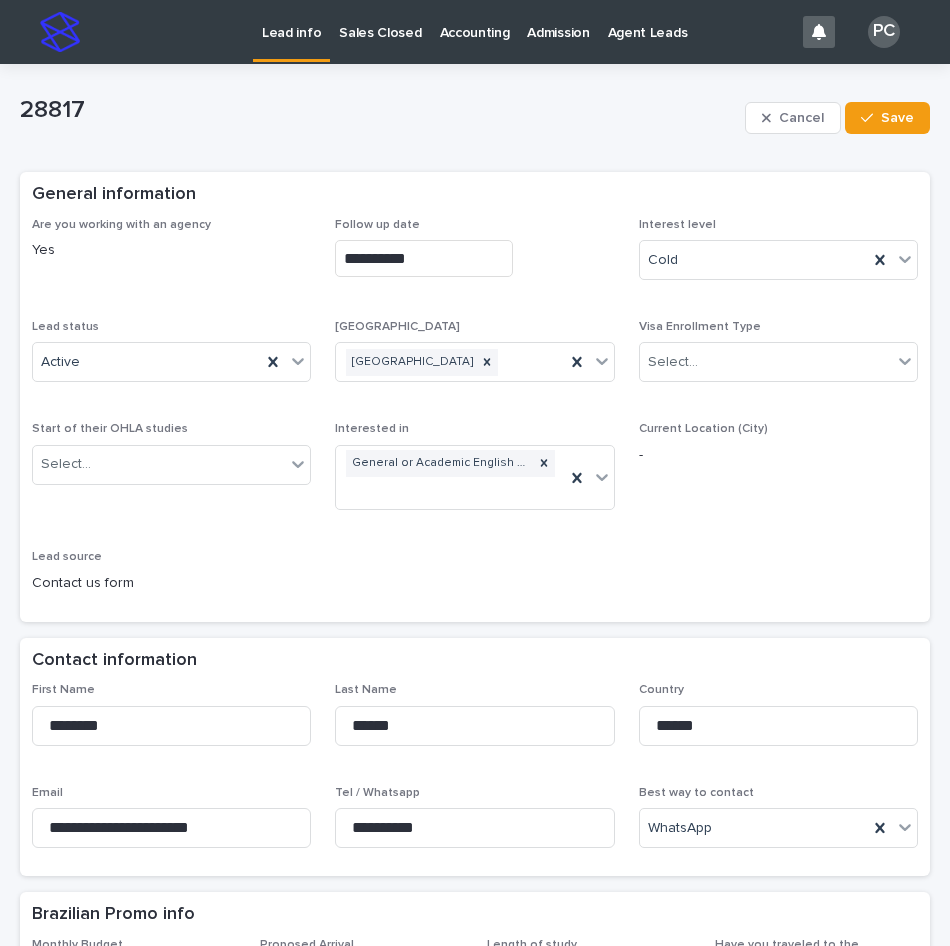 type on "**********" 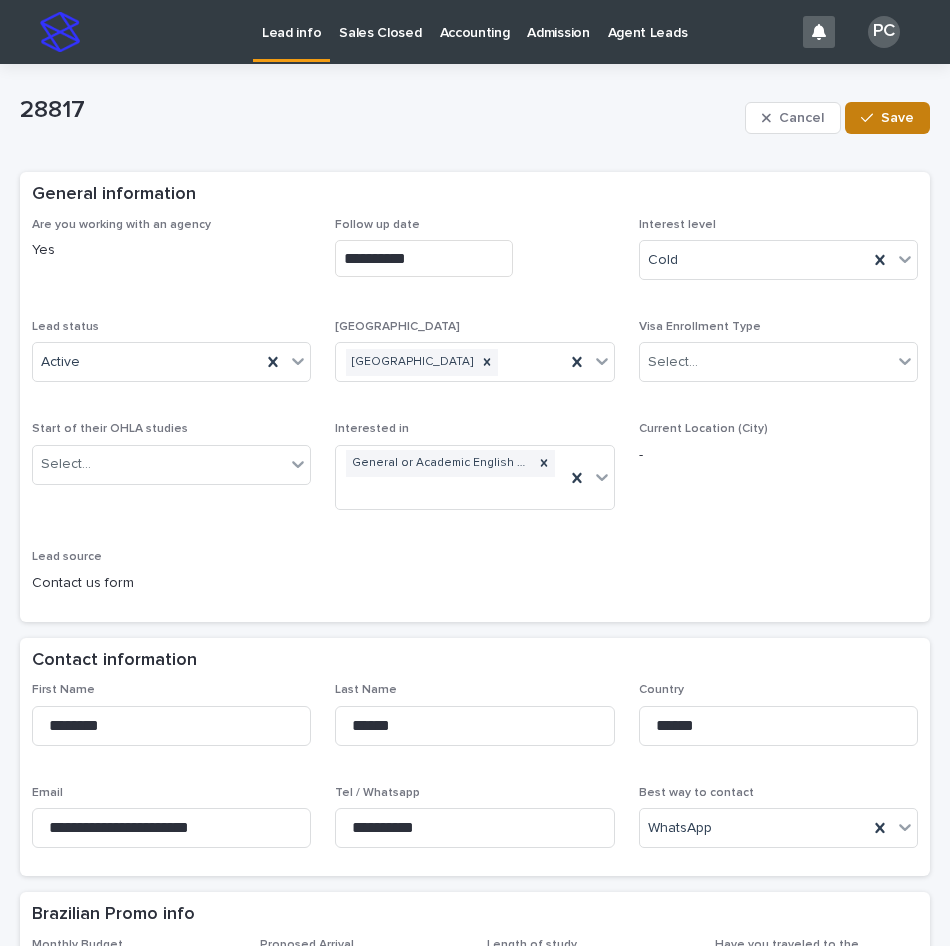 click on "Save" at bounding box center [887, 118] 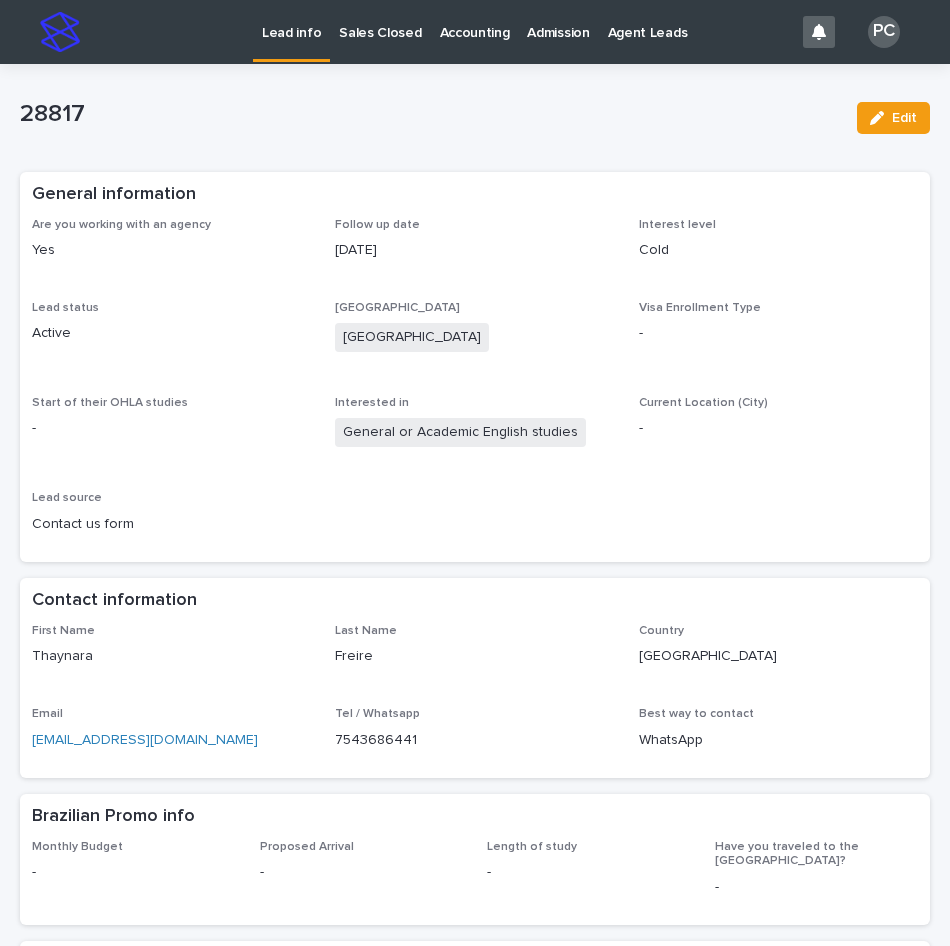 click on "Lead info" at bounding box center (291, 21) 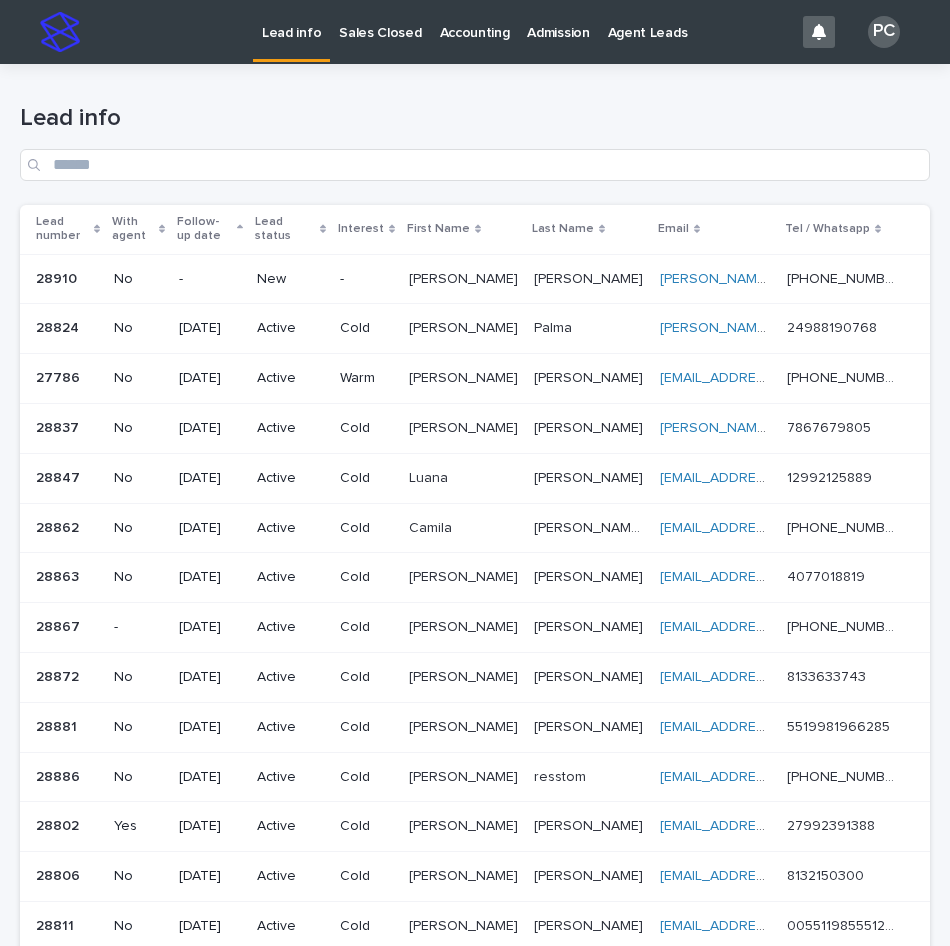 click on "New" at bounding box center (290, 279) 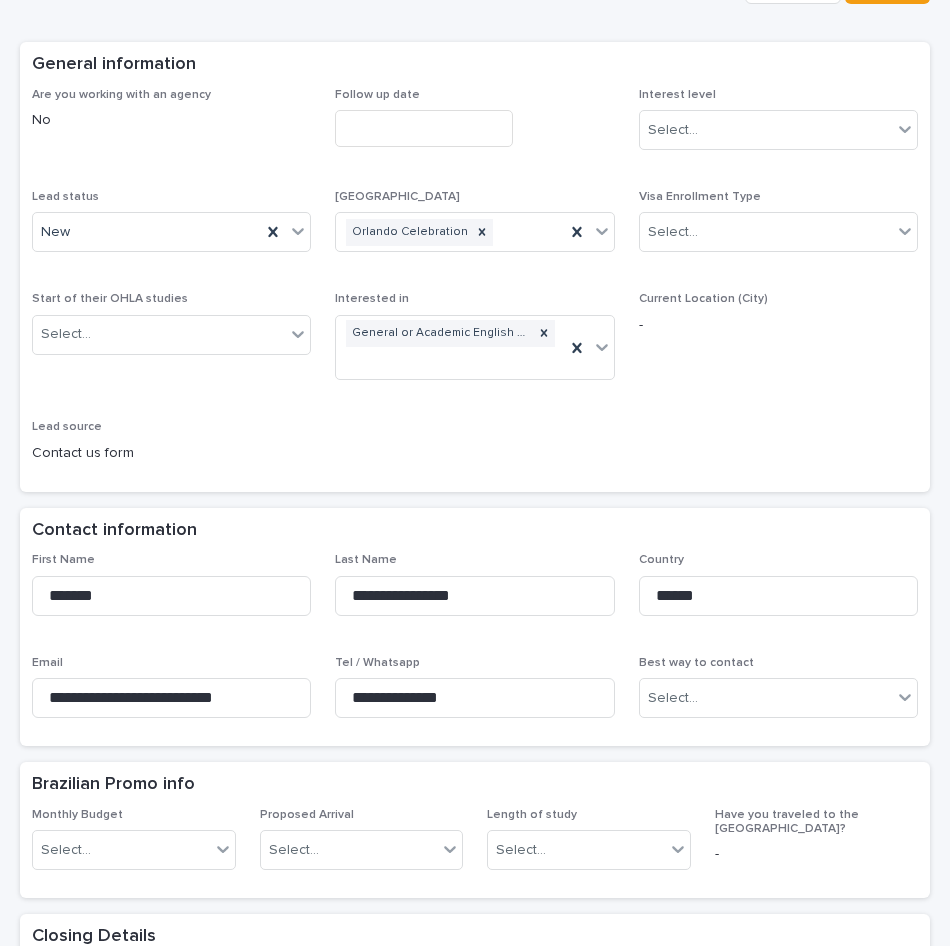 scroll, scrollTop: 400, scrollLeft: 0, axis: vertical 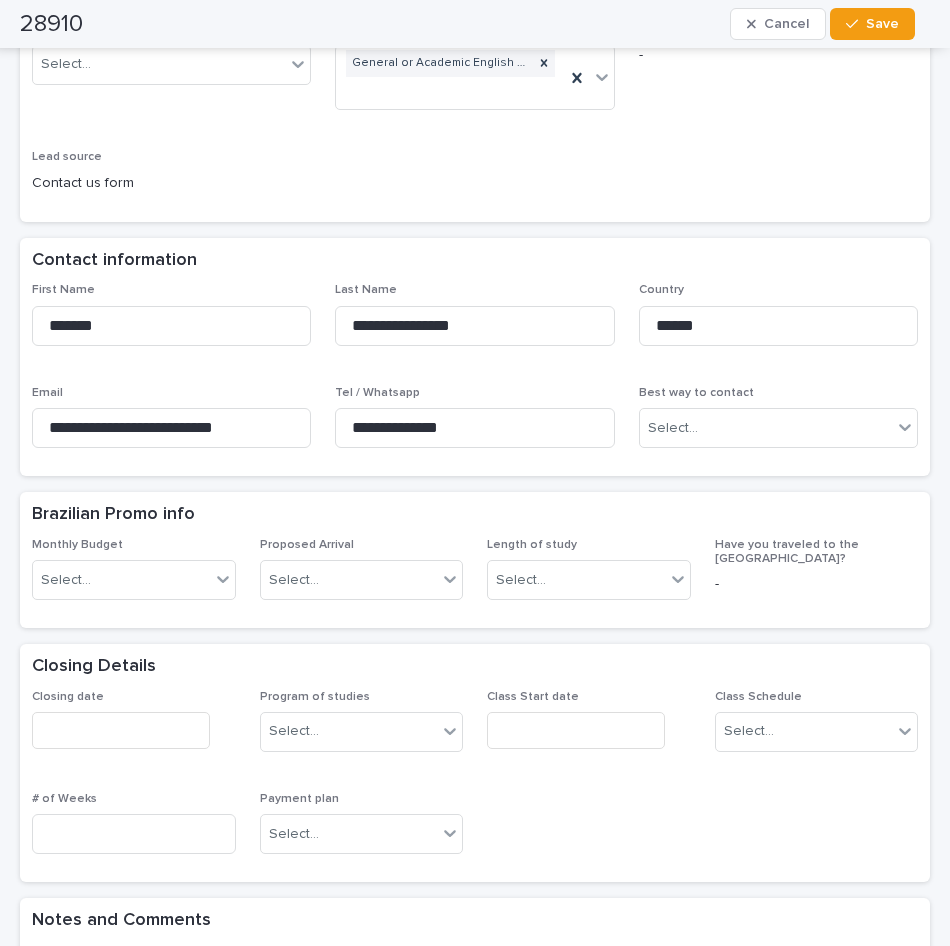 type on "**********" 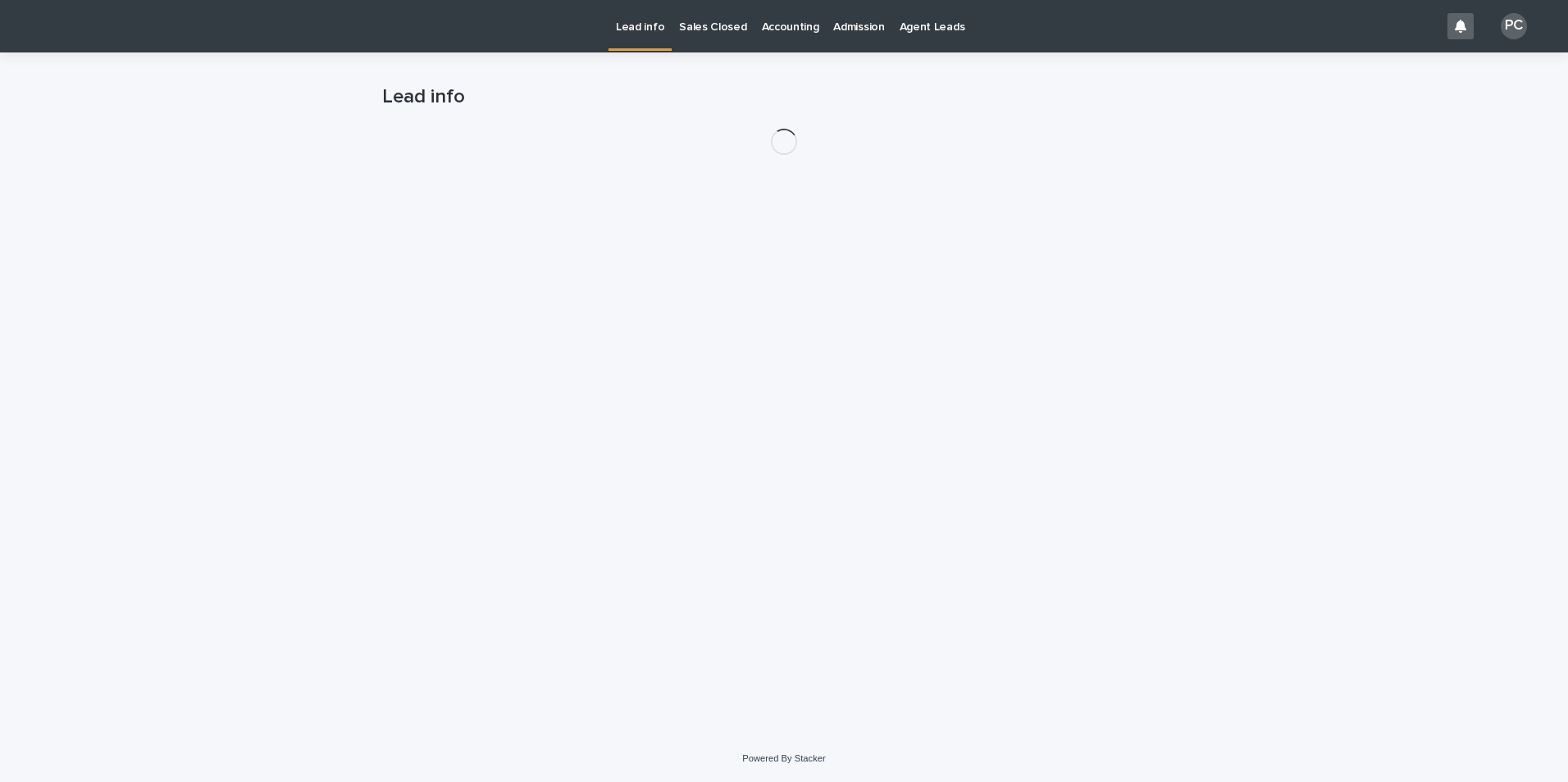 scroll, scrollTop: 0, scrollLeft: 0, axis: both 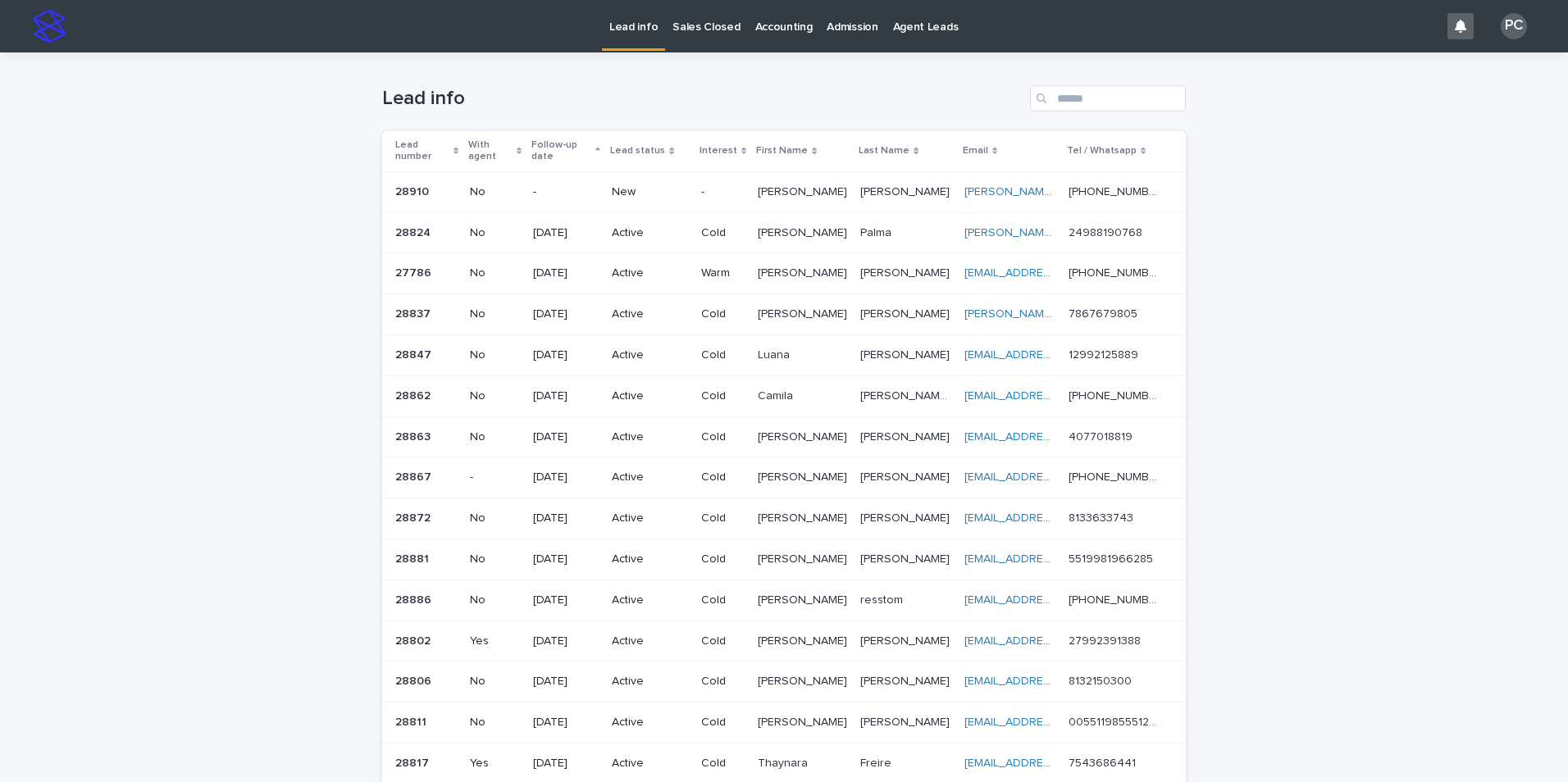 click on "New" at bounding box center (650, 192) 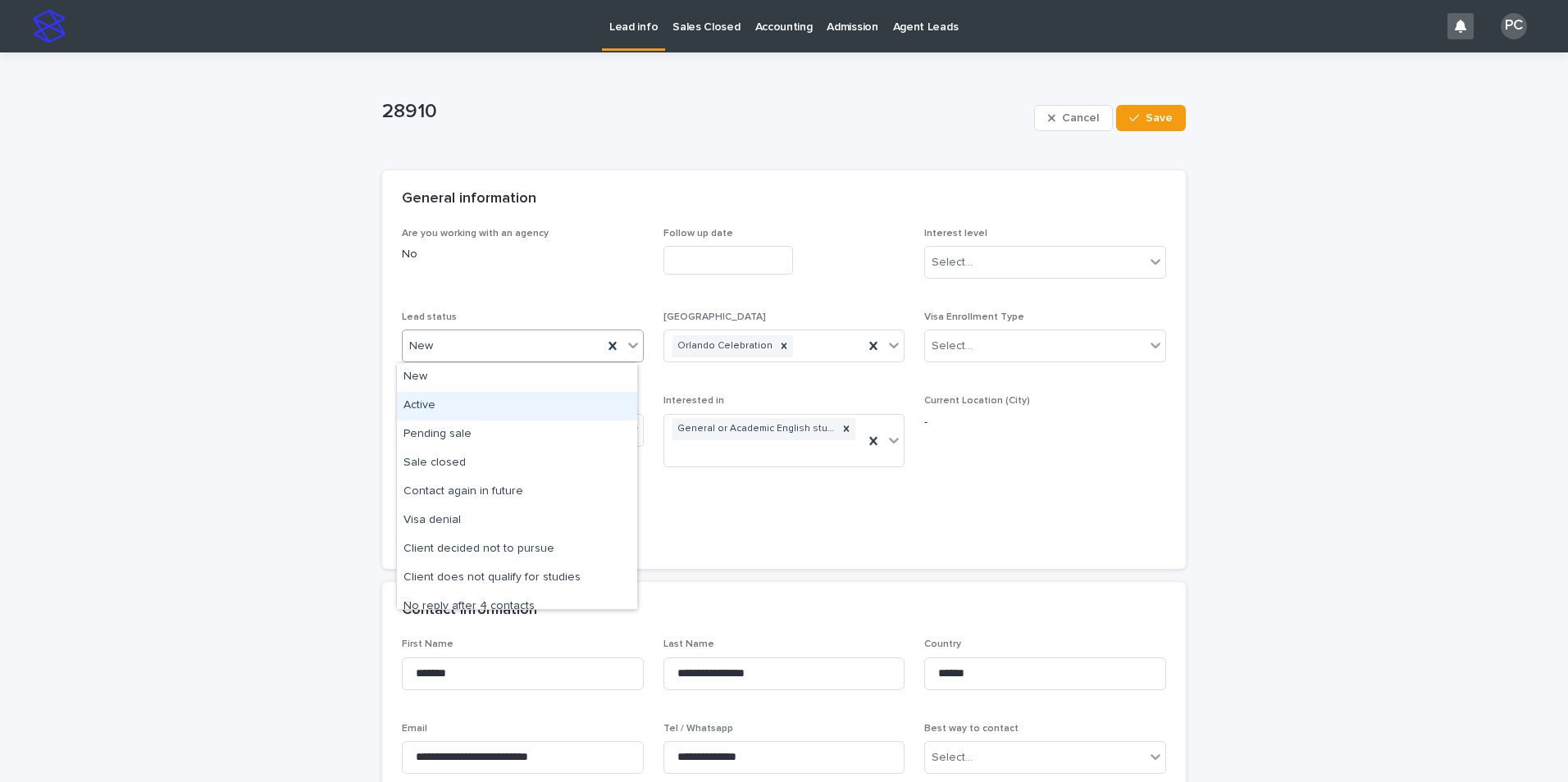 click on "Active" at bounding box center [517, 406] 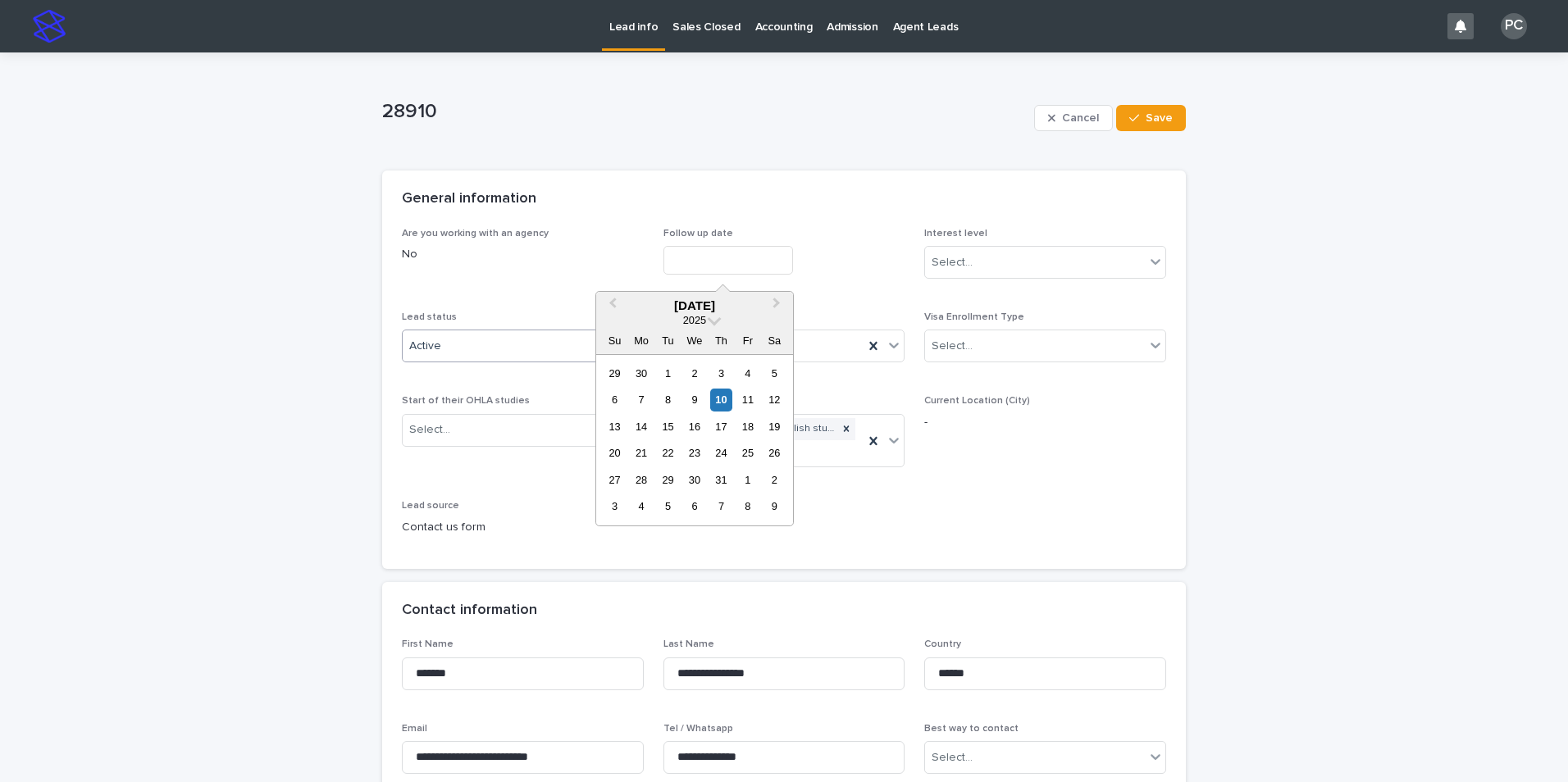click at bounding box center (728, 260) 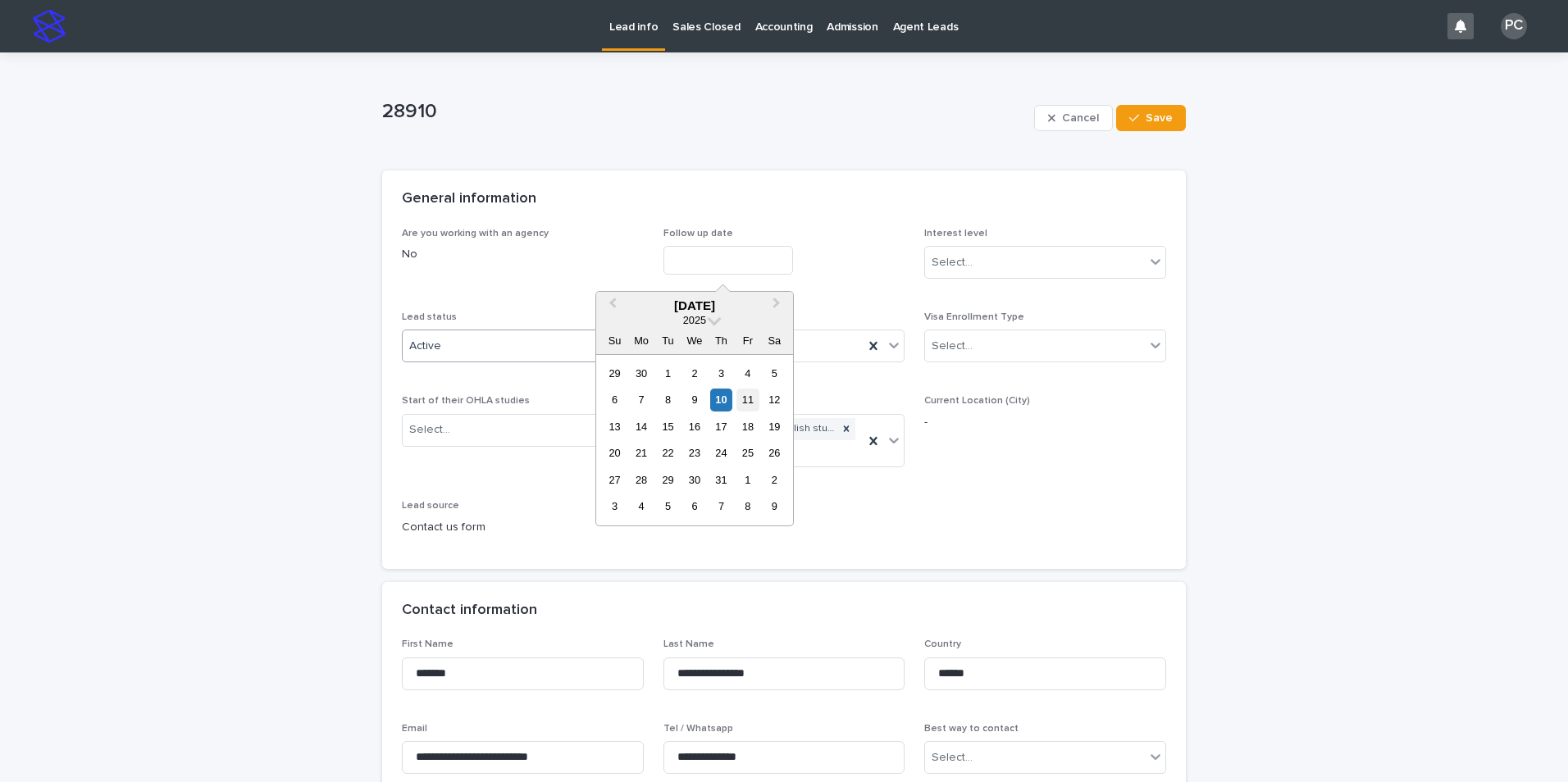 click on "11" at bounding box center [747, 399] 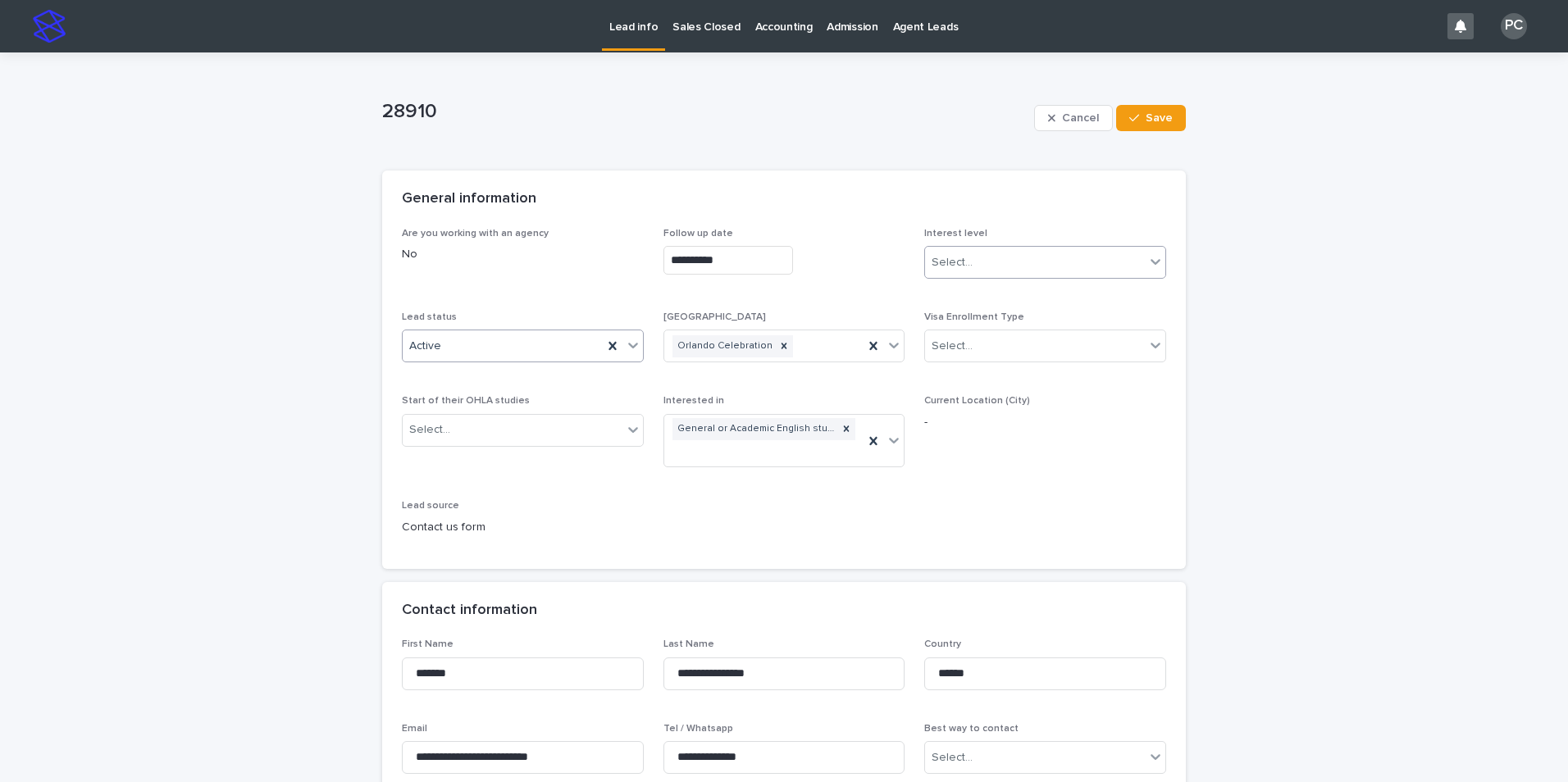 click on "Select..." at bounding box center [952, 262] 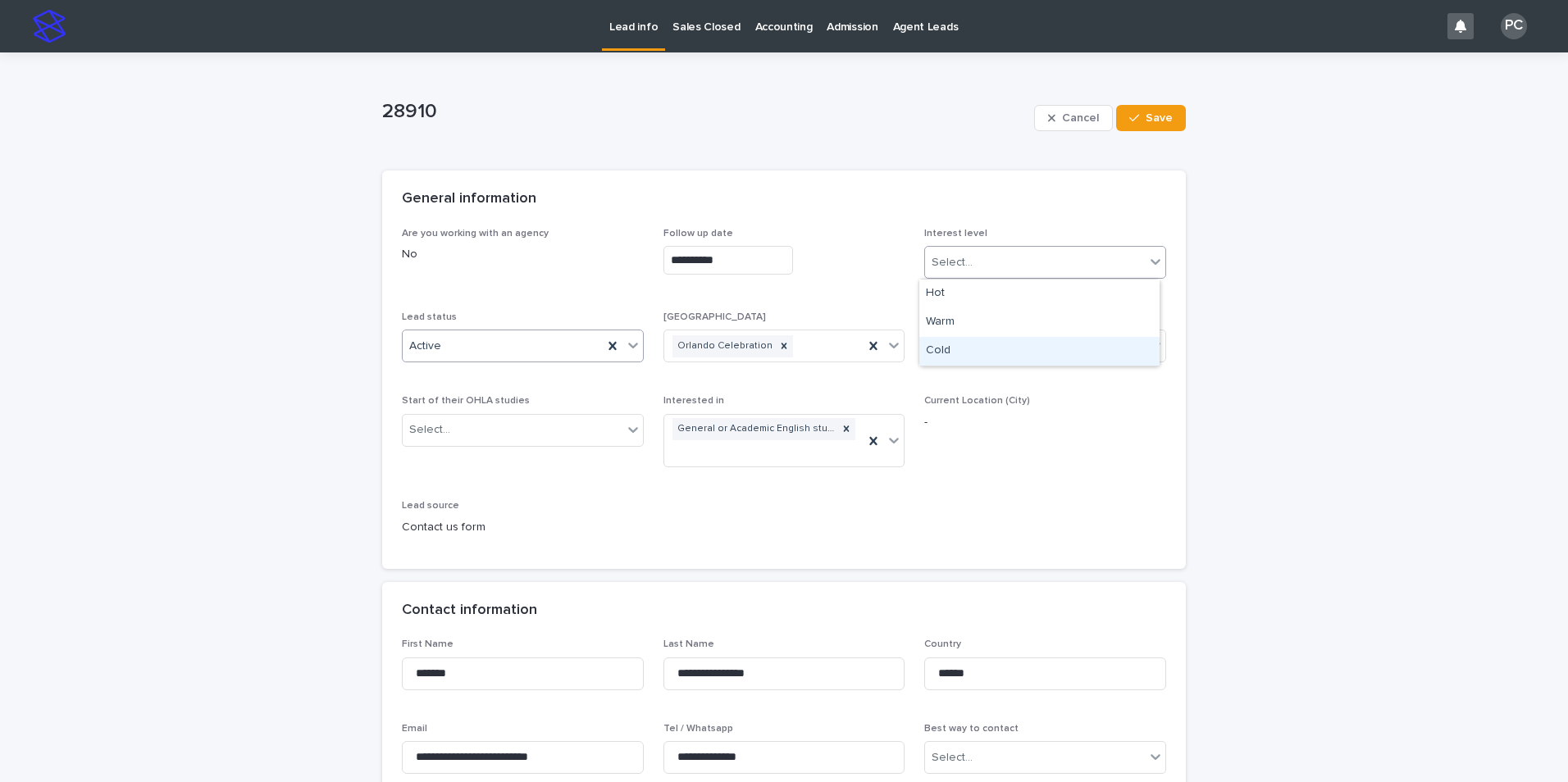 click on "Cold" at bounding box center (1039, 351) 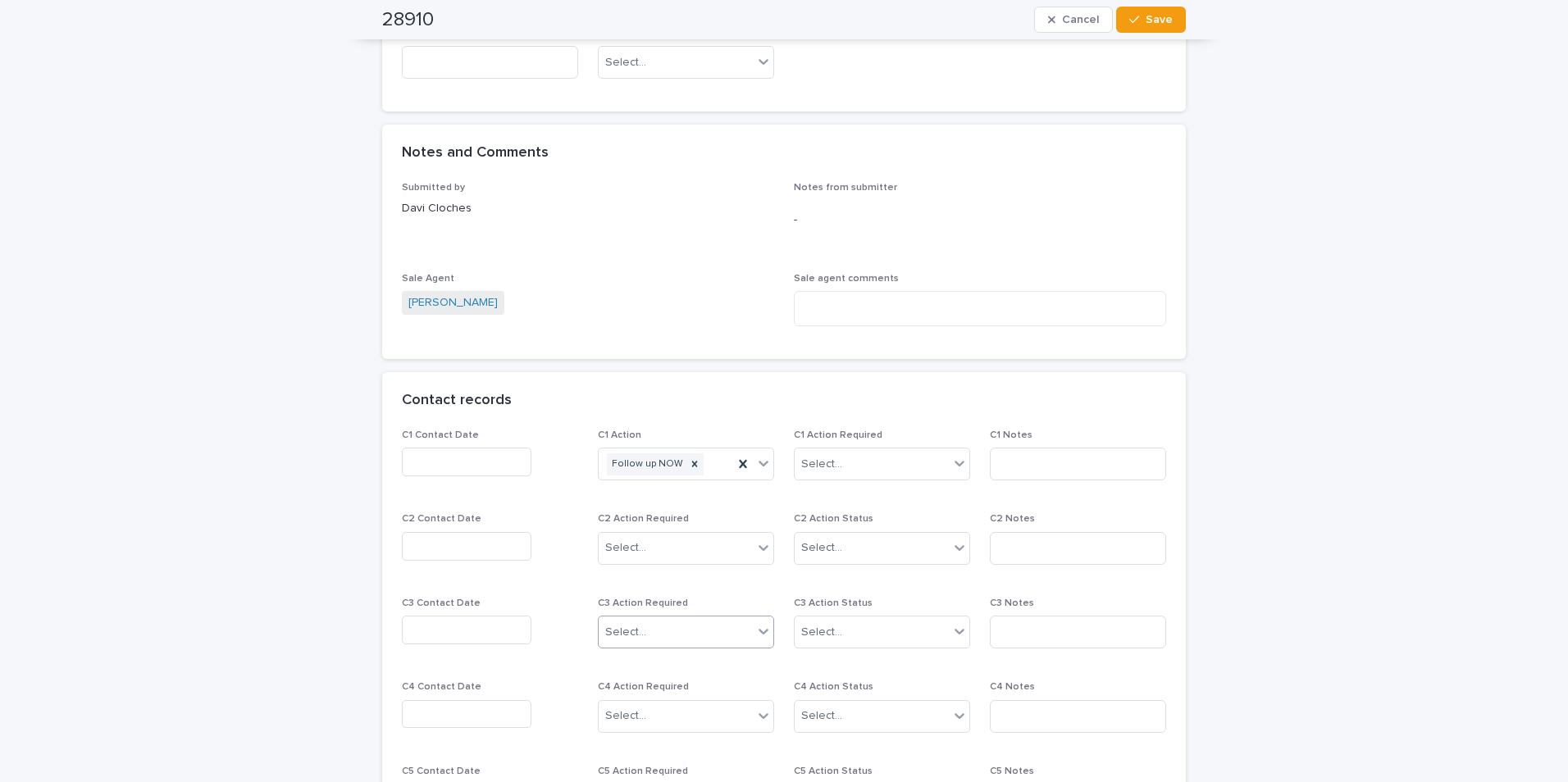 scroll, scrollTop: 1148, scrollLeft: 0, axis: vertical 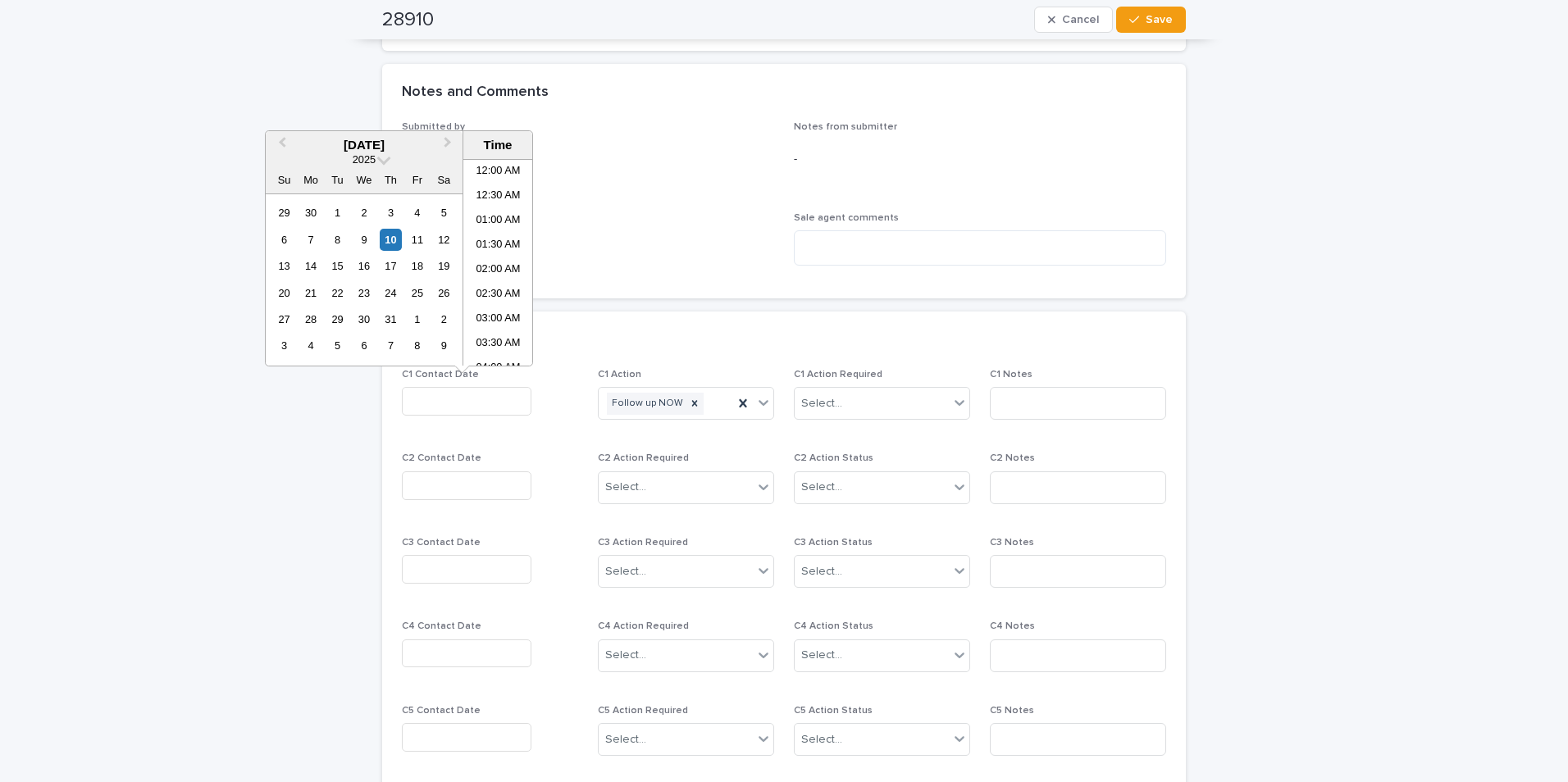 click at bounding box center (467, 401) 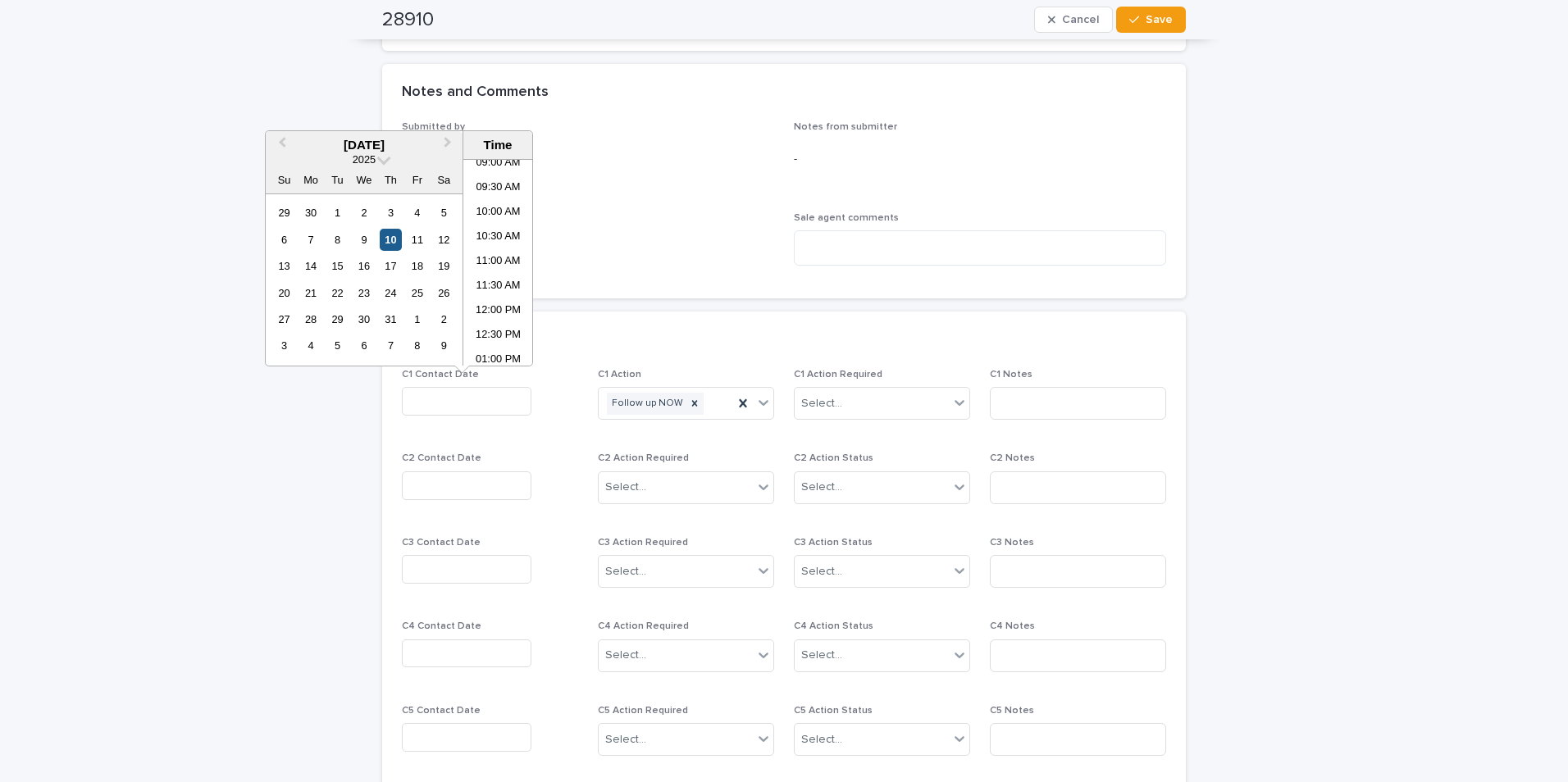 click on "10" at bounding box center (390, 239) 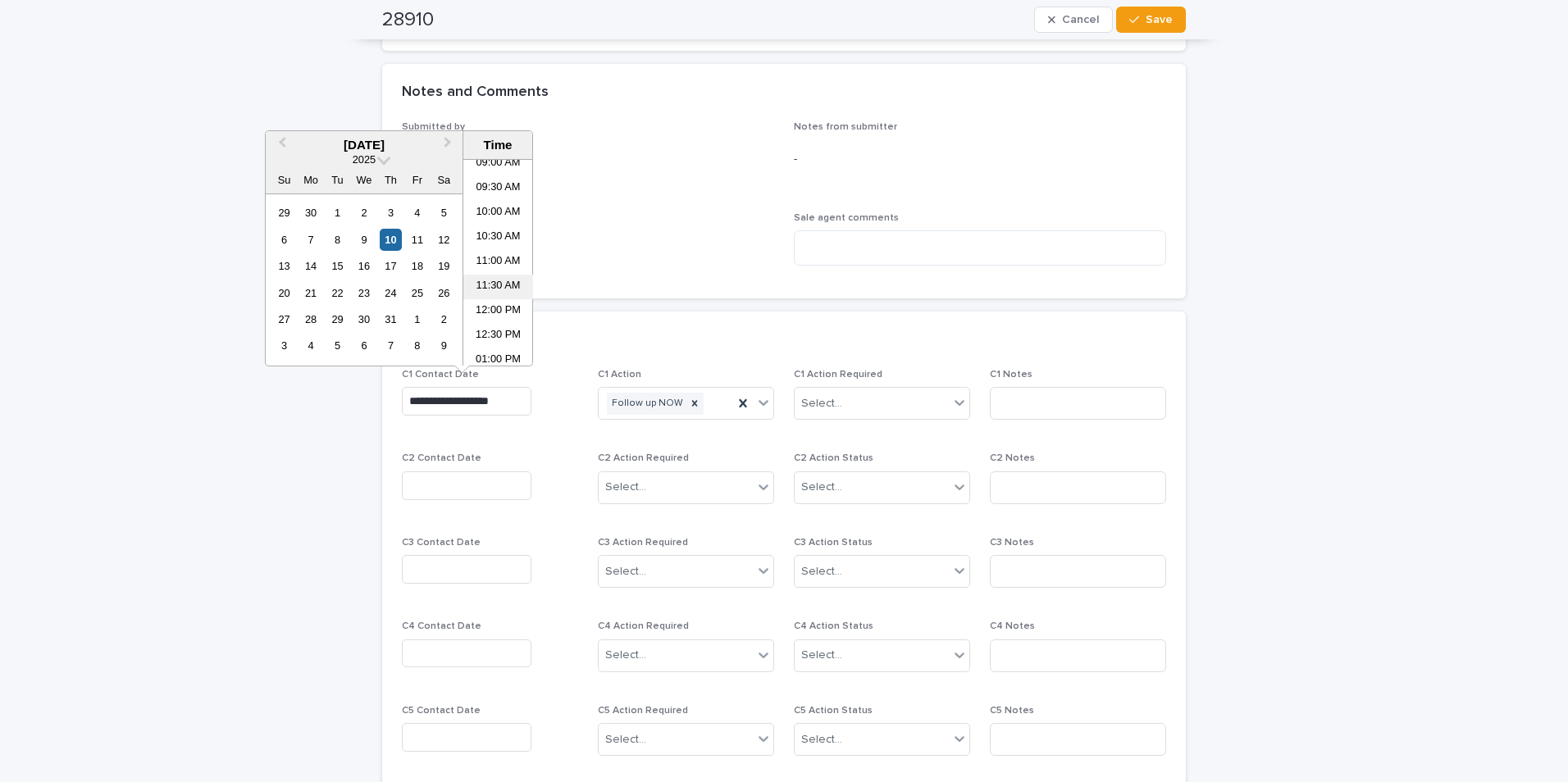 click on "11:30 AM" at bounding box center [498, 287] 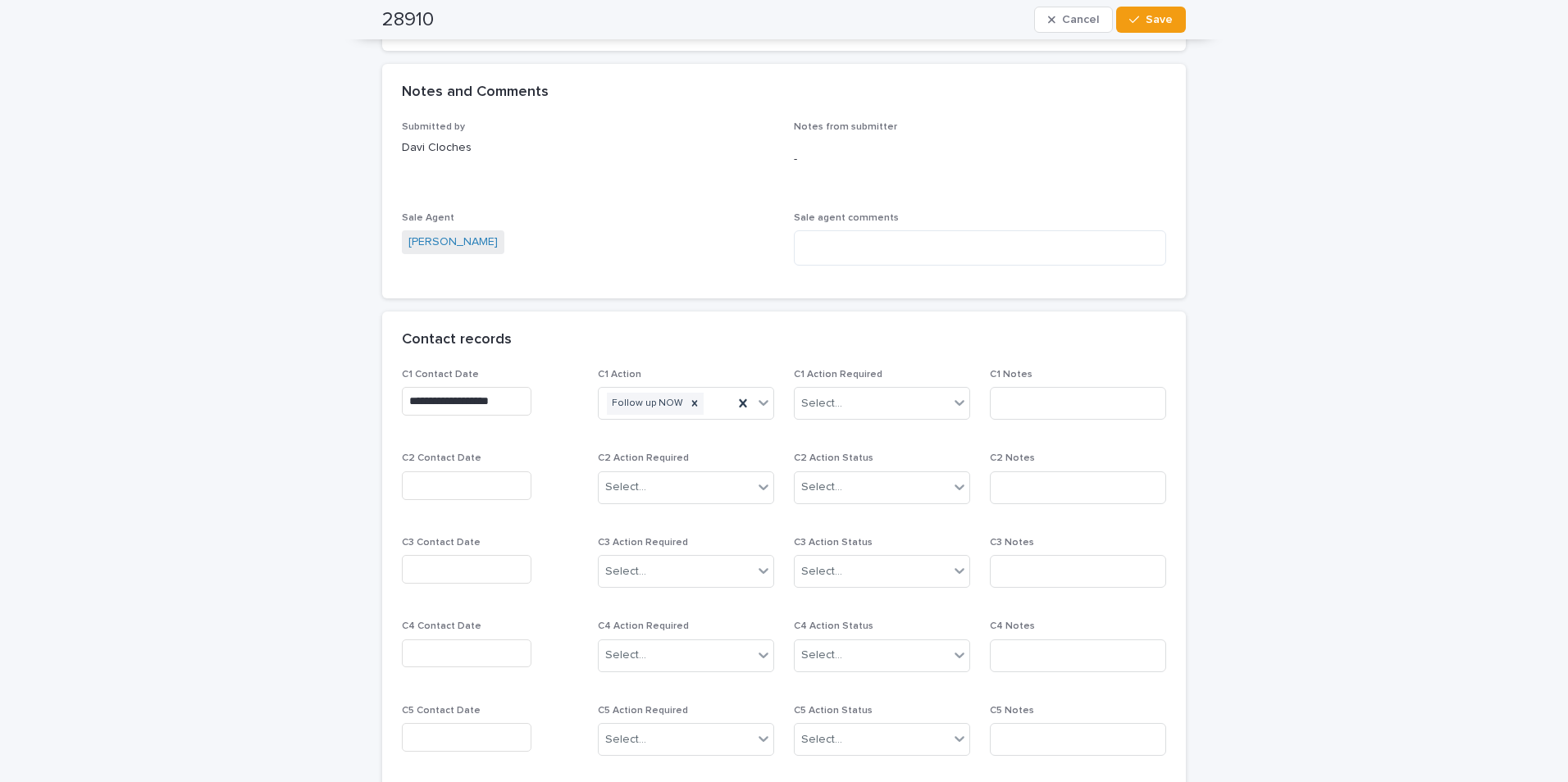type on "**********" 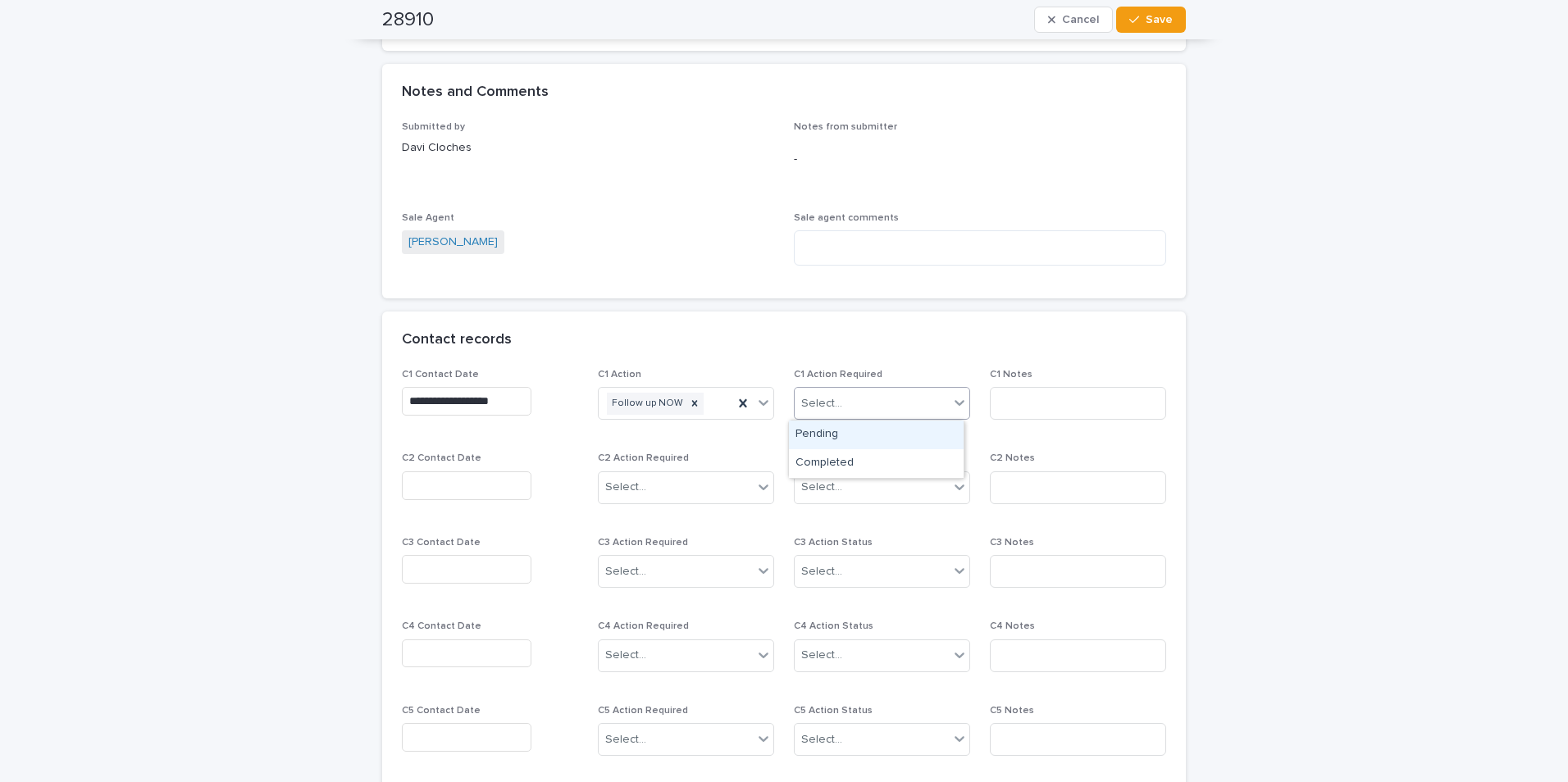 click on "Select..." at bounding box center [882, 403] 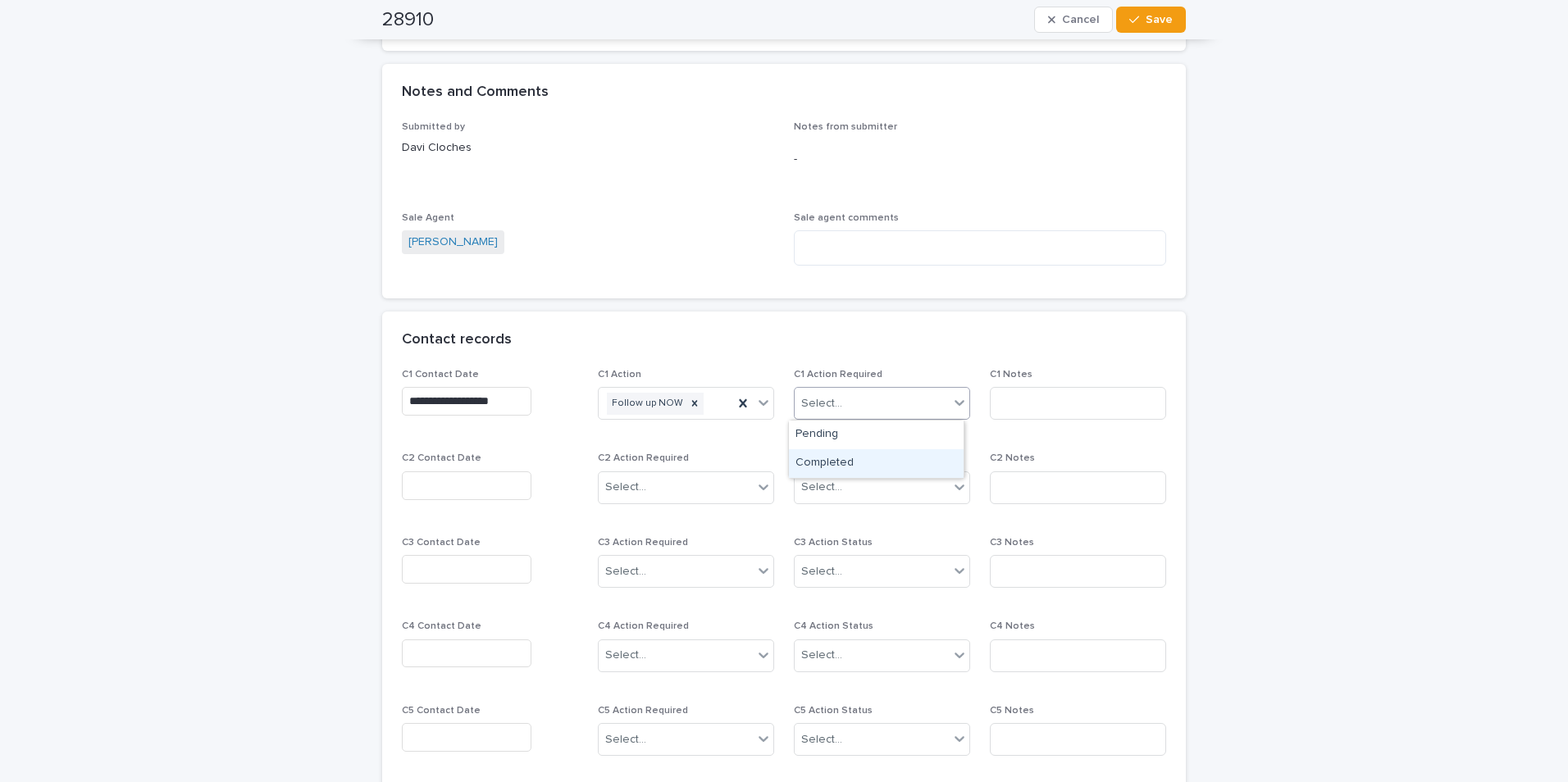 click on "Completed" at bounding box center [876, 463] 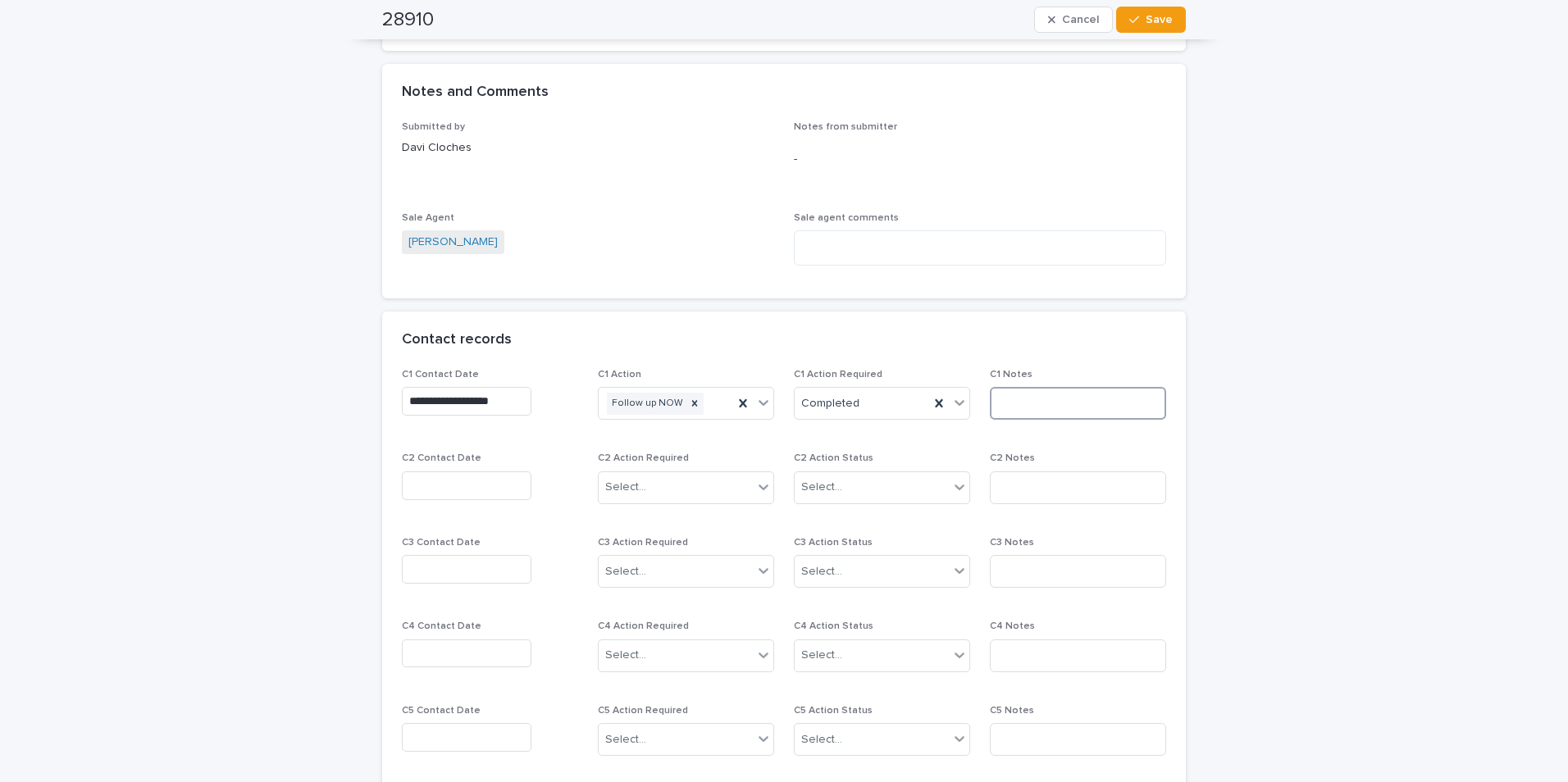 click at bounding box center [1078, 403] 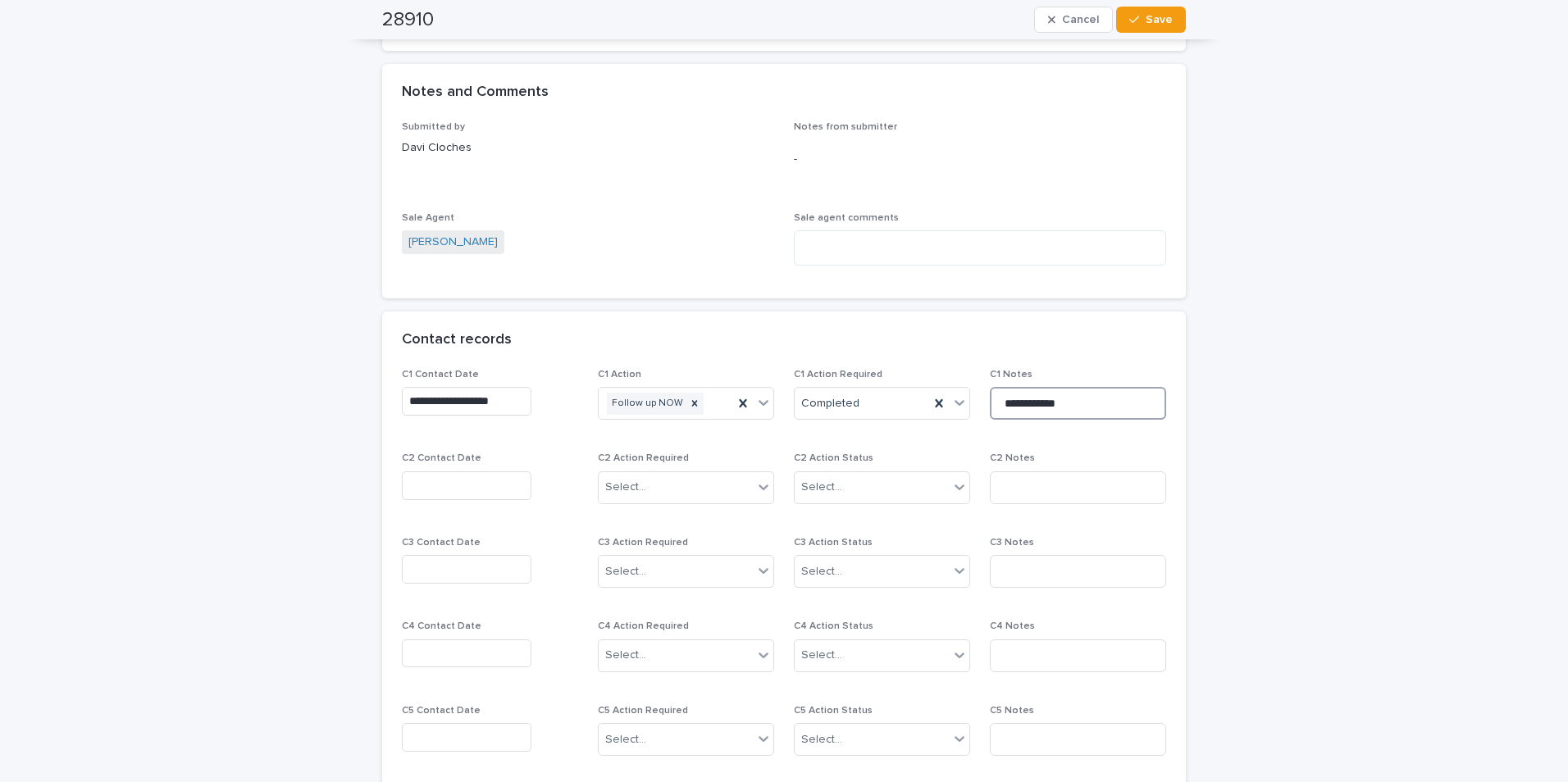 type on "**********" 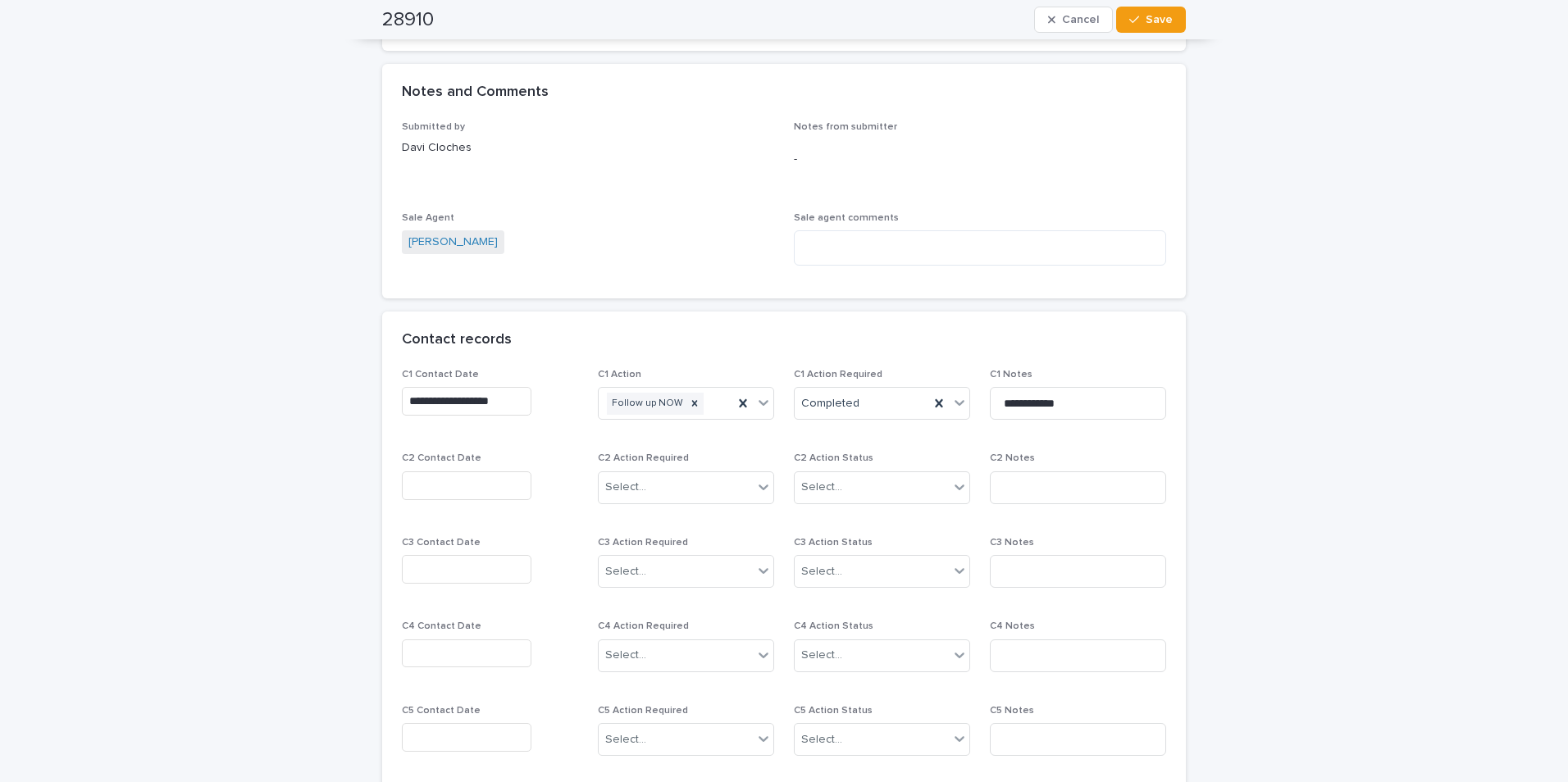 click on "**********" at bounding box center [784, -22] 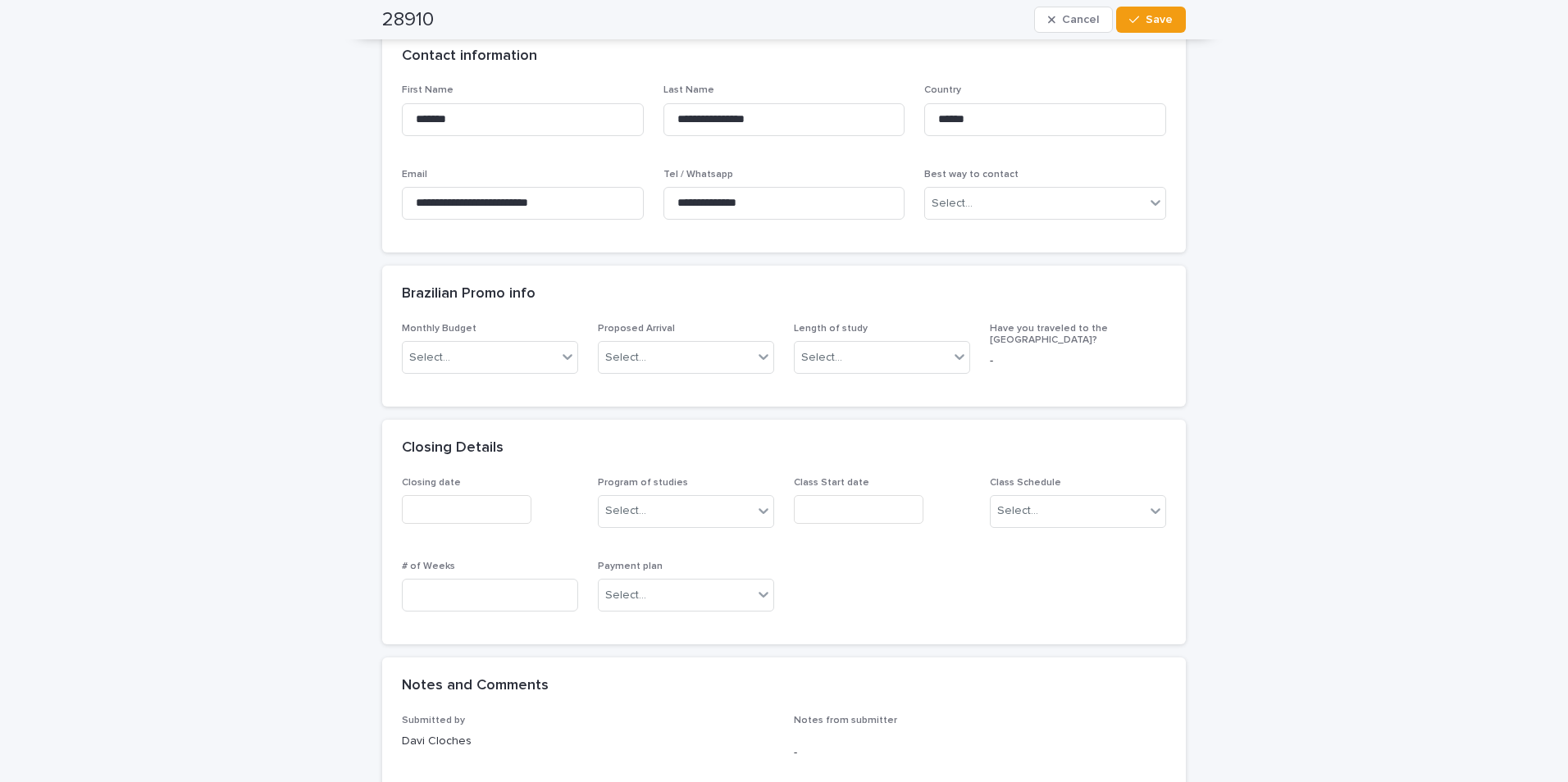 scroll, scrollTop: 517, scrollLeft: 0, axis: vertical 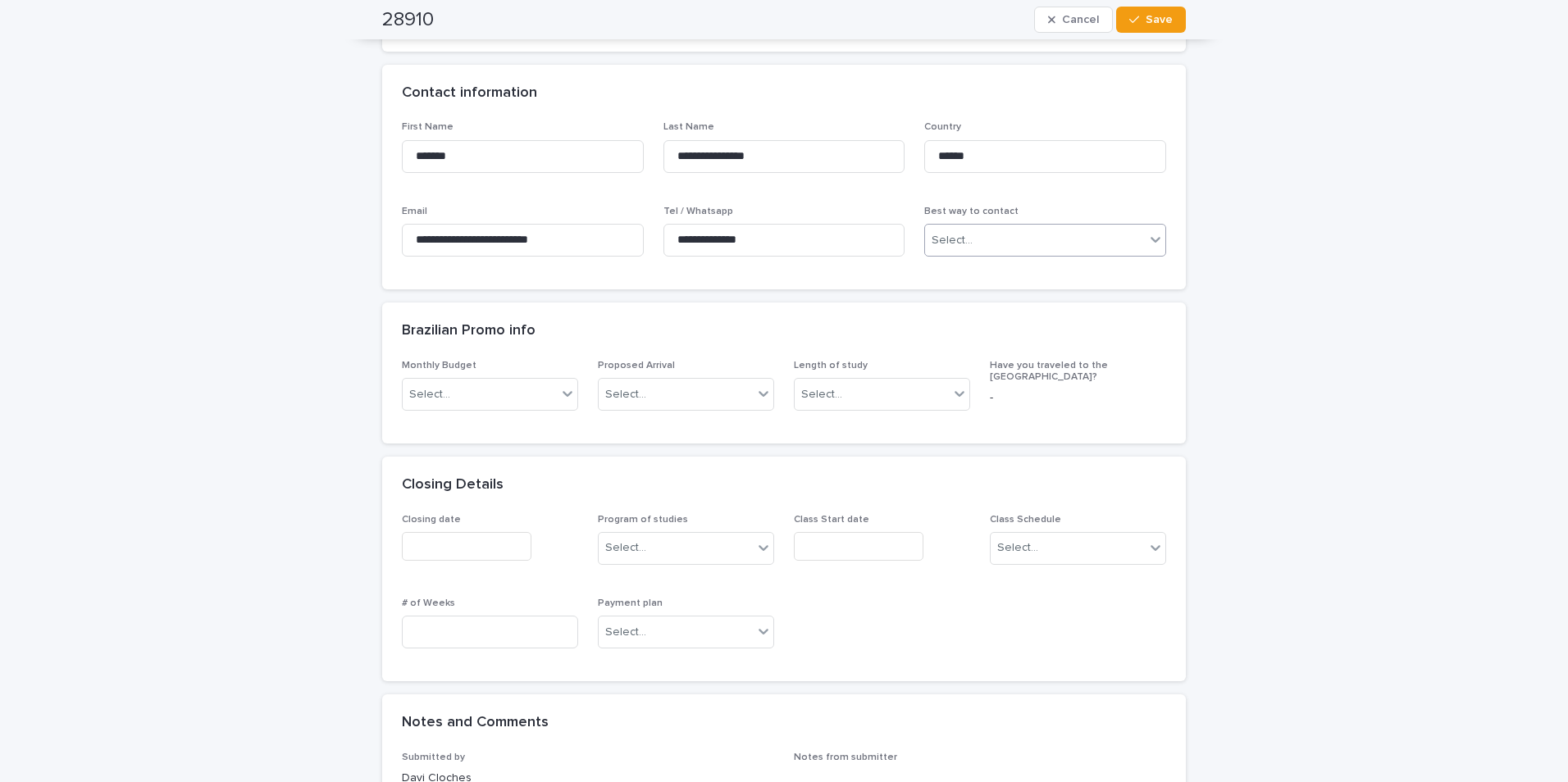 click on "Select..." at bounding box center [1035, 240] 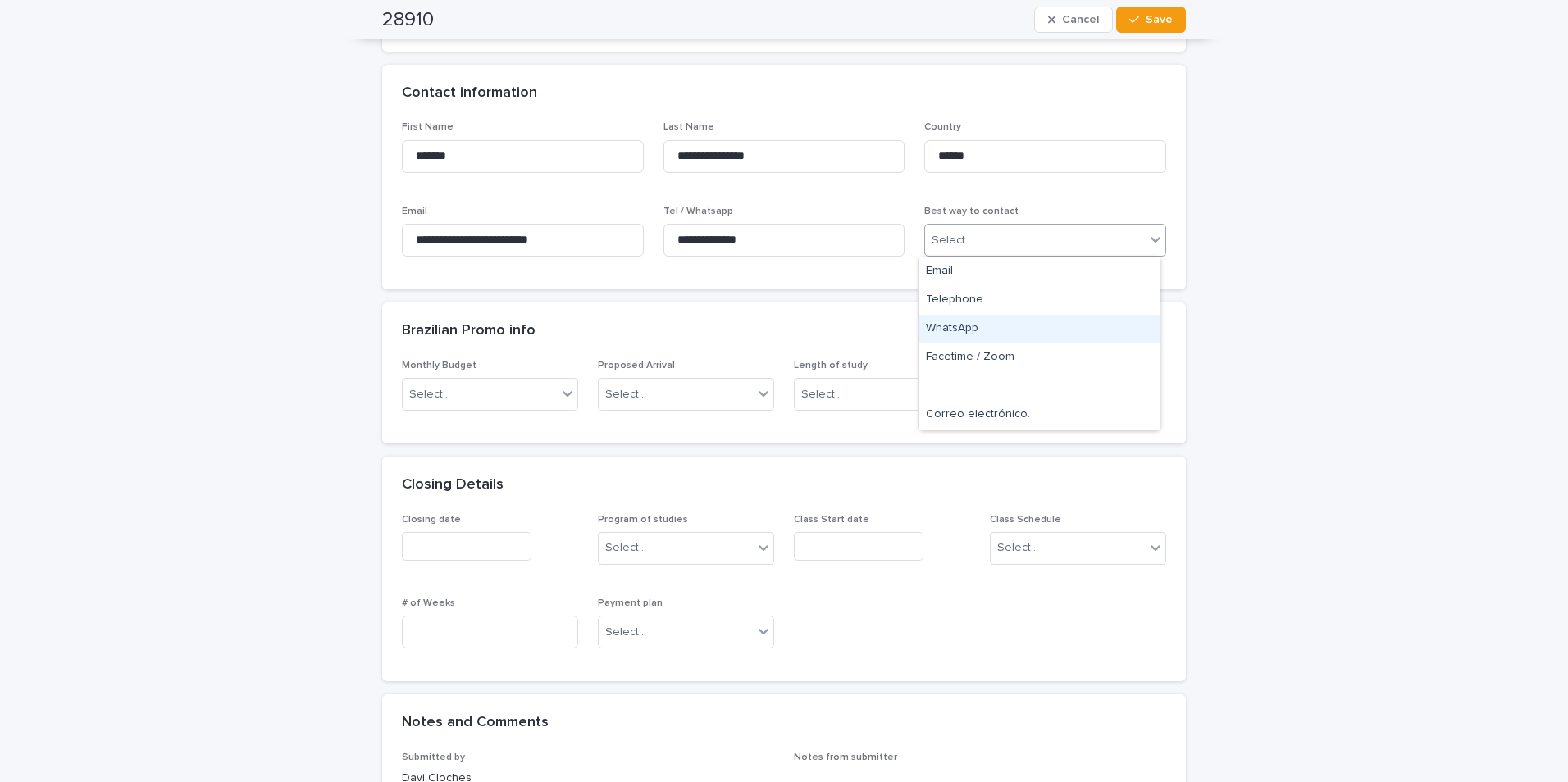 click on "WhatsApp" at bounding box center (1039, 329) 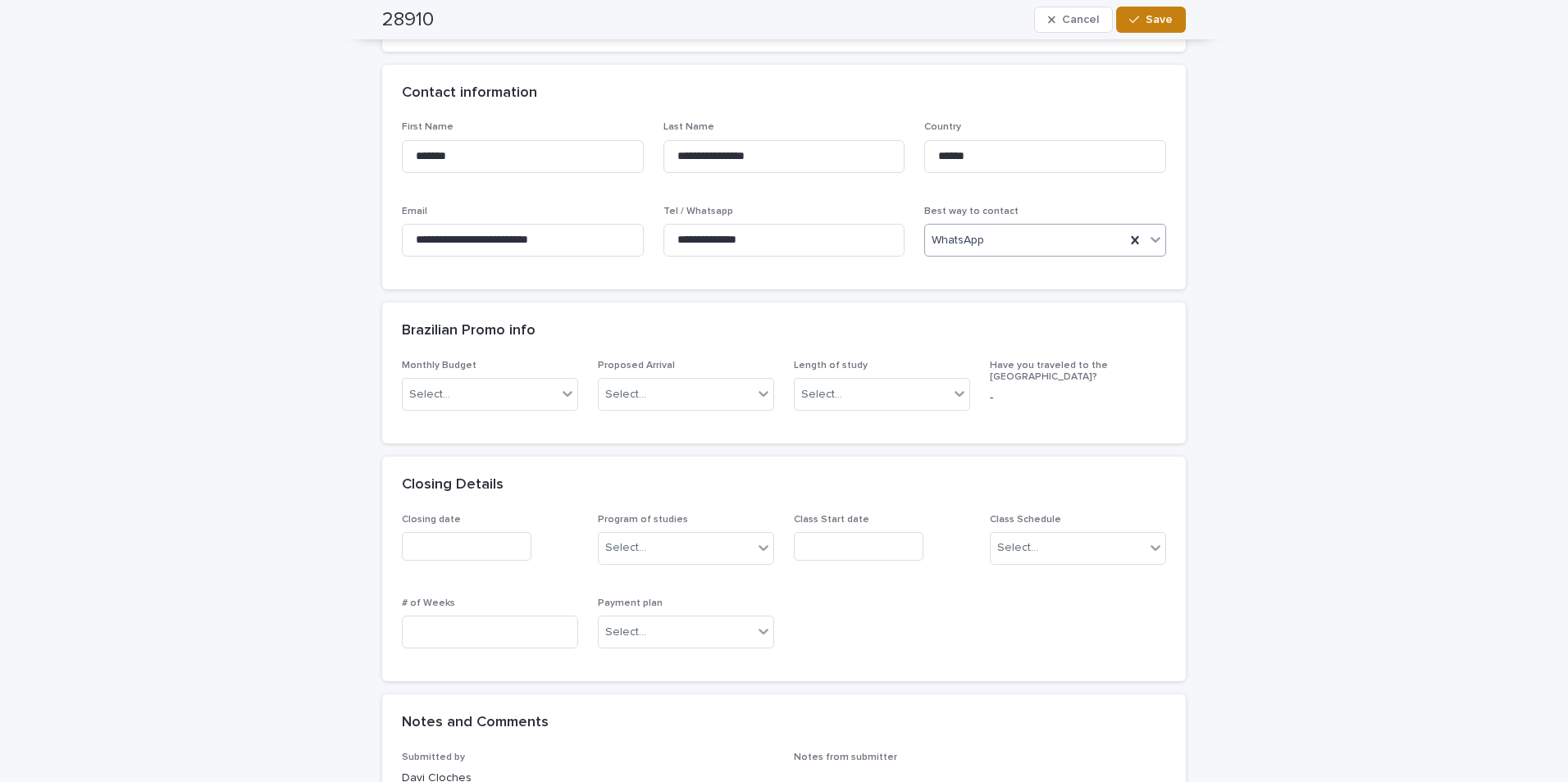 click on "Save" at bounding box center [1159, 20] 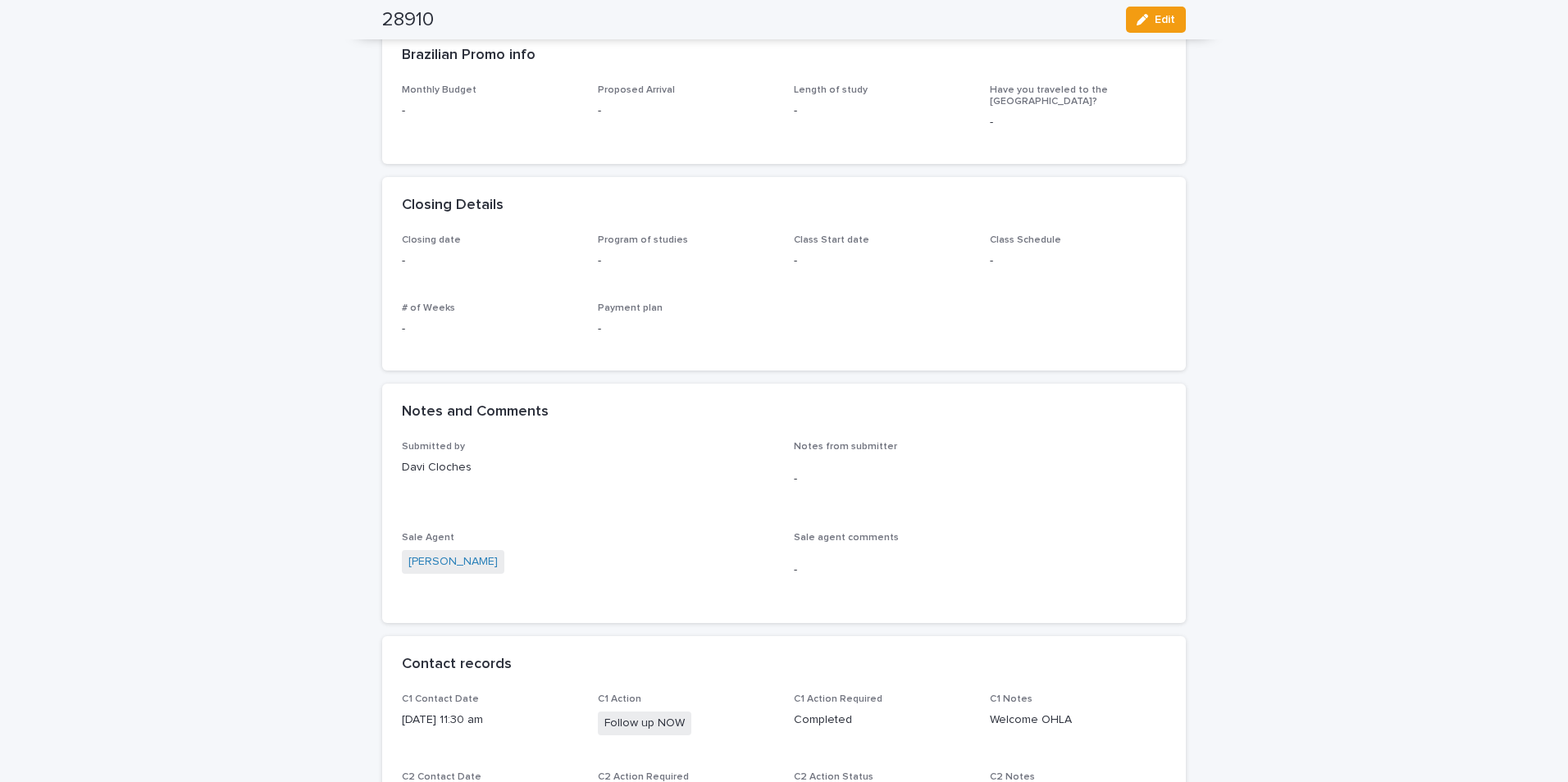 scroll, scrollTop: 820, scrollLeft: 0, axis: vertical 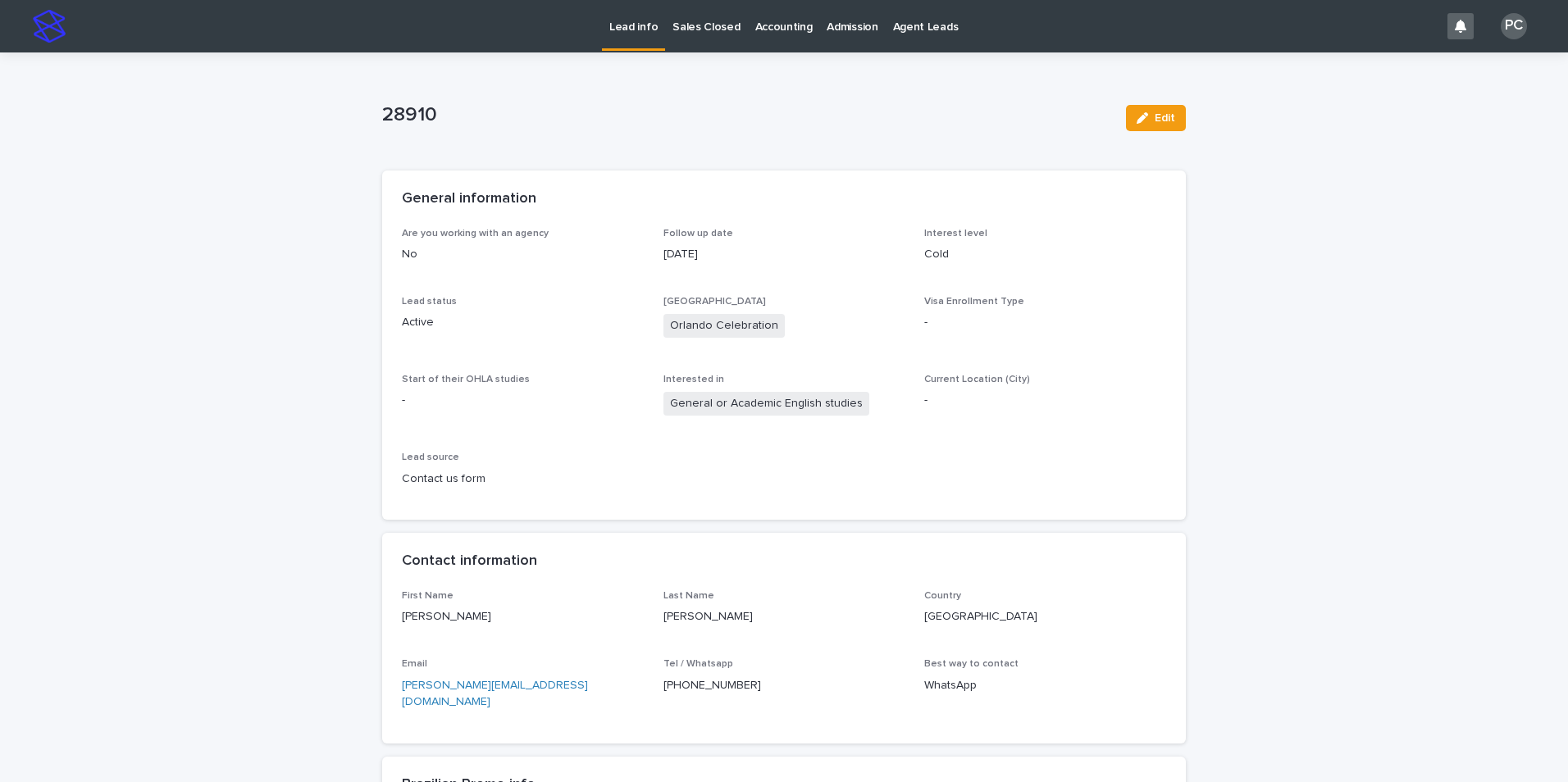 click on "Lead info" at bounding box center (633, 24) 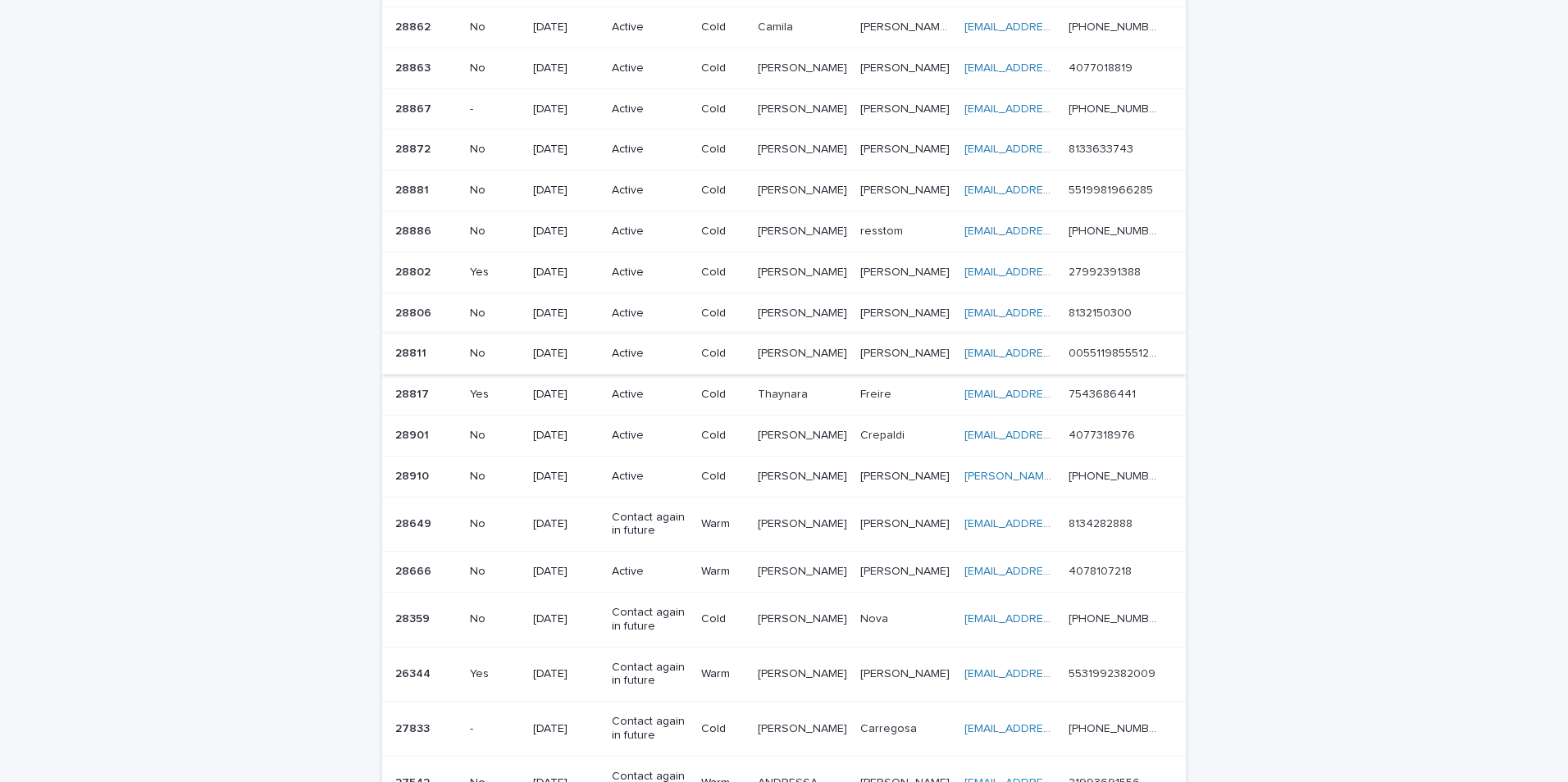 scroll, scrollTop: 0, scrollLeft: 0, axis: both 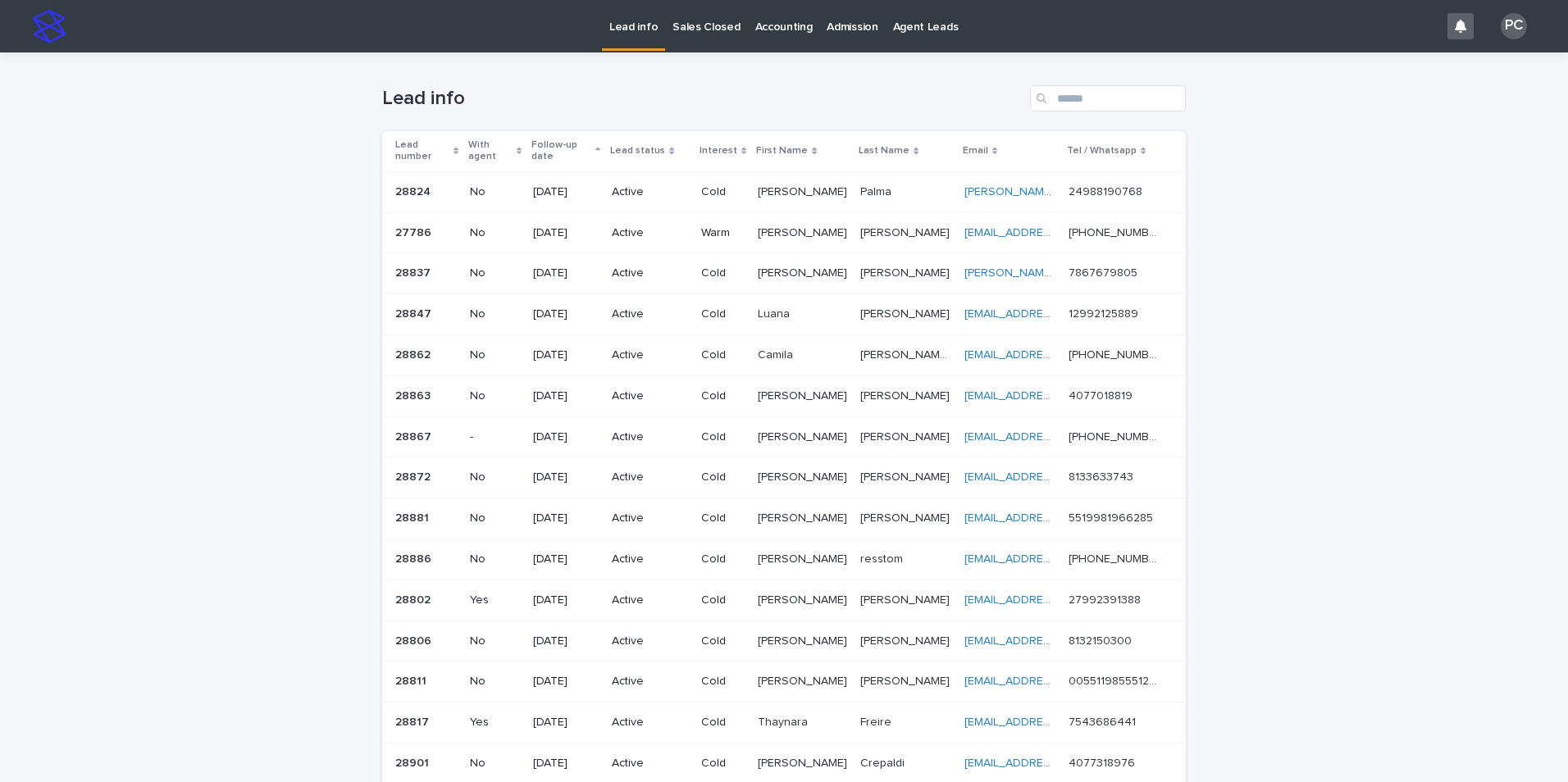 click on "[DATE]" at bounding box center (566, 192) 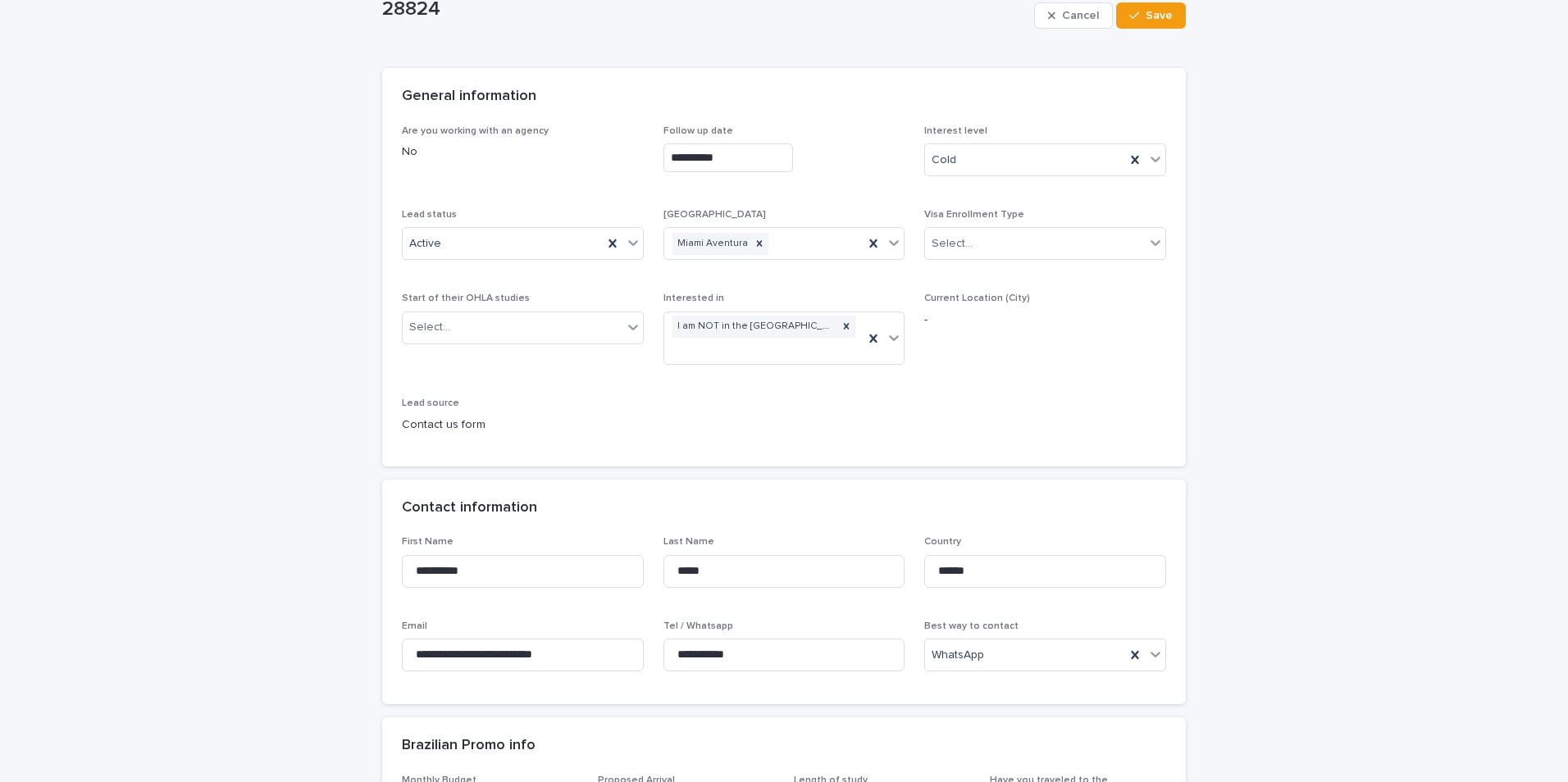 scroll, scrollTop: 328, scrollLeft: 0, axis: vertical 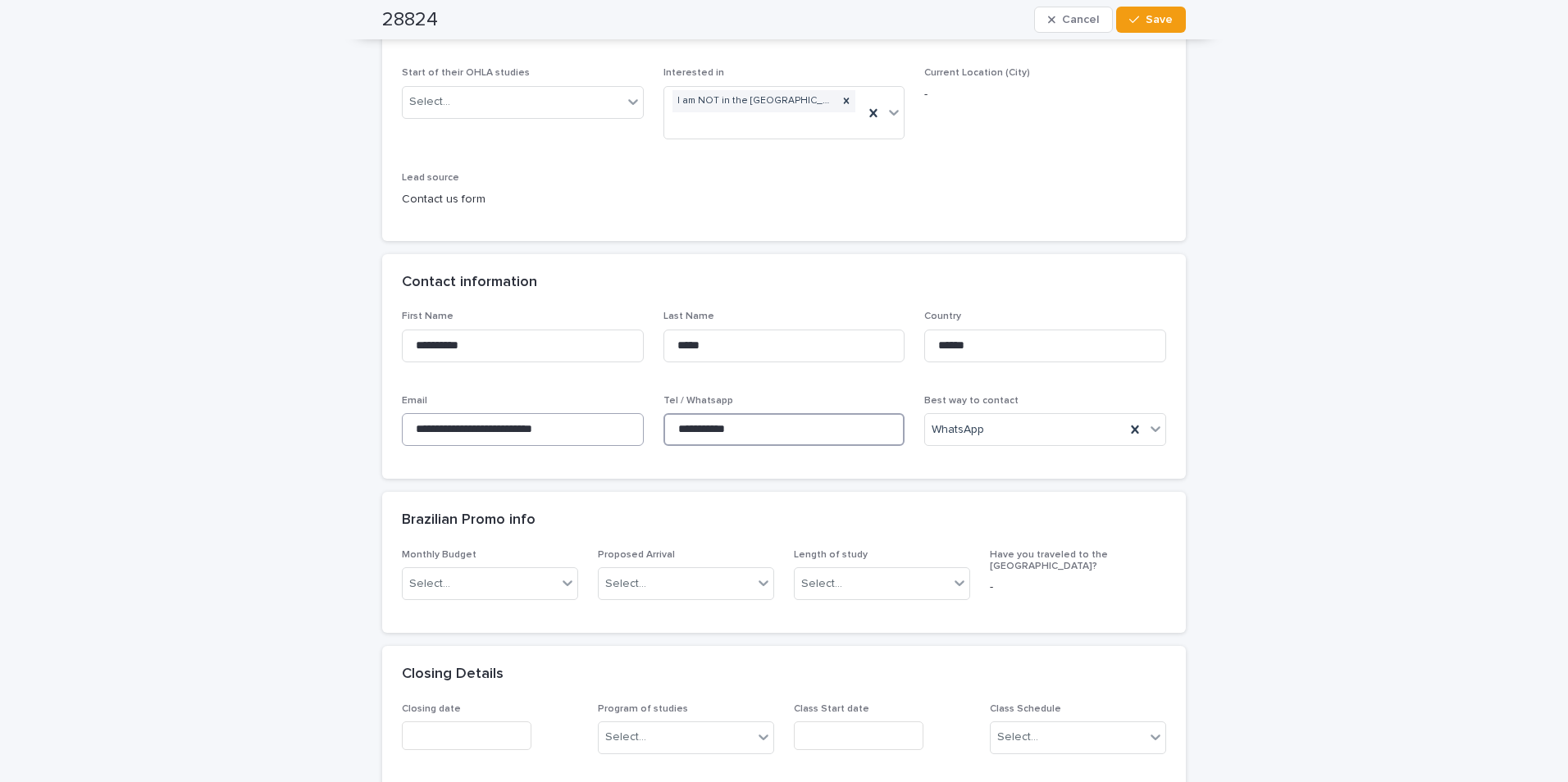 drag, startPoint x: 753, startPoint y: 437, endPoint x: 629, endPoint y: 416, distance: 125.76566 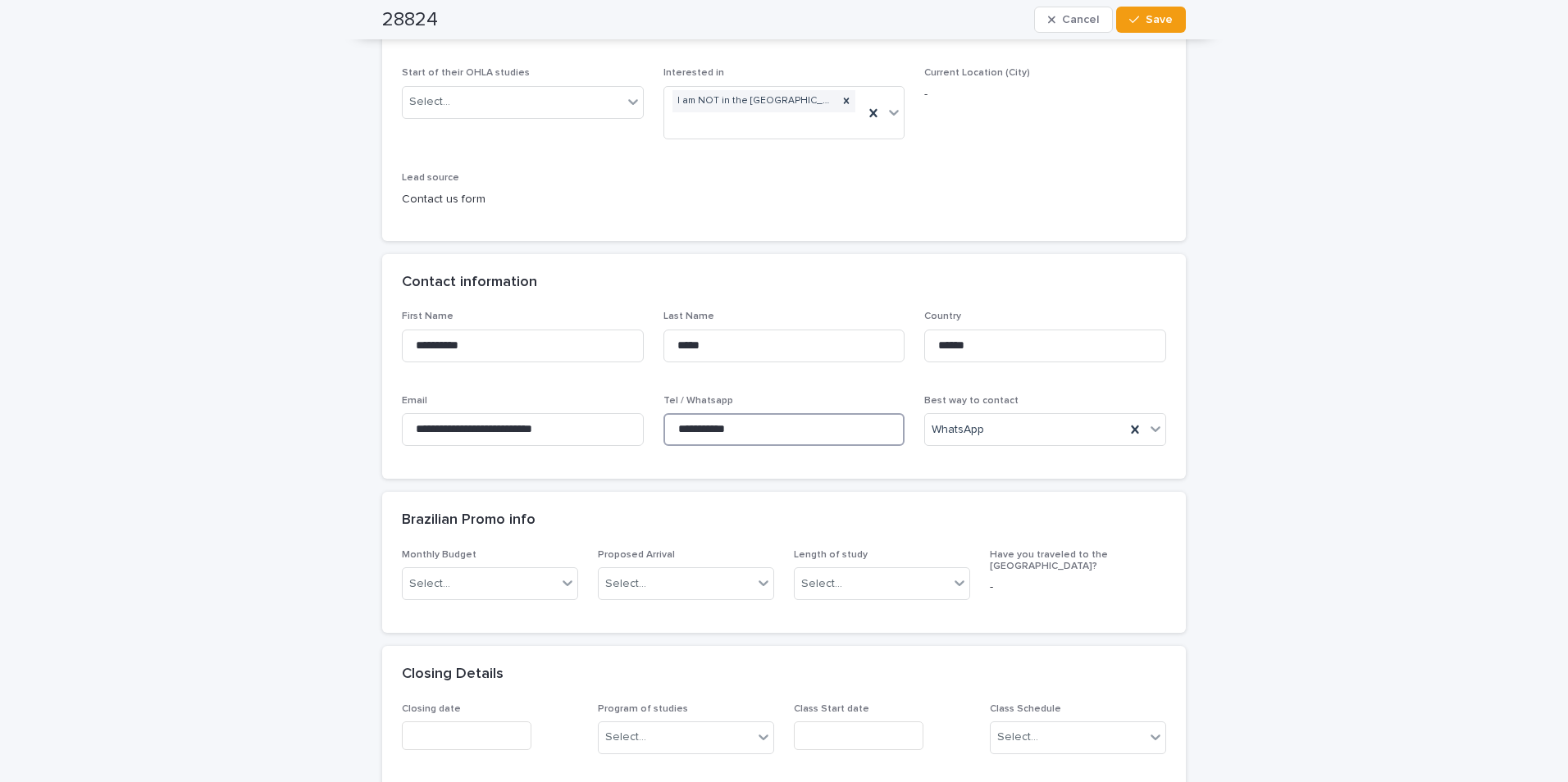 scroll, scrollTop: 0, scrollLeft: 0, axis: both 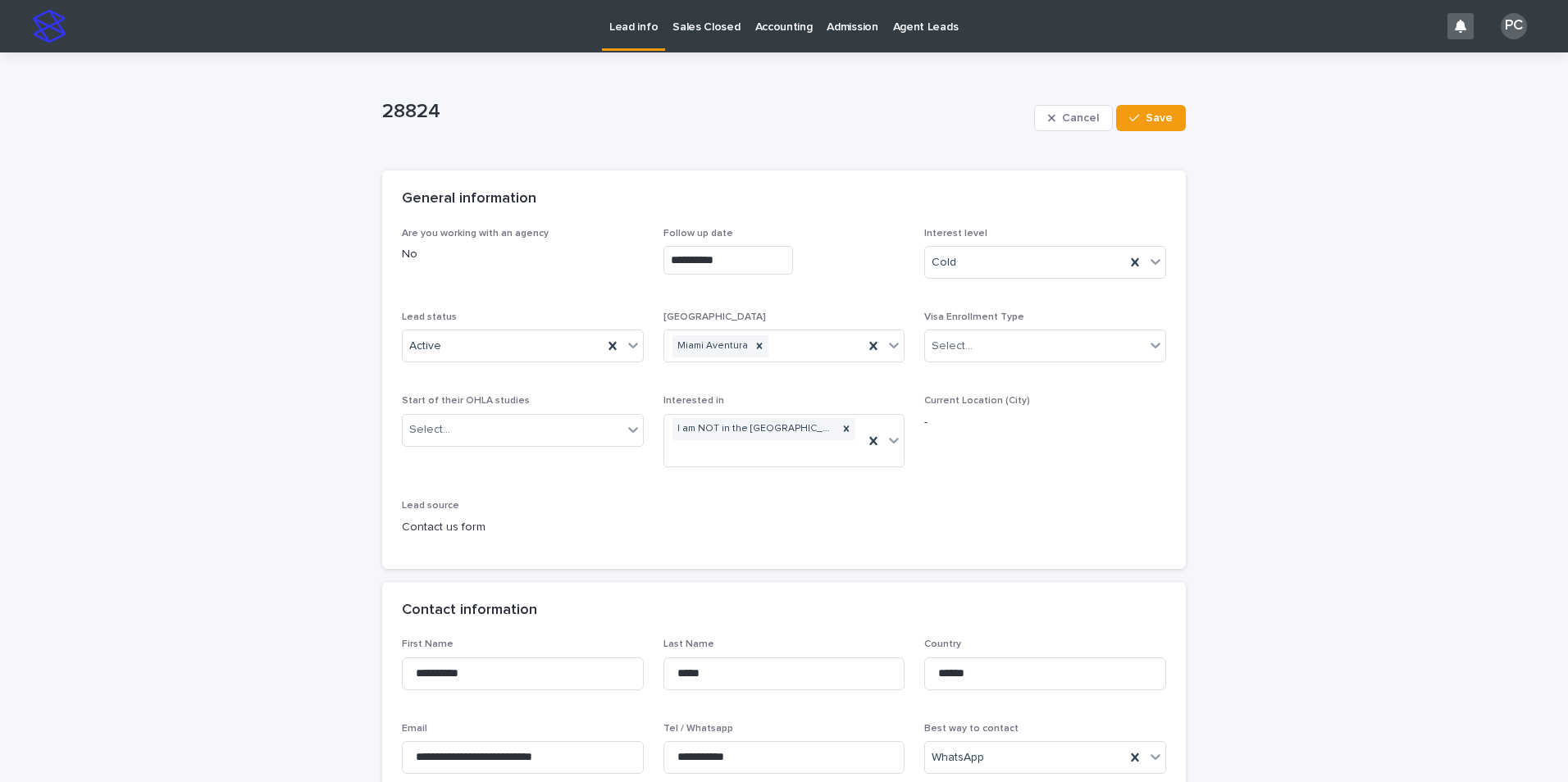 click on "Lead info" at bounding box center [633, 17] 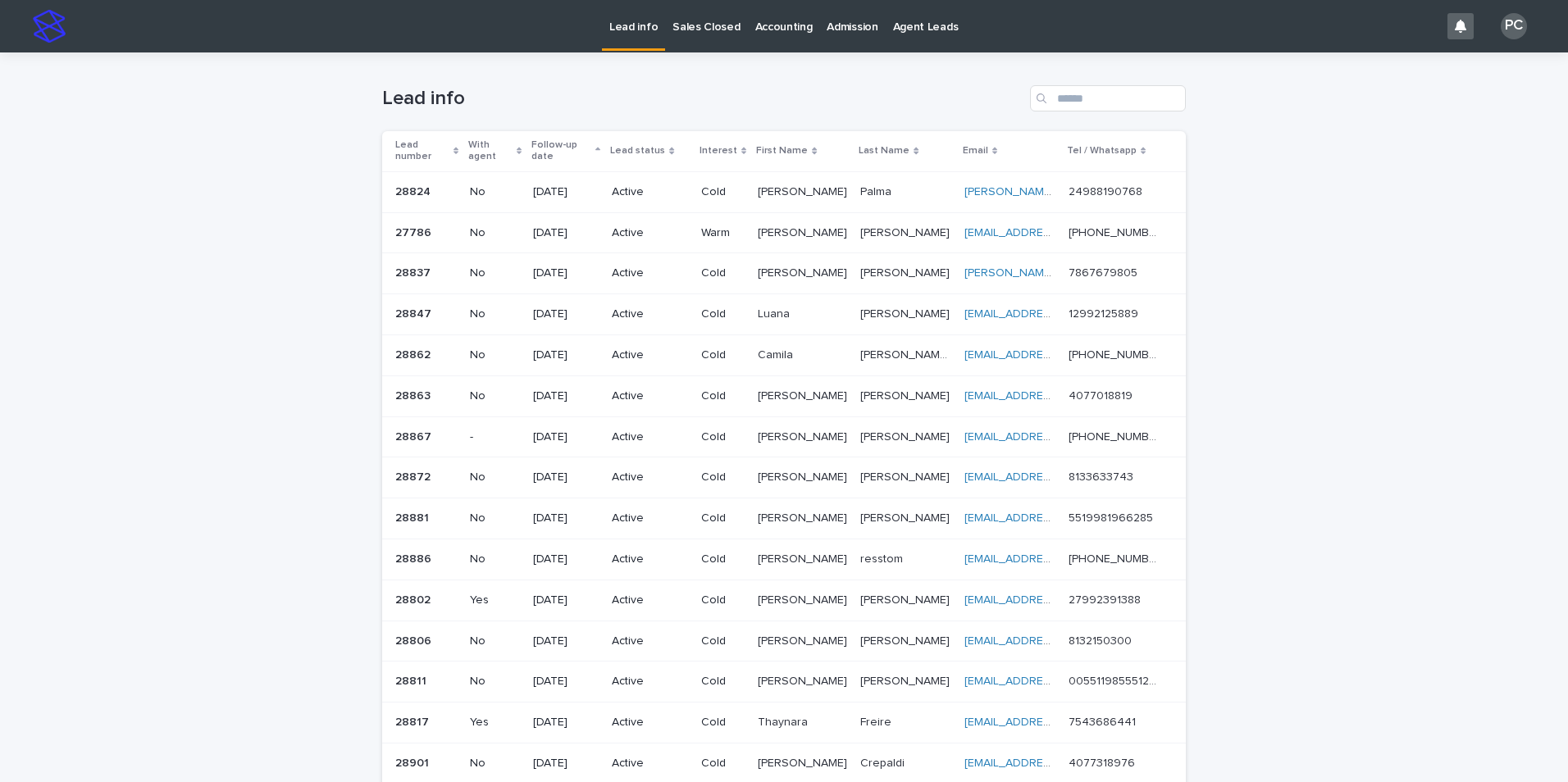 click on "Lead info" at bounding box center [633, 24] 